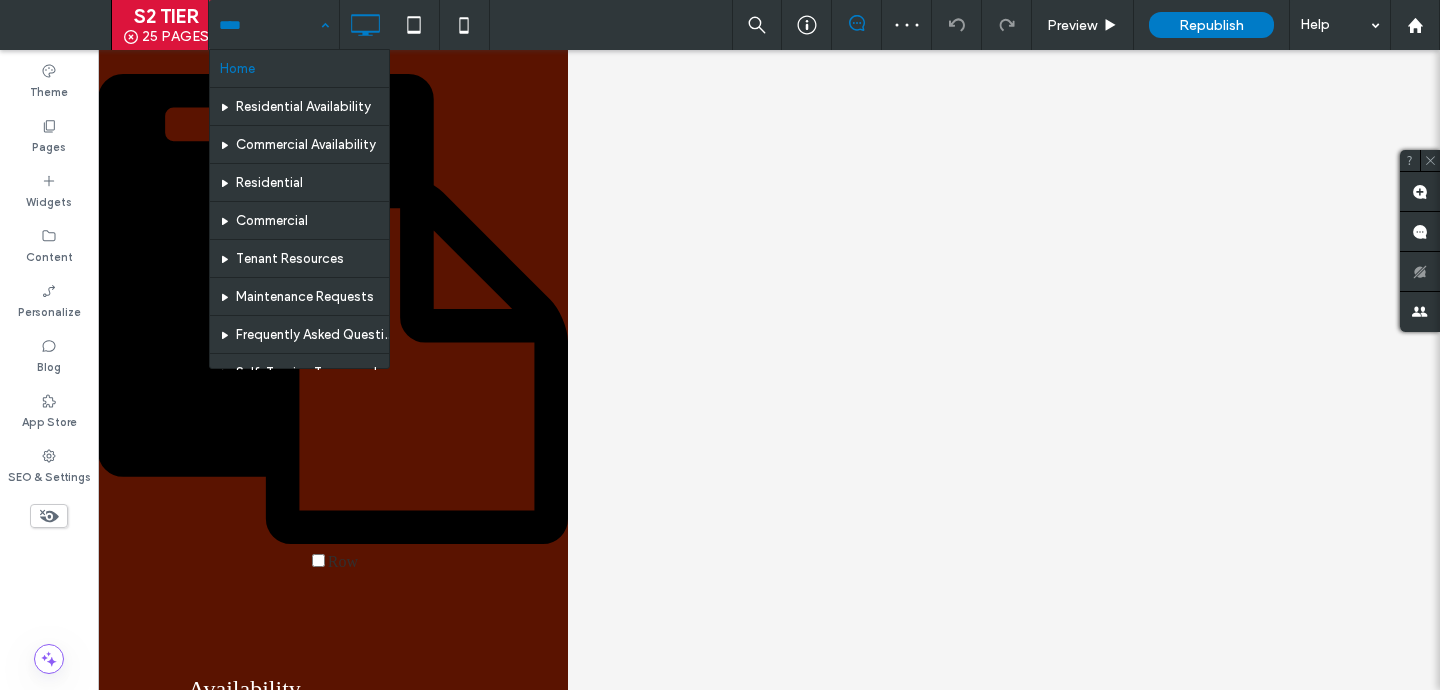 scroll, scrollTop: 0, scrollLeft: 0, axis: both 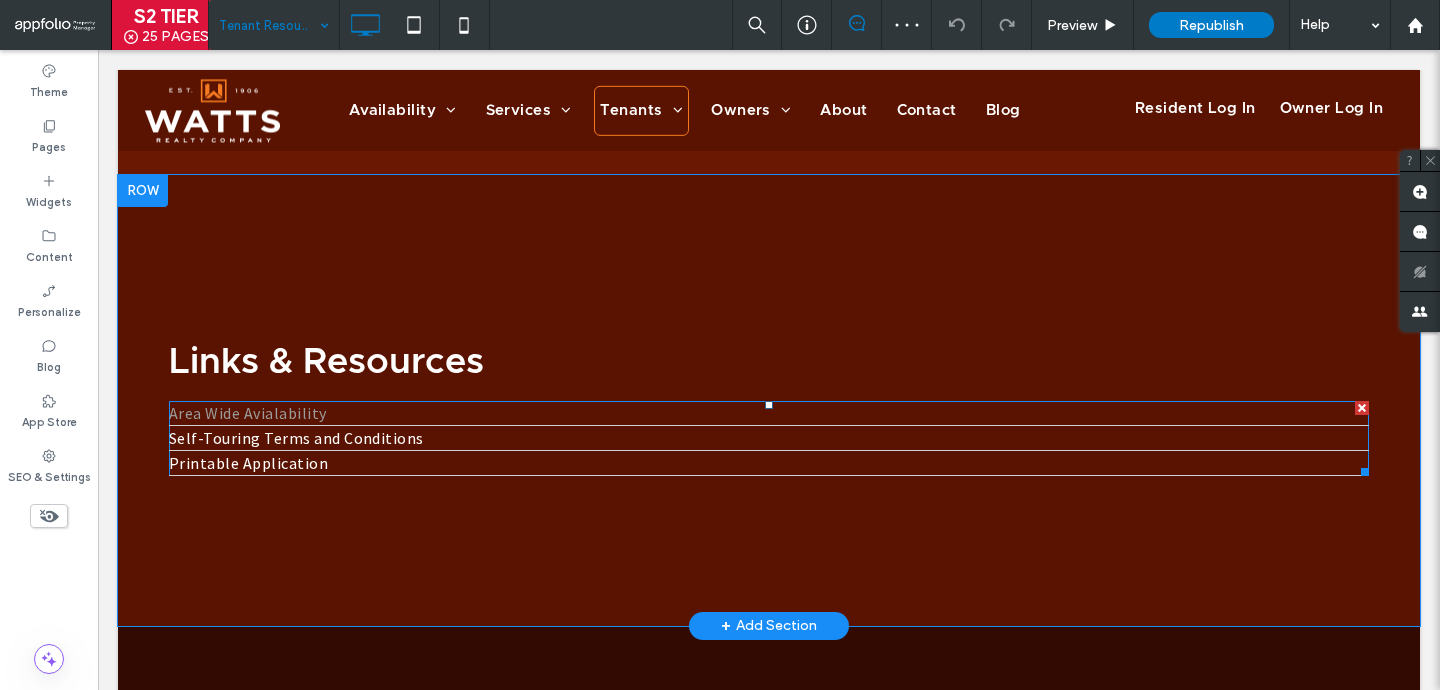 click on "Area Wide Avialability" at bounding box center (769, 413) 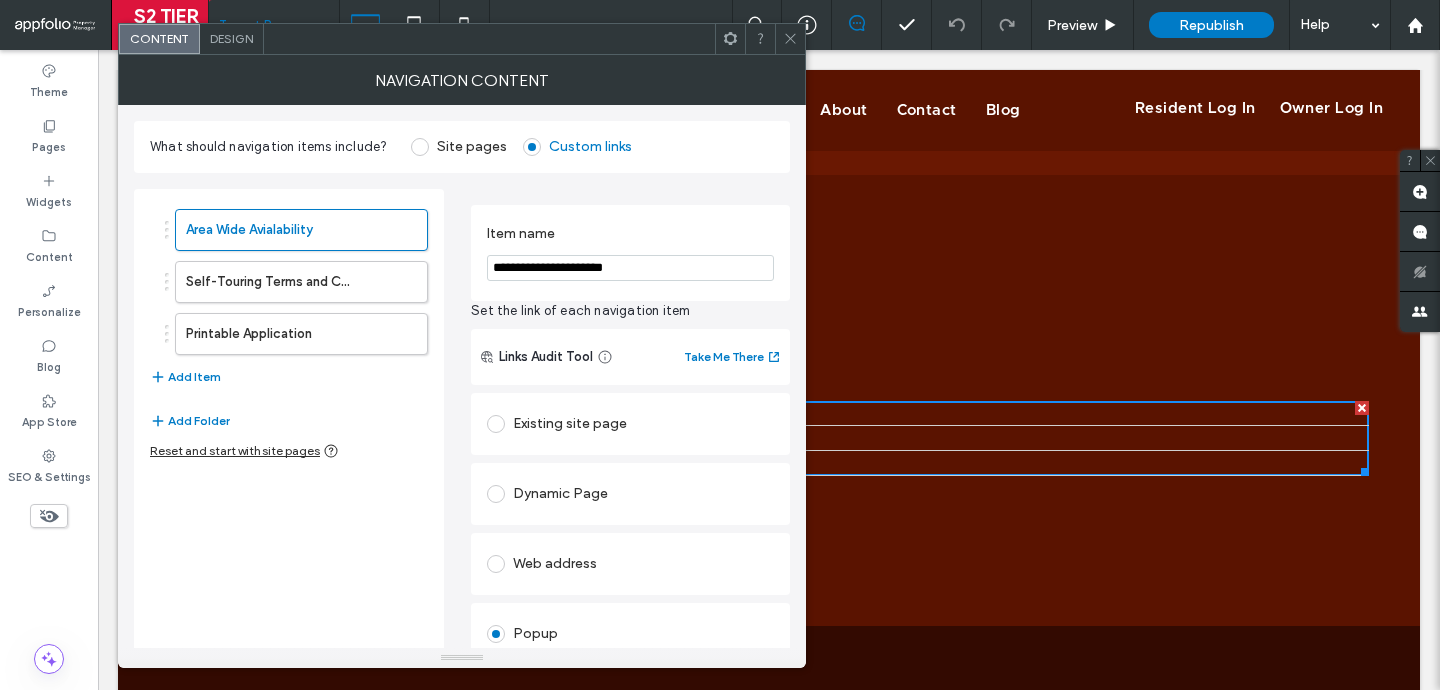 click on "**********" at bounding box center (630, 268) 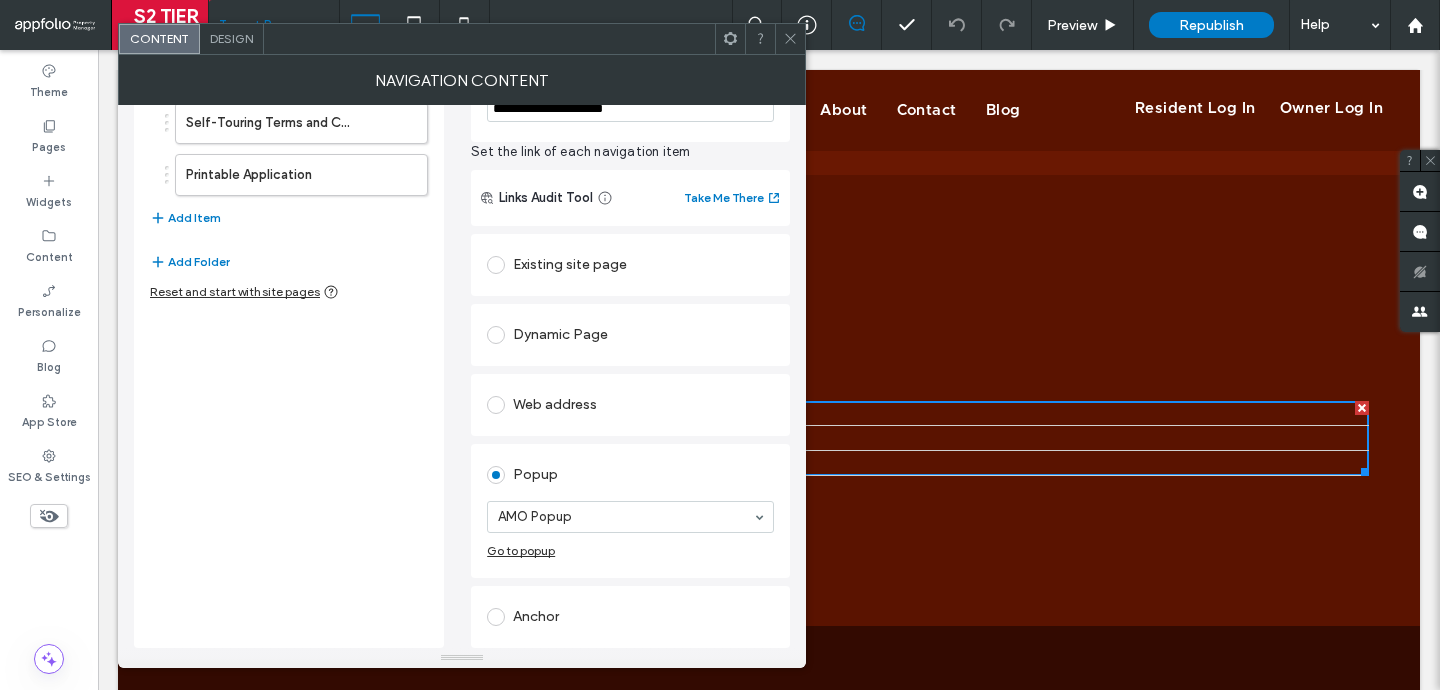 type on "**********" 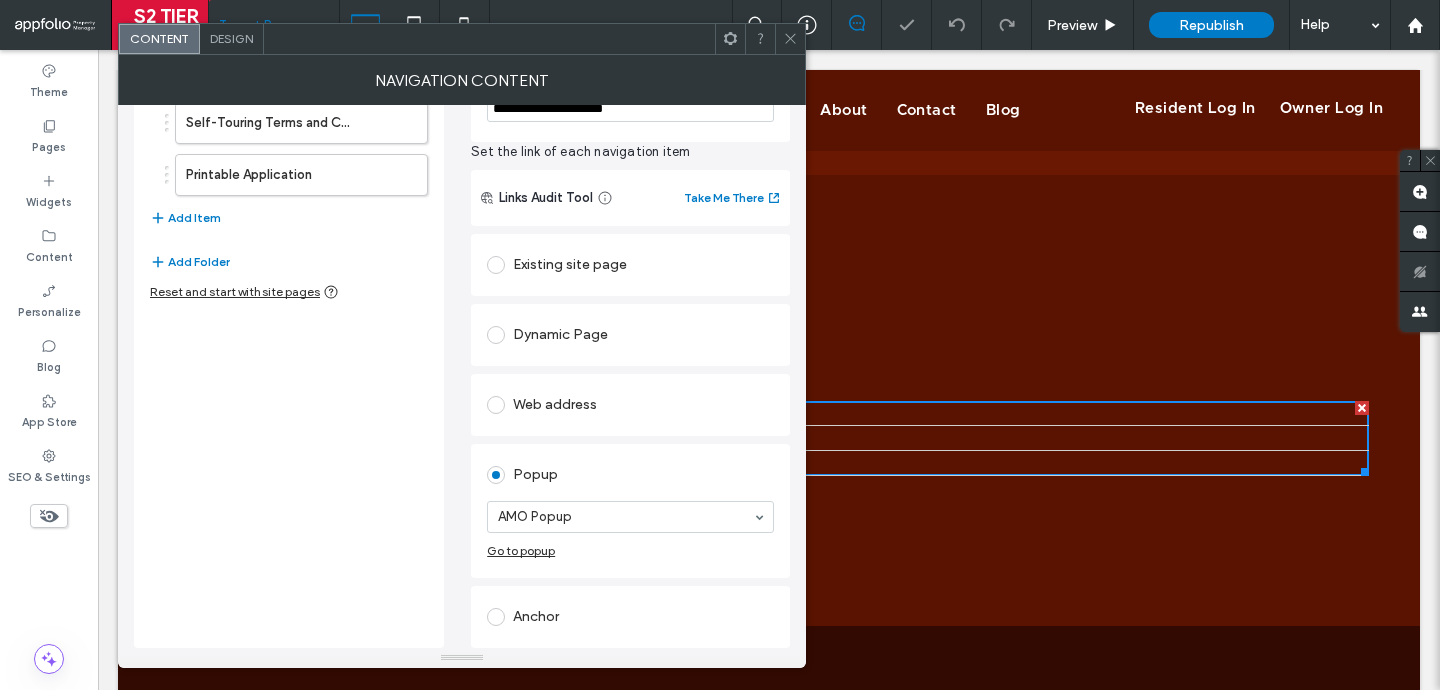 click on "Web address" at bounding box center [630, 405] 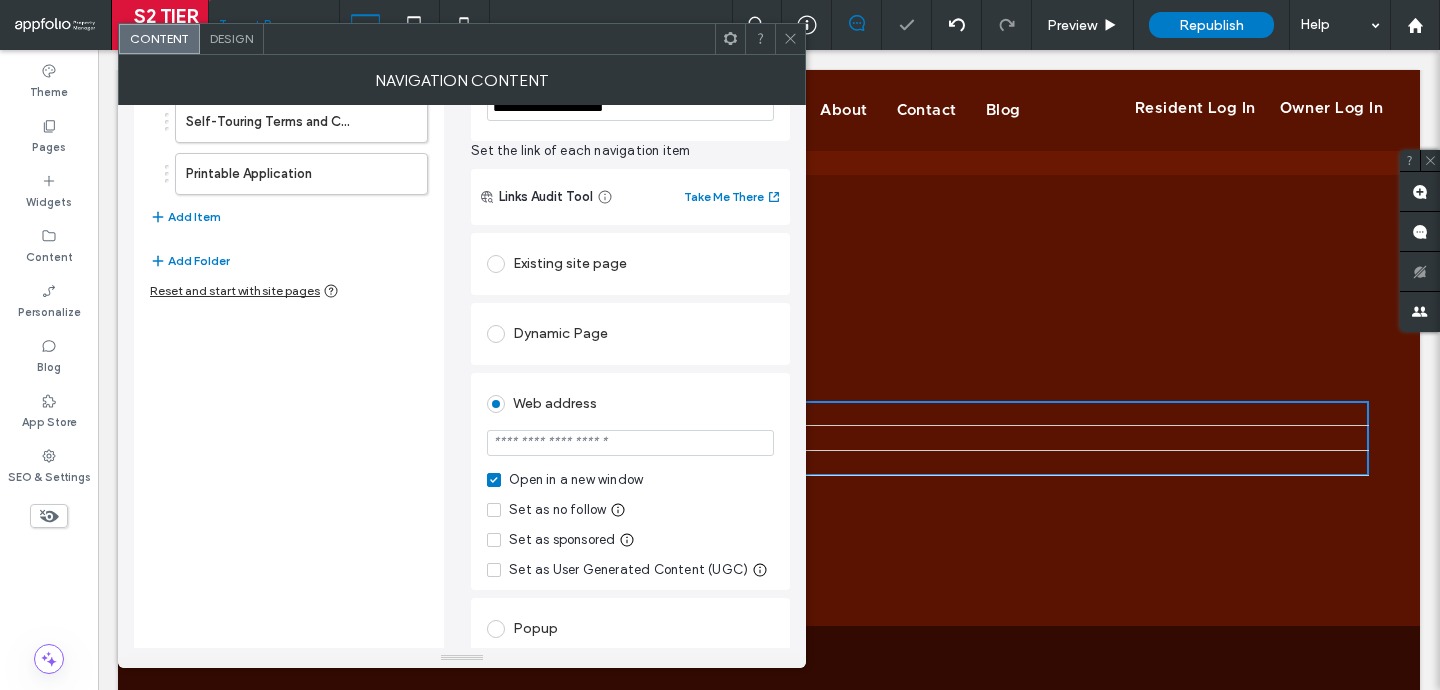 click at bounding box center (790, 39) 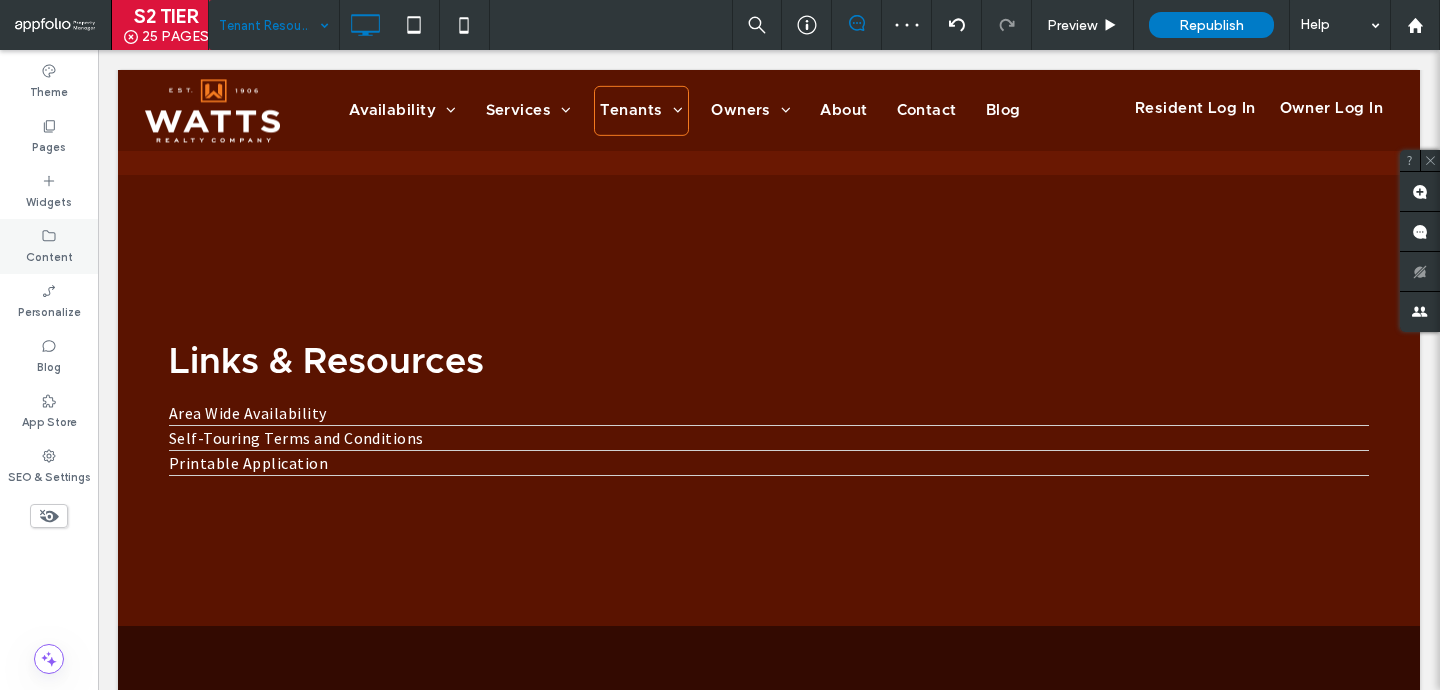 click on "Content" at bounding box center (49, 246) 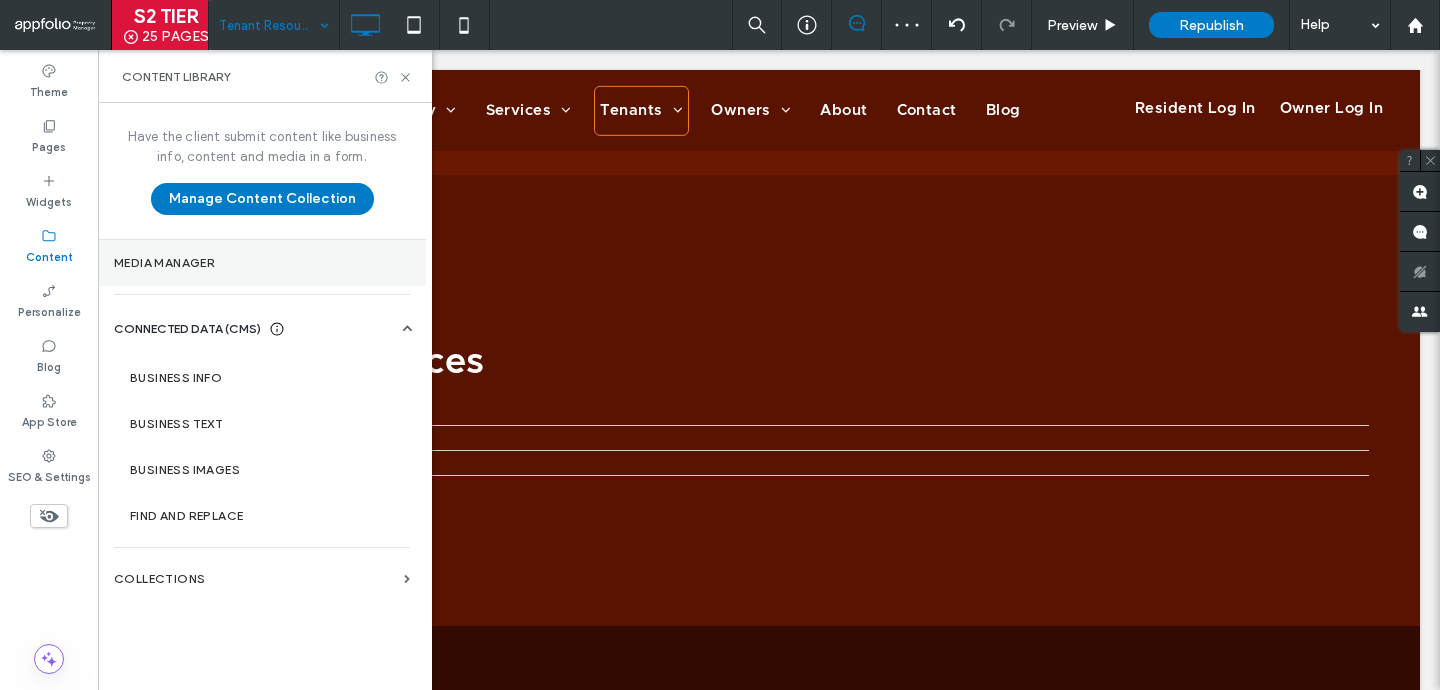 click on "Media Manager" at bounding box center (262, 263) 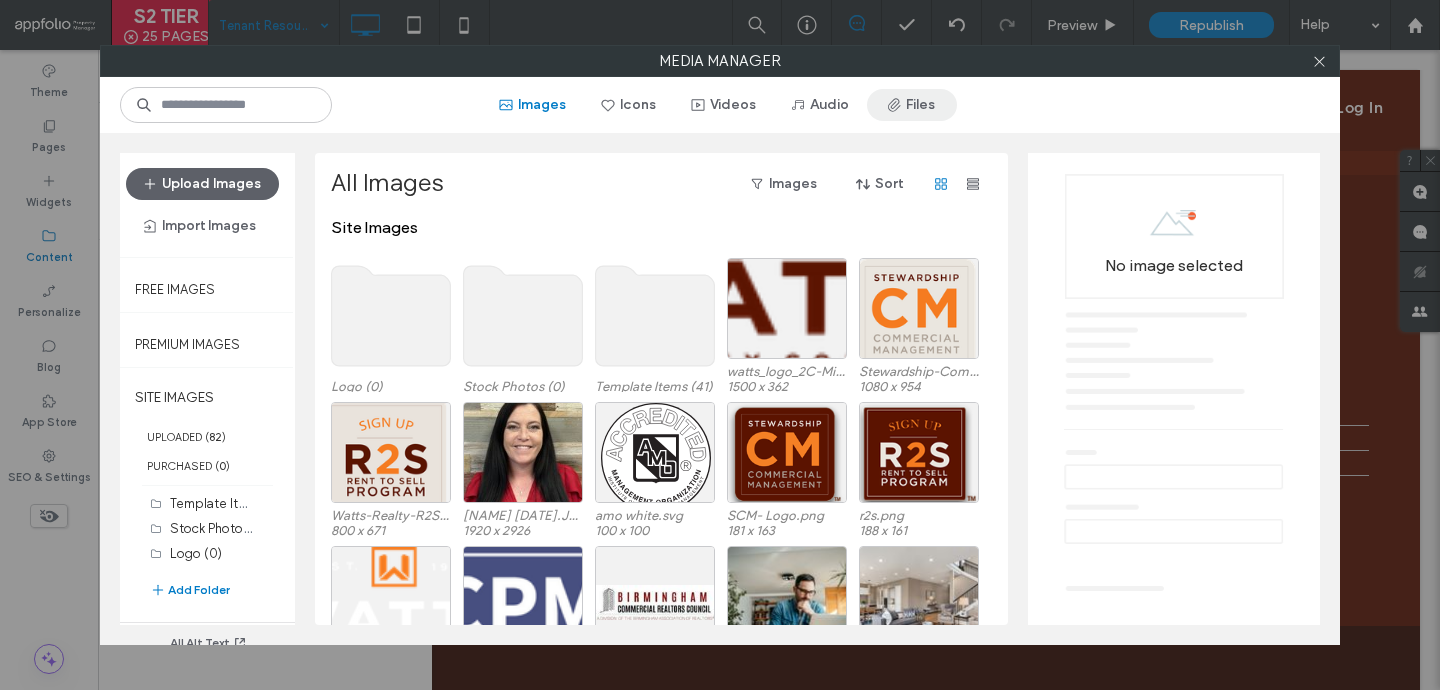 click on "Files" at bounding box center [912, 105] 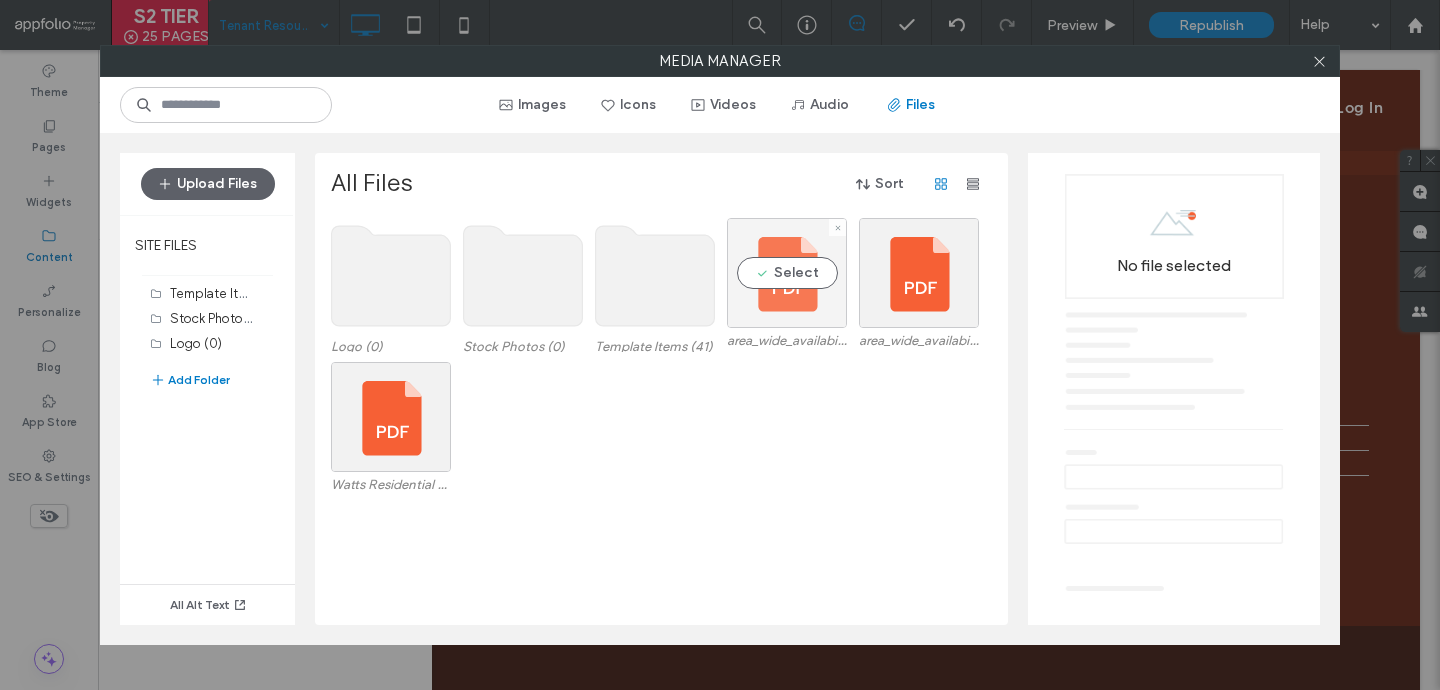 click on "Select" at bounding box center [787, 273] 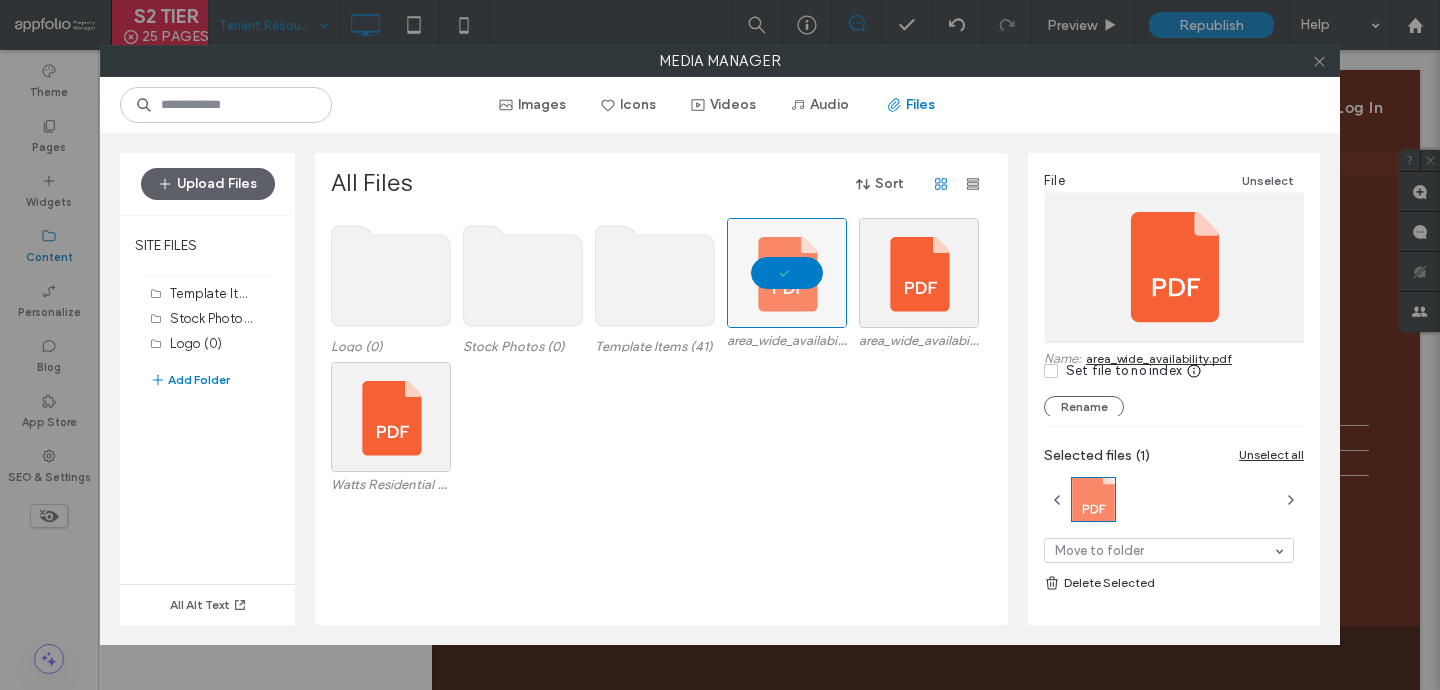 click 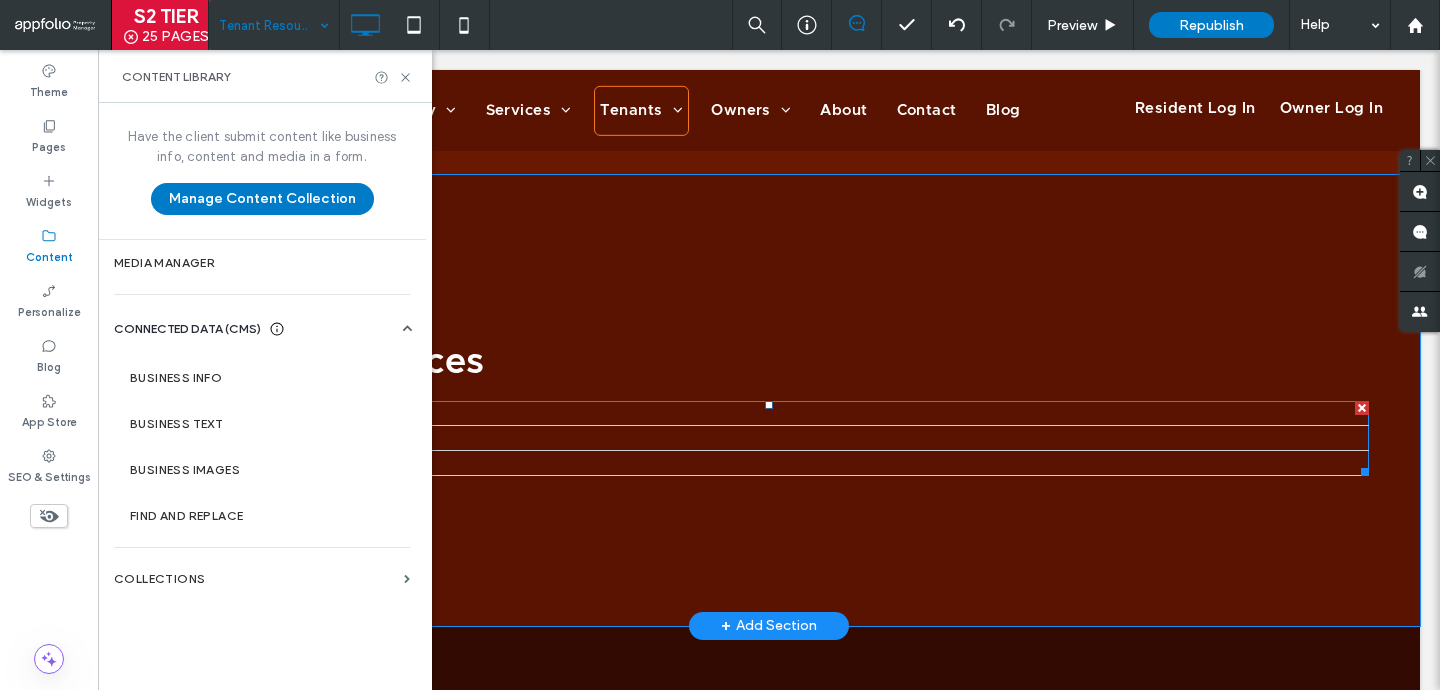 click on "Self-Touring Terms and Conditions" at bounding box center (769, 438) 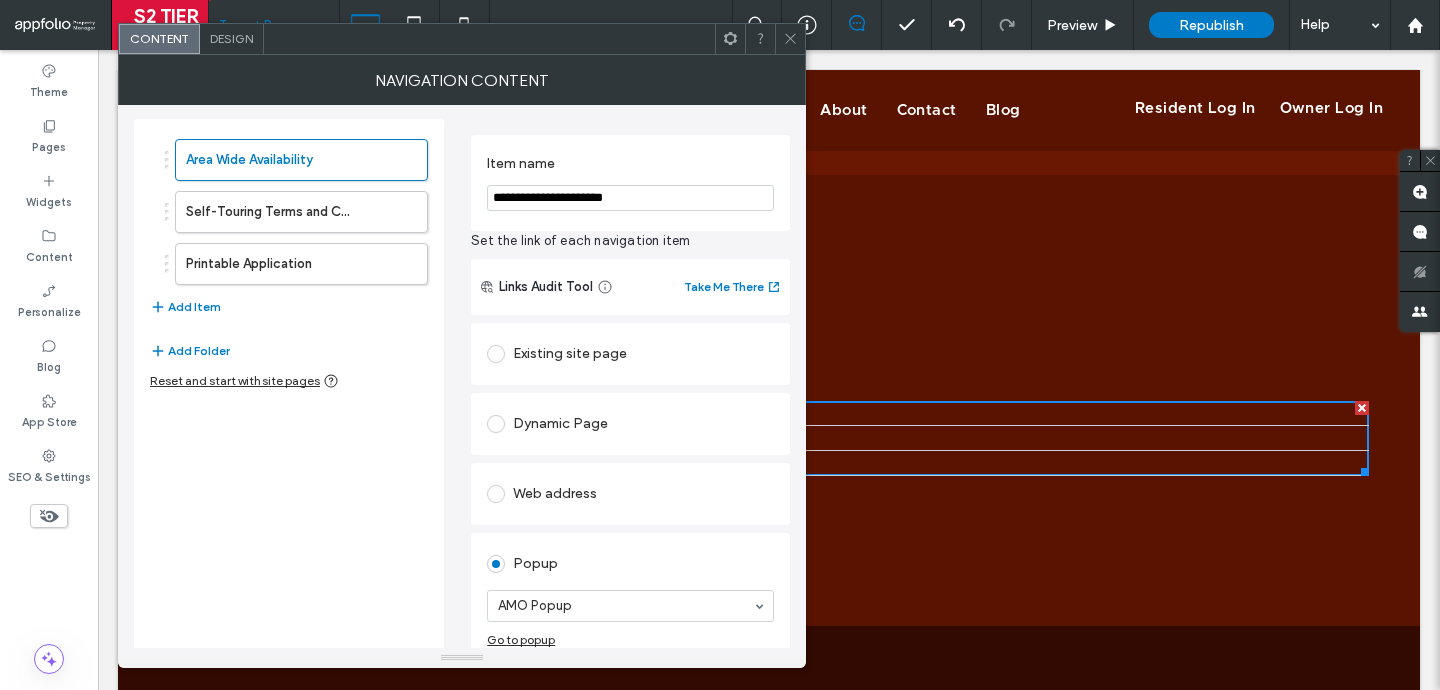 scroll, scrollTop: 71, scrollLeft: 0, axis: vertical 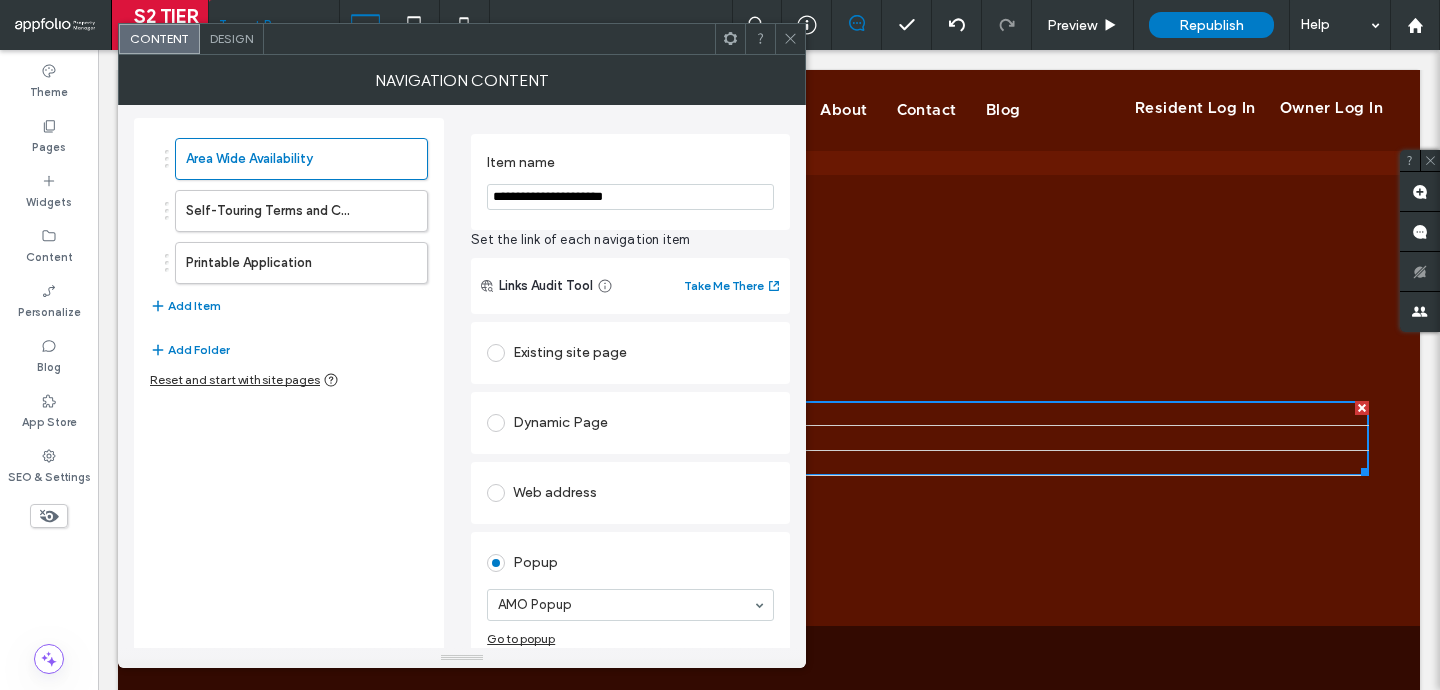 click on "Web address" at bounding box center (630, 493) 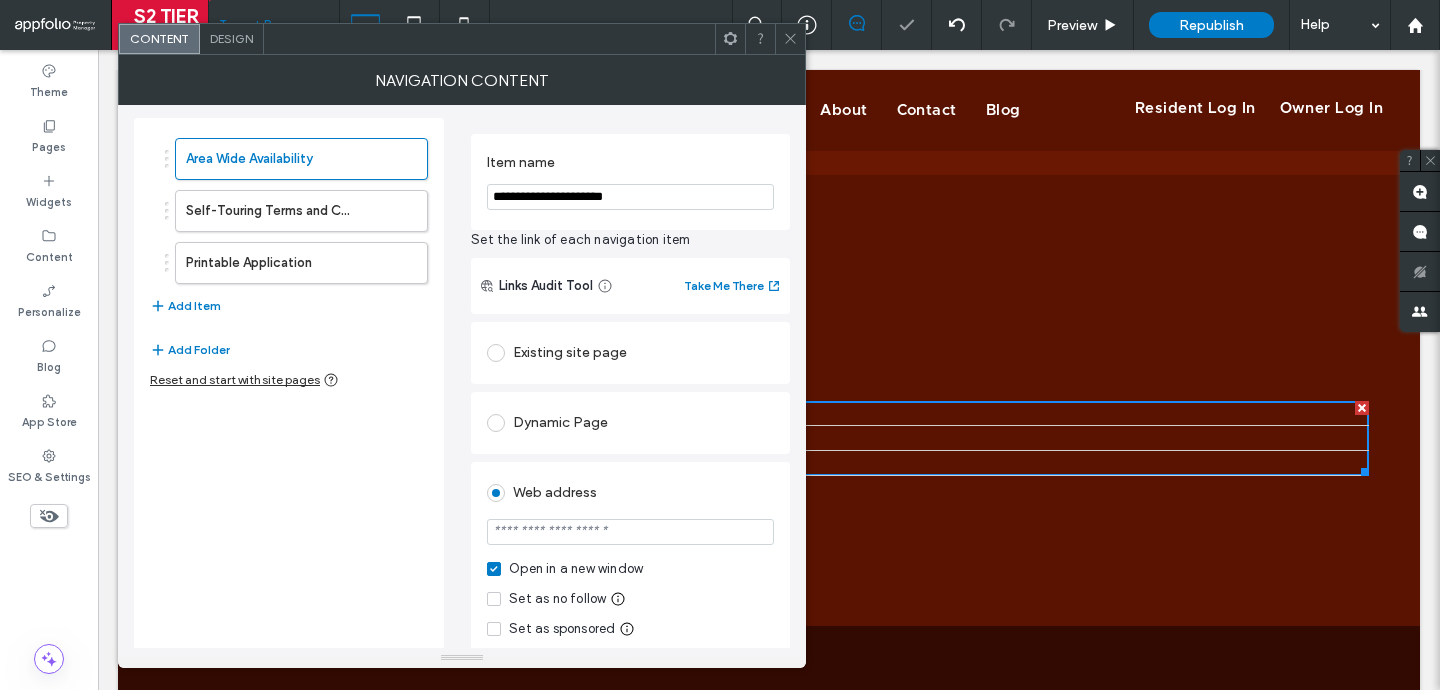 click at bounding box center [630, 532] 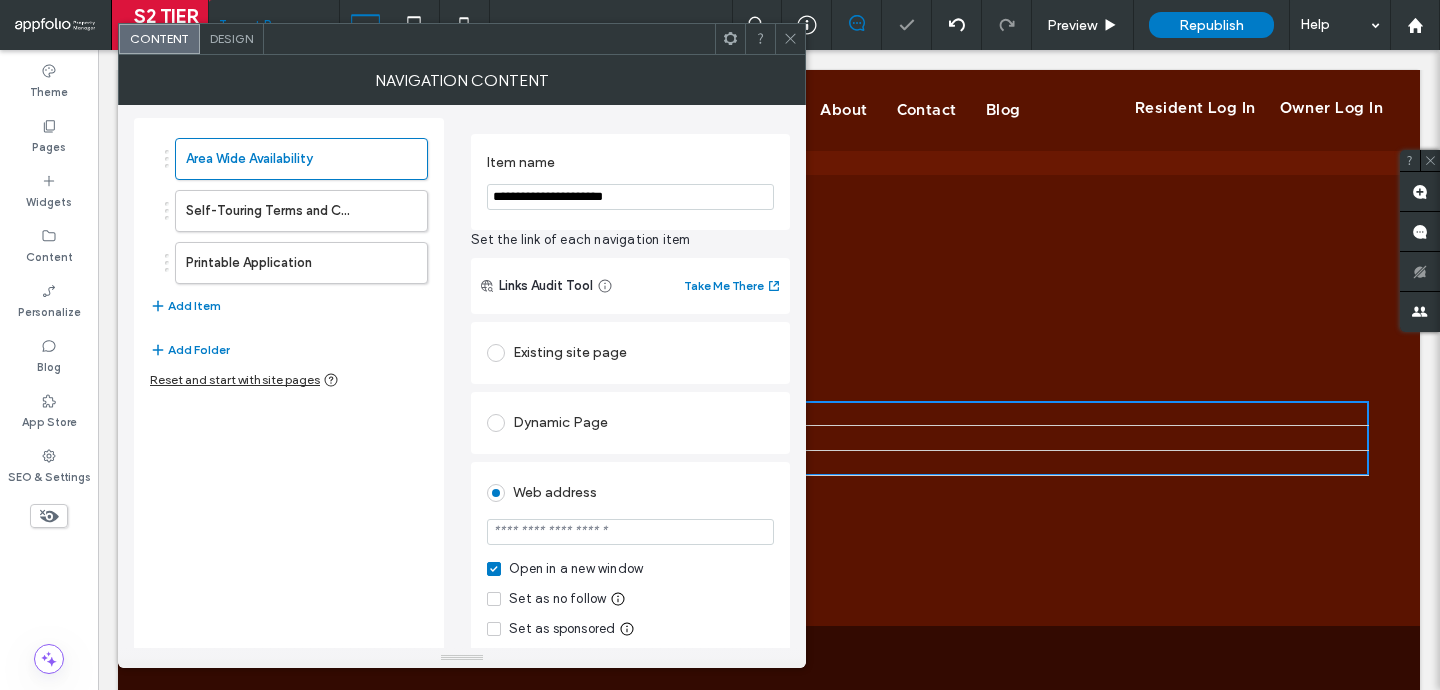 paste on "**********" 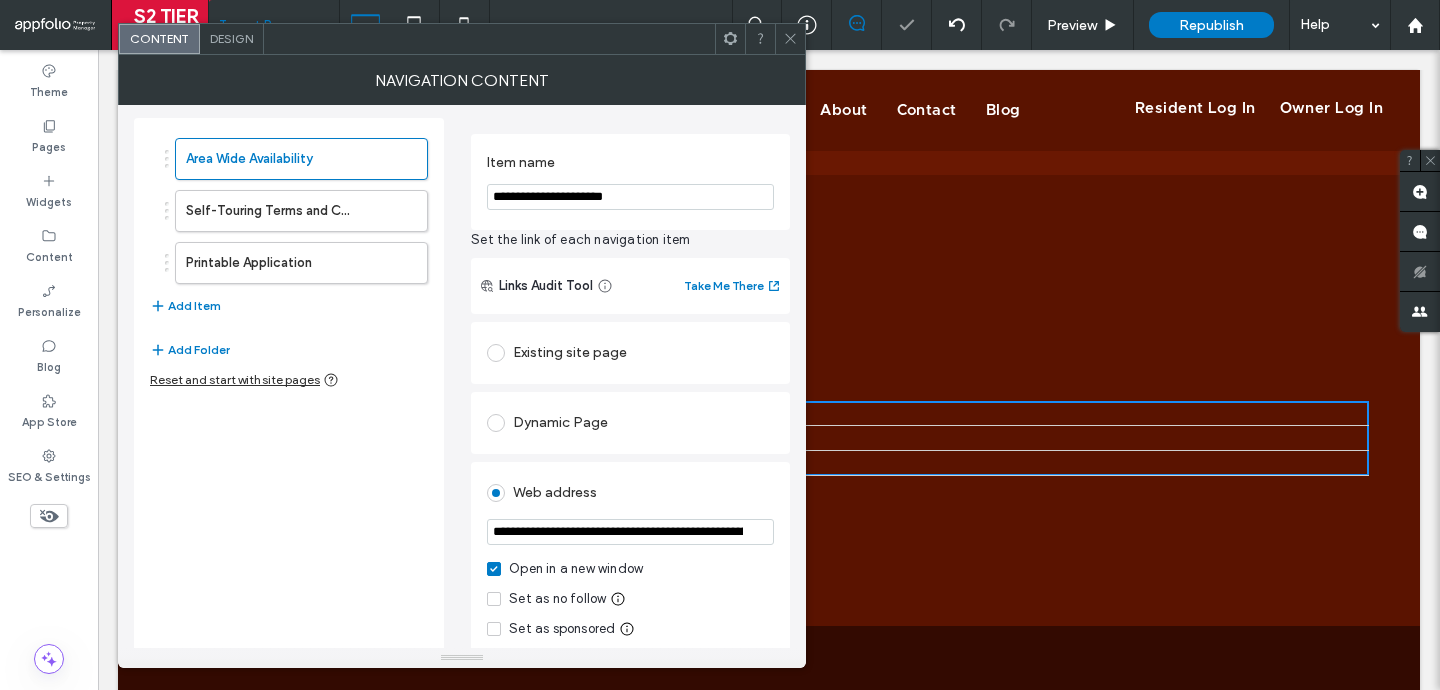 scroll, scrollTop: 0, scrollLeft: 241, axis: horizontal 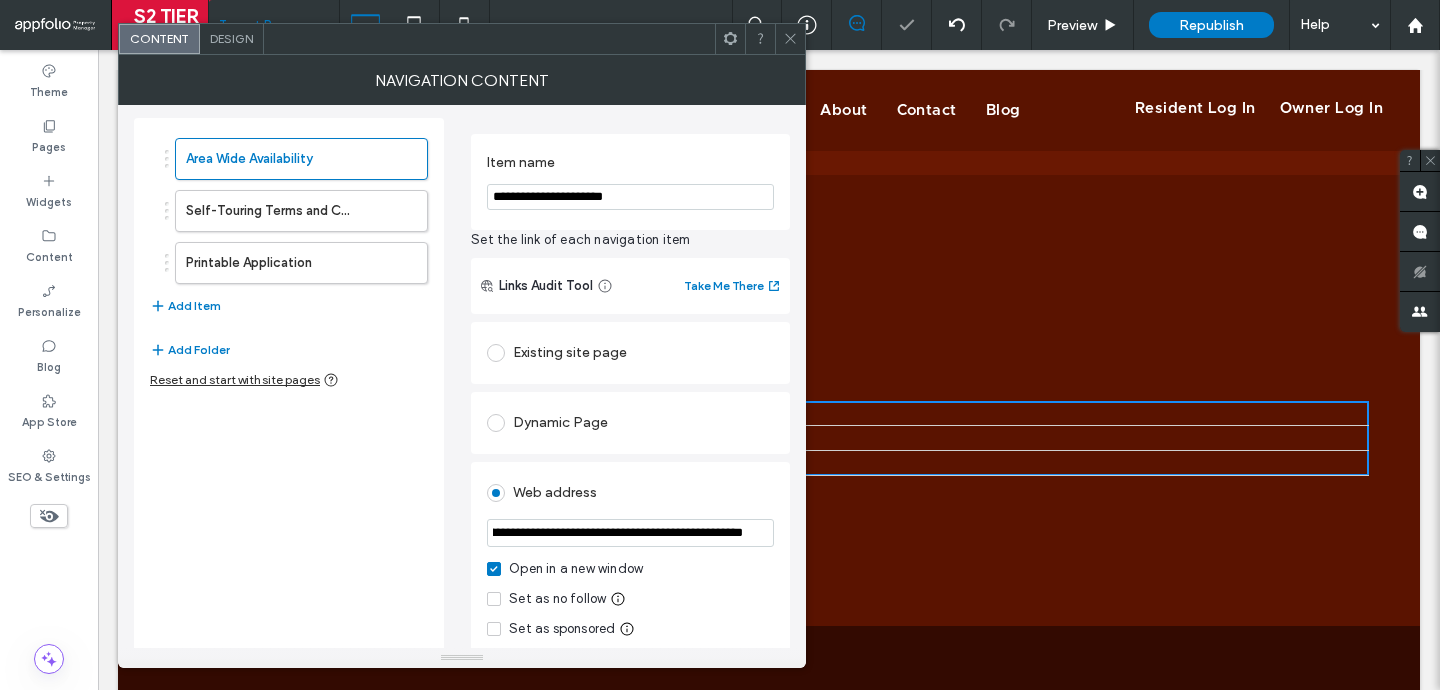 type on "**********" 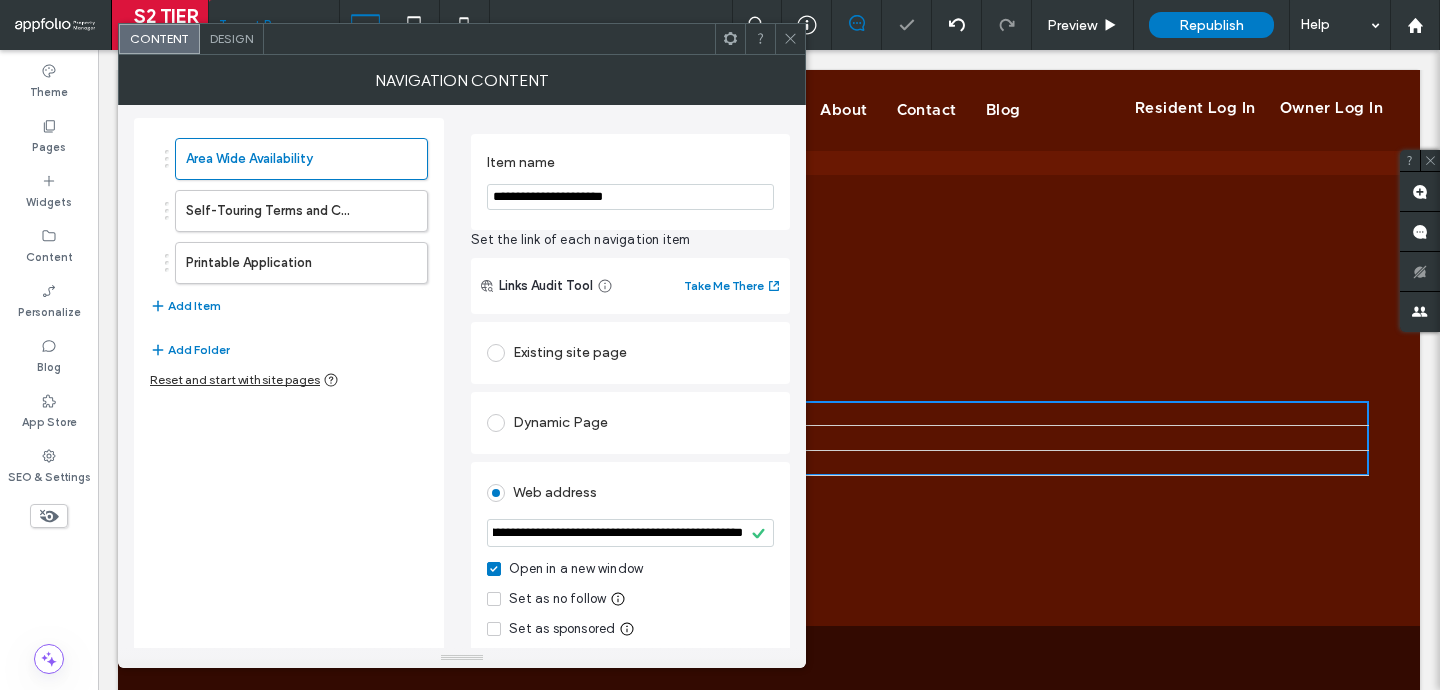 click at bounding box center (790, 39) 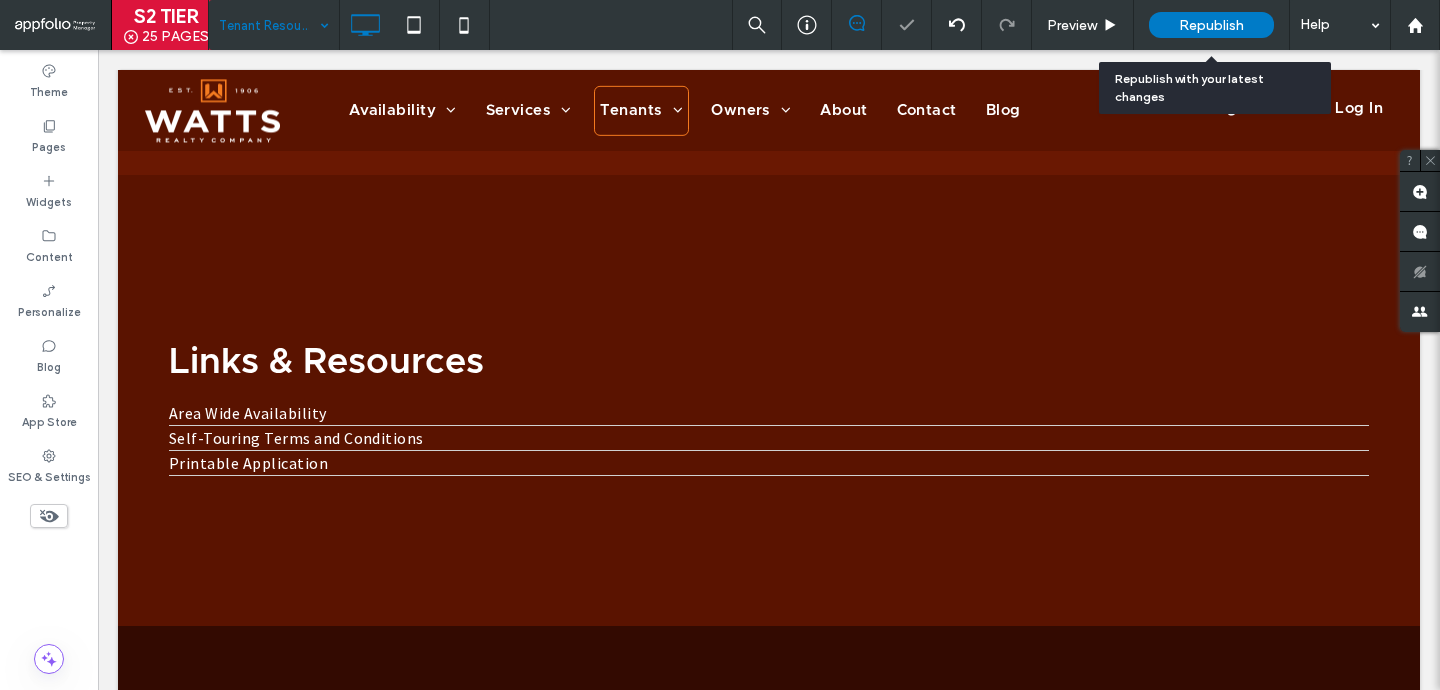 click on "Republish" at bounding box center [1211, 25] 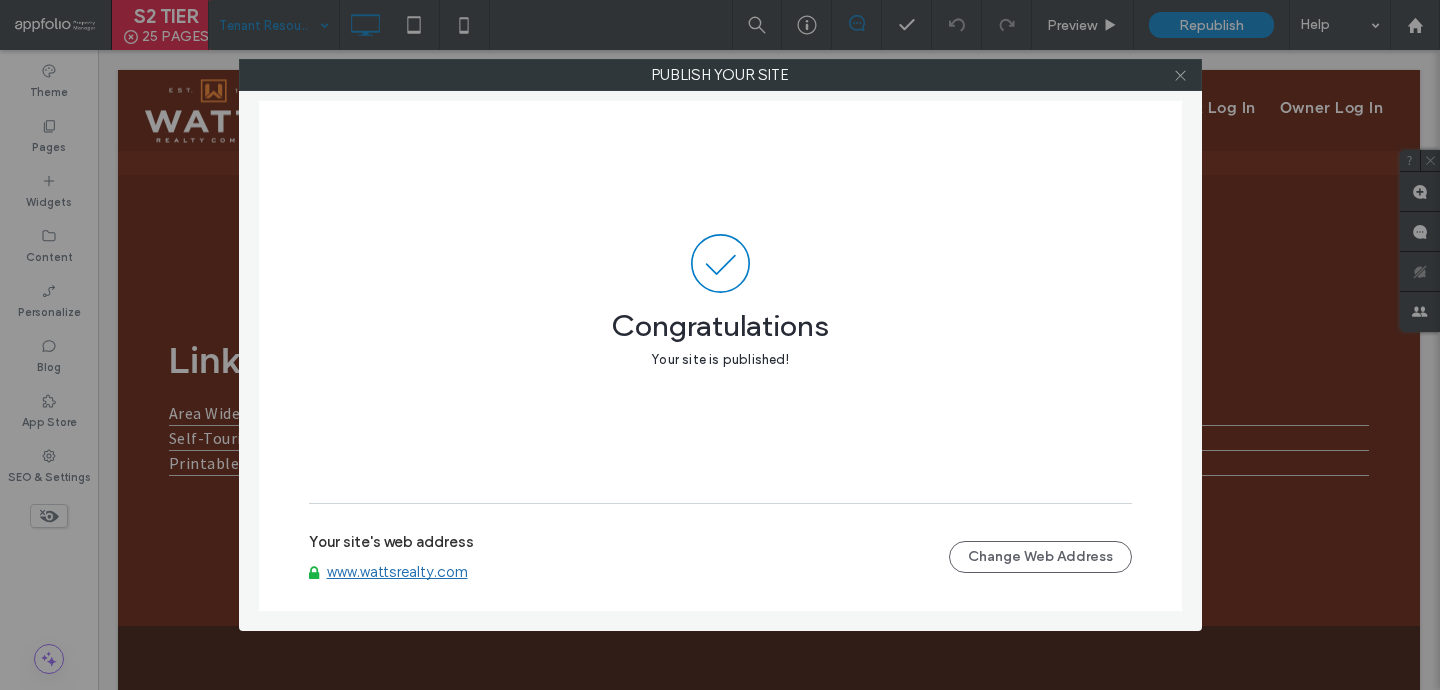 click 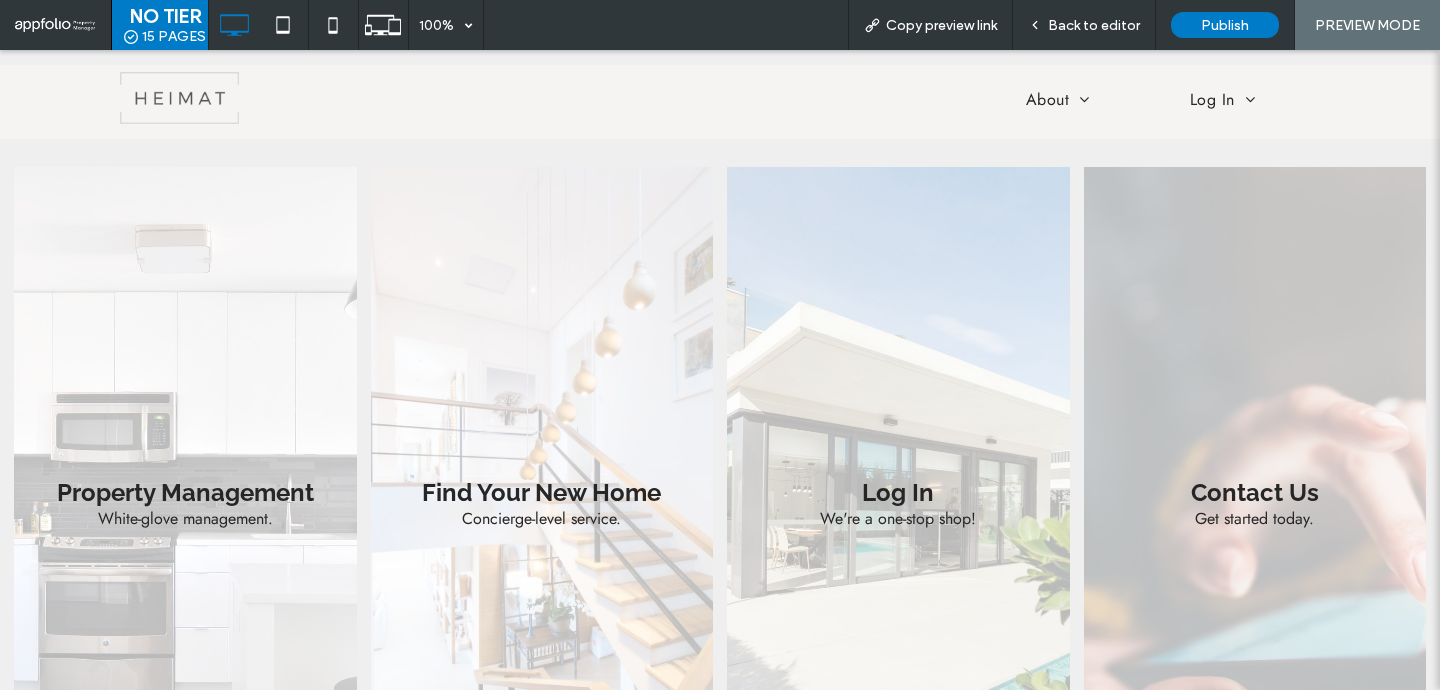 scroll, scrollTop: 0, scrollLeft: 0, axis: both 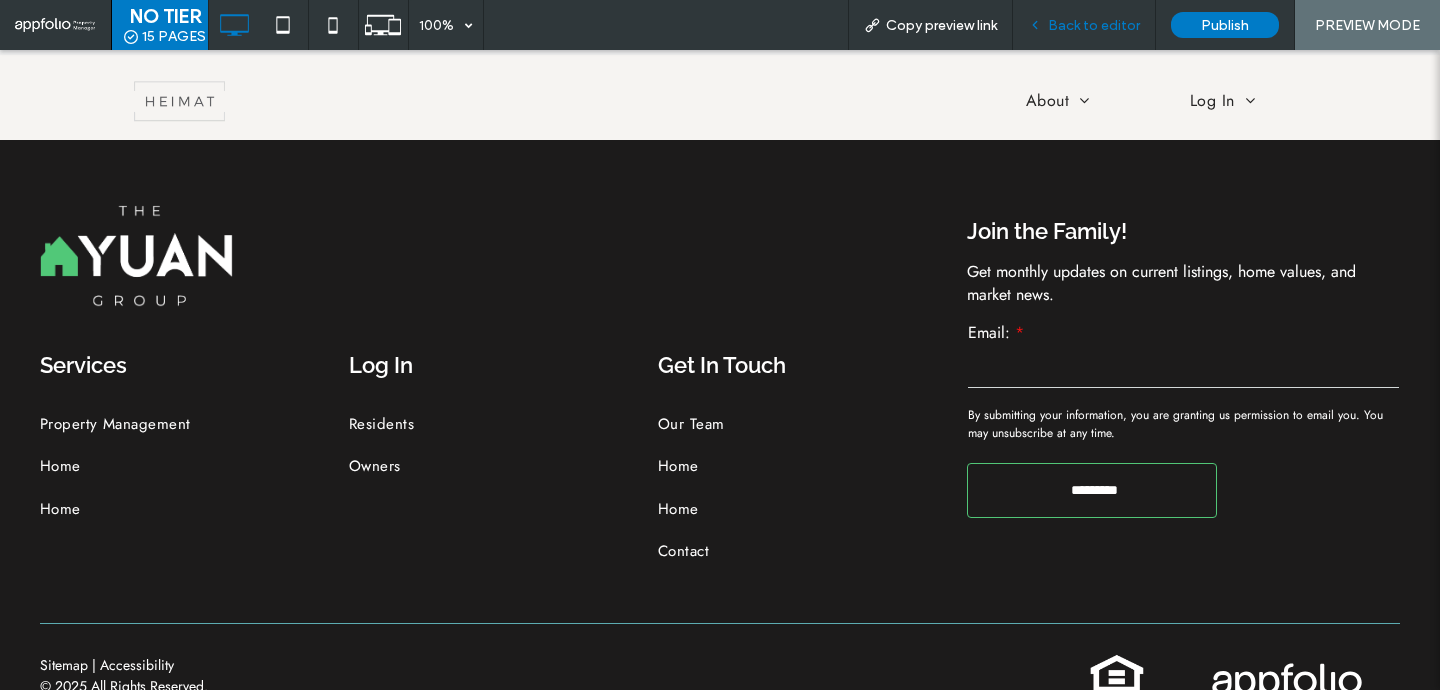 click on "Back to editor" at bounding box center [1094, 25] 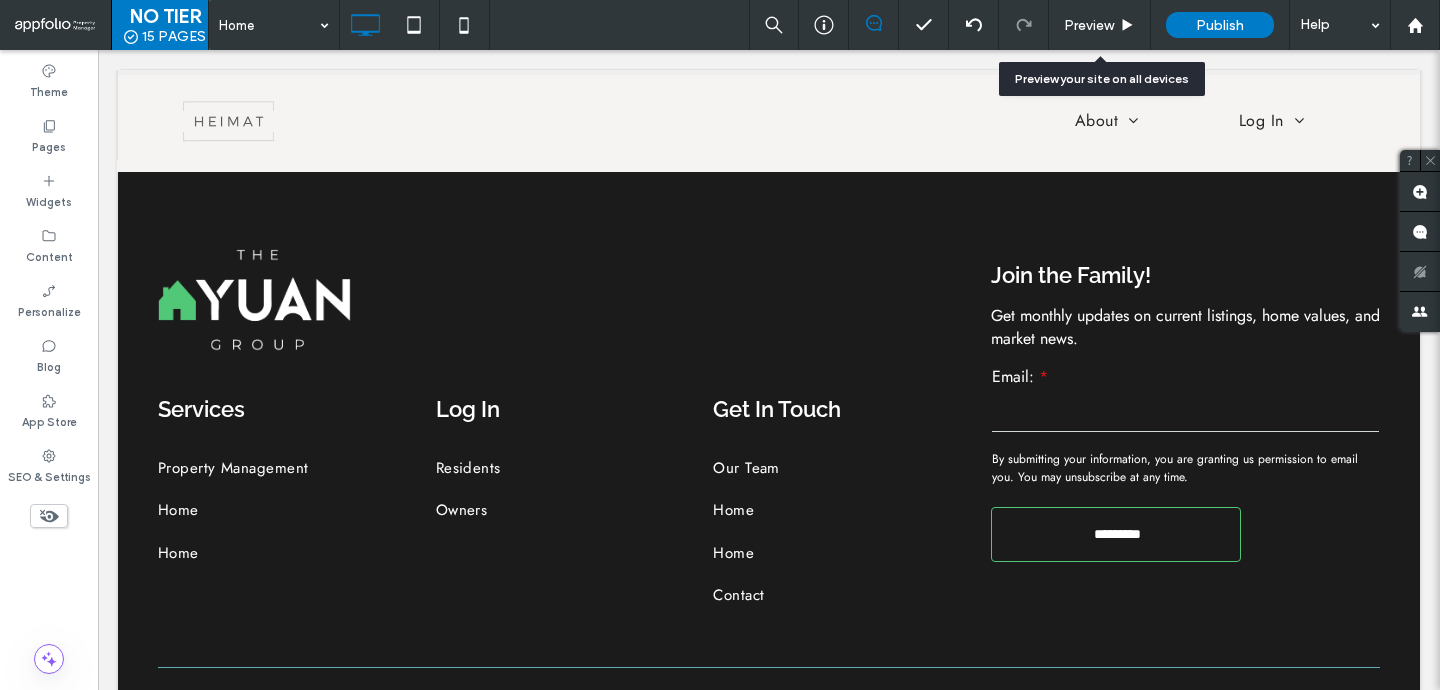 scroll, scrollTop: 2135, scrollLeft: 0, axis: vertical 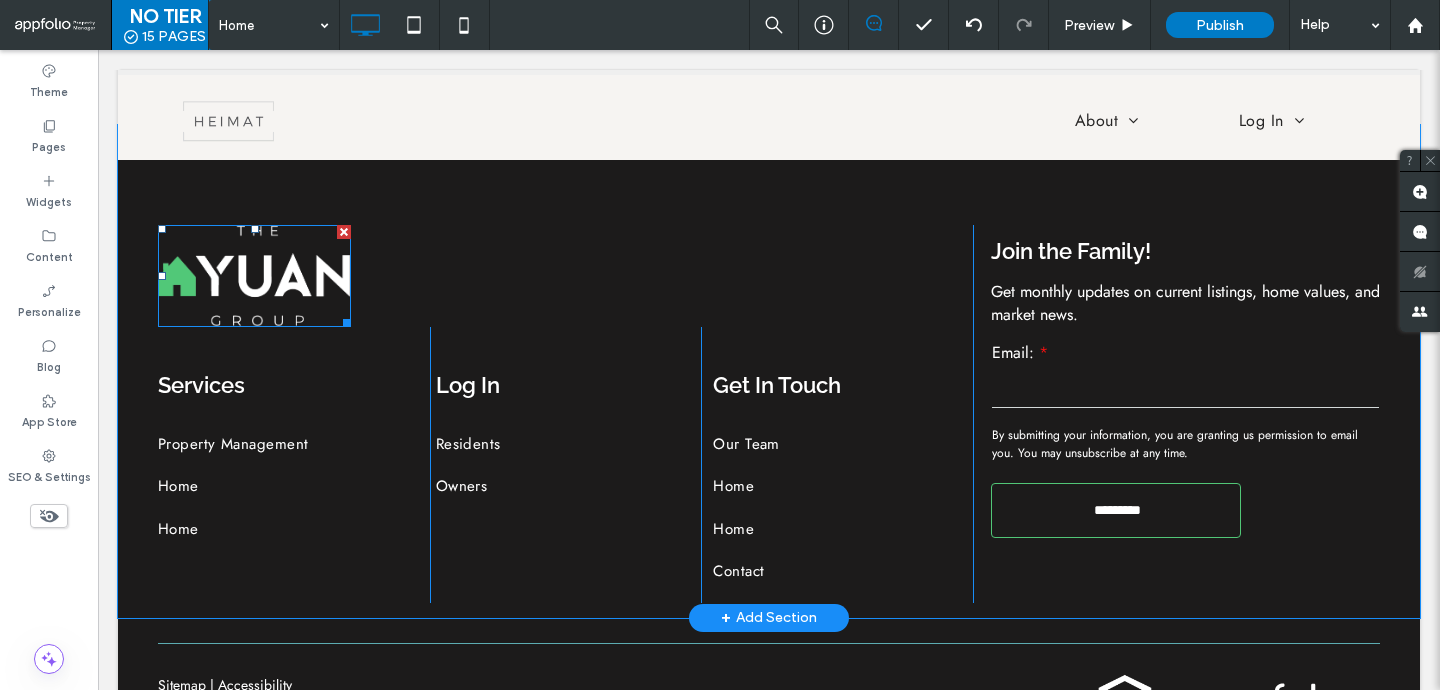 click at bounding box center [344, 232] 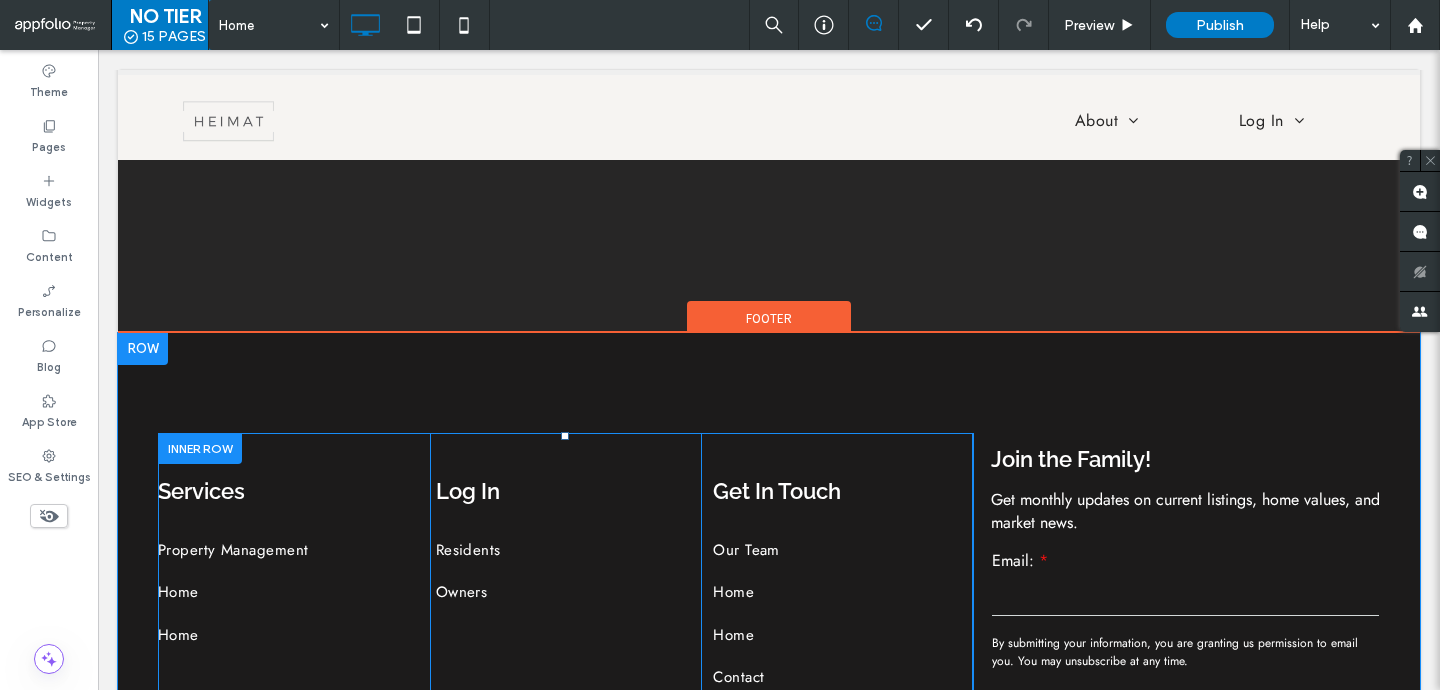 scroll, scrollTop: 1914, scrollLeft: 0, axis: vertical 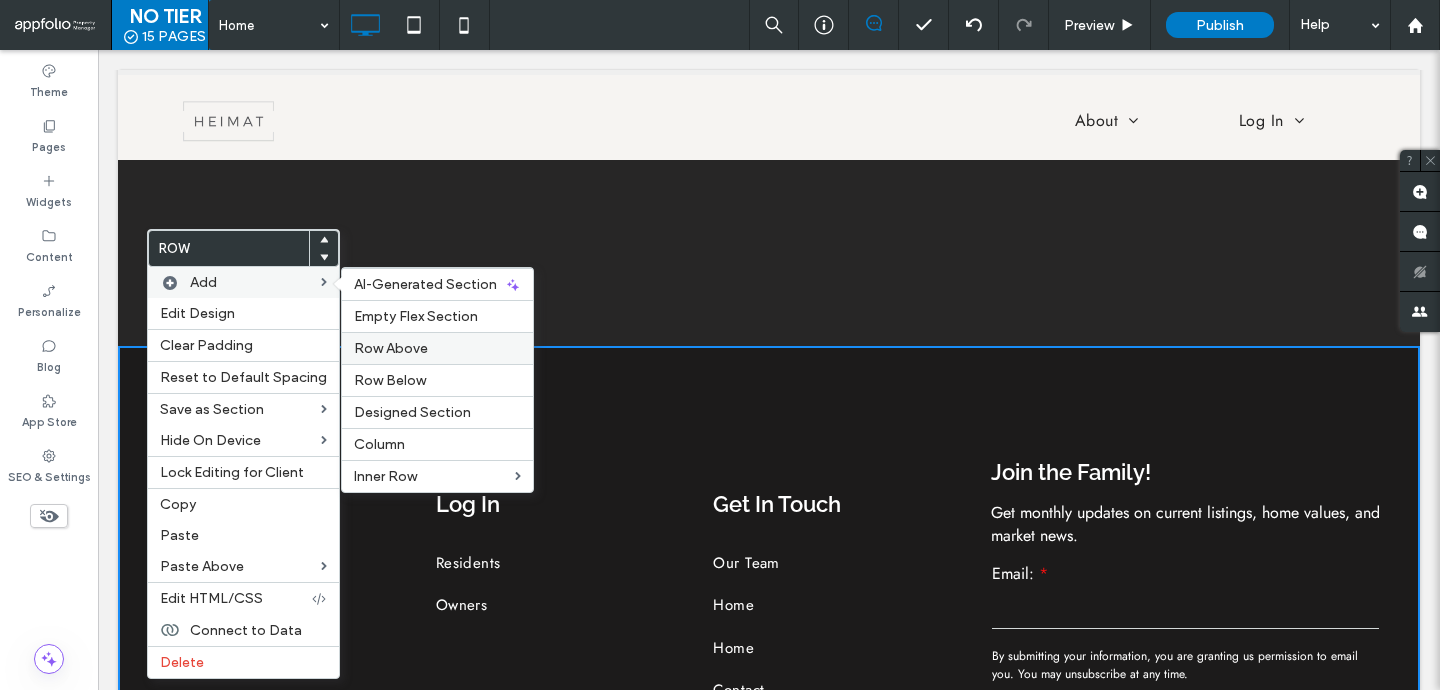 click on "Row Above" at bounding box center (391, 348) 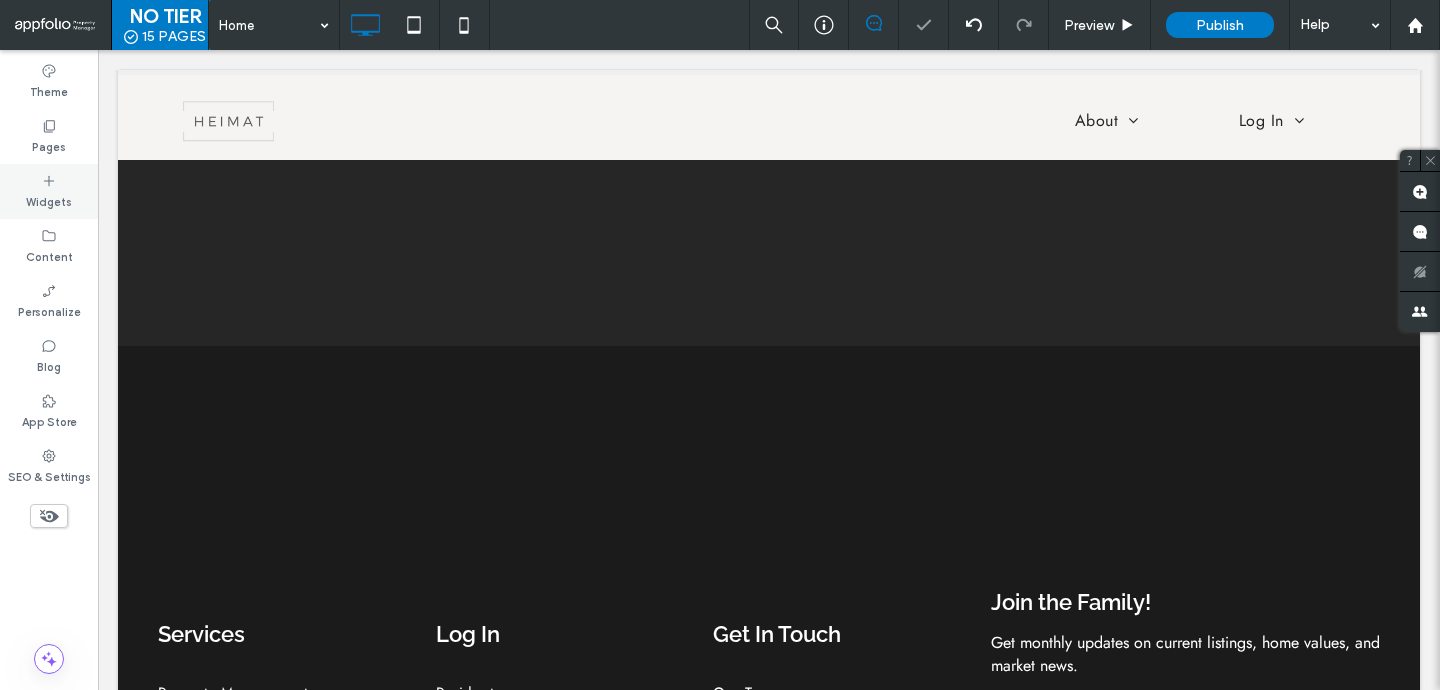 click on "Widgets" at bounding box center (49, 200) 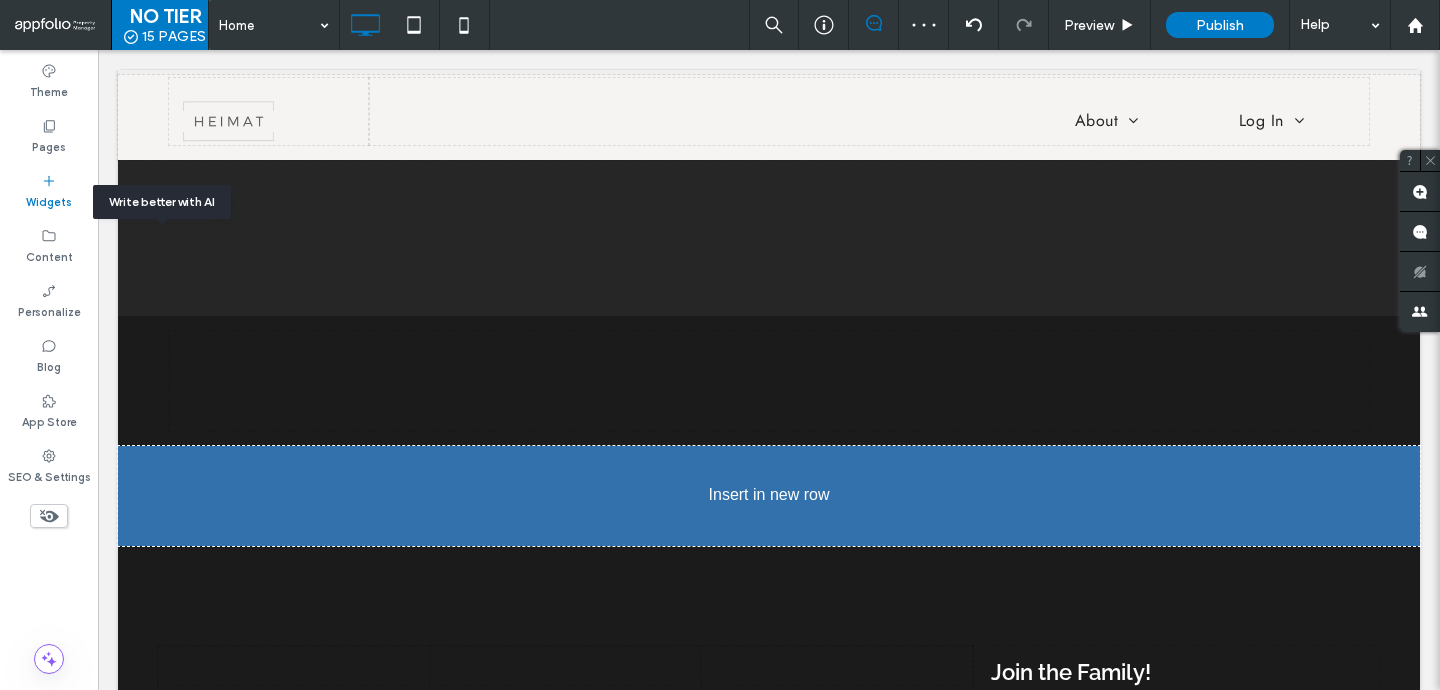 scroll, scrollTop: 1964, scrollLeft: 0, axis: vertical 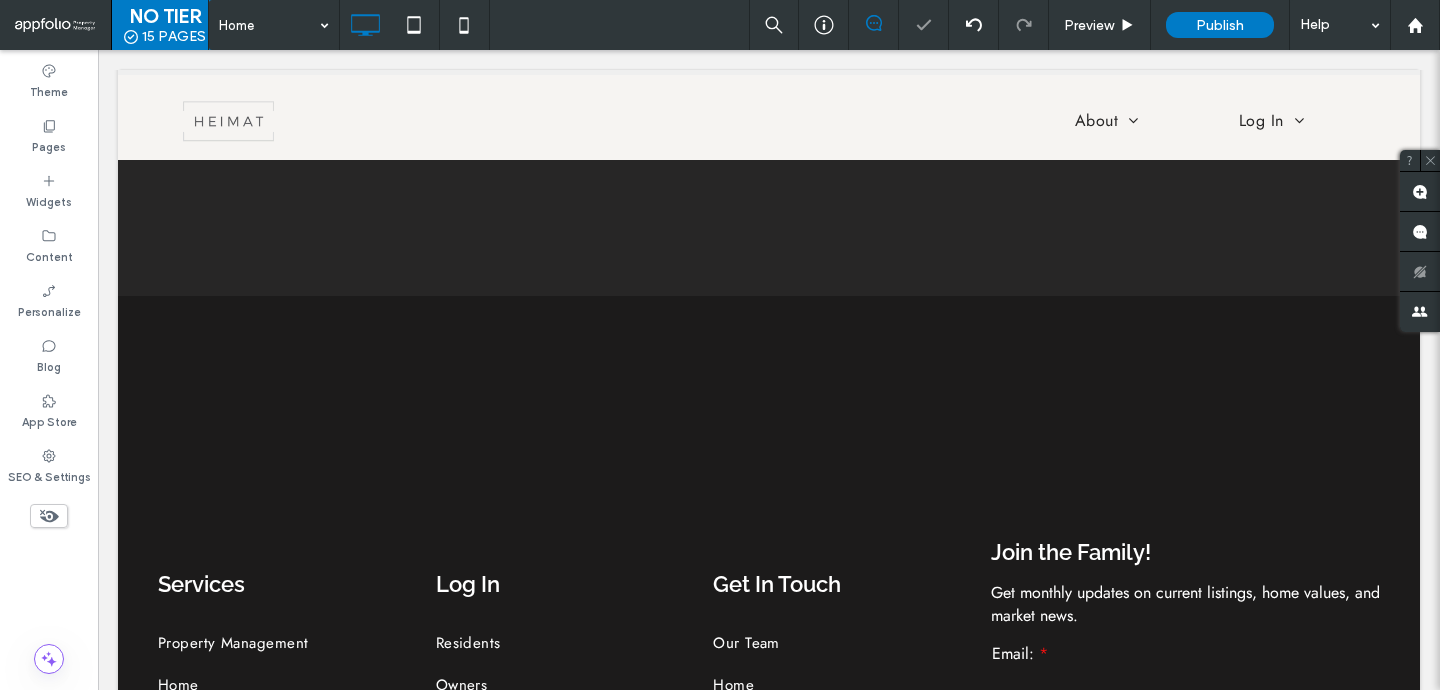 type on "****" 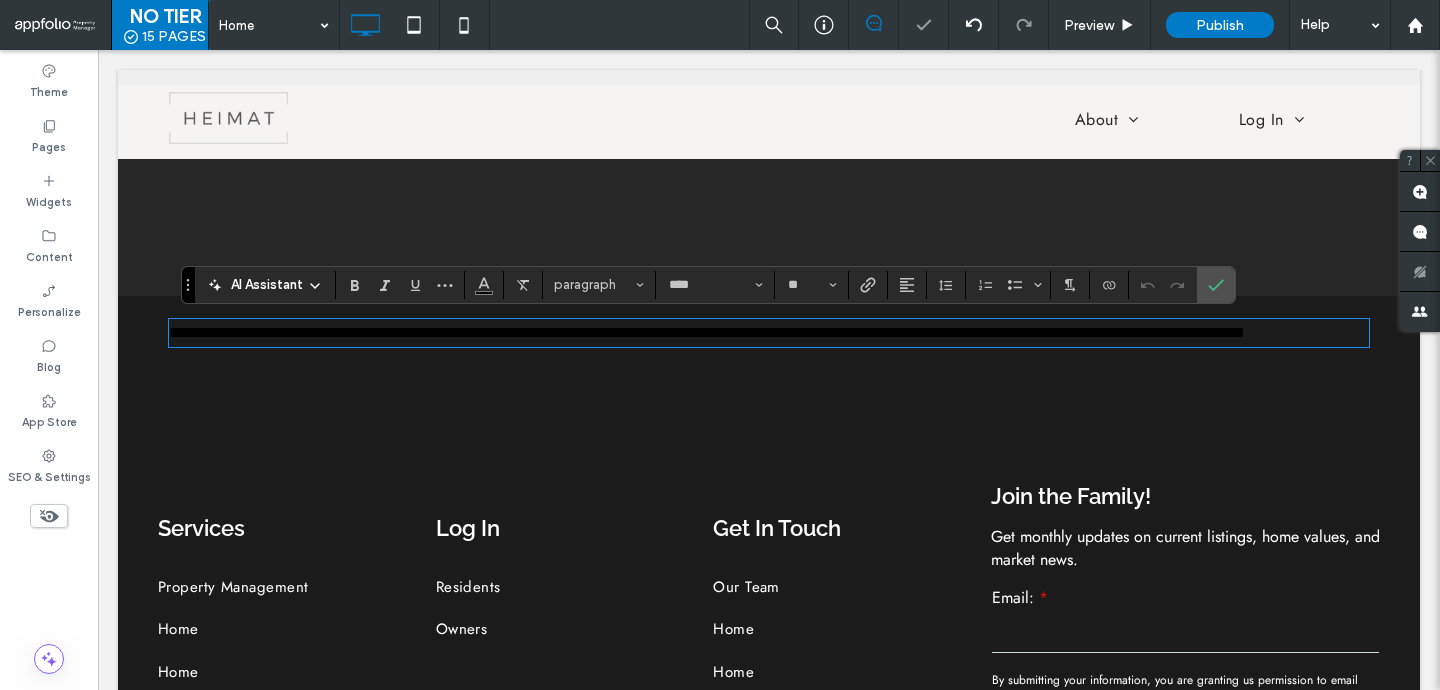 type 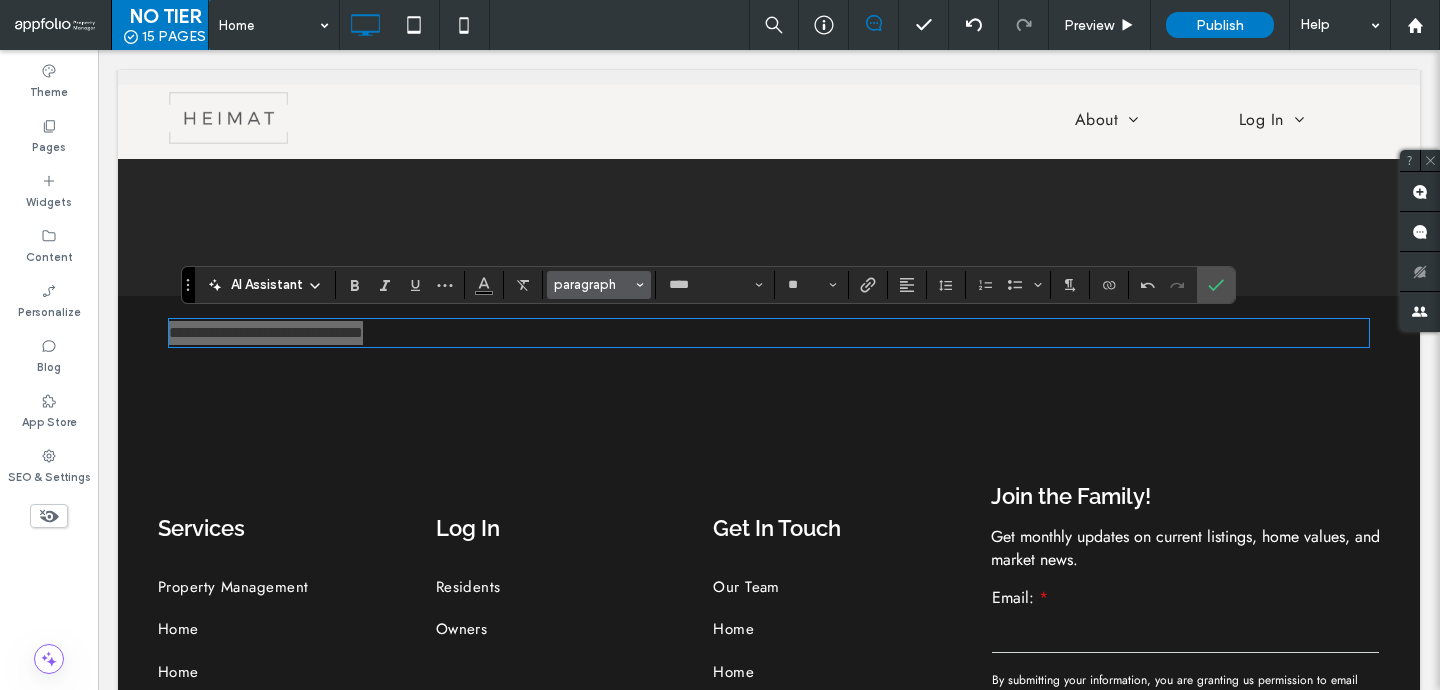 click on "paragraph" at bounding box center (593, 284) 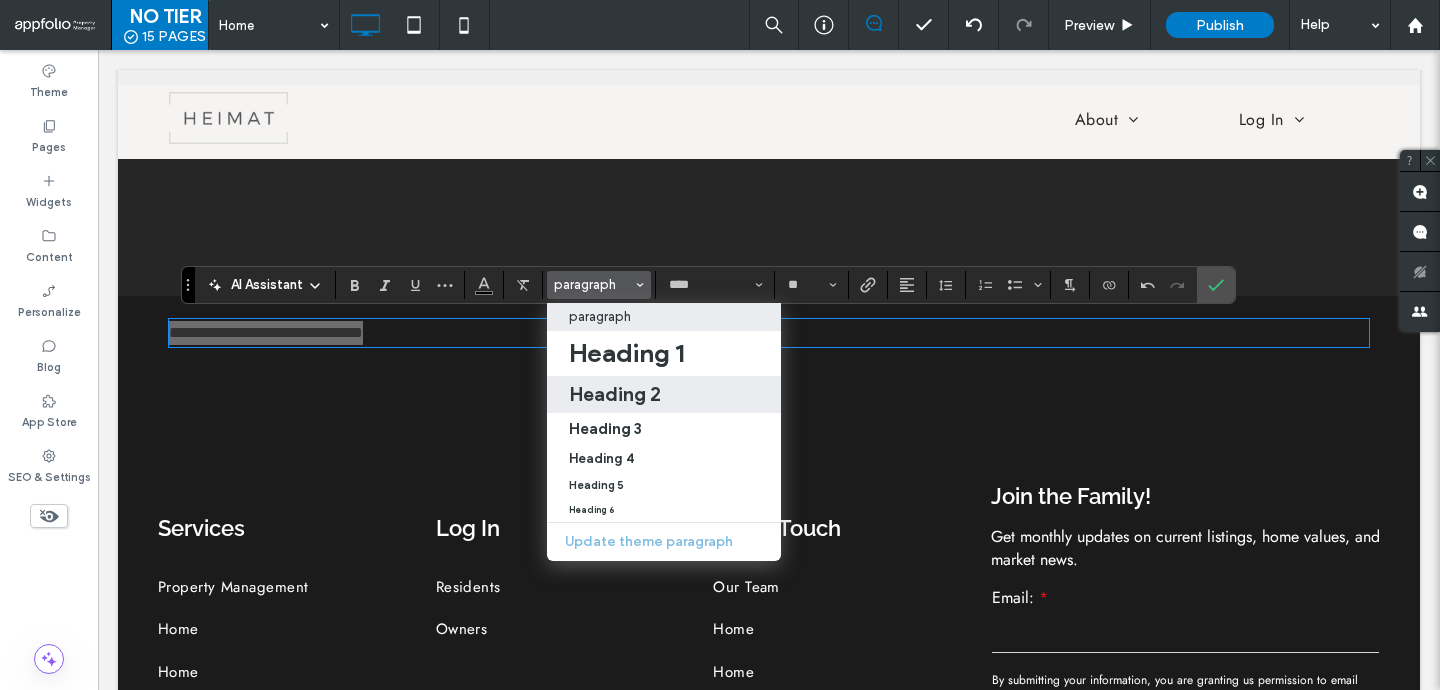 click on "Heading 2" at bounding box center (615, 394) 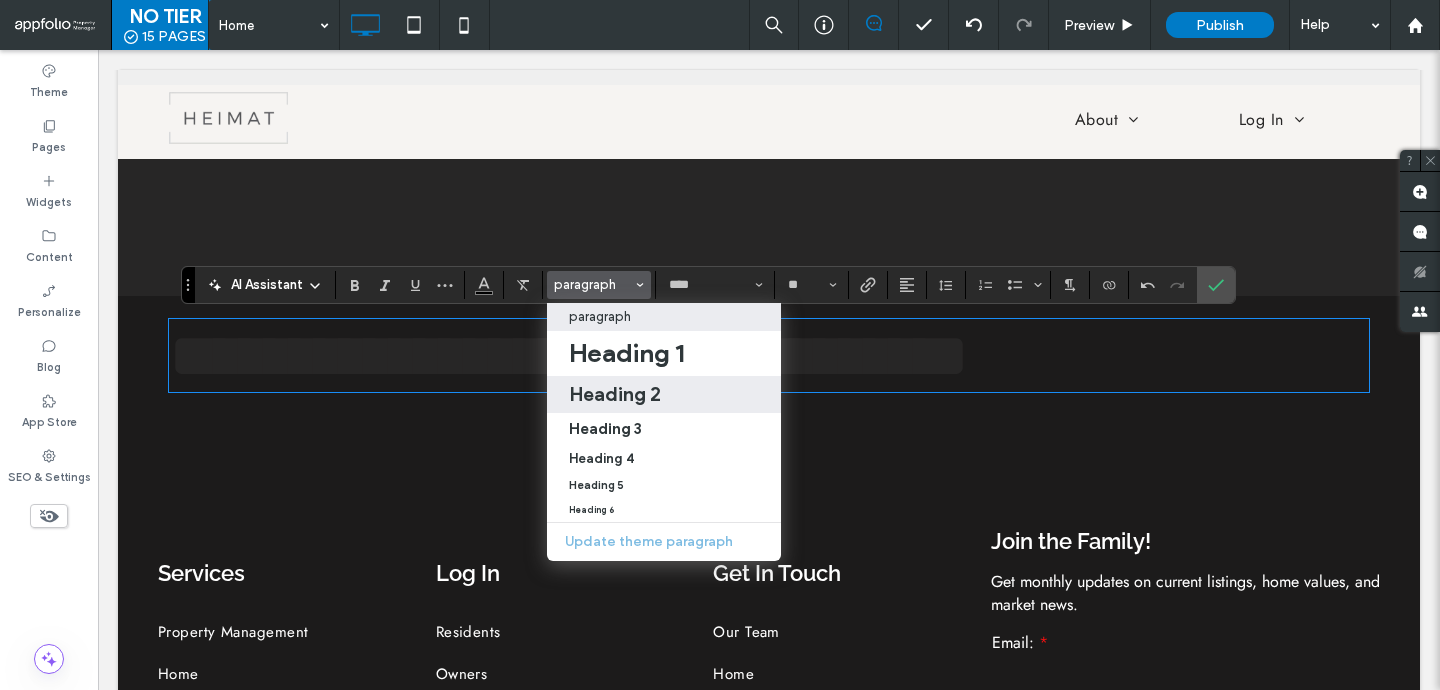 type on "*******" 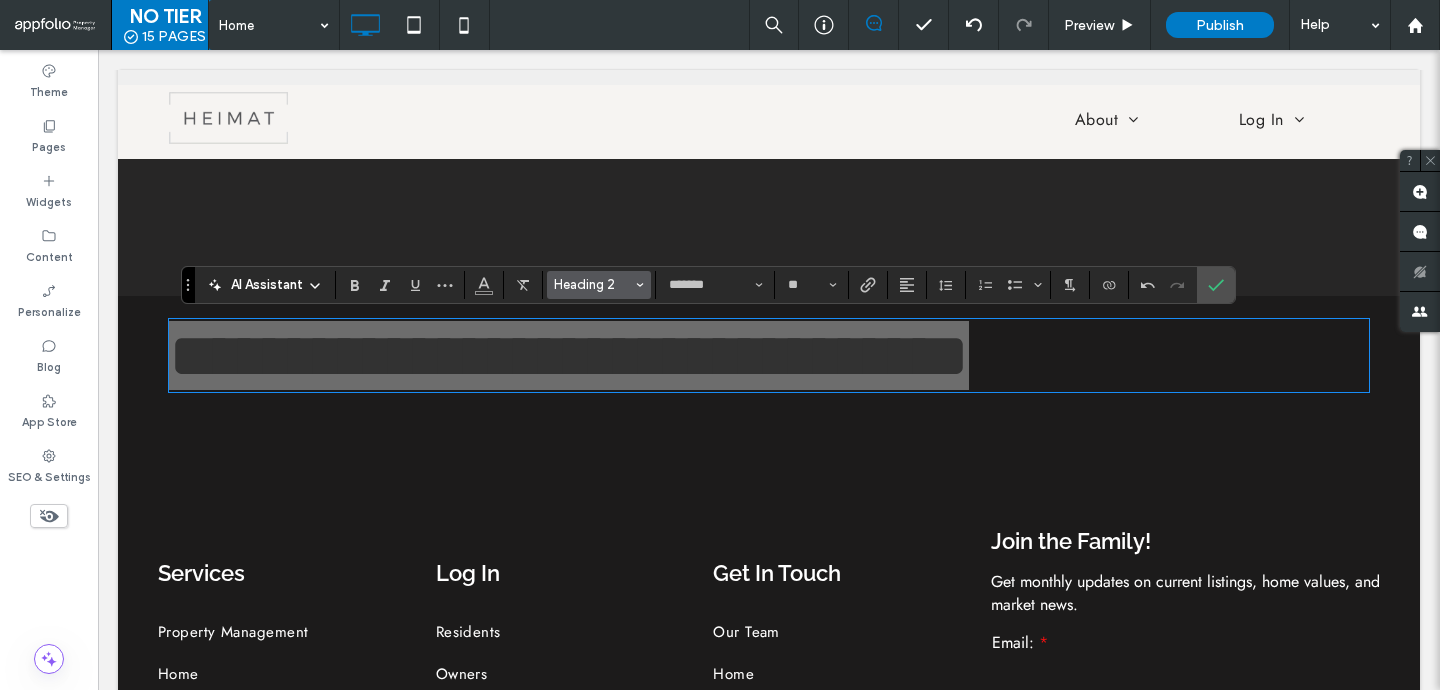 click on "Heading 2" at bounding box center (593, 284) 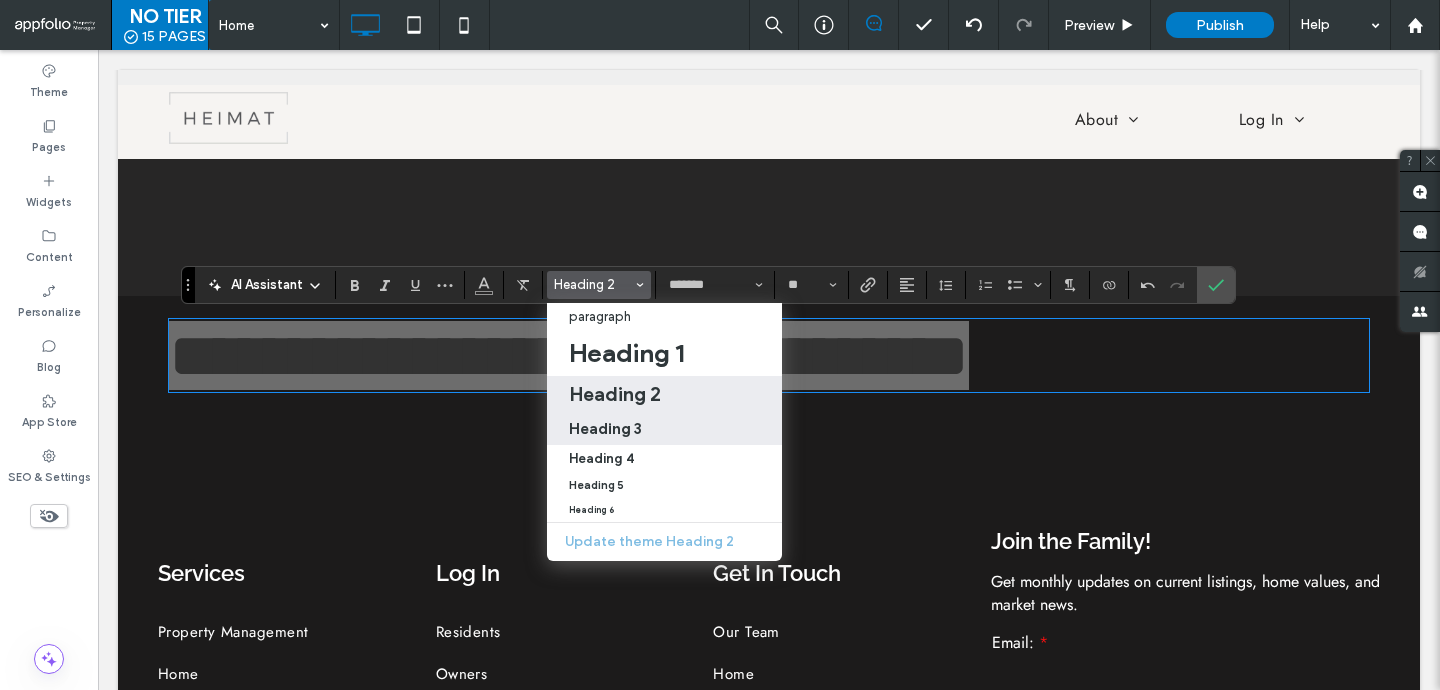 click on "Heading 3" at bounding box center (605, 428) 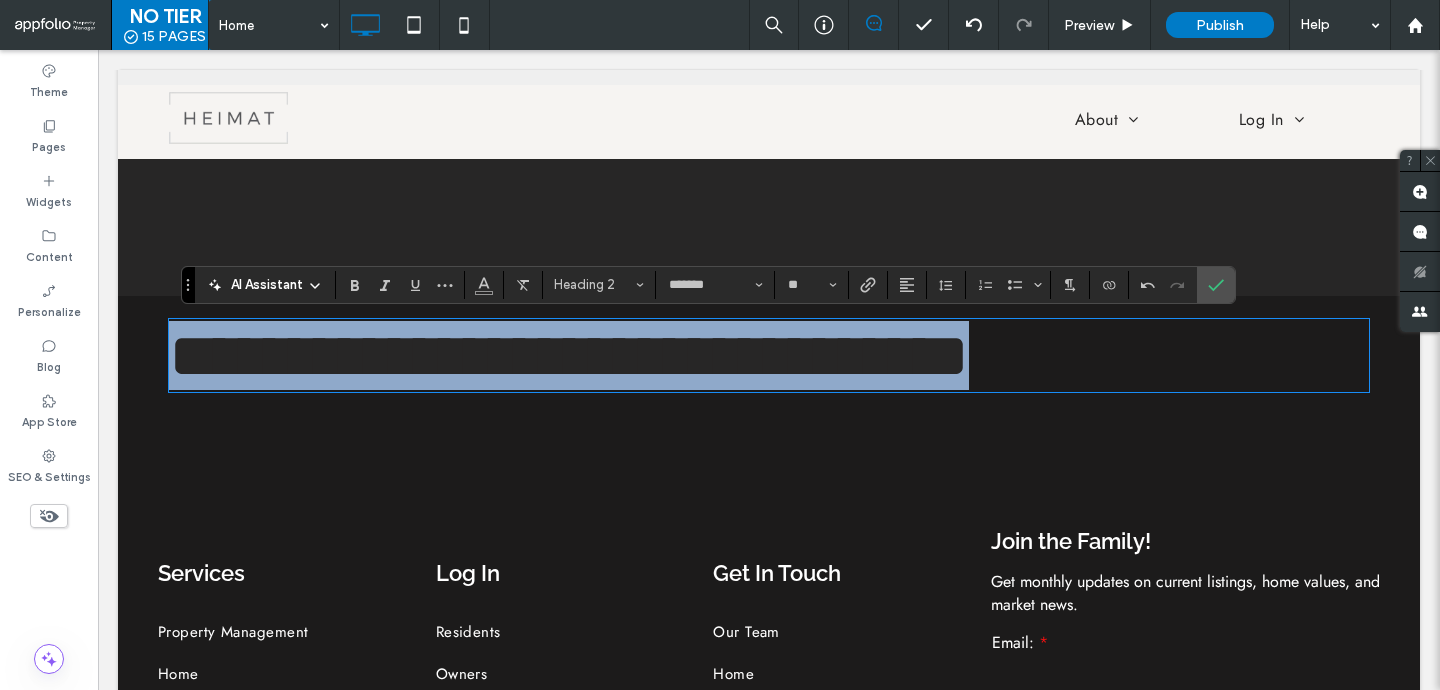 type on "**" 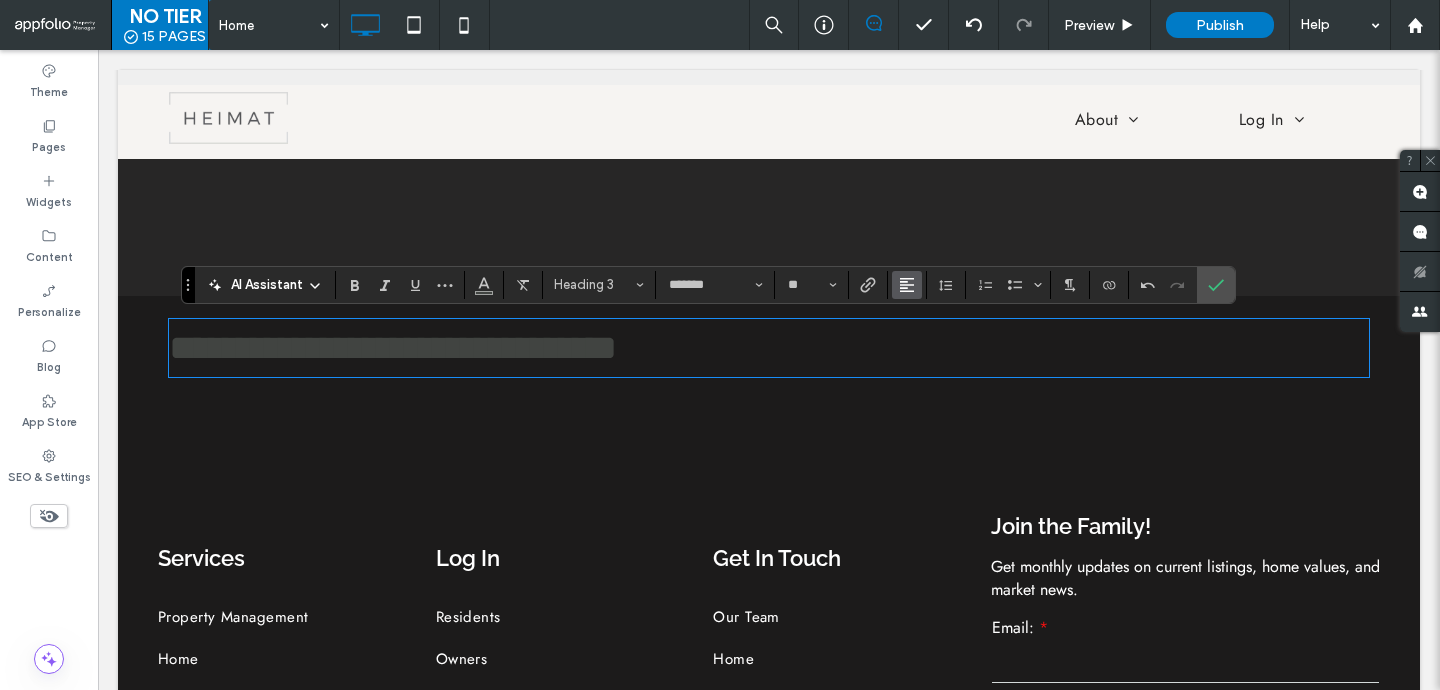 click 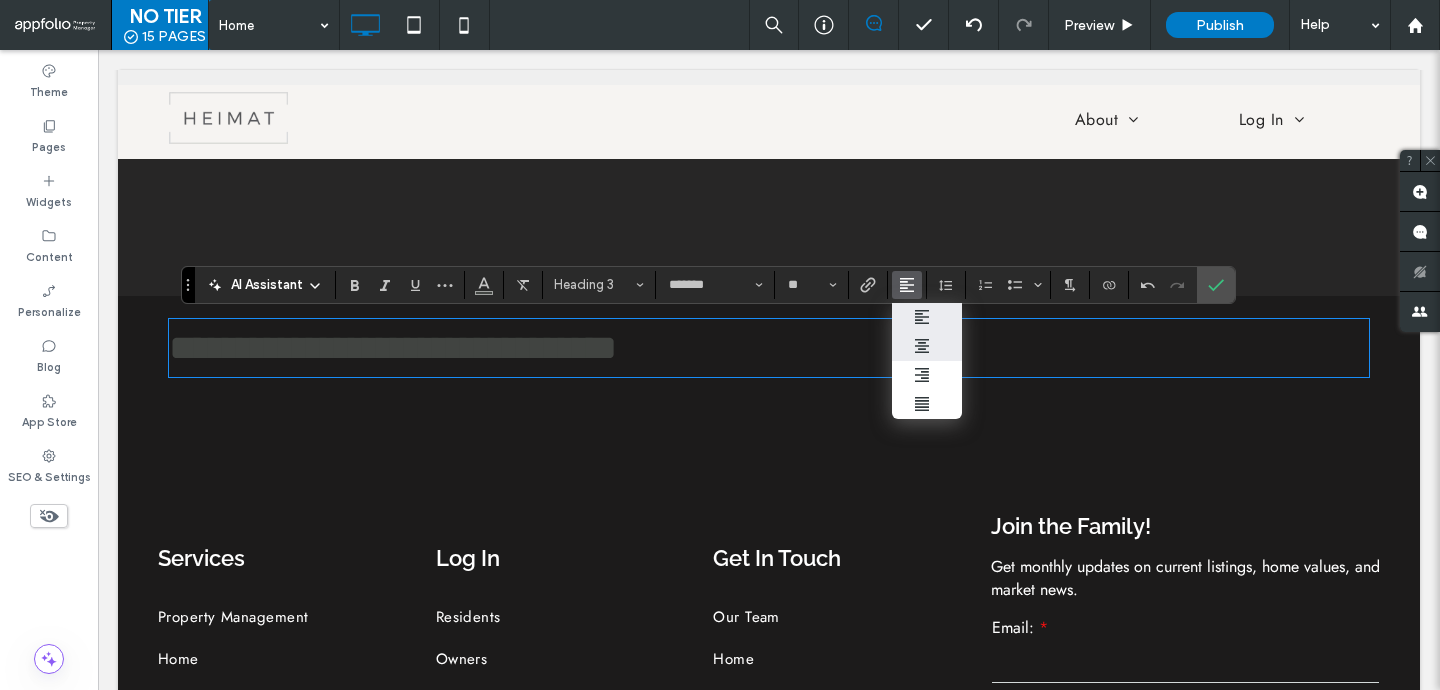 click 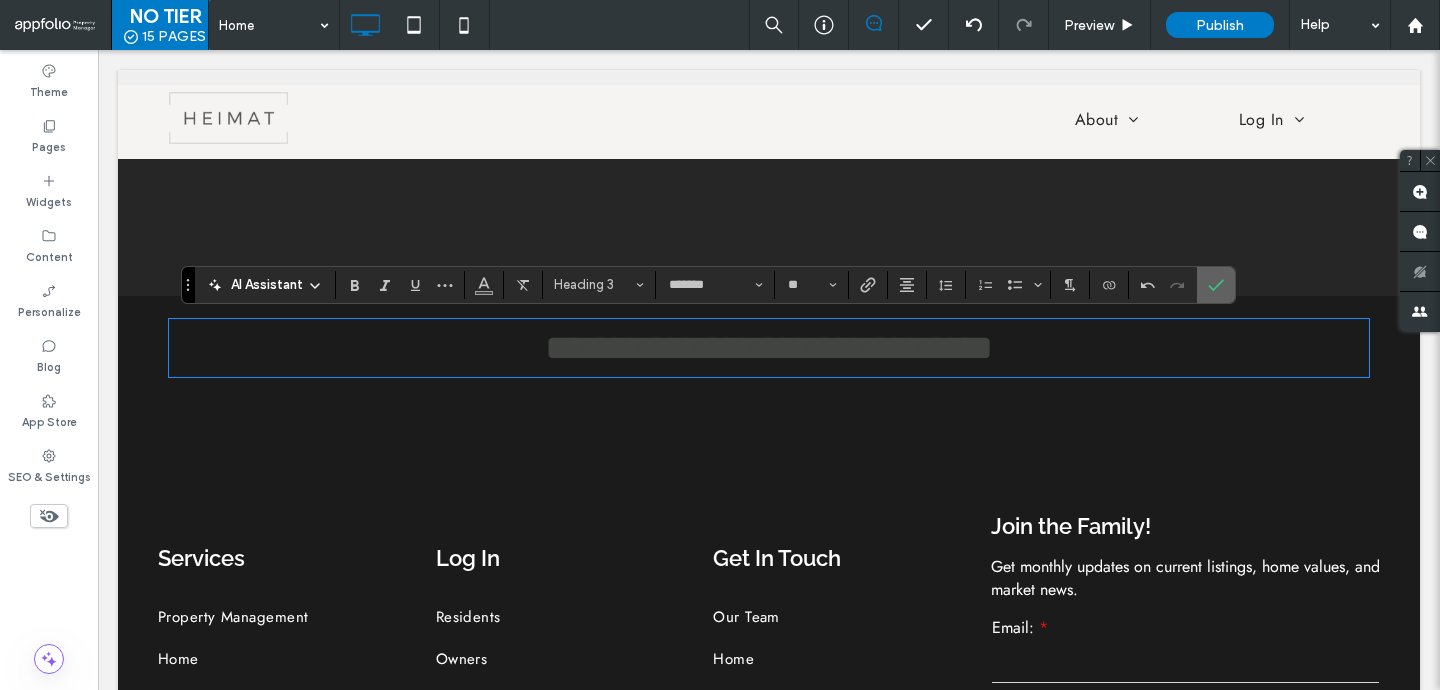 click at bounding box center (1216, 285) 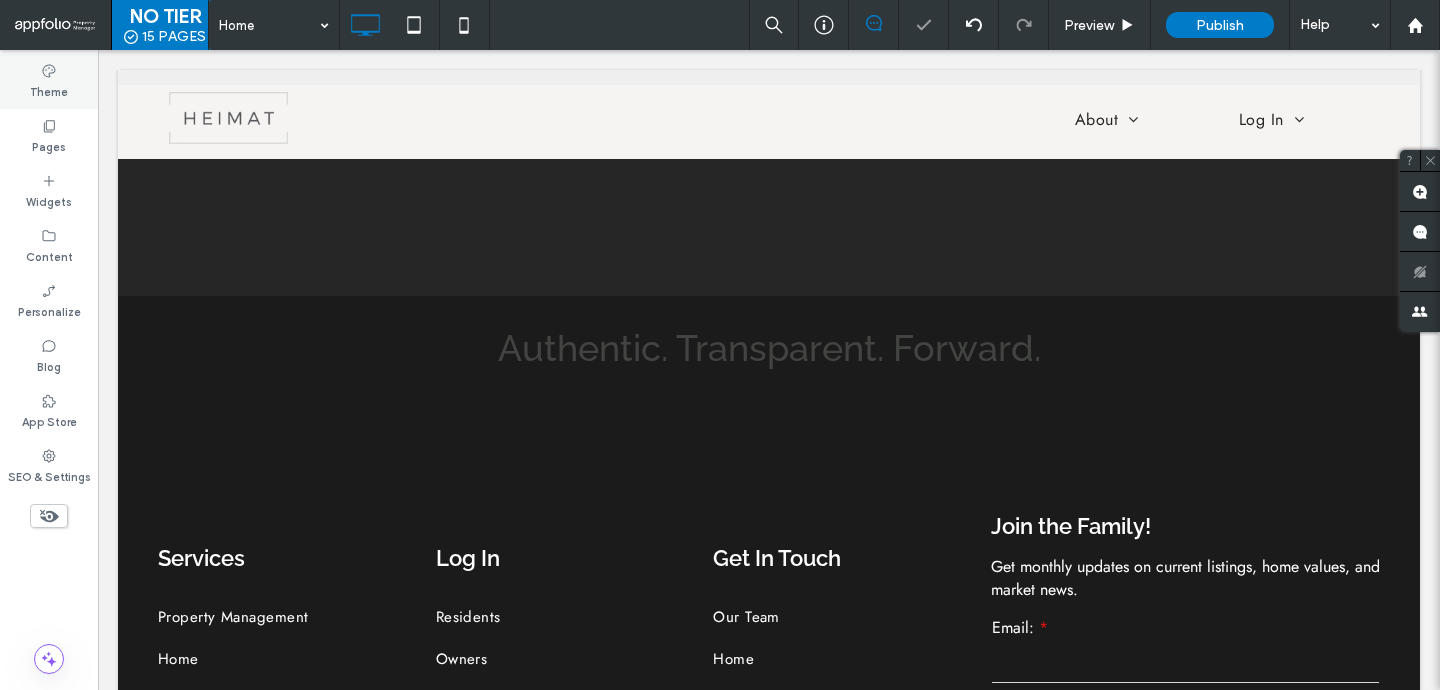 click on "Theme" at bounding box center (49, 90) 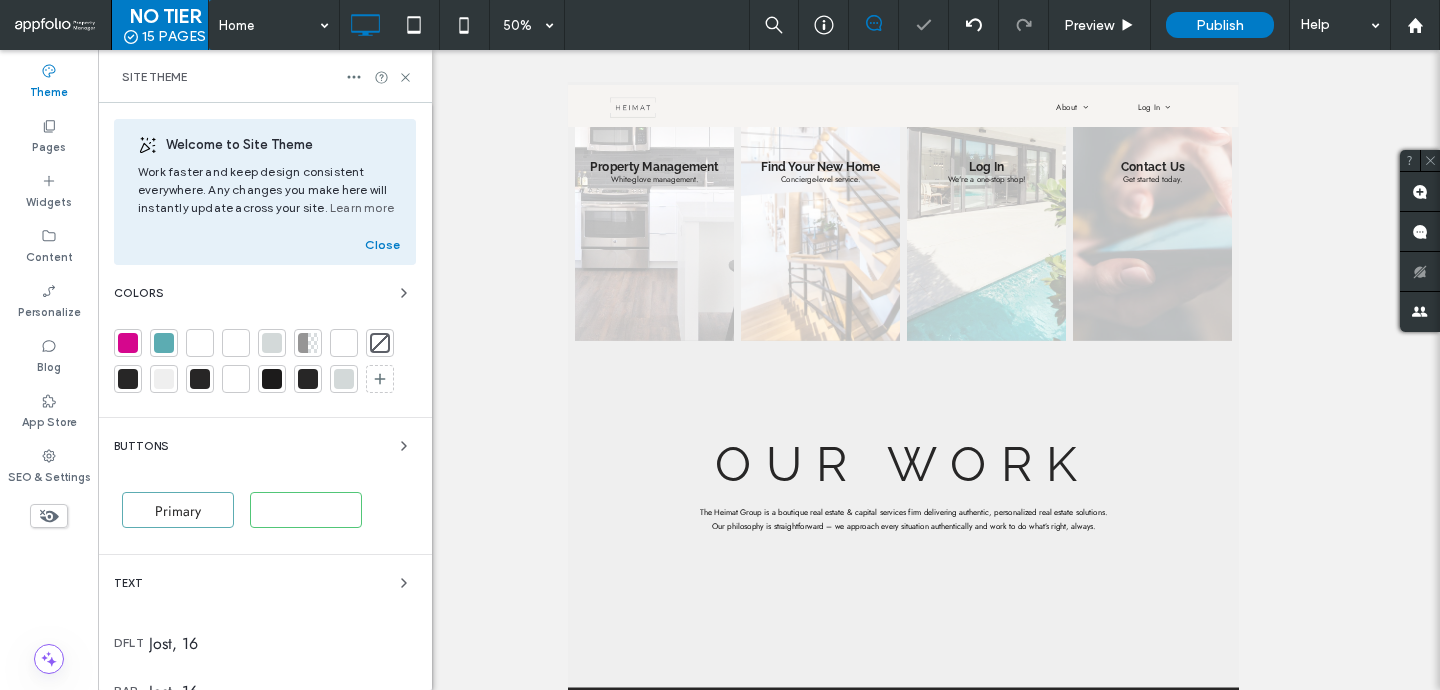 scroll, scrollTop: 274, scrollLeft: 0, axis: vertical 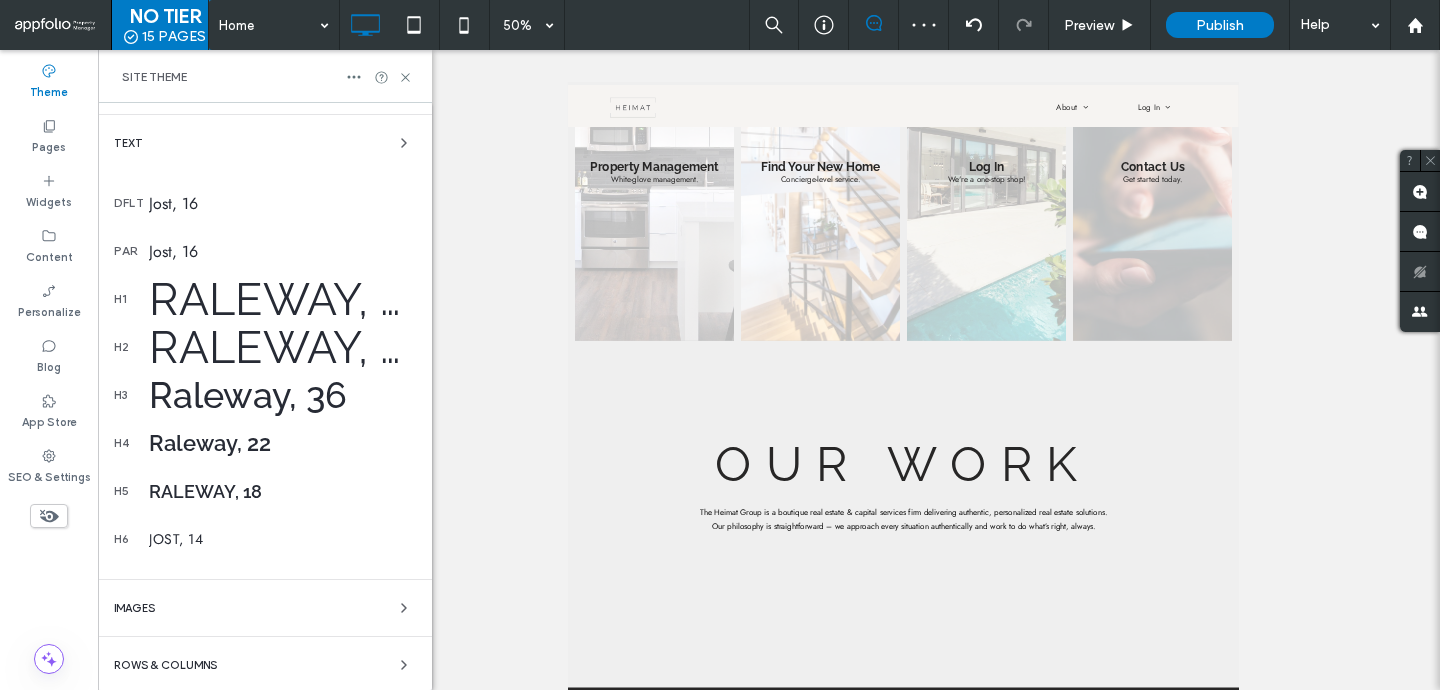 click on "Raleway, 36" at bounding box center (282, 395) 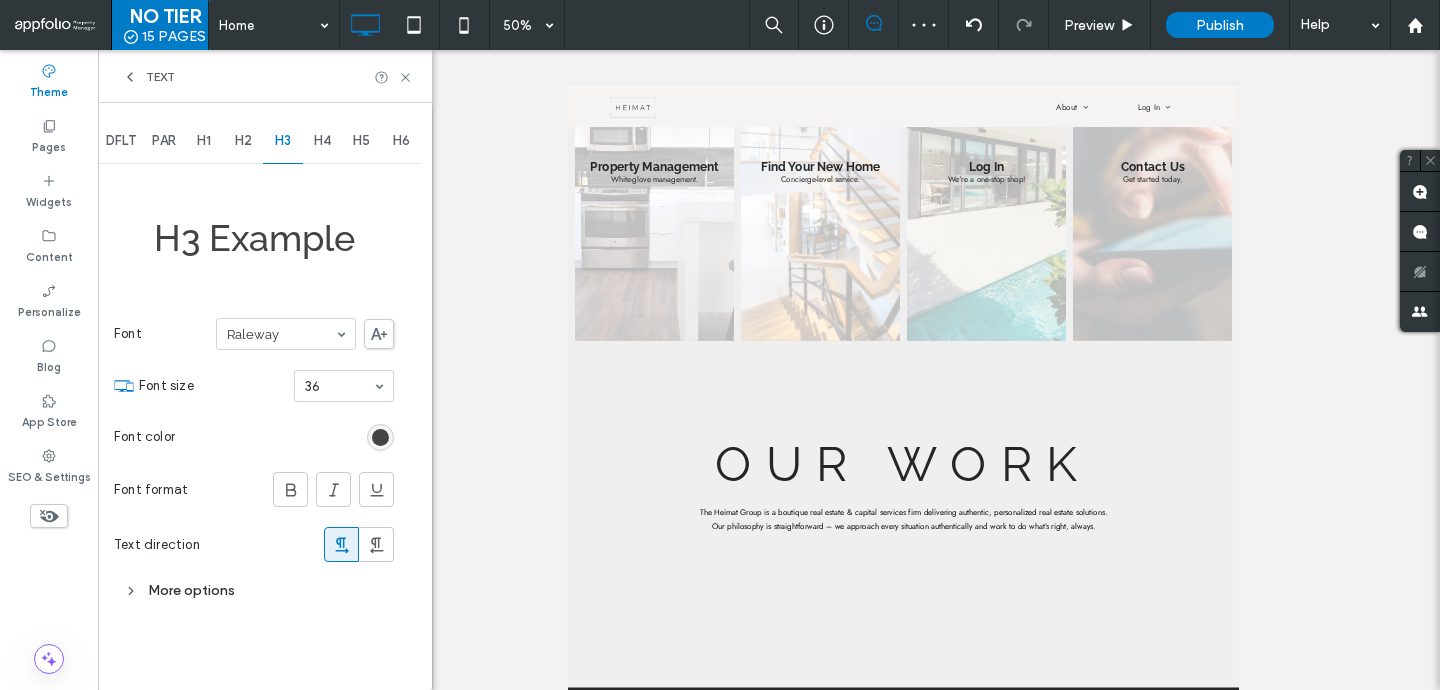scroll, scrollTop: 0, scrollLeft: 0, axis: both 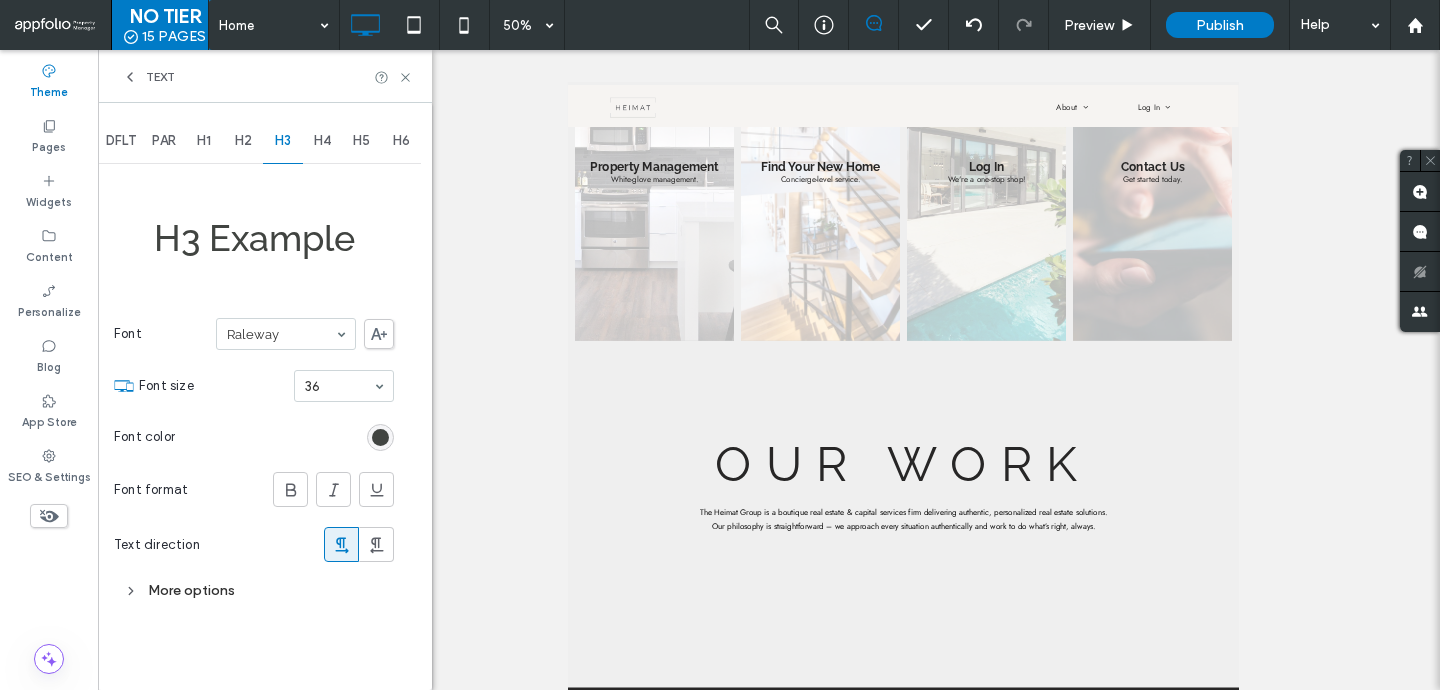 click on "More options" at bounding box center (254, 590) 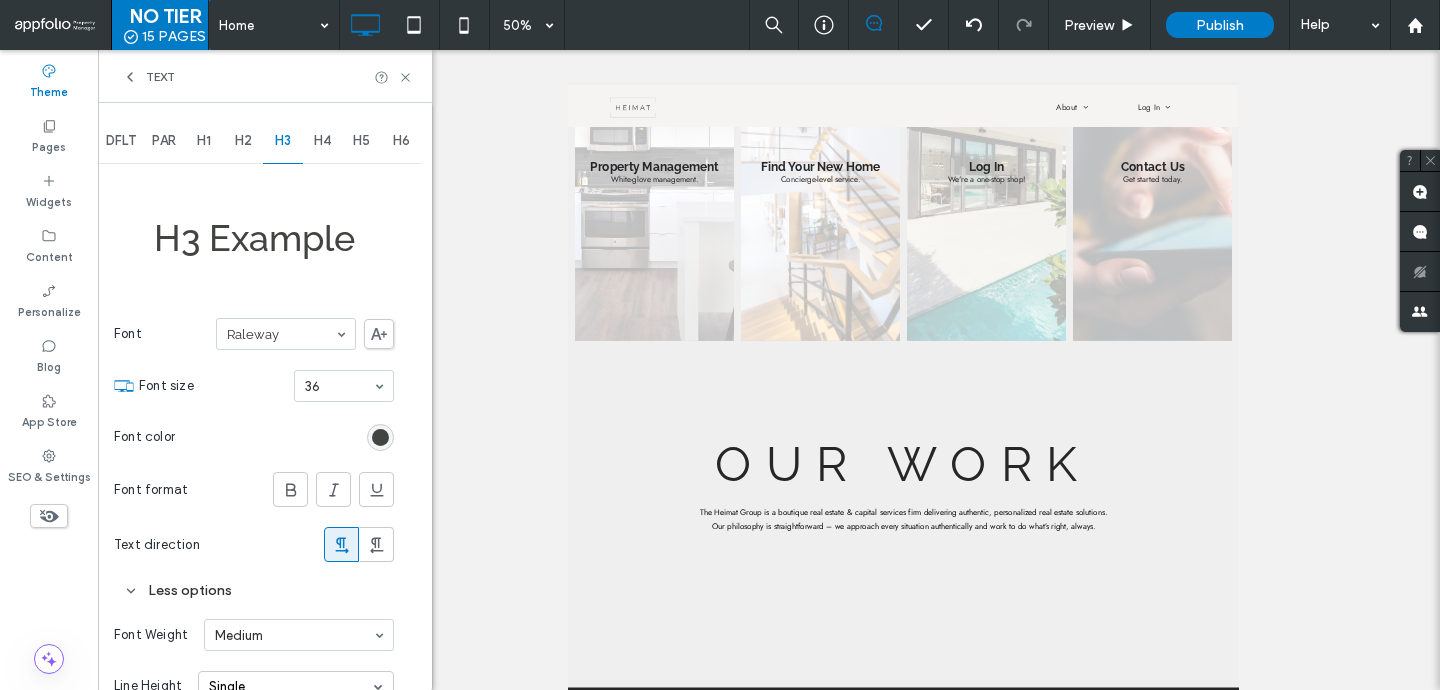 scroll, scrollTop: 167, scrollLeft: 0, axis: vertical 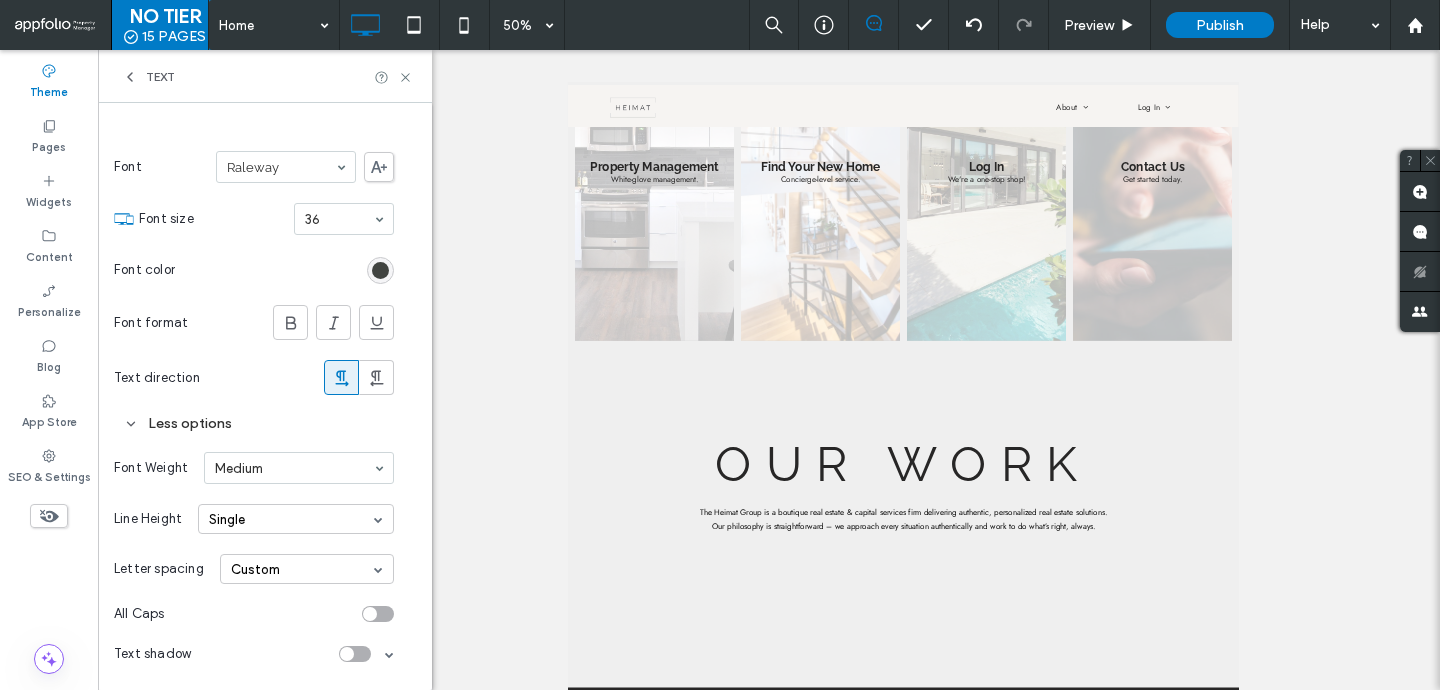 click on "All Caps" at bounding box center (254, 614) 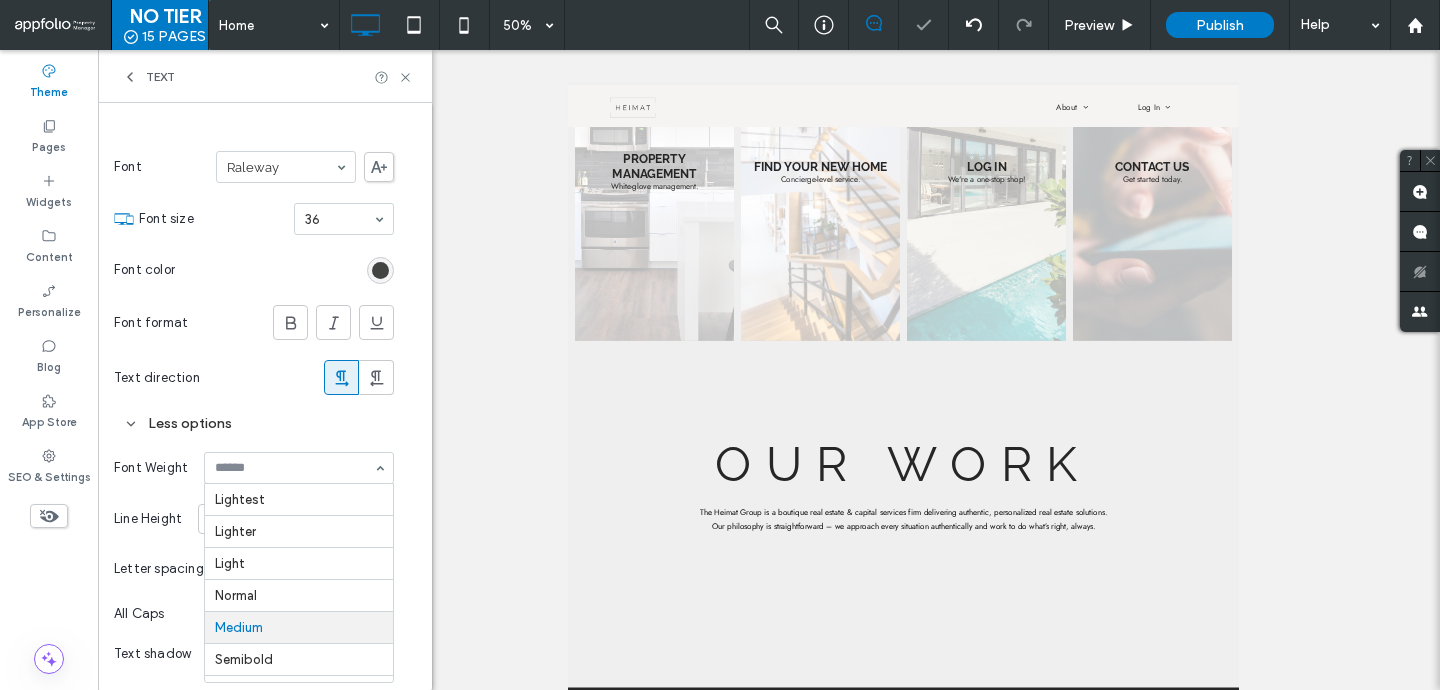 scroll, scrollTop: 98, scrollLeft: 0, axis: vertical 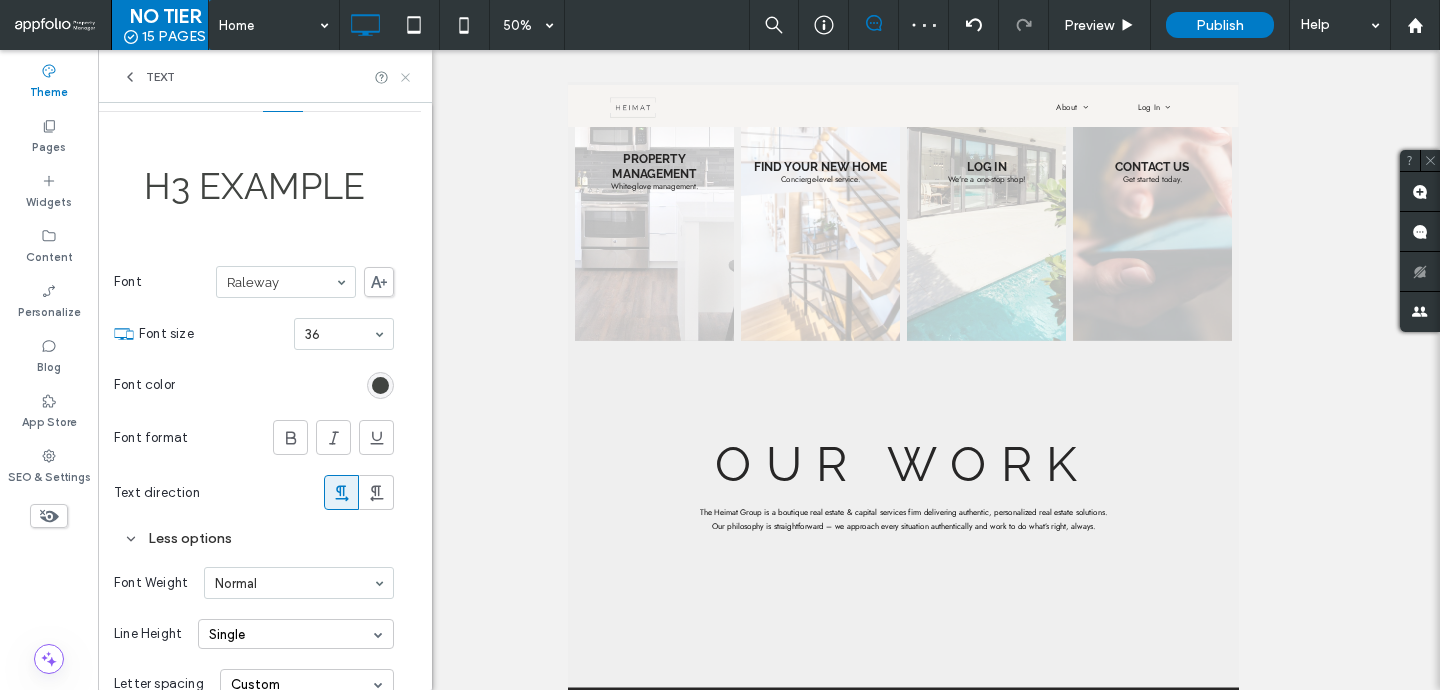 drag, startPoint x: 405, startPoint y: 84, endPoint x: 307, endPoint y: 33, distance: 110.47624 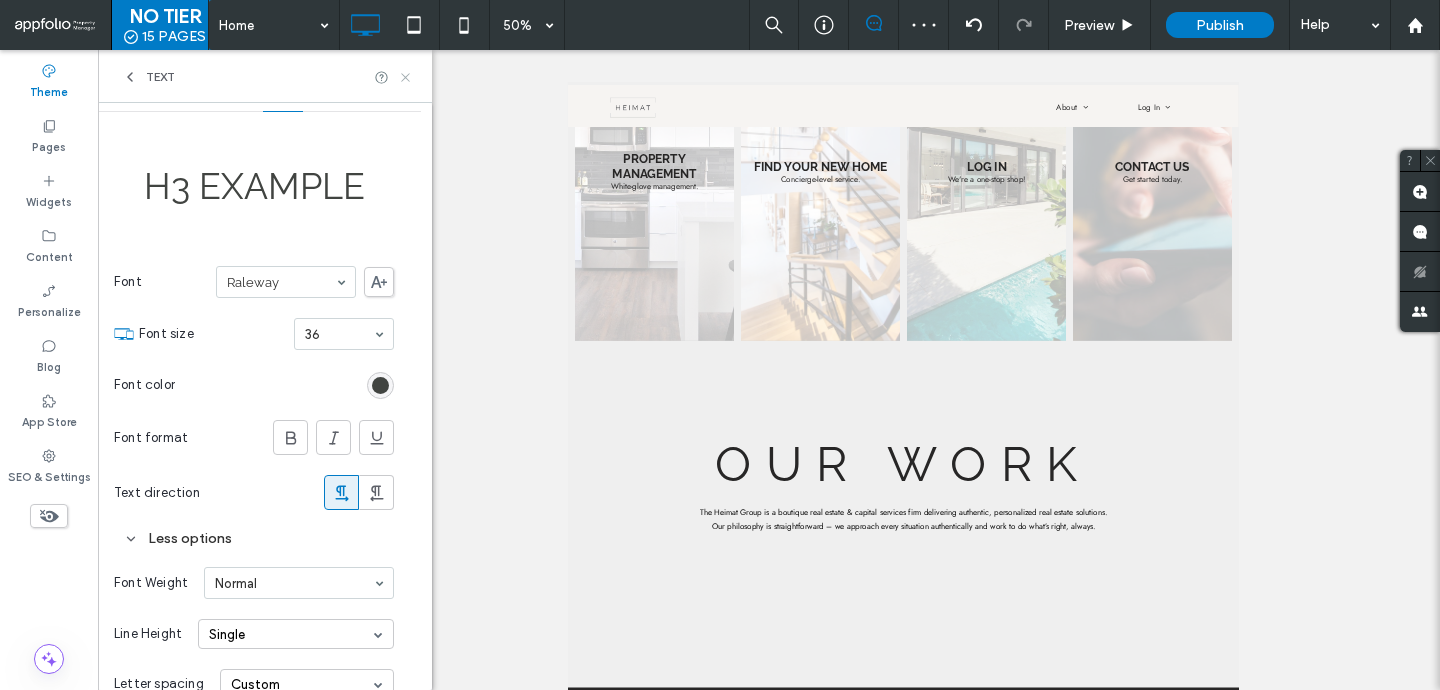 click 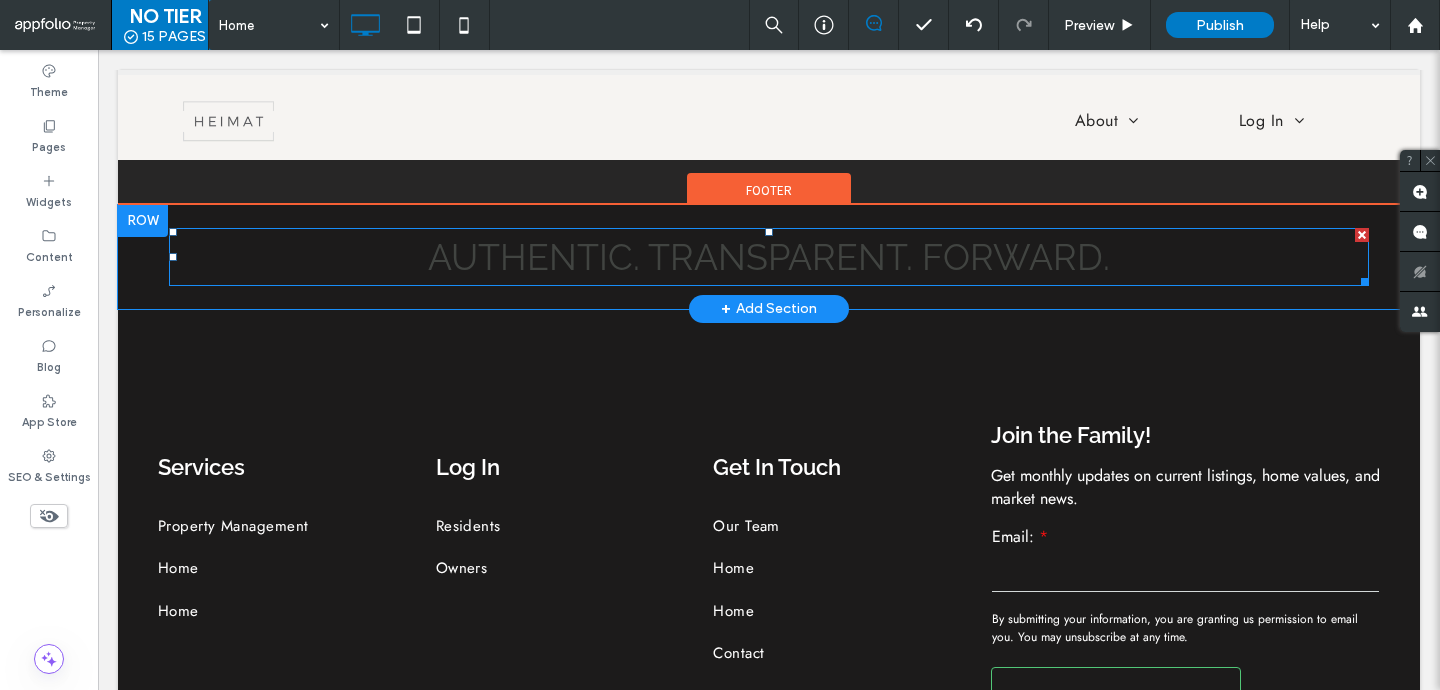 scroll, scrollTop: 2046, scrollLeft: 0, axis: vertical 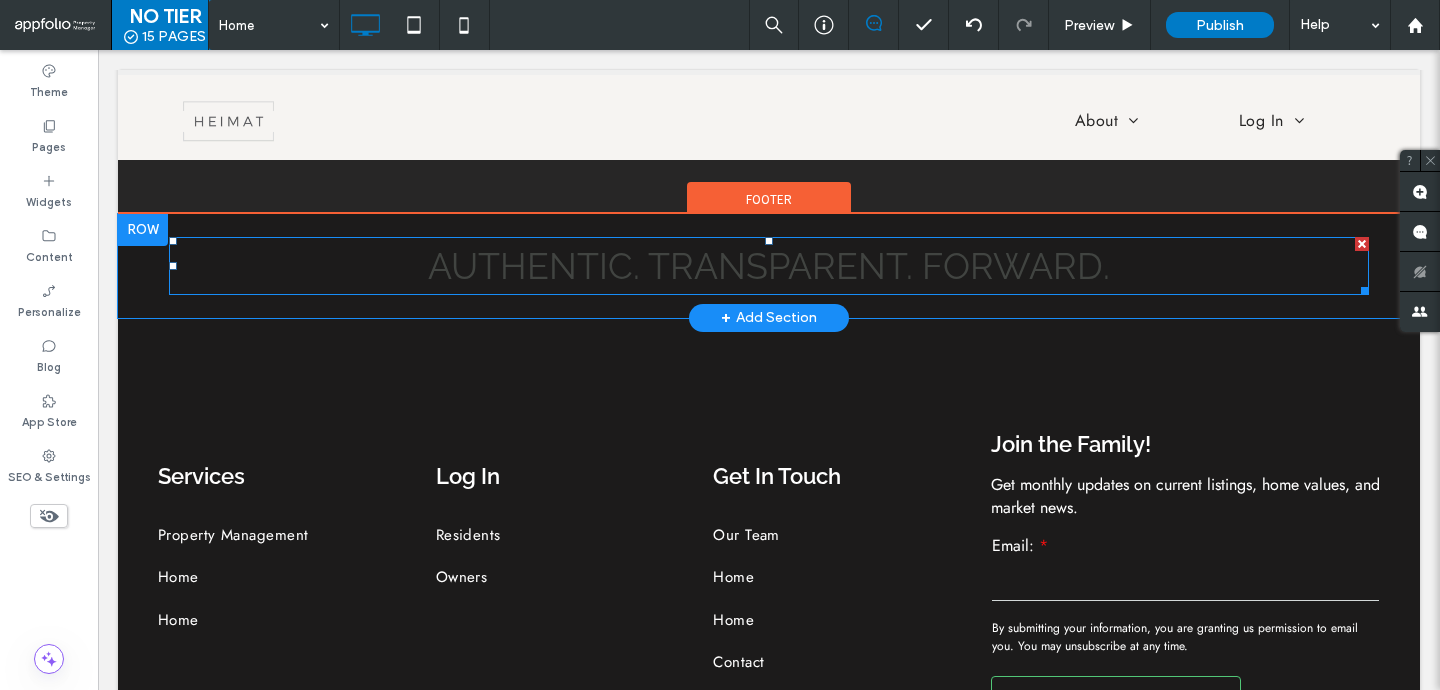 click on "Authentic. Transparent. Forward." at bounding box center (769, 266) 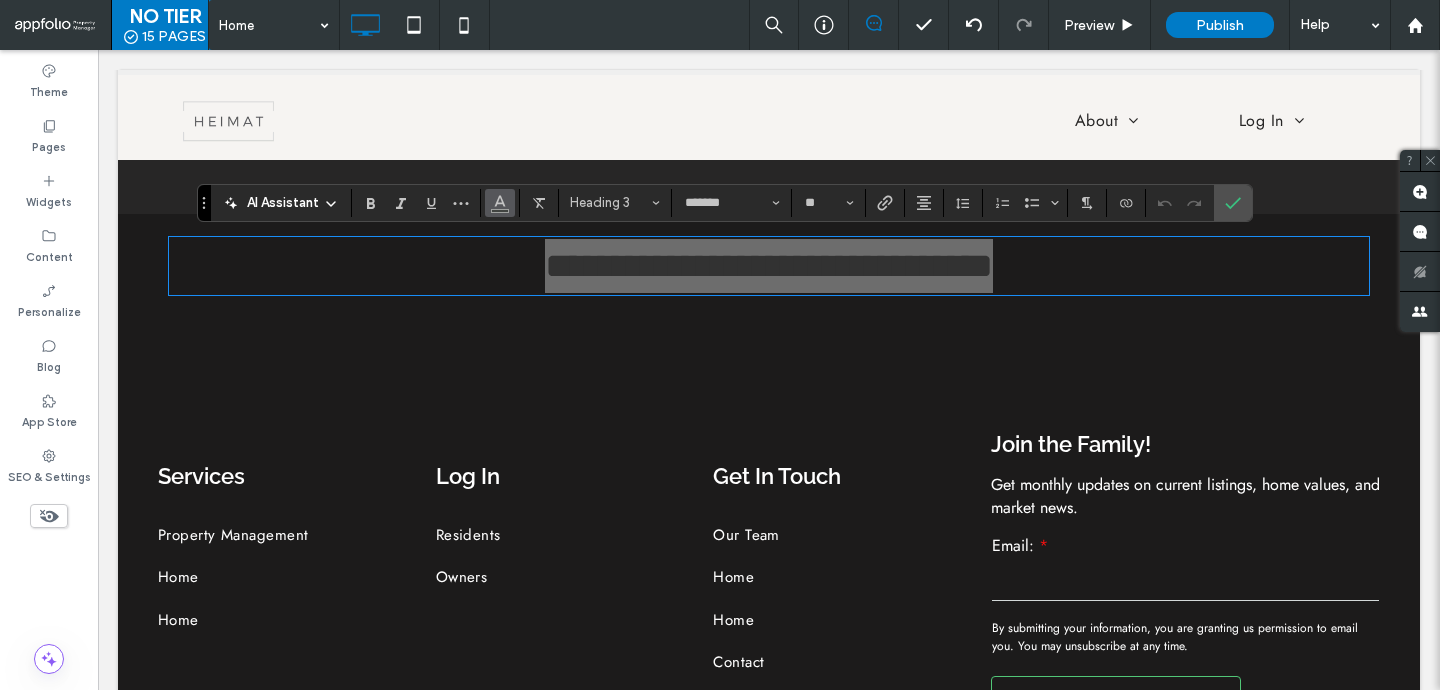 click 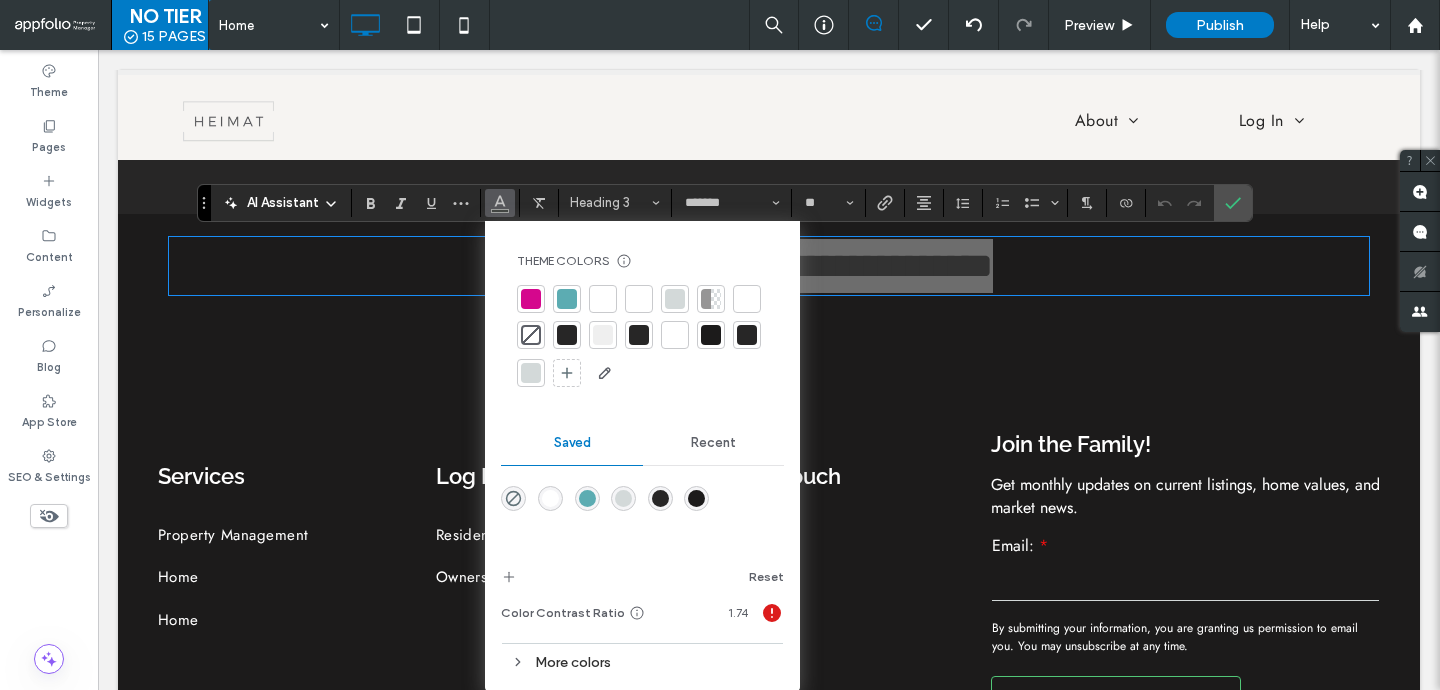 click at bounding box center [603, 299] 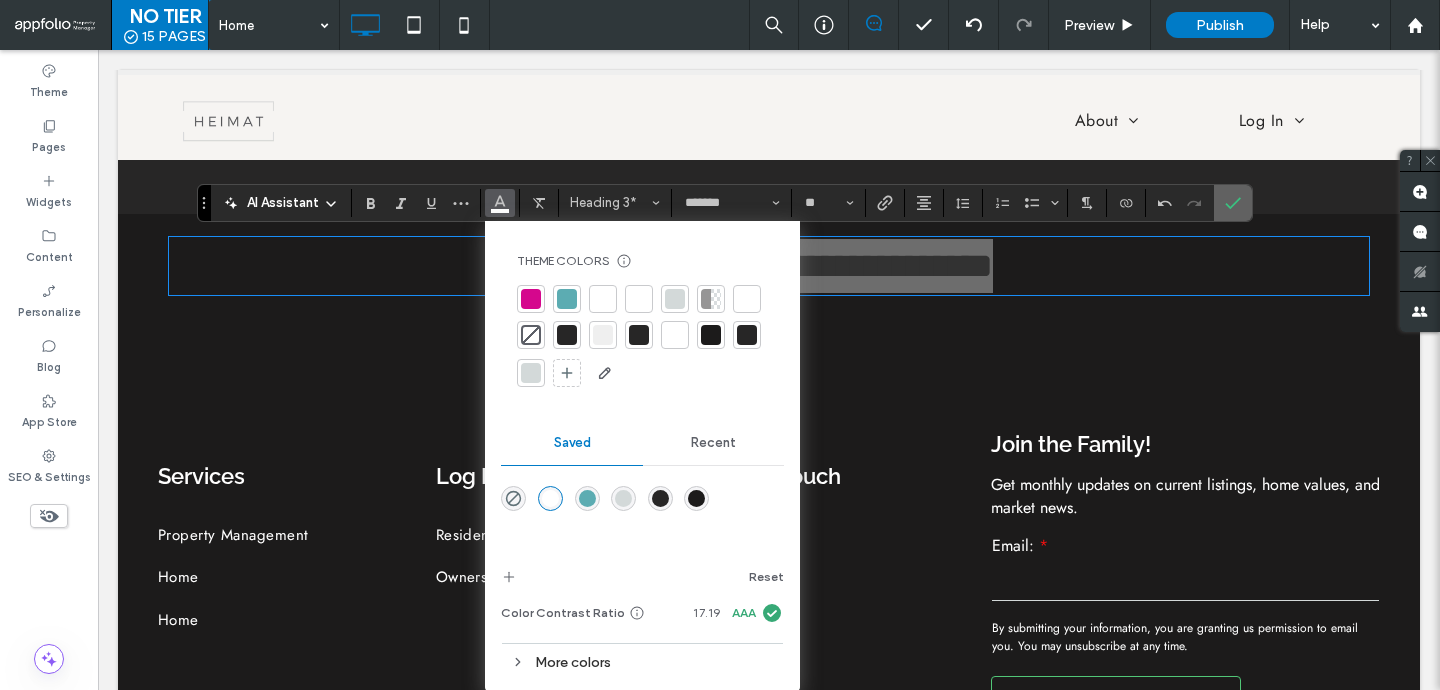 click at bounding box center (1233, 203) 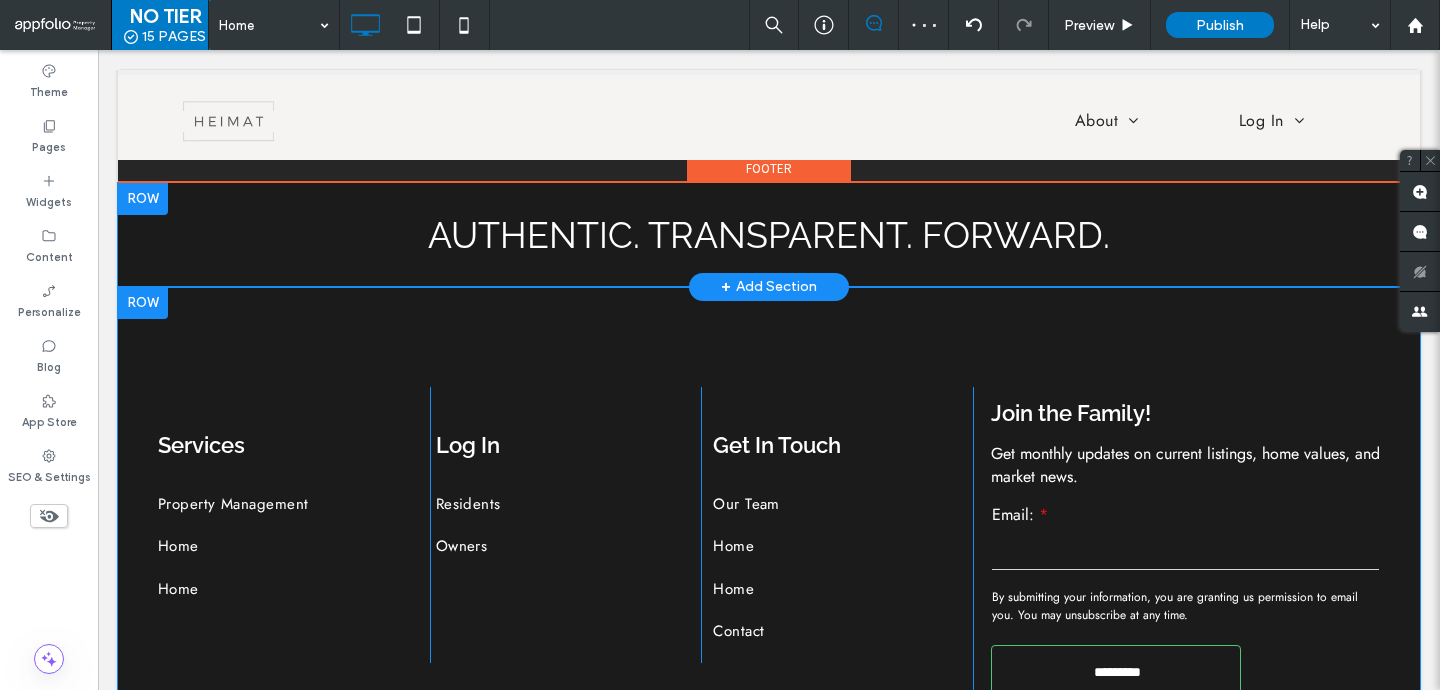 scroll, scrollTop: 2082, scrollLeft: 0, axis: vertical 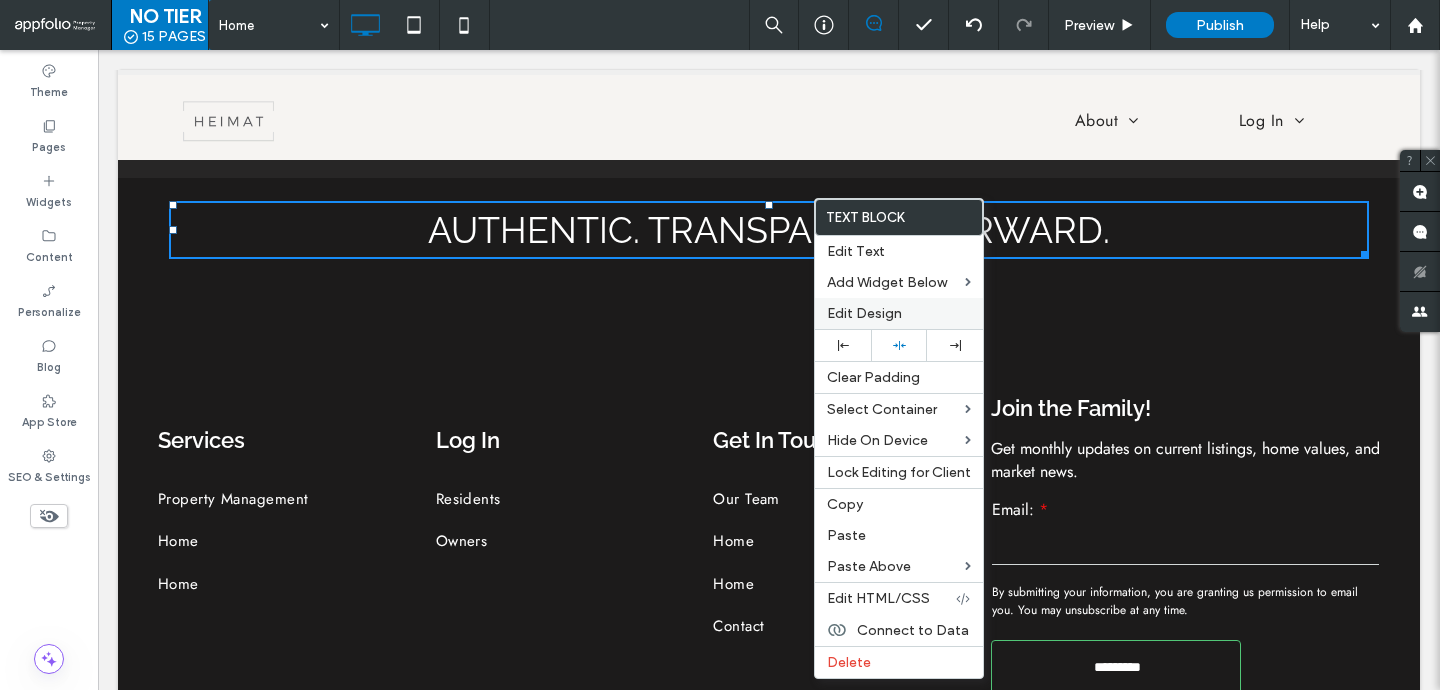 click on "Edit Design" at bounding box center [864, 313] 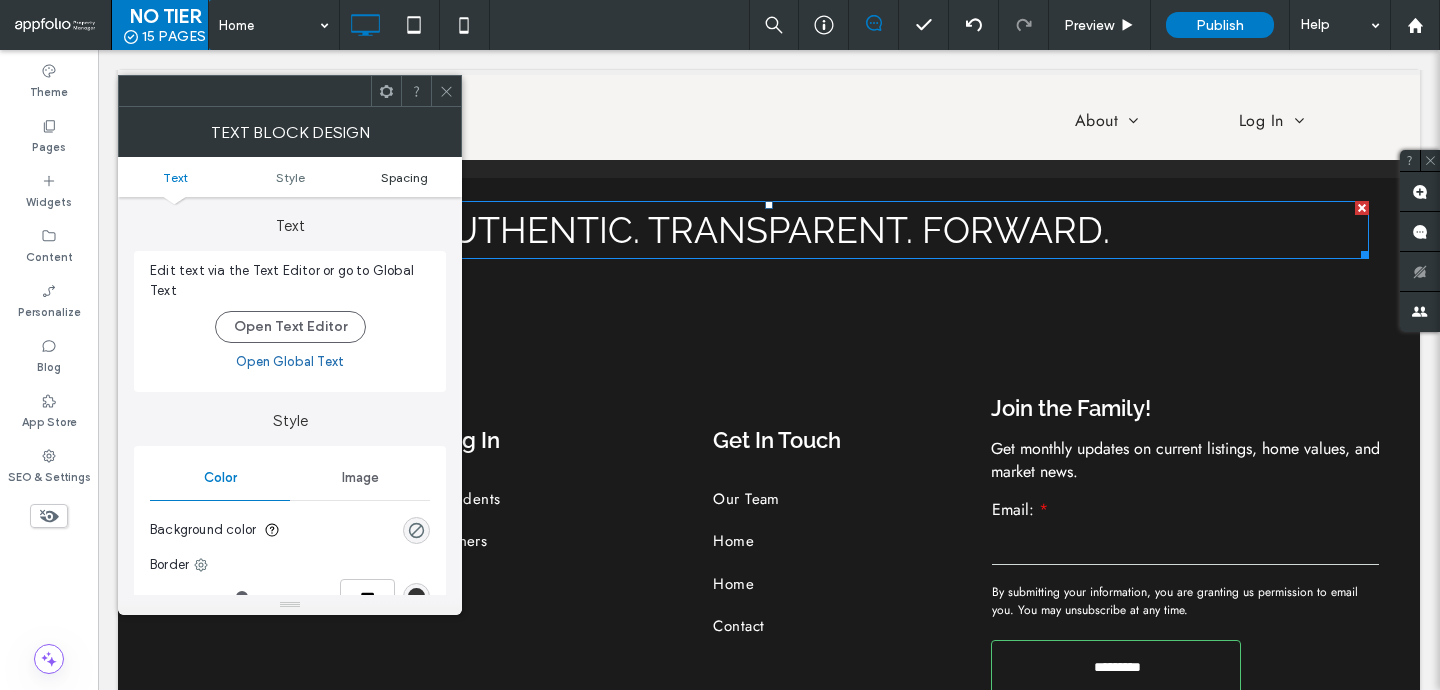 click on "Spacing" at bounding box center (404, 177) 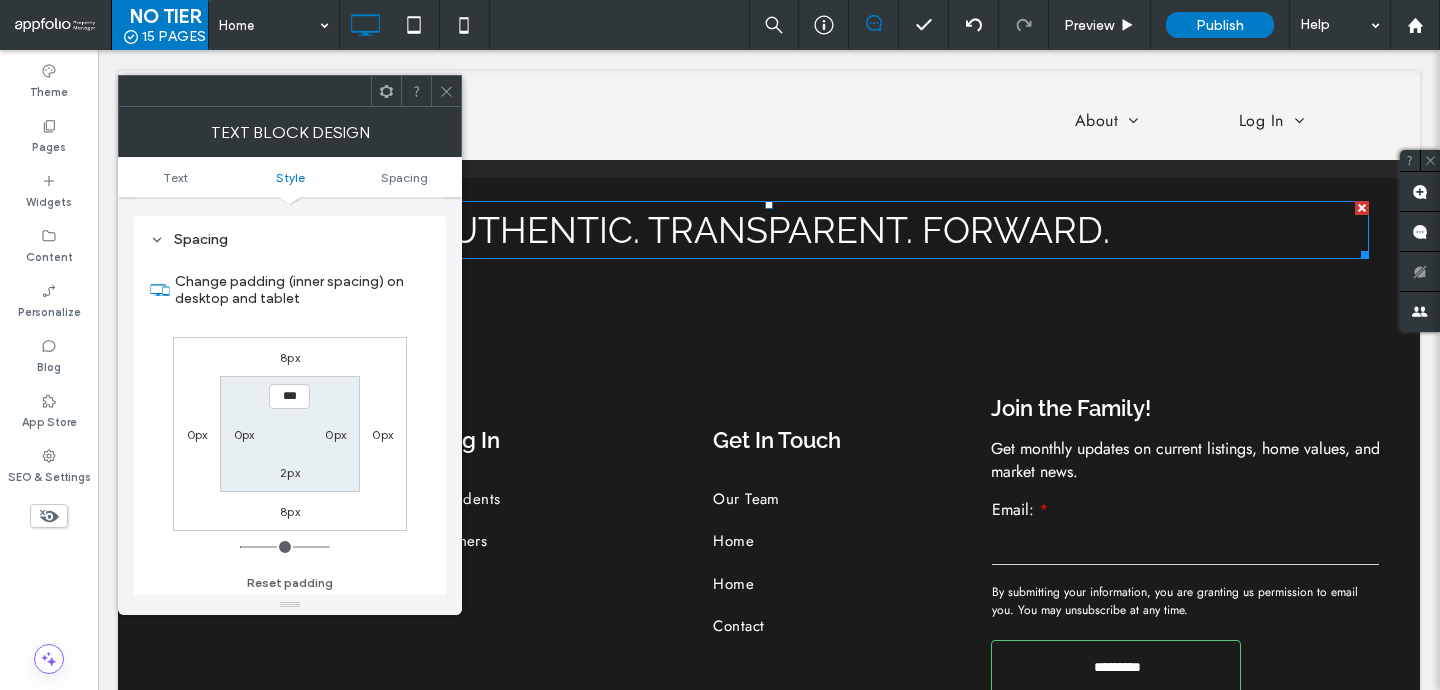 scroll, scrollTop: 511, scrollLeft: 0, axis: vertical 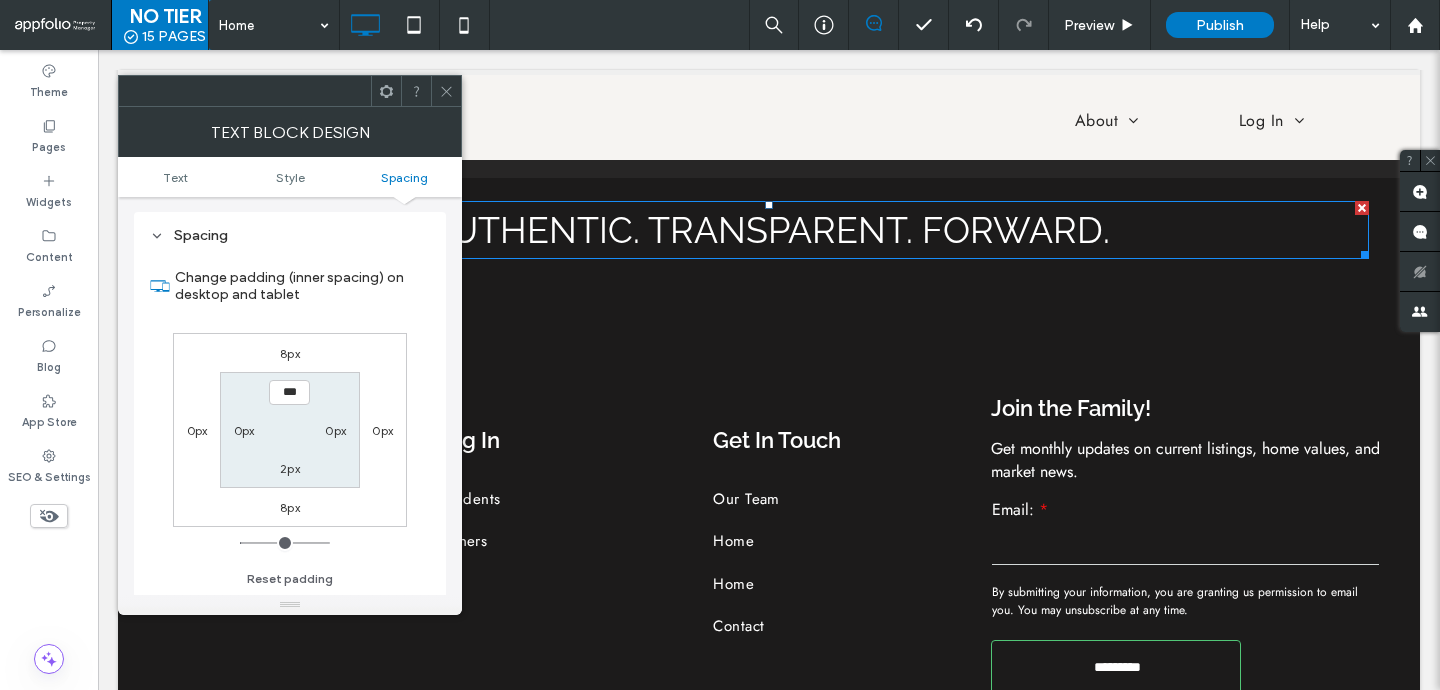 click on "8px" at bounding box center (290, 353) 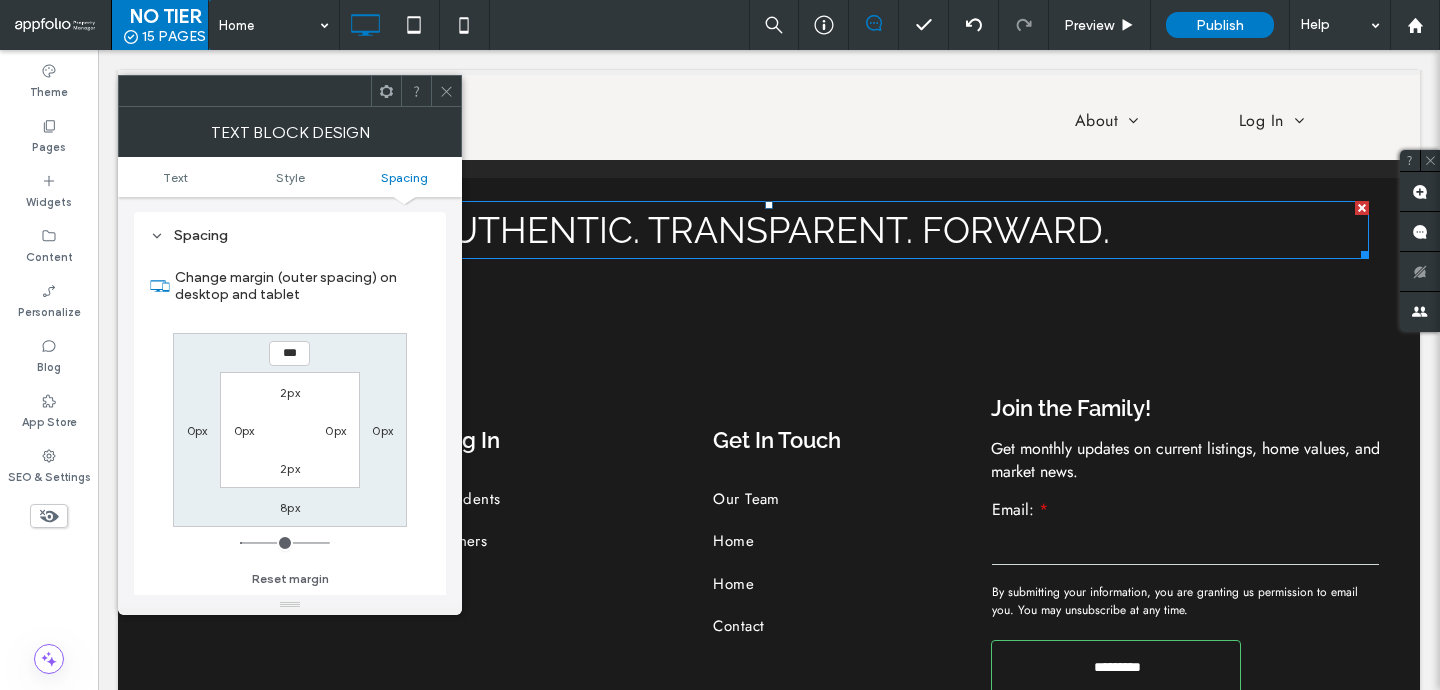 type on "***" 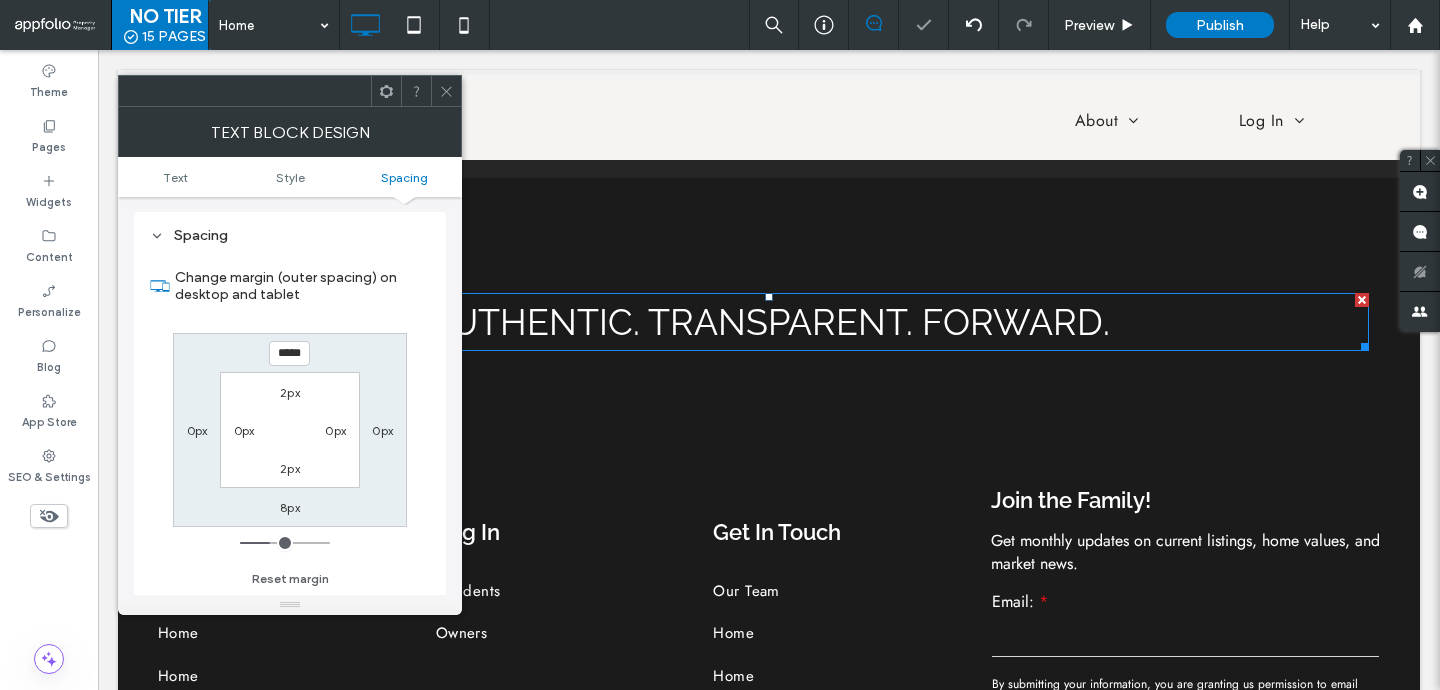 click at bounding box center (416, 91) 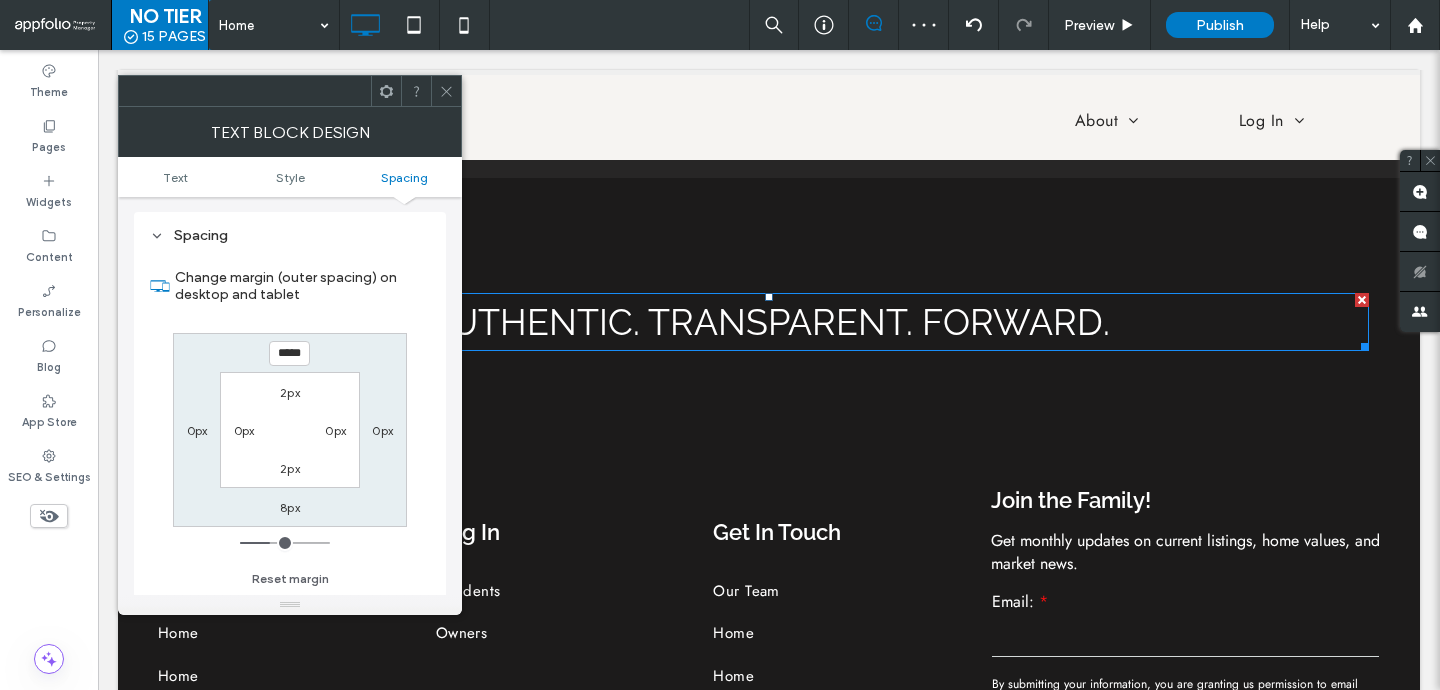 click at bounding box center [446, 91] 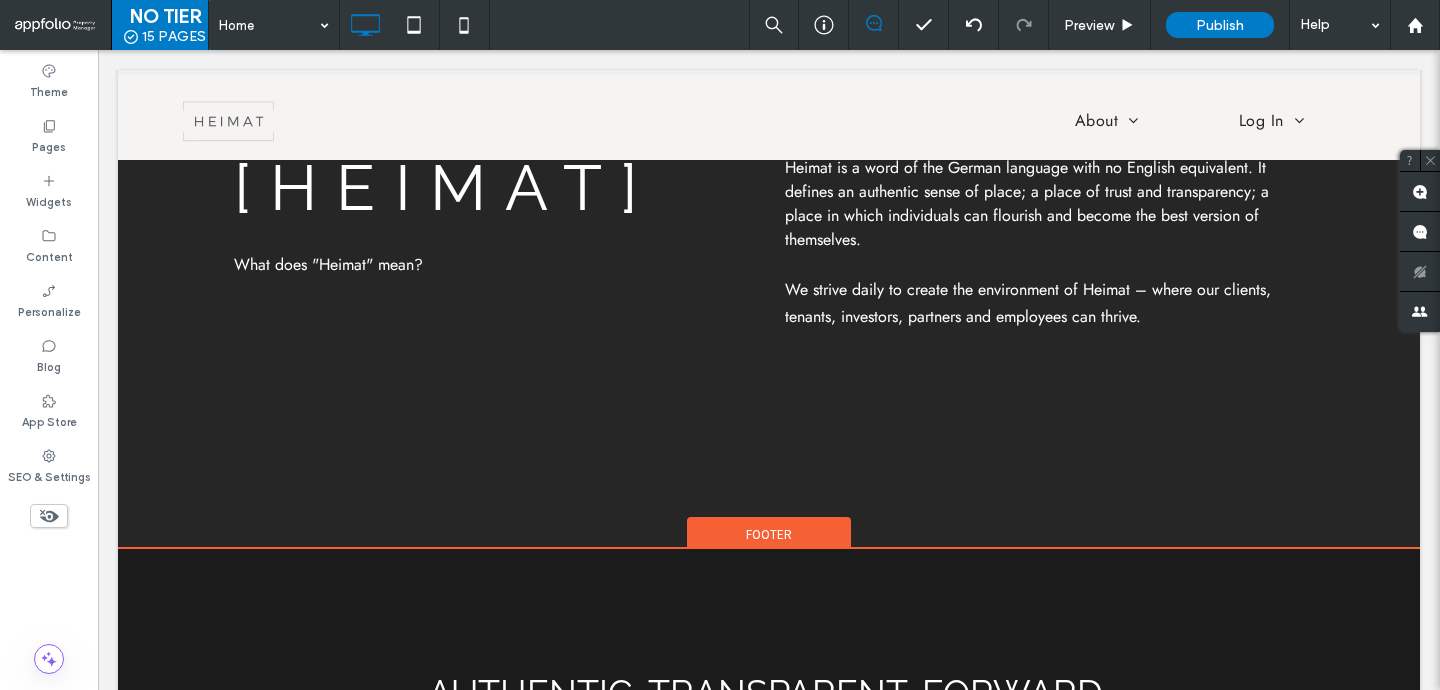 scroll, scrollTop: 1852, scrollLeft: 0, axis: vertical 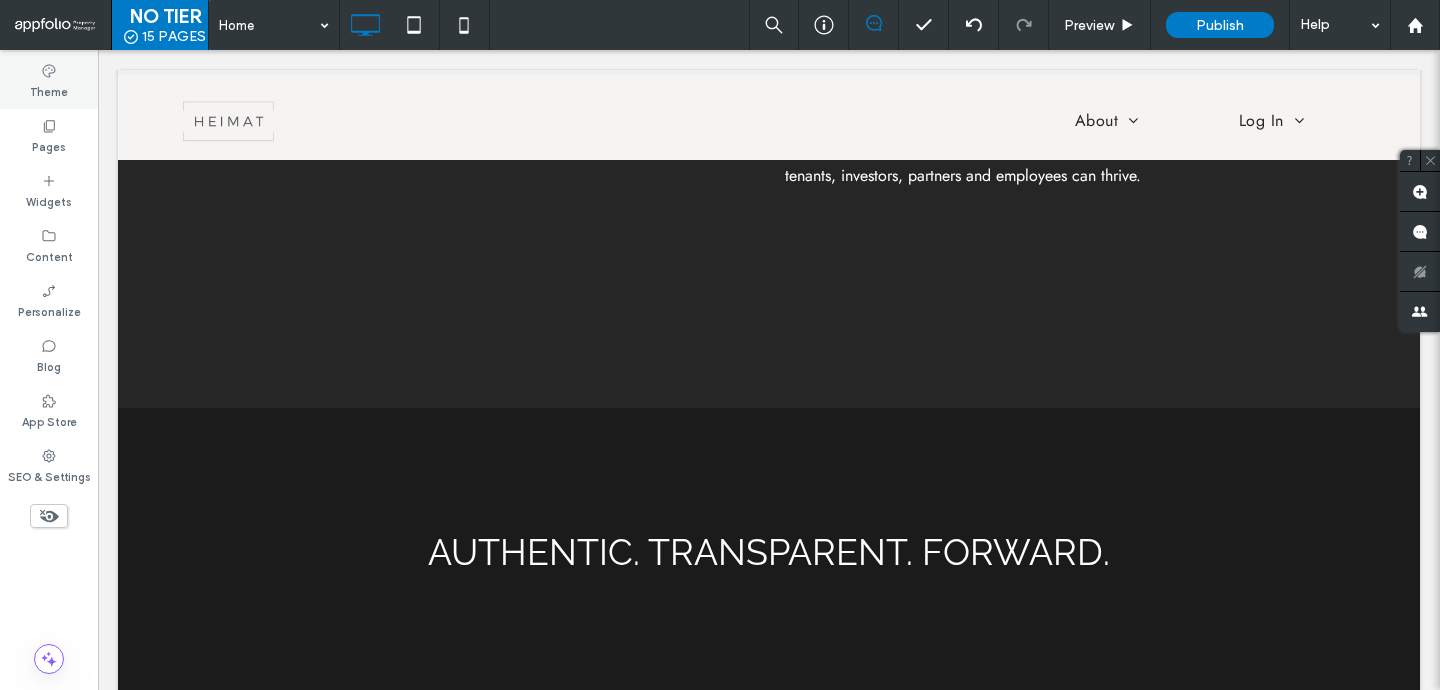 click 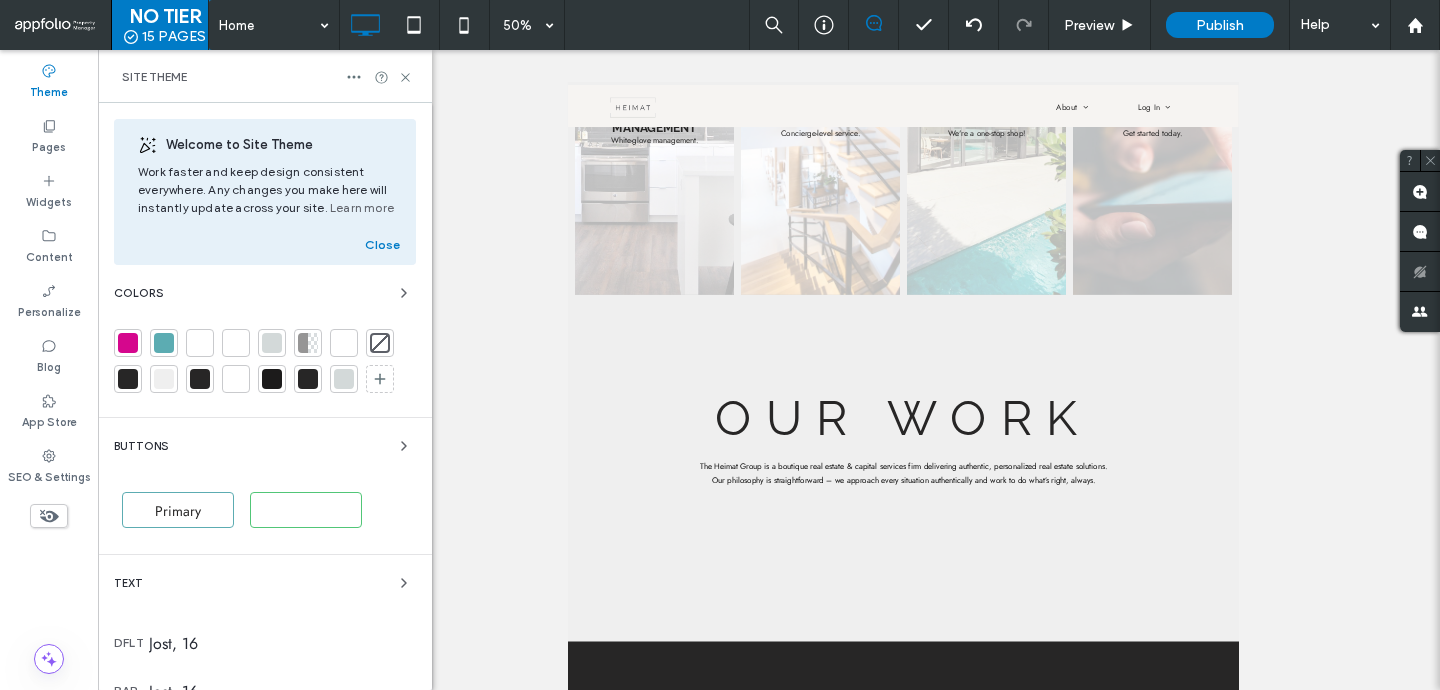scroll, scrollTop: 366, scrollLeft: 0, axis: vertical 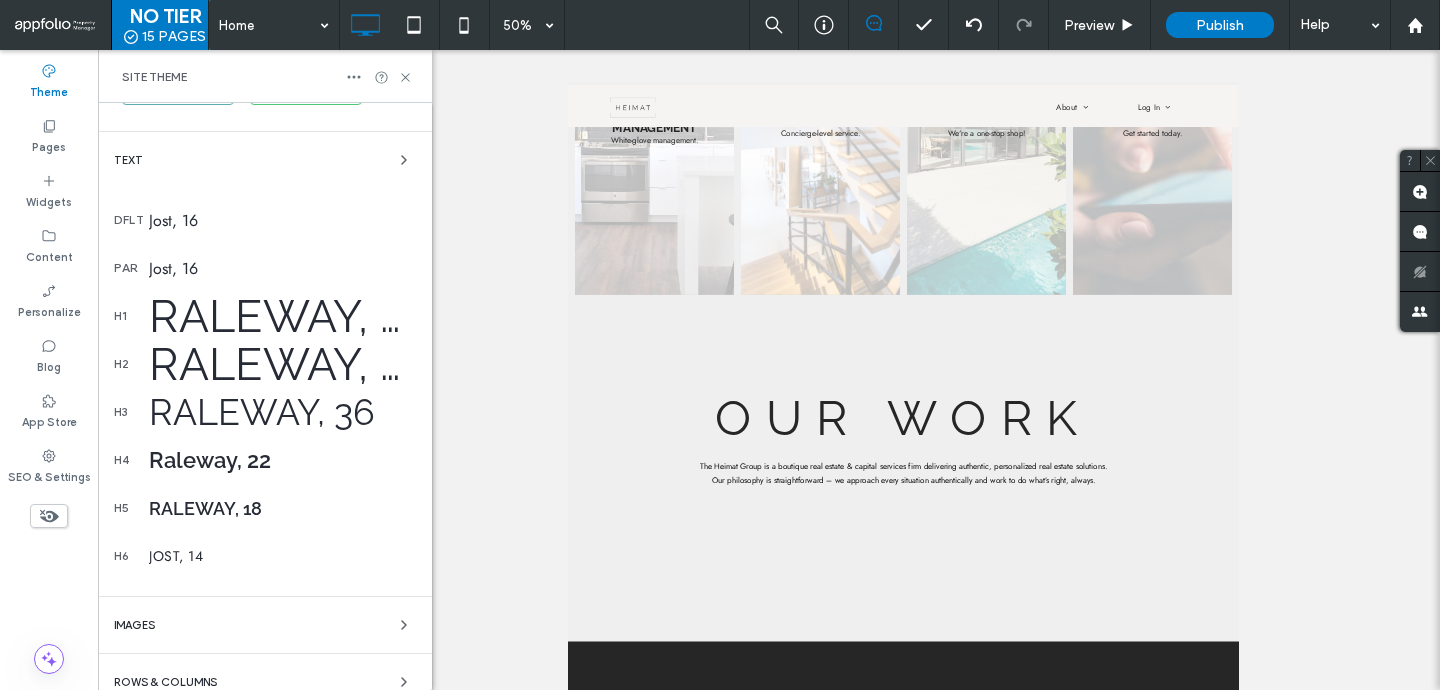 click on "Raleway, 72" at bounding box center [282, 316] 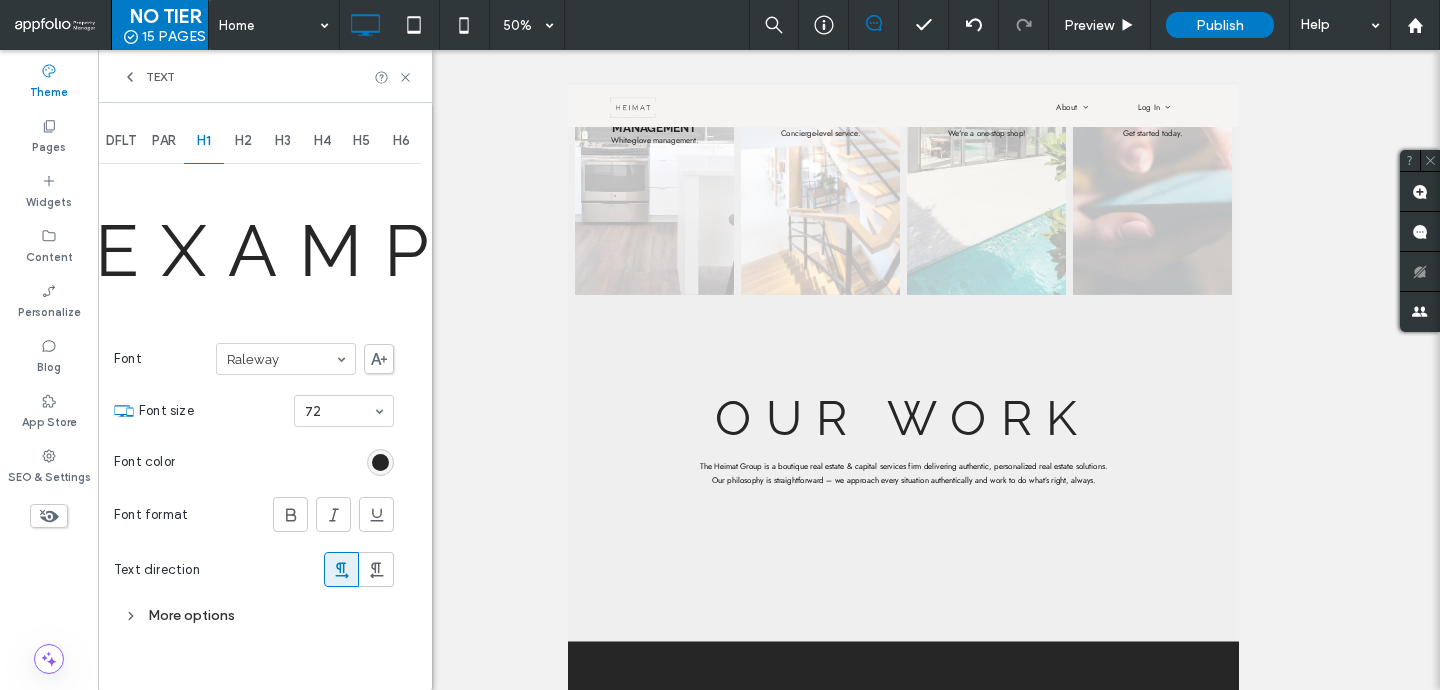 scroll, scrollTop: 0, scrollLeft: 0, axis: both 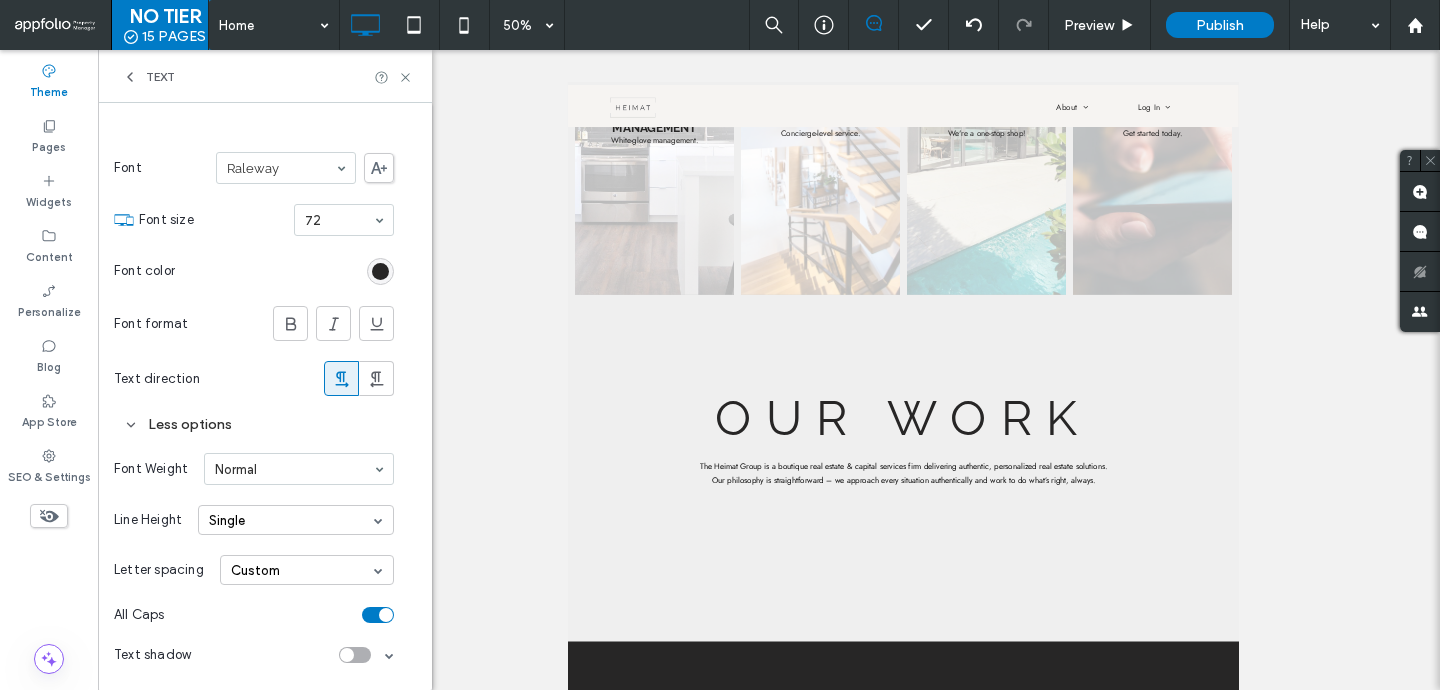 click on "Custom" at bounding box center (307, 570) 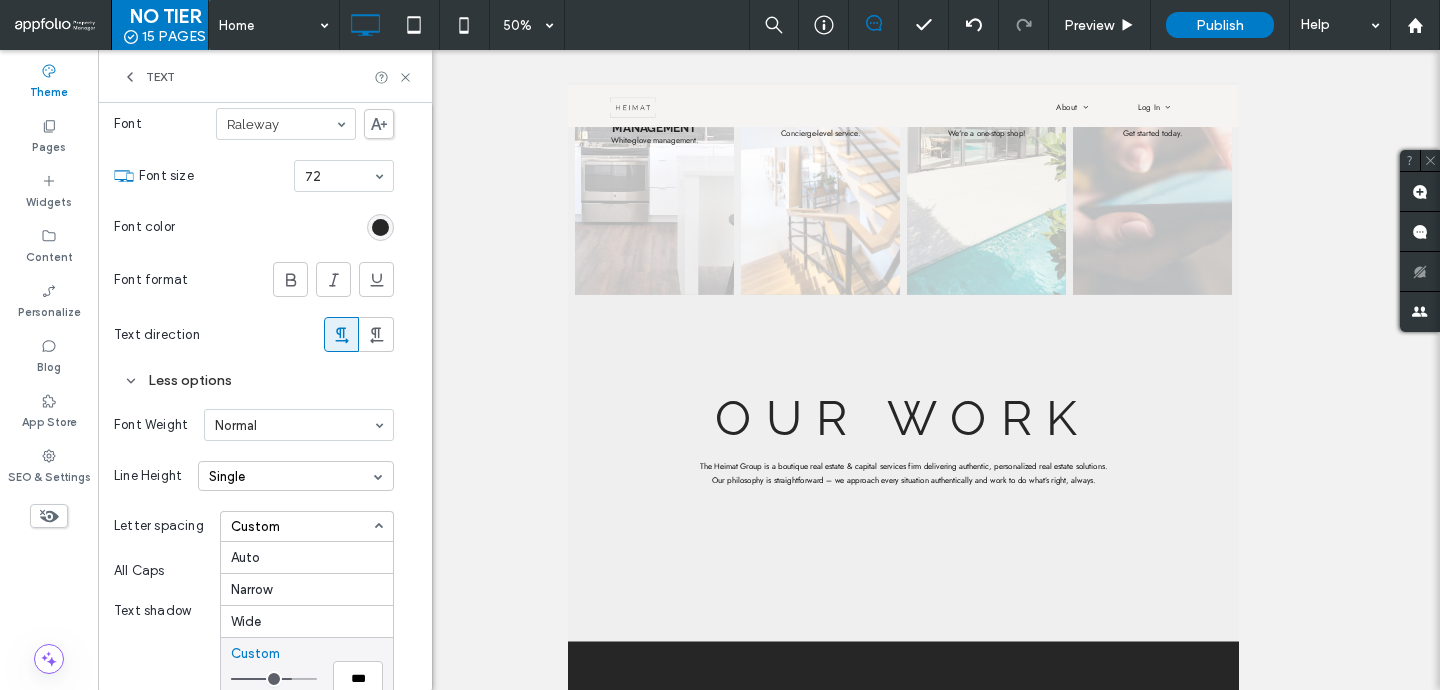 scroll, scrollTop: 253, scrollLeft: 0, axis: vertical 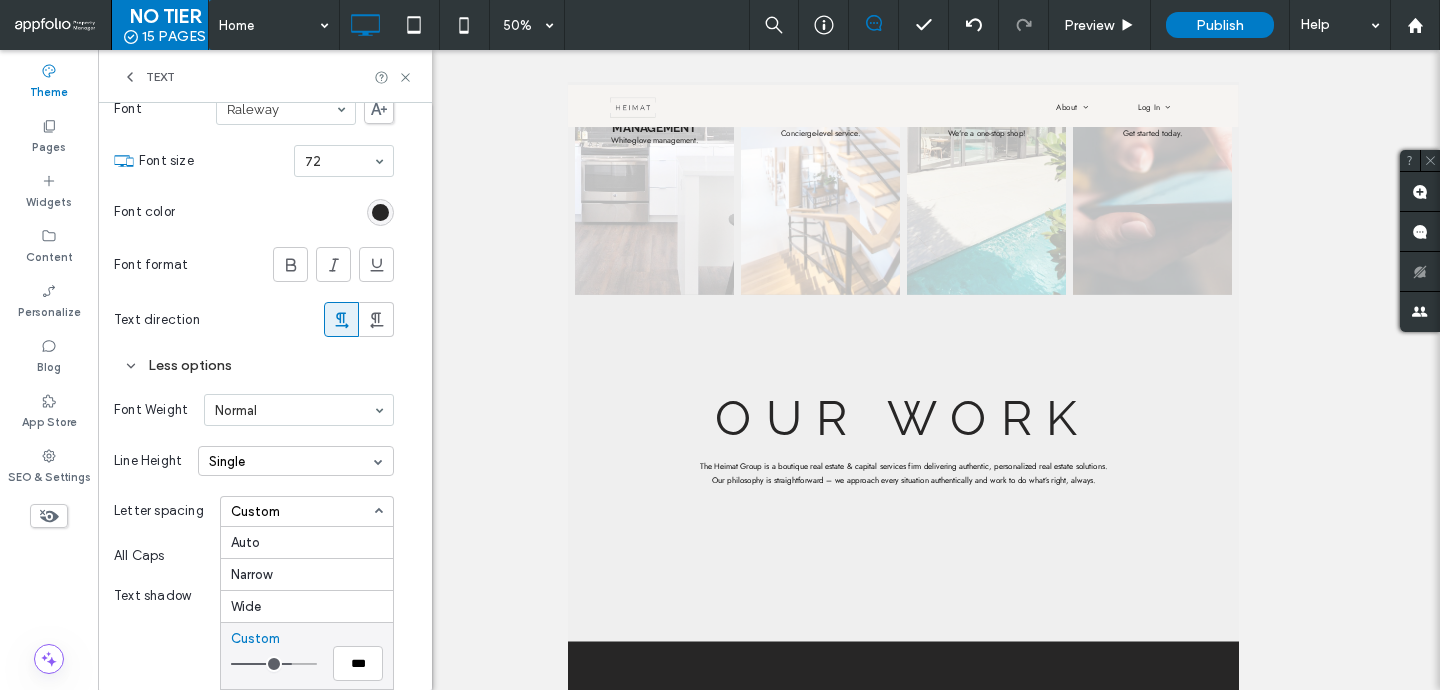 type on "***" 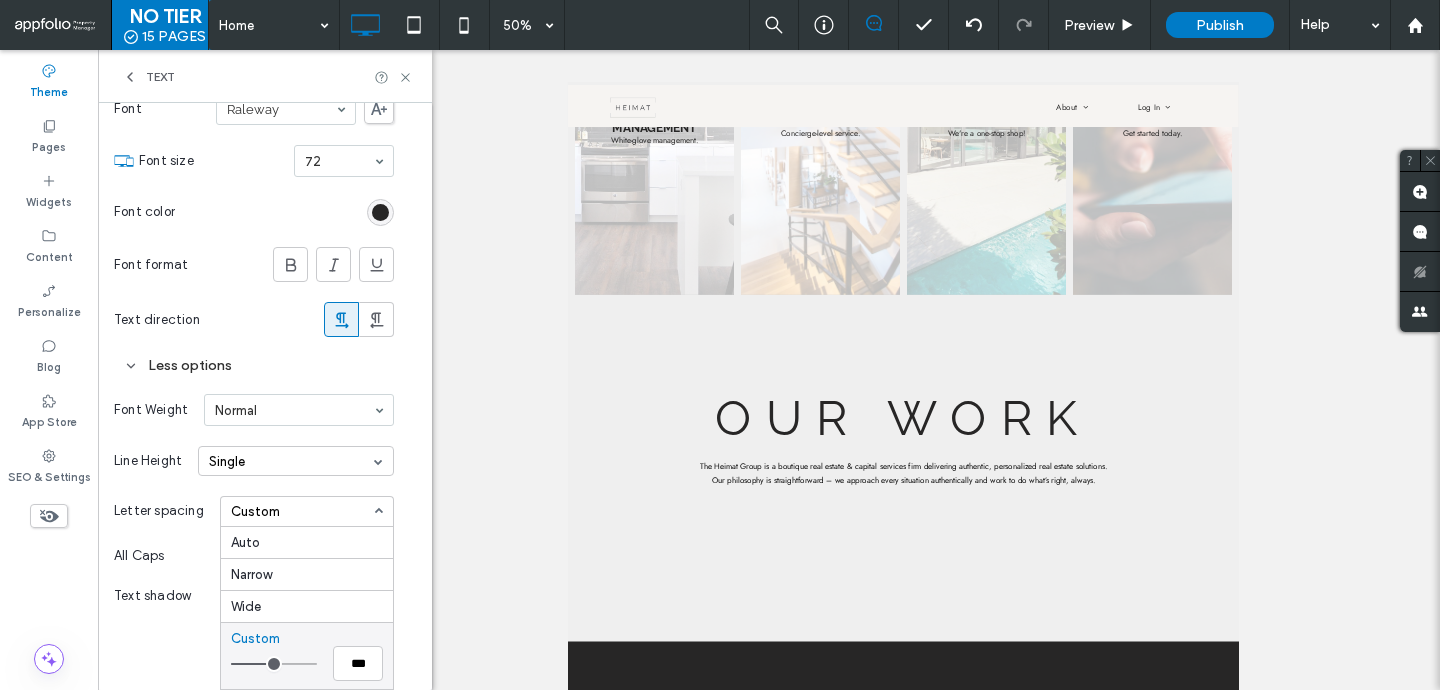 type on "***" 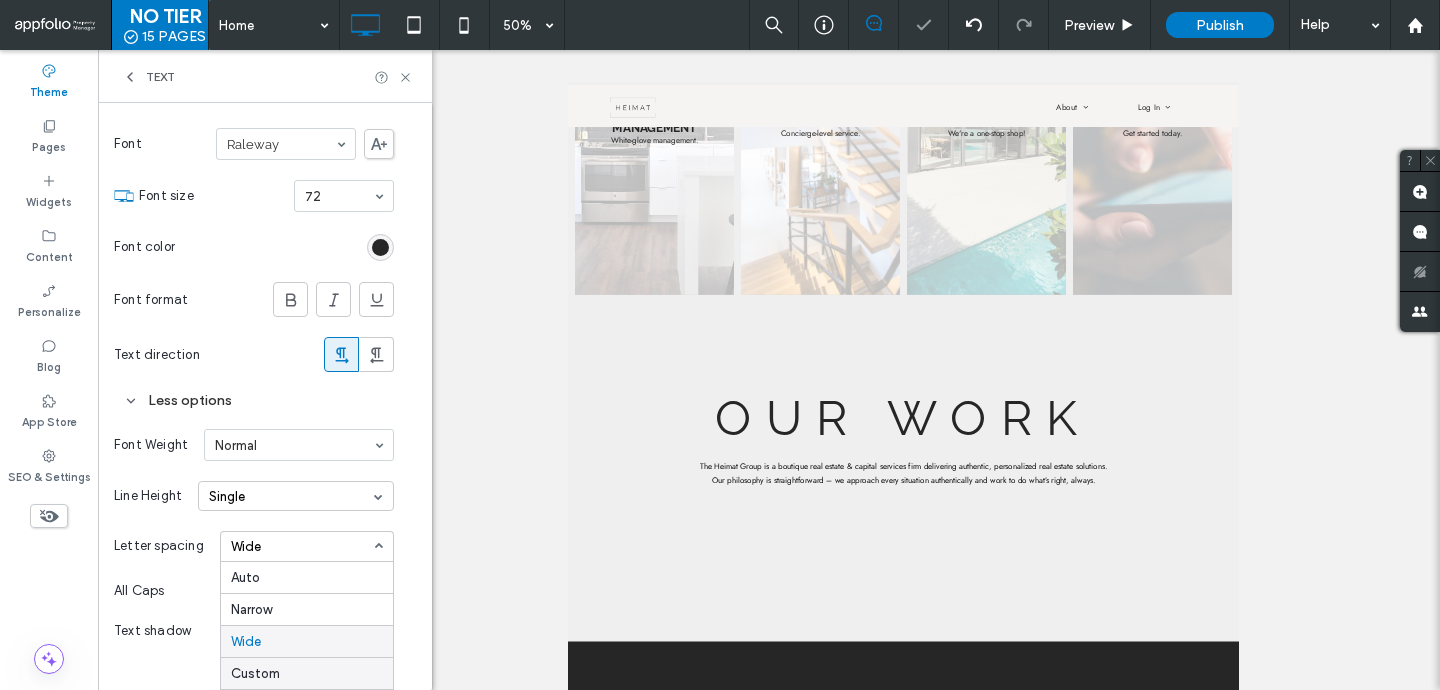 scroll, scrollTop: 218, scrollLeft: 0, axis: vertical 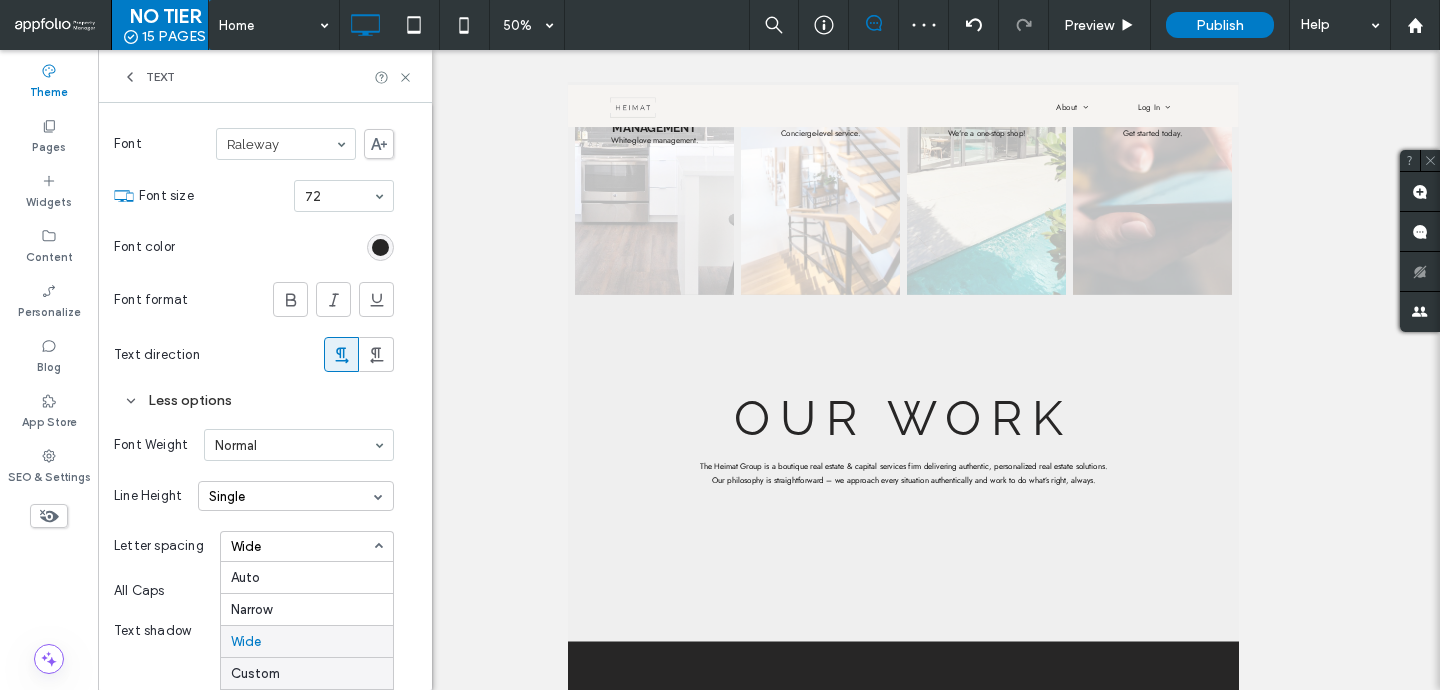 click on "Custom" at bounding box center [307, 673] 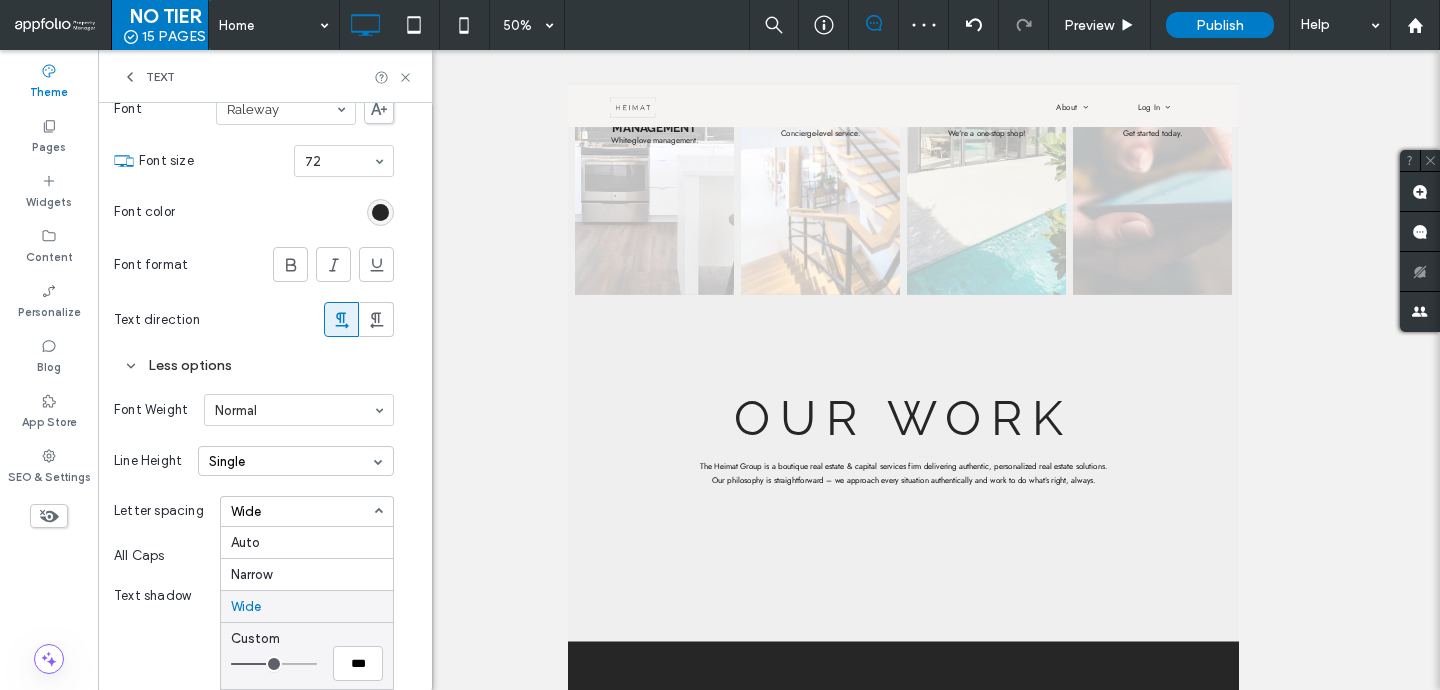 type on "***" 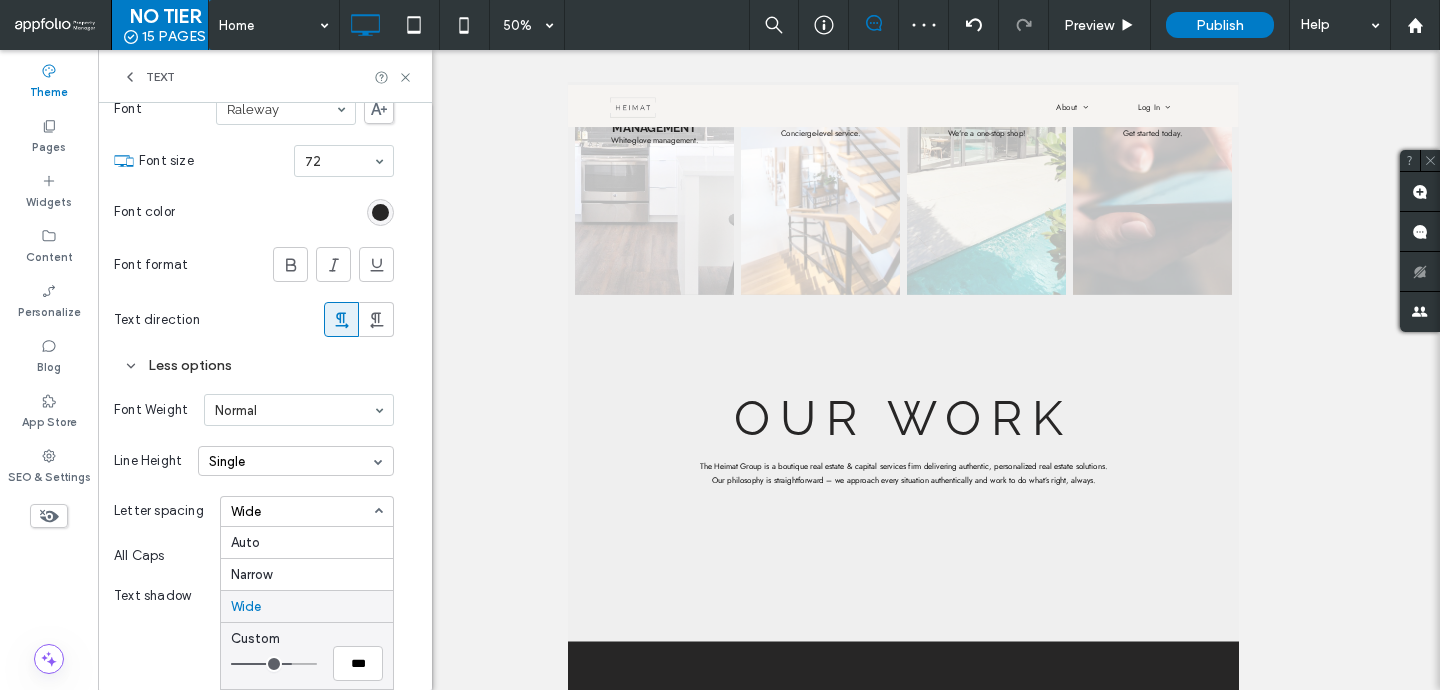 type on "***" 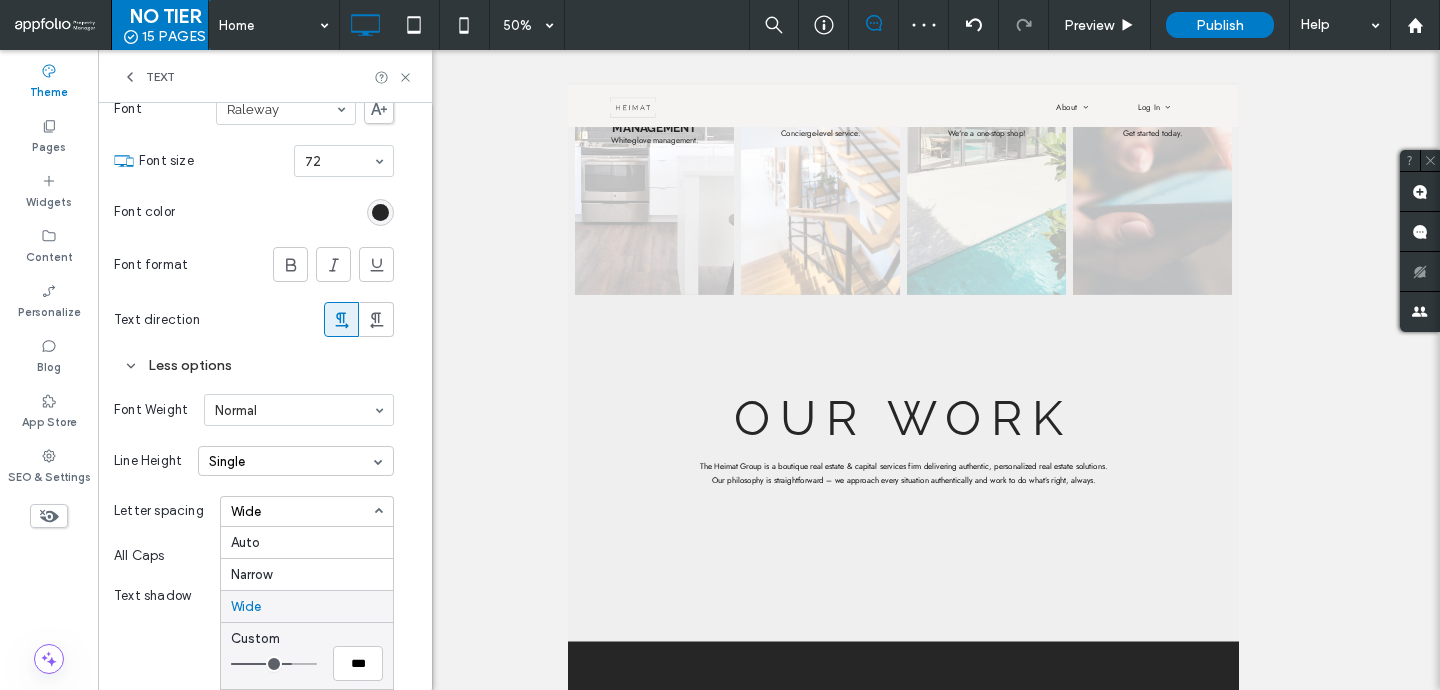 type on "***" 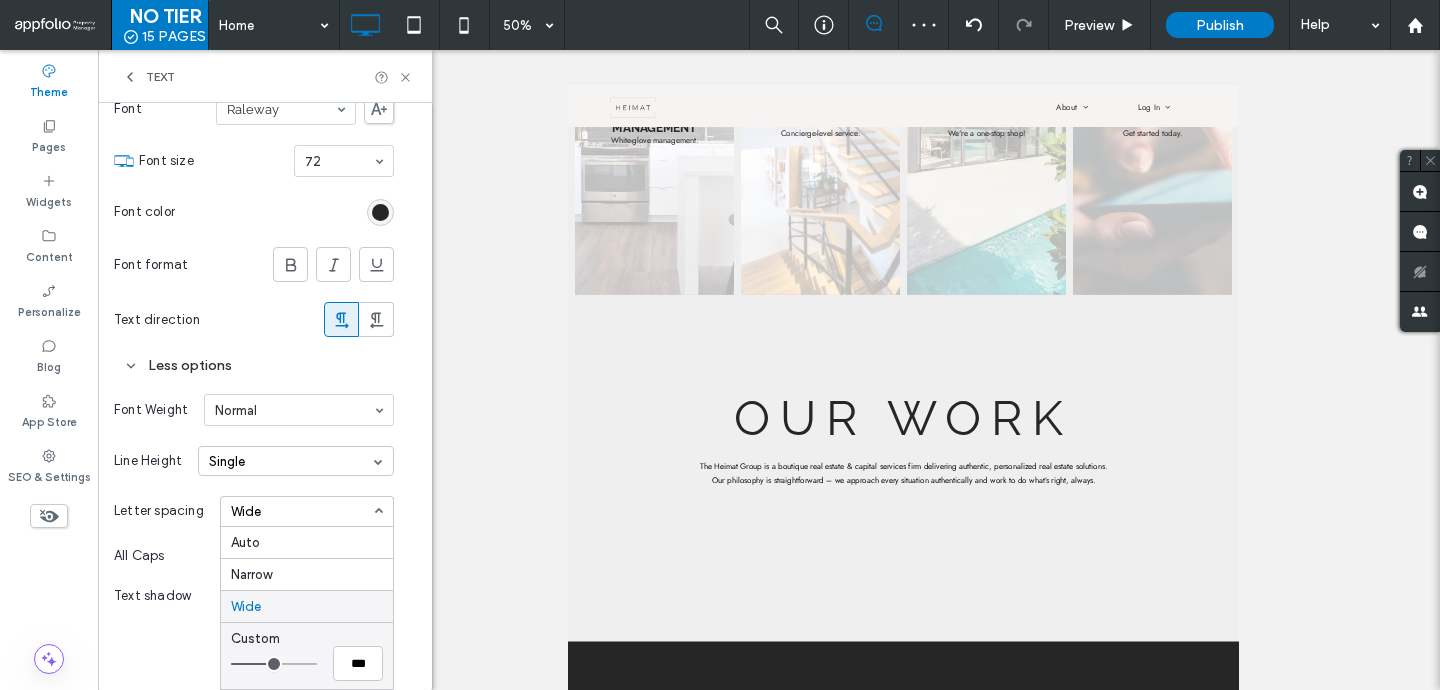 type on "***" 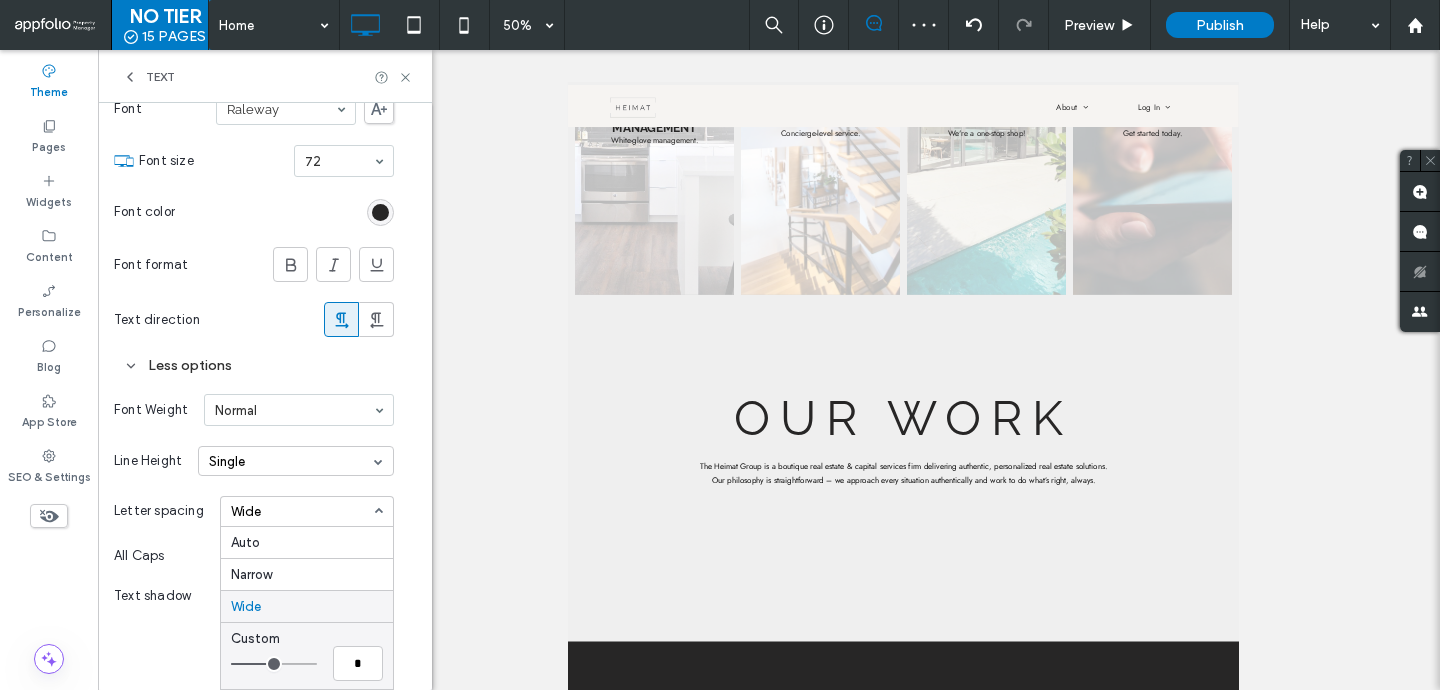 type on "****" 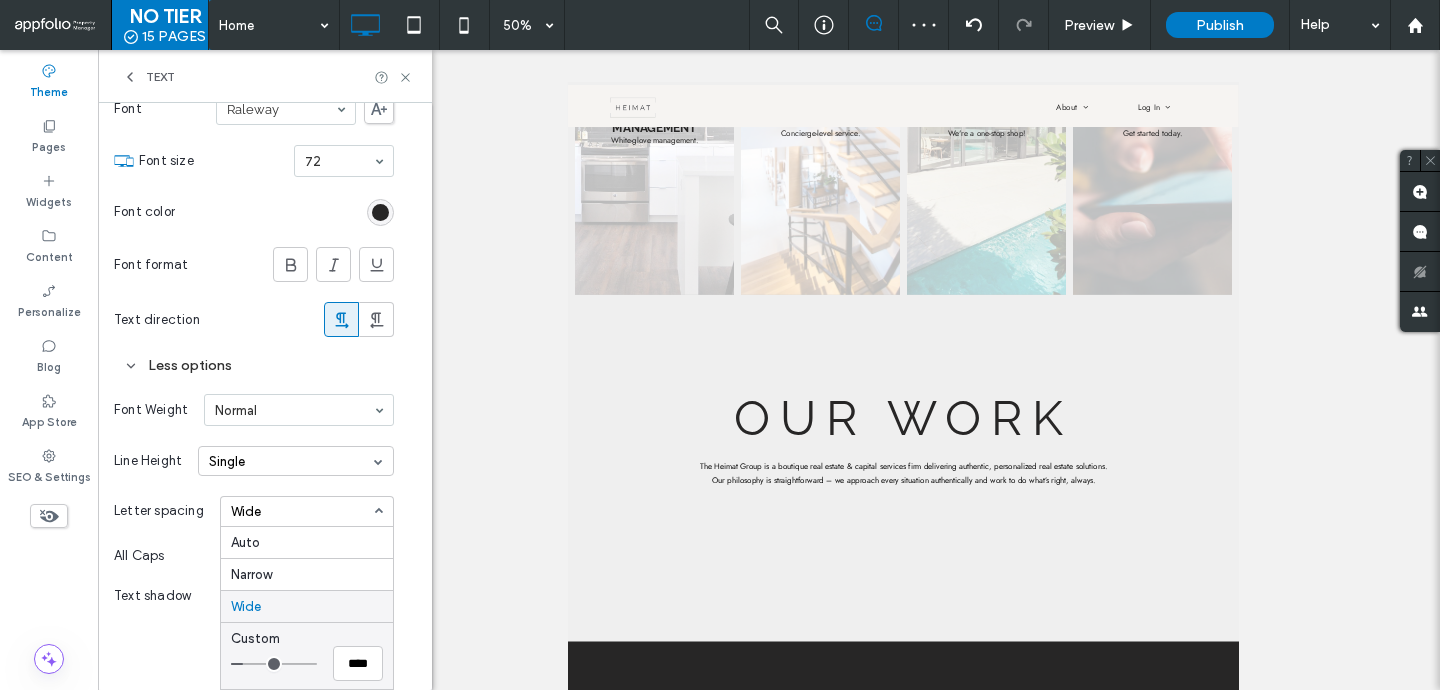 type on "*" 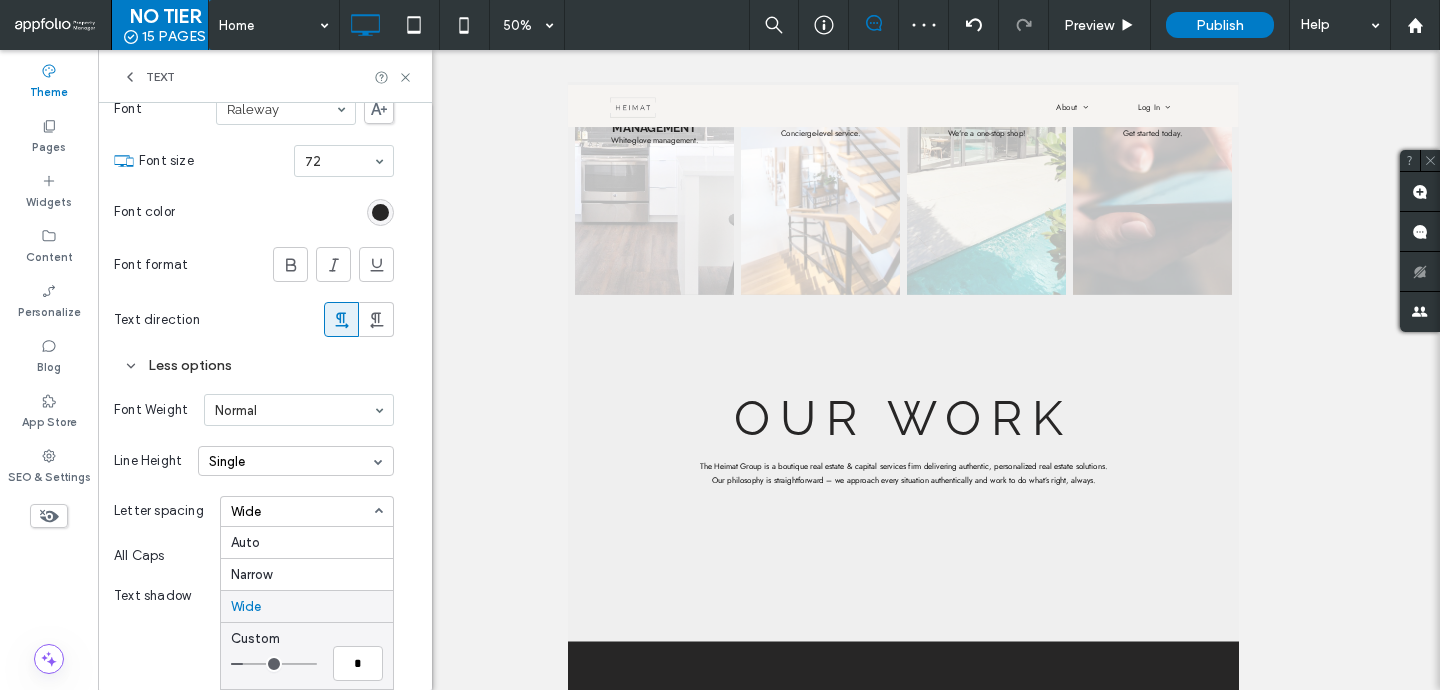 type on "***" 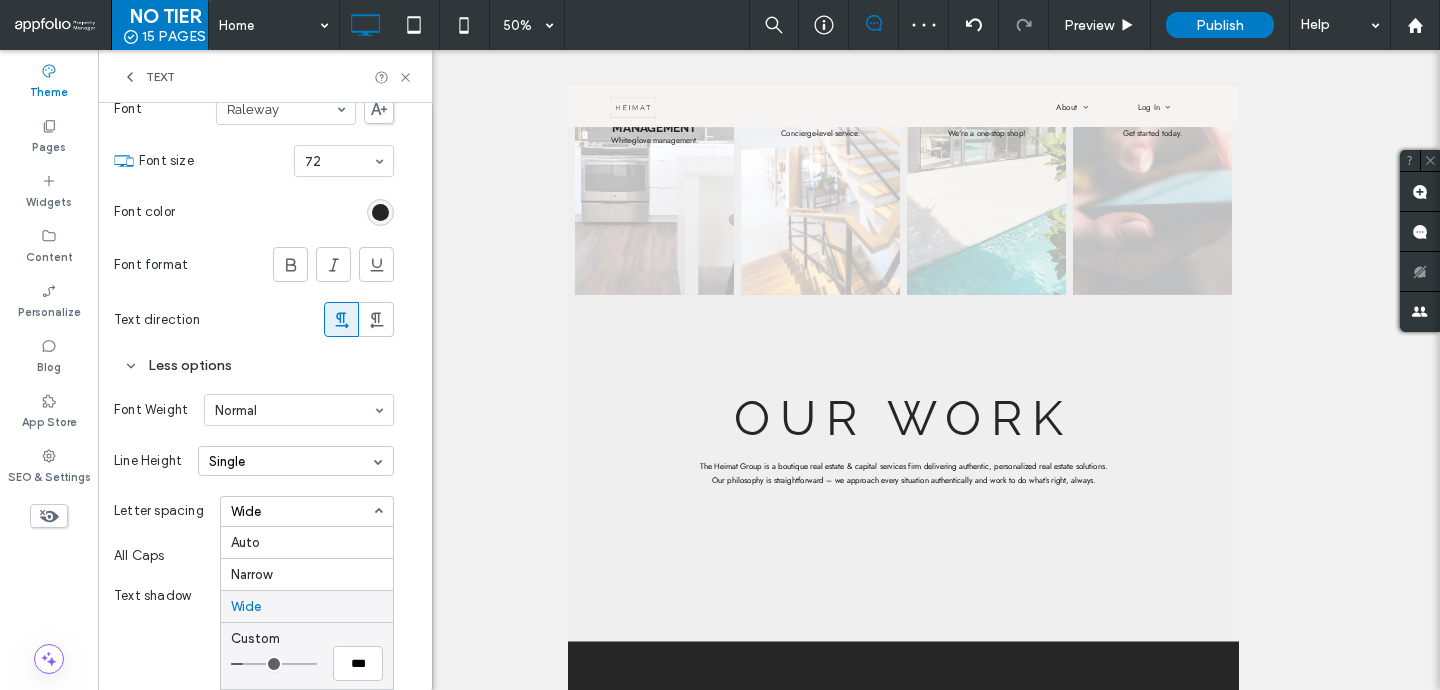 type on "***" 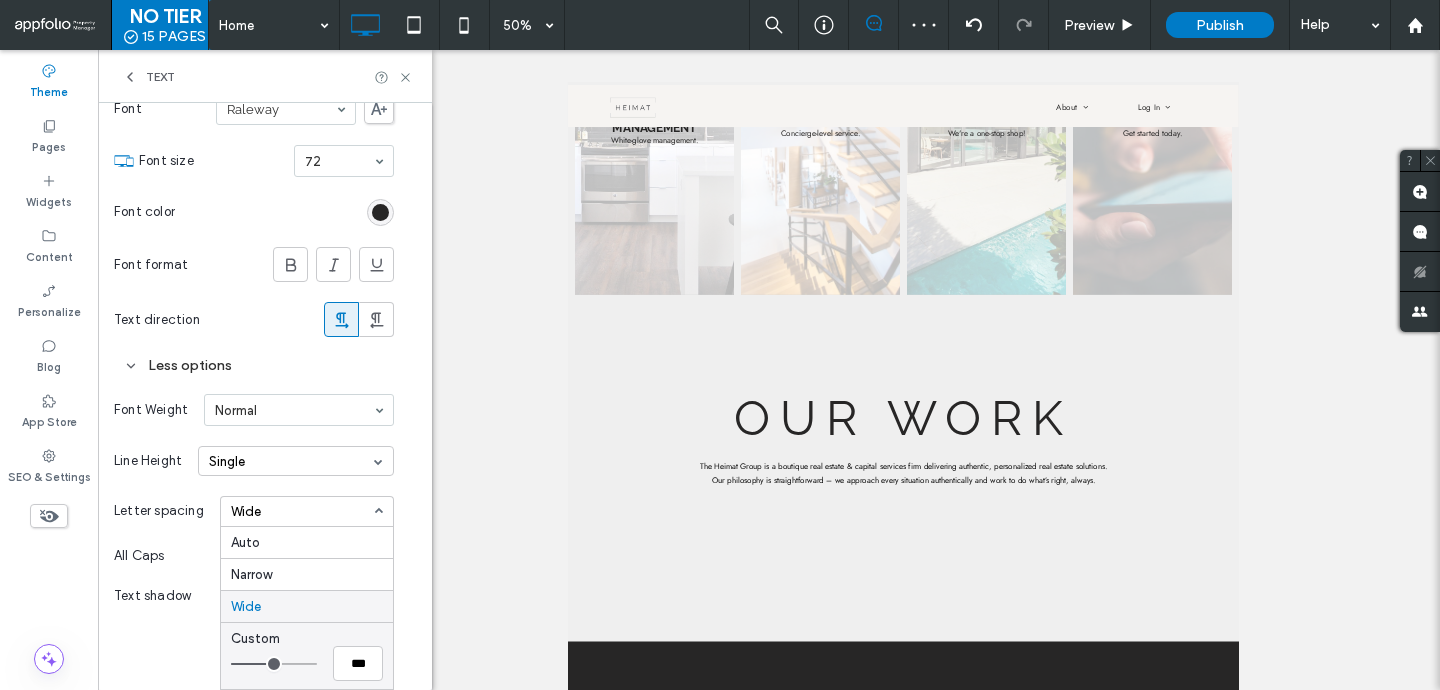 type on "***" 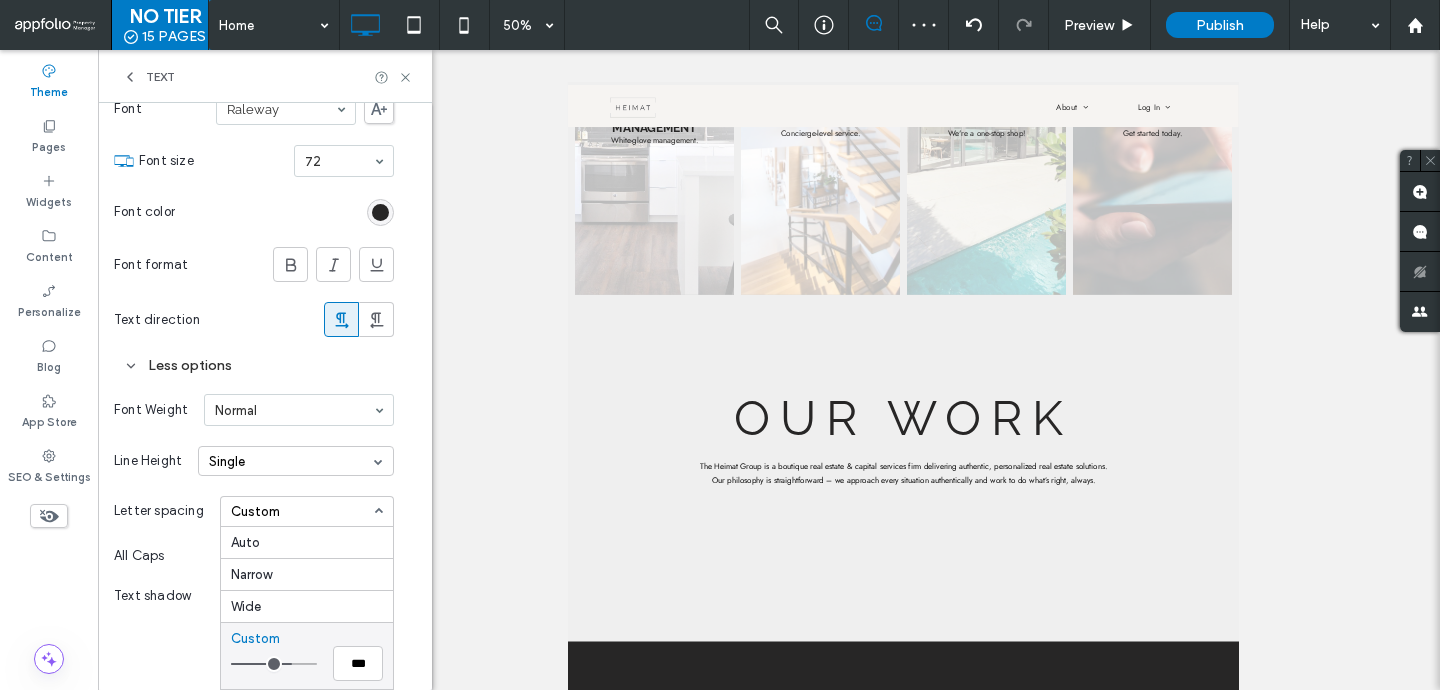 type on "***" 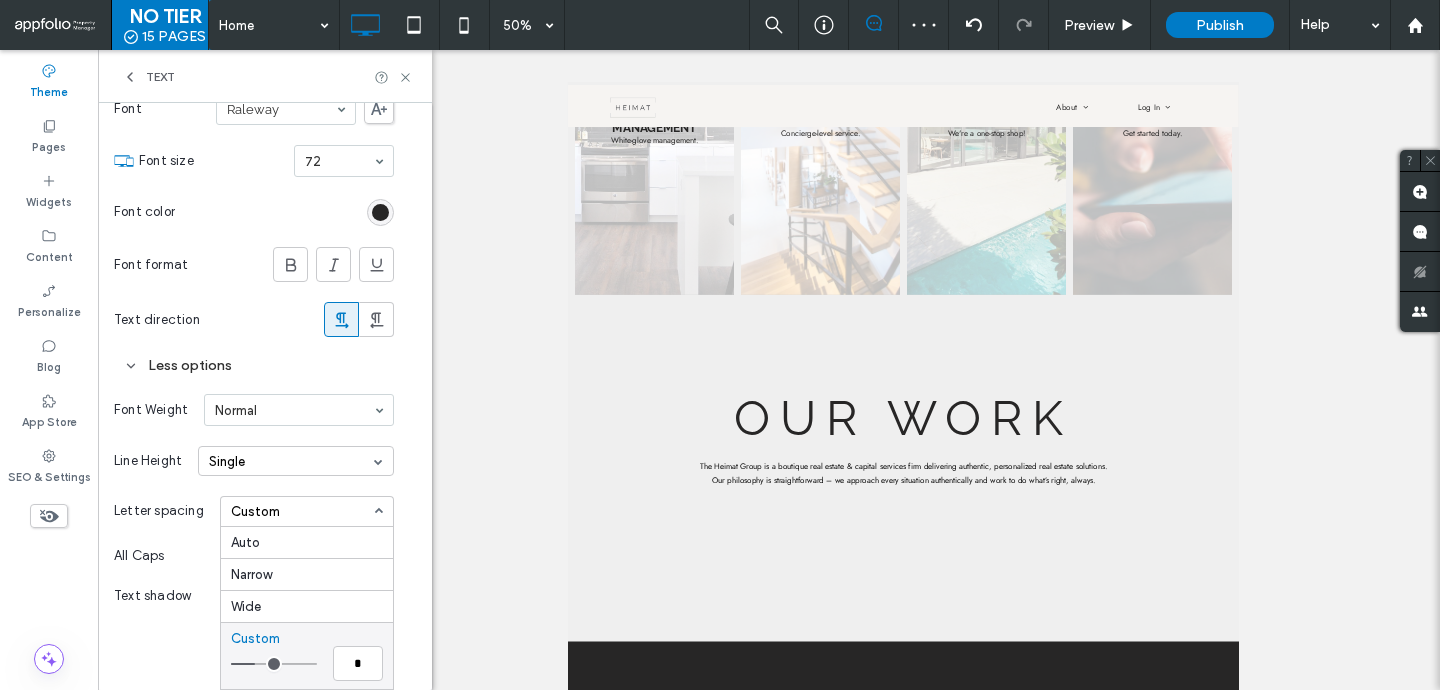 type on "***" 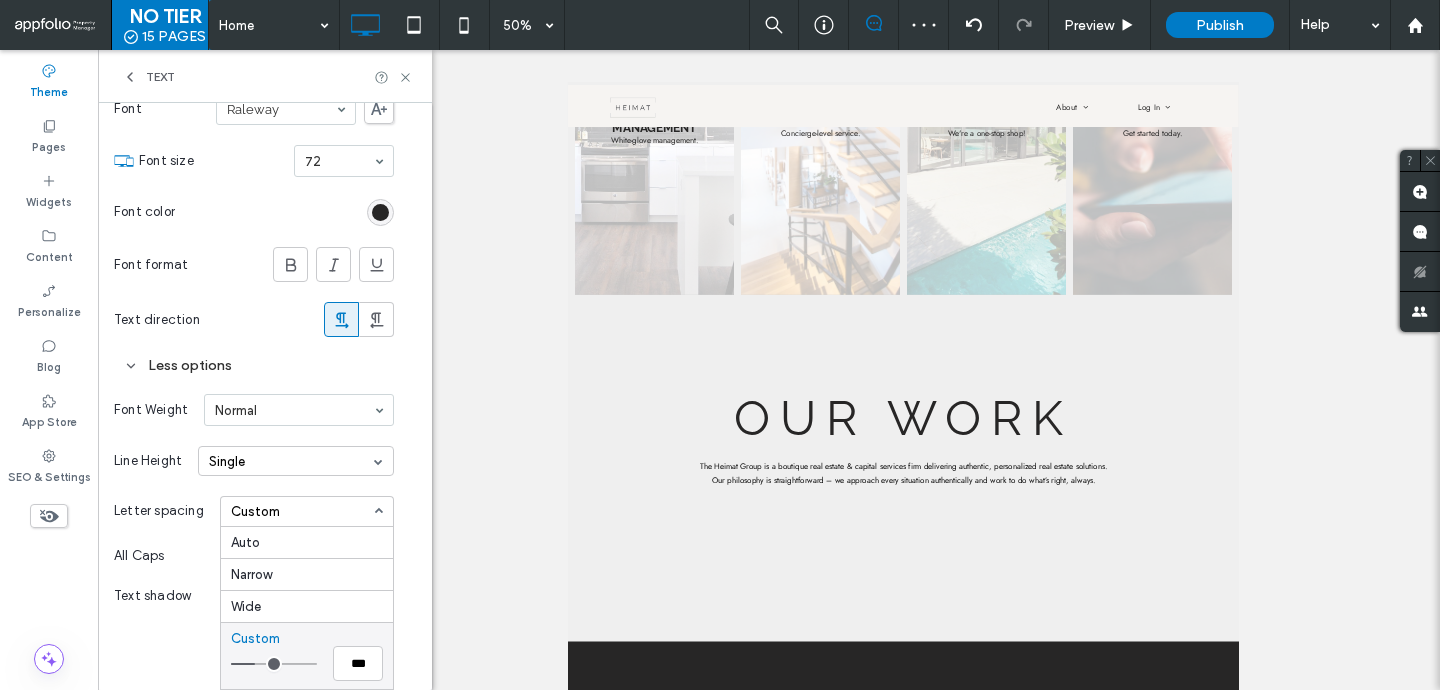 type on "***" 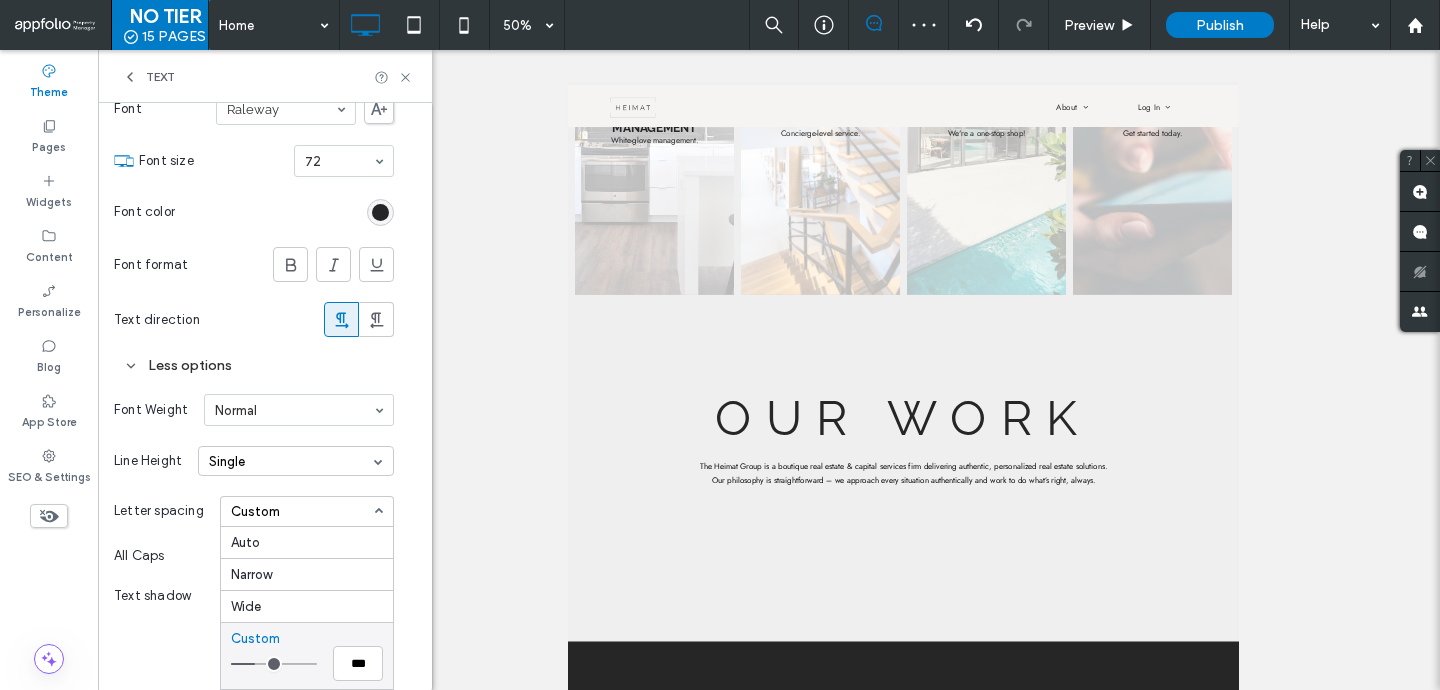 type on "***" 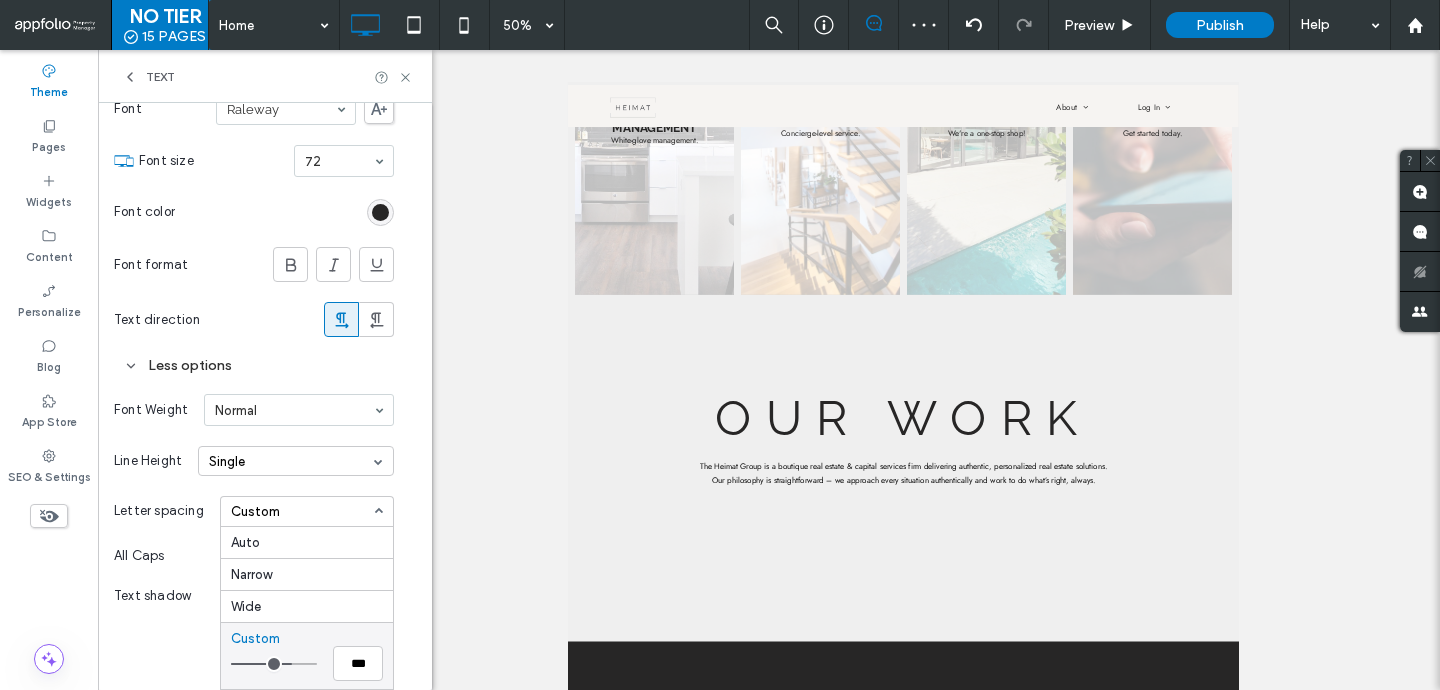 type on "***" 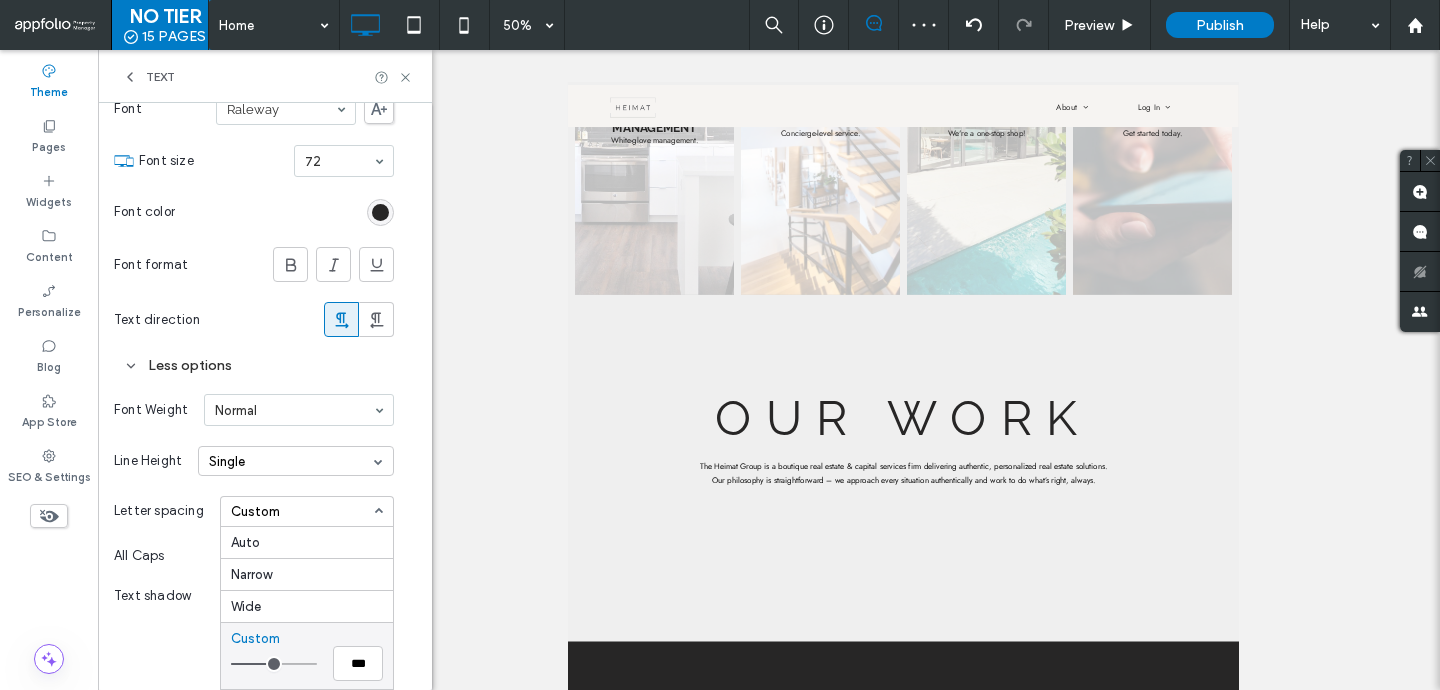 type on "***" 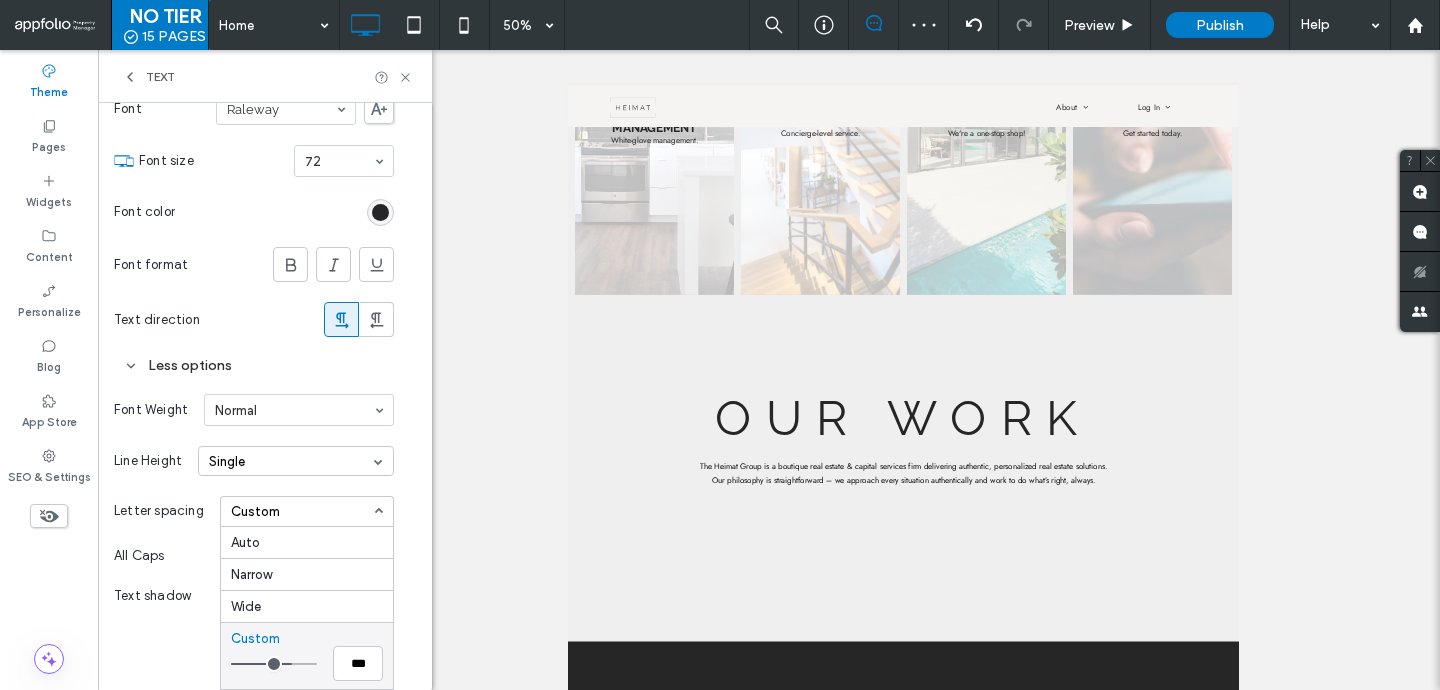 type on "***" 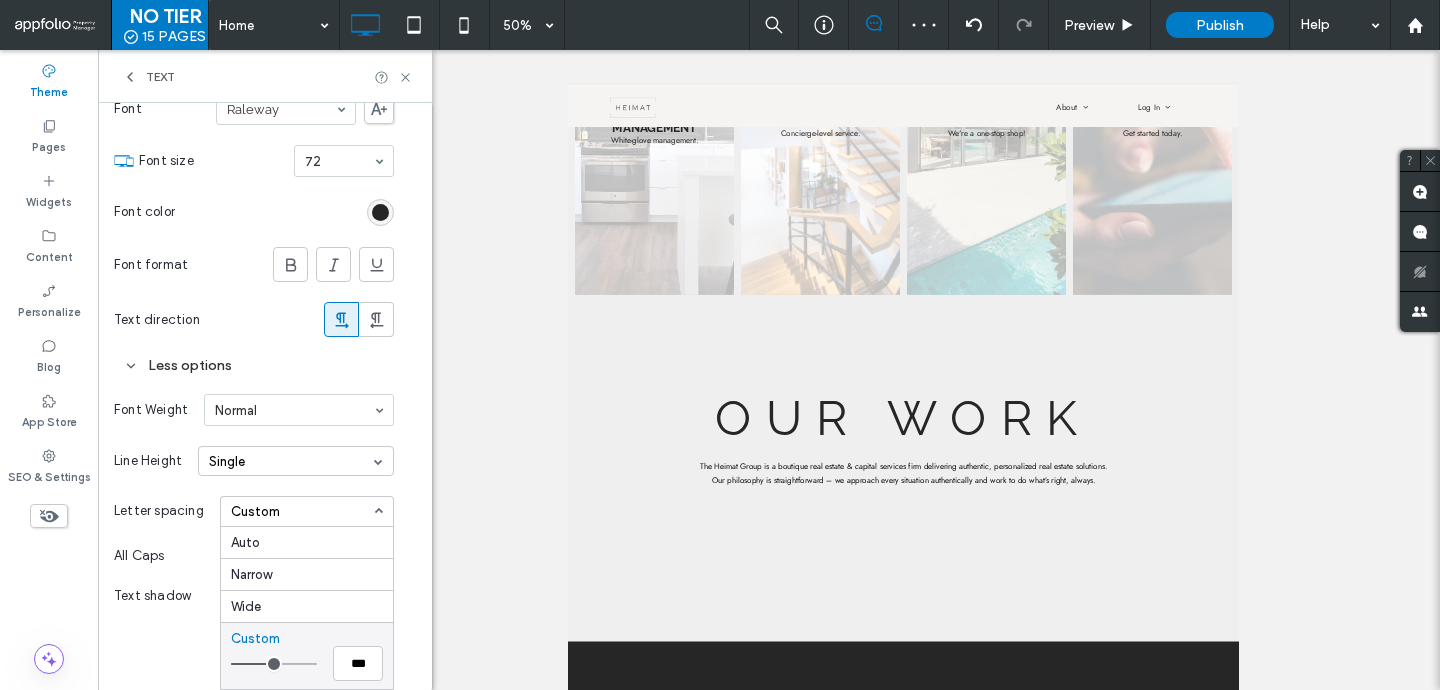 type on "***" 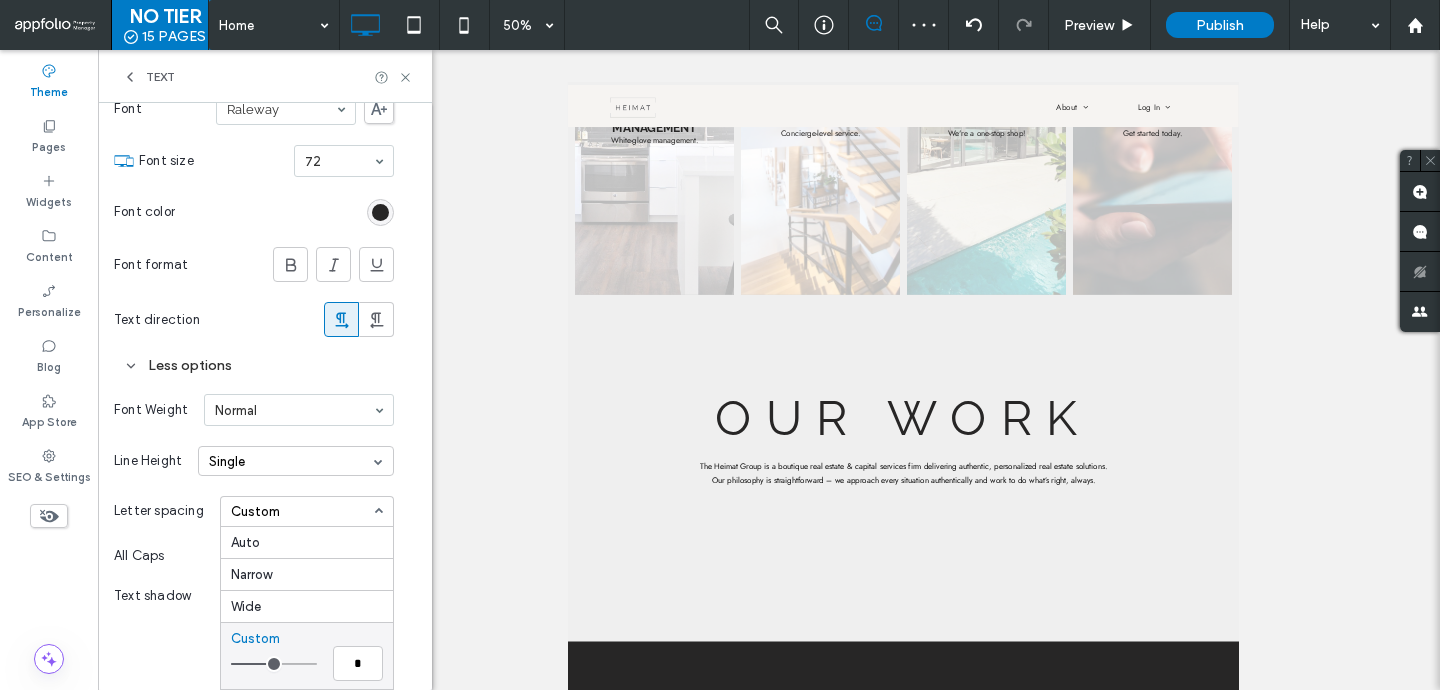 type on "***" 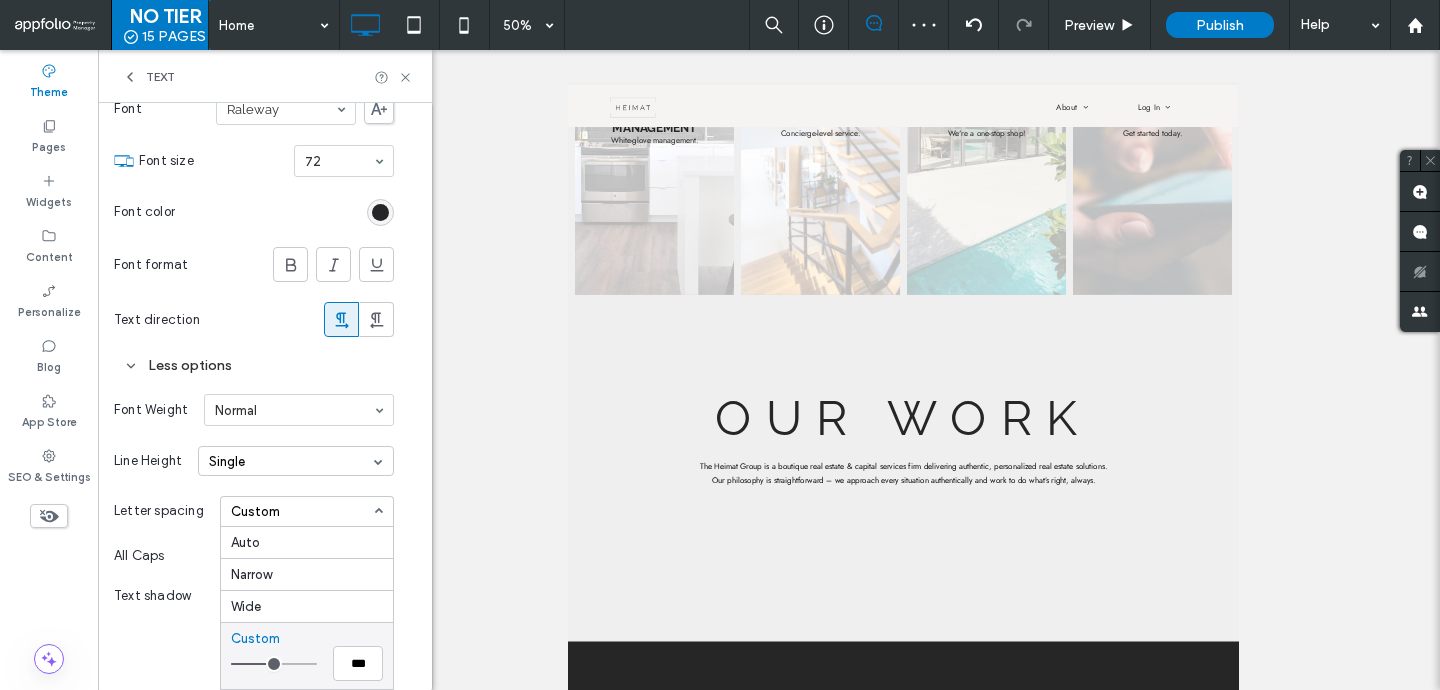 type on "***" 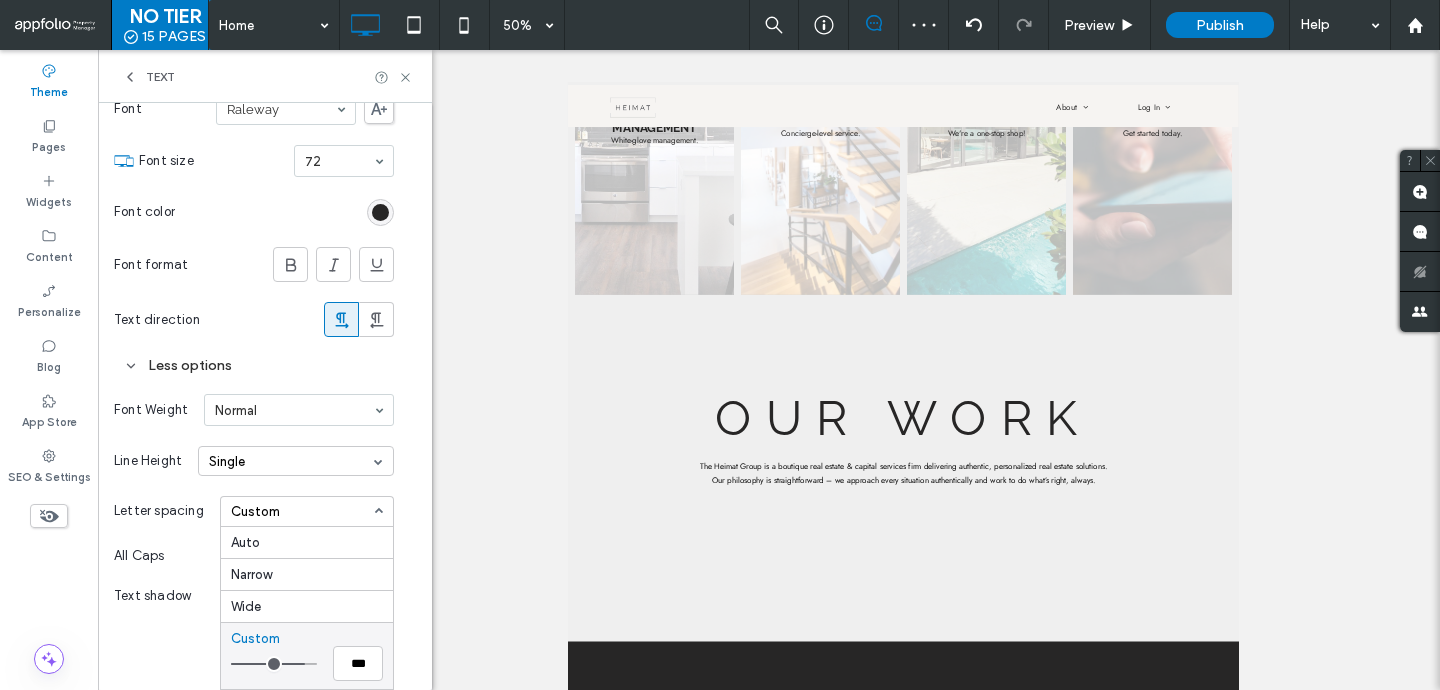 type on "***" 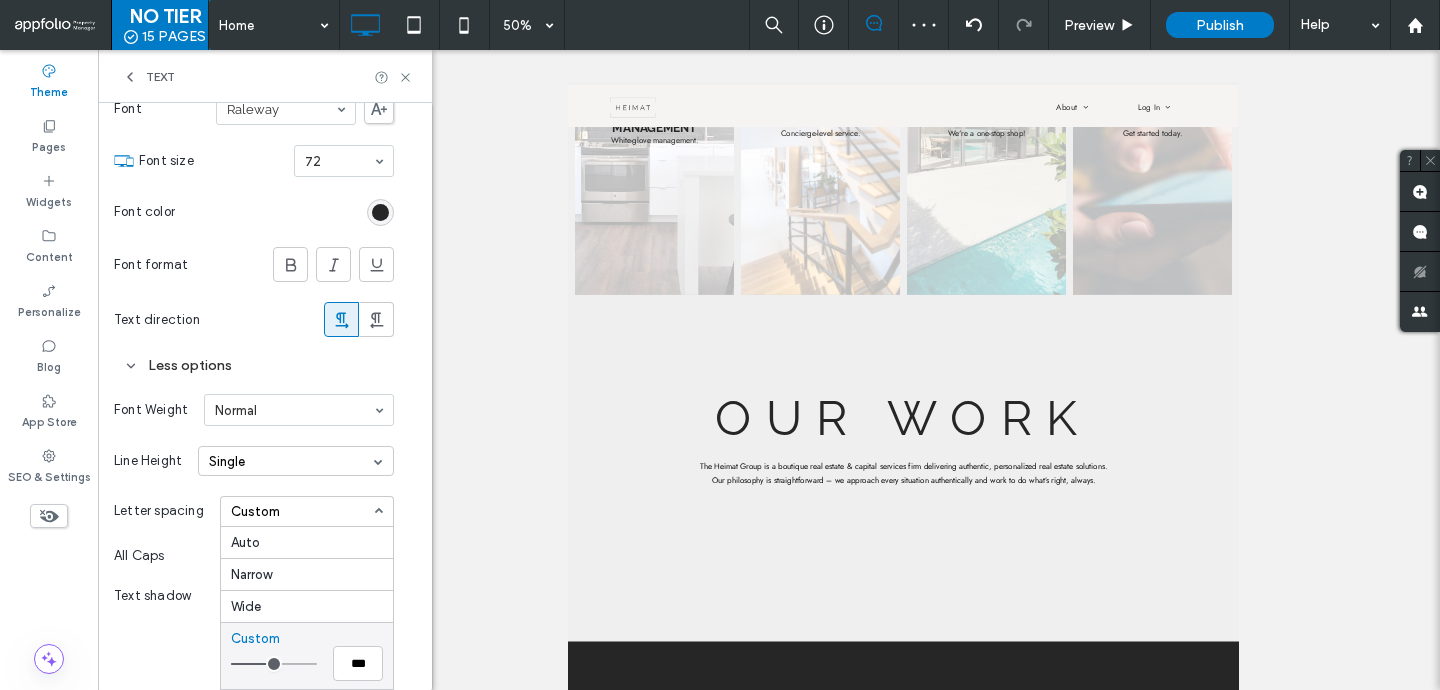 type on "***" 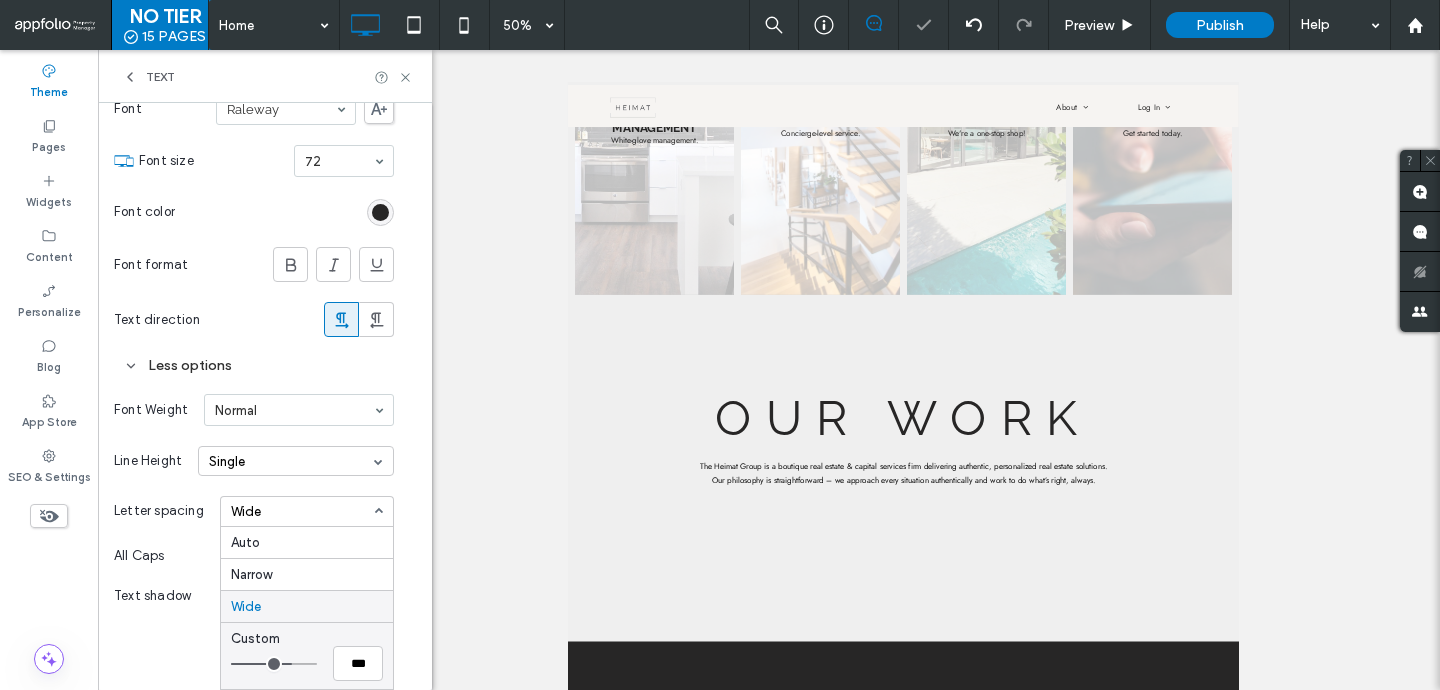 type on "***" 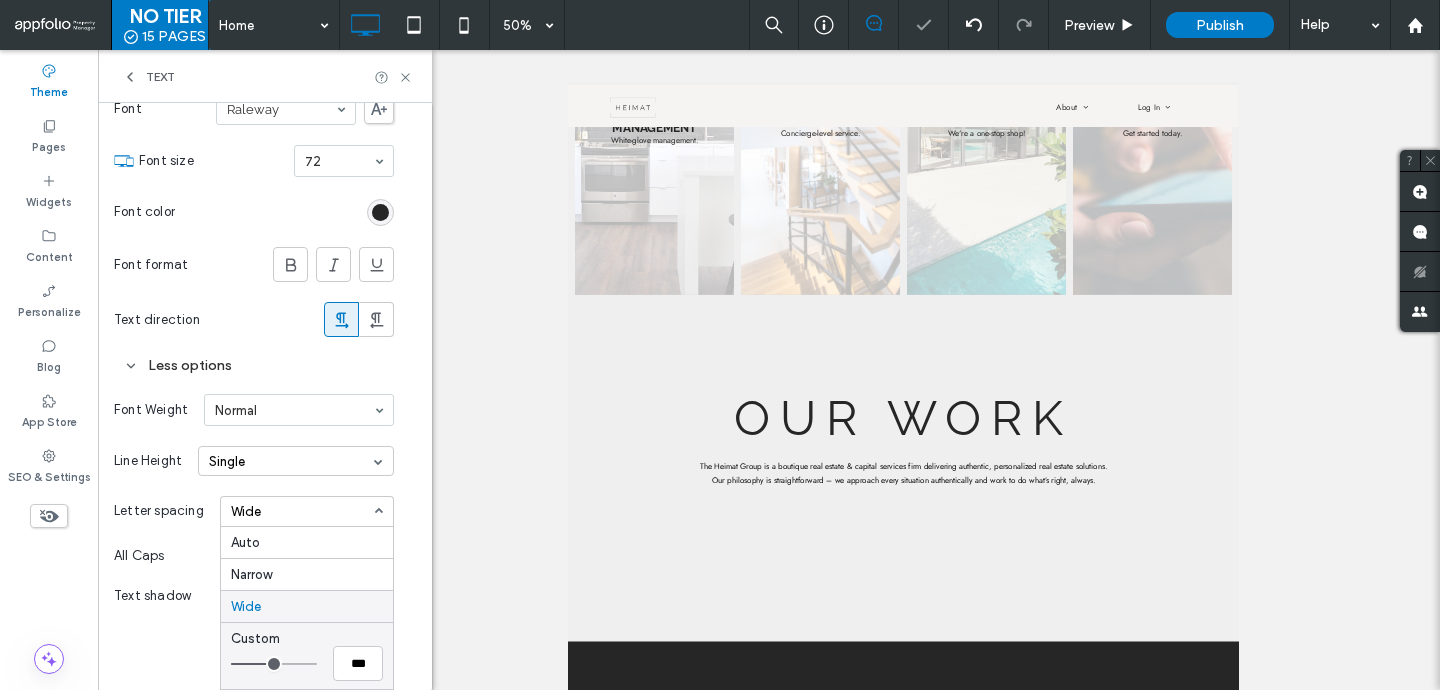 click at bounding box center (274, 664) 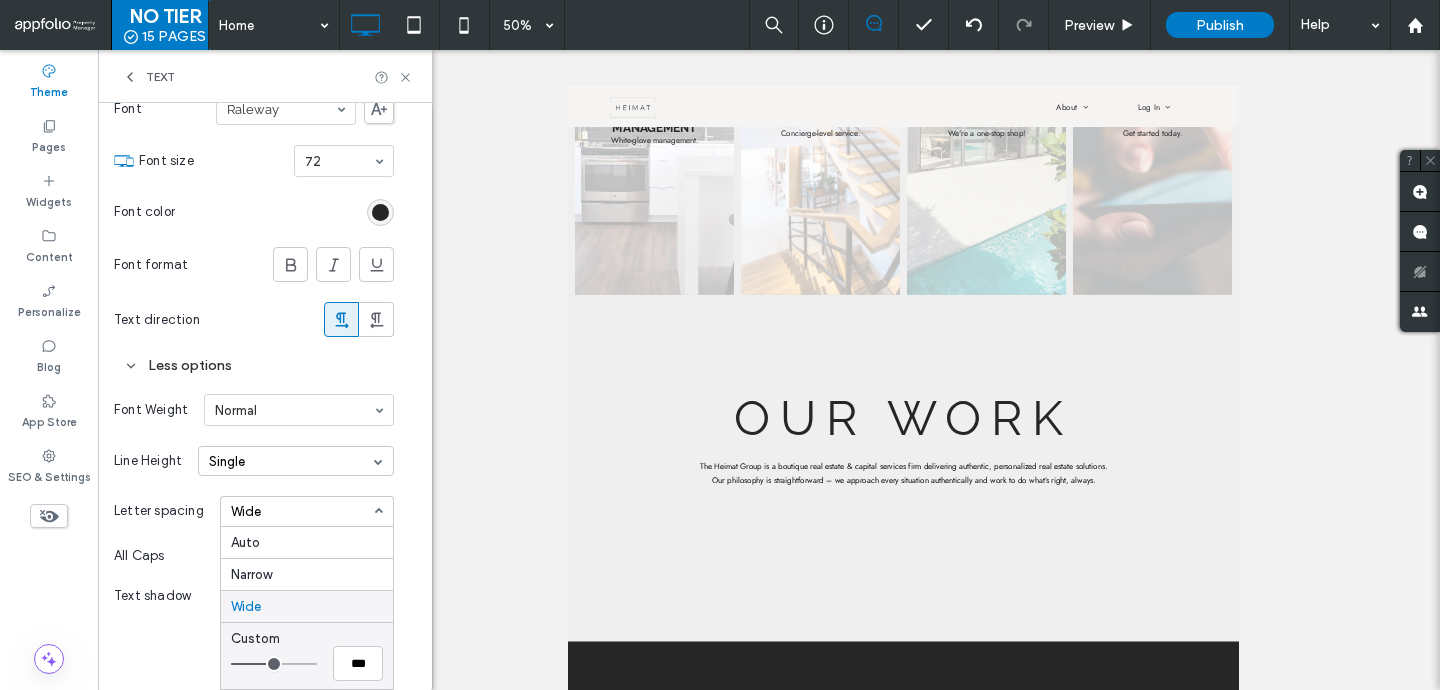 type on "***" 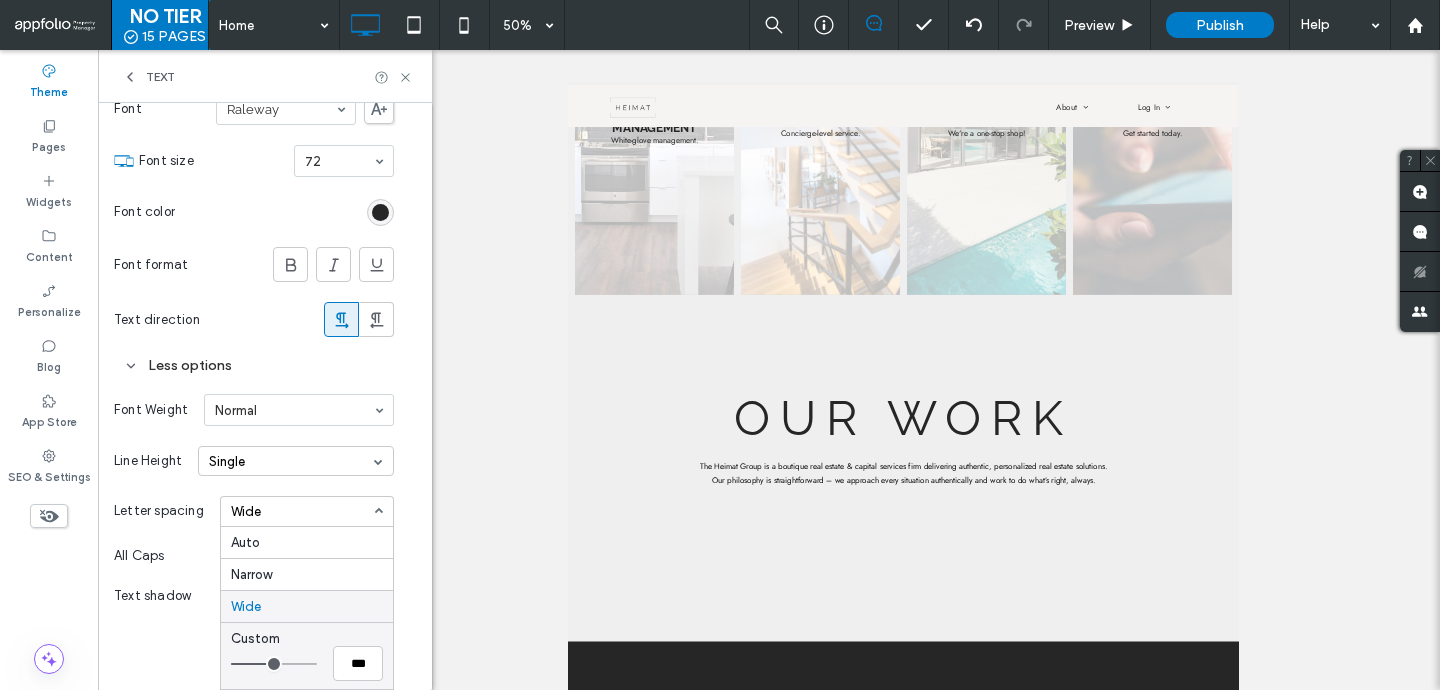 type on "*" 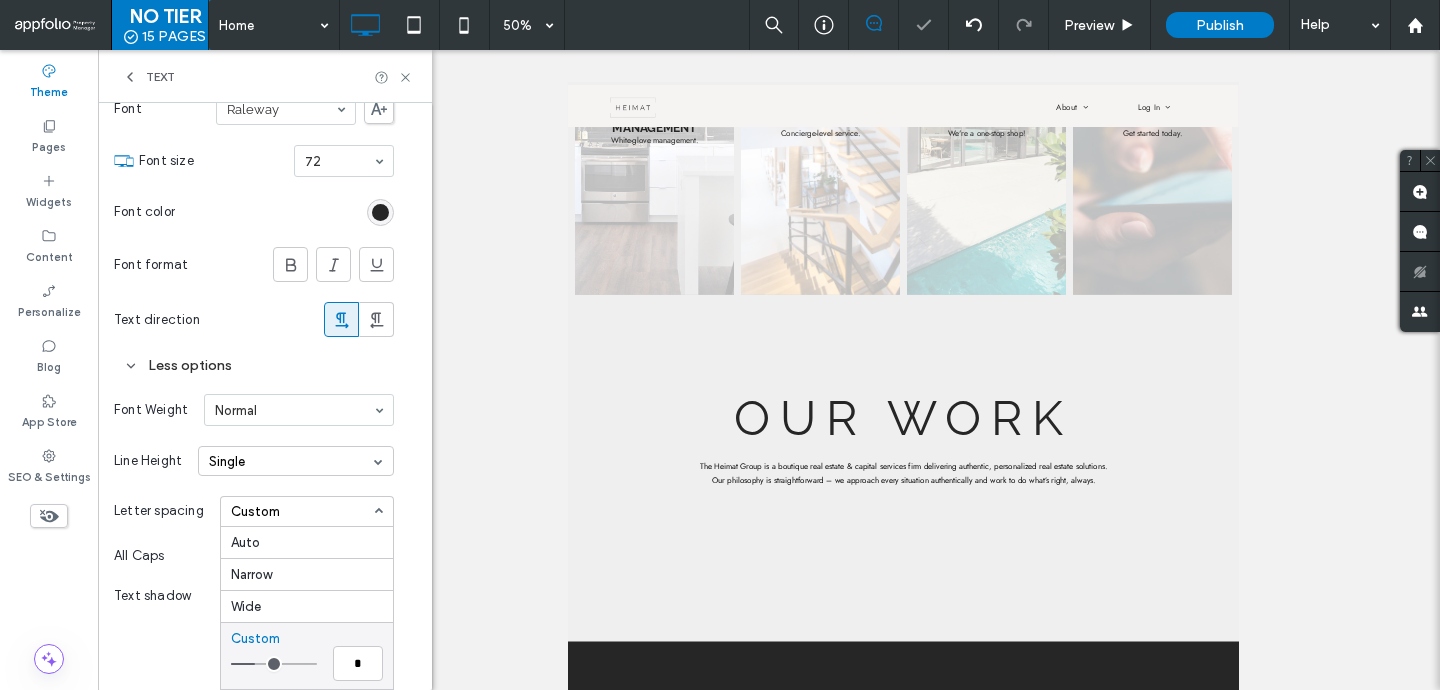 type on "***" 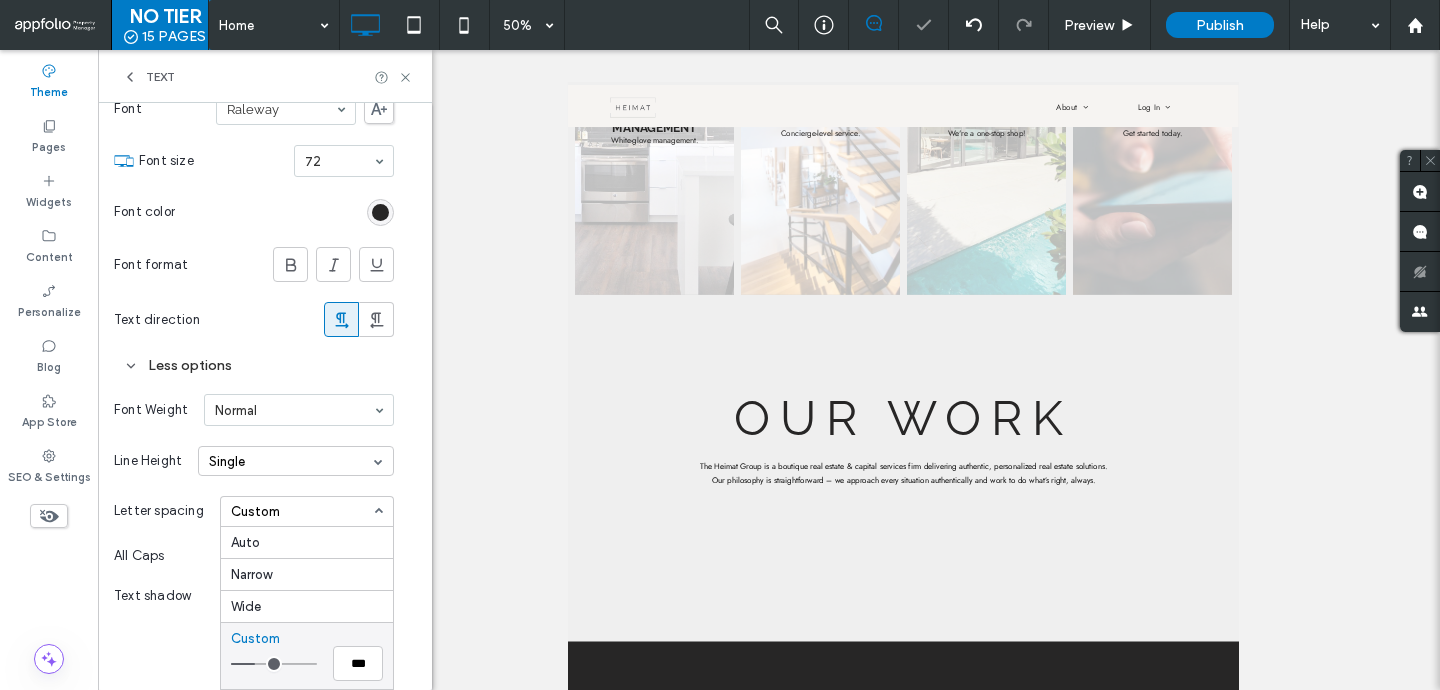 type on "***" 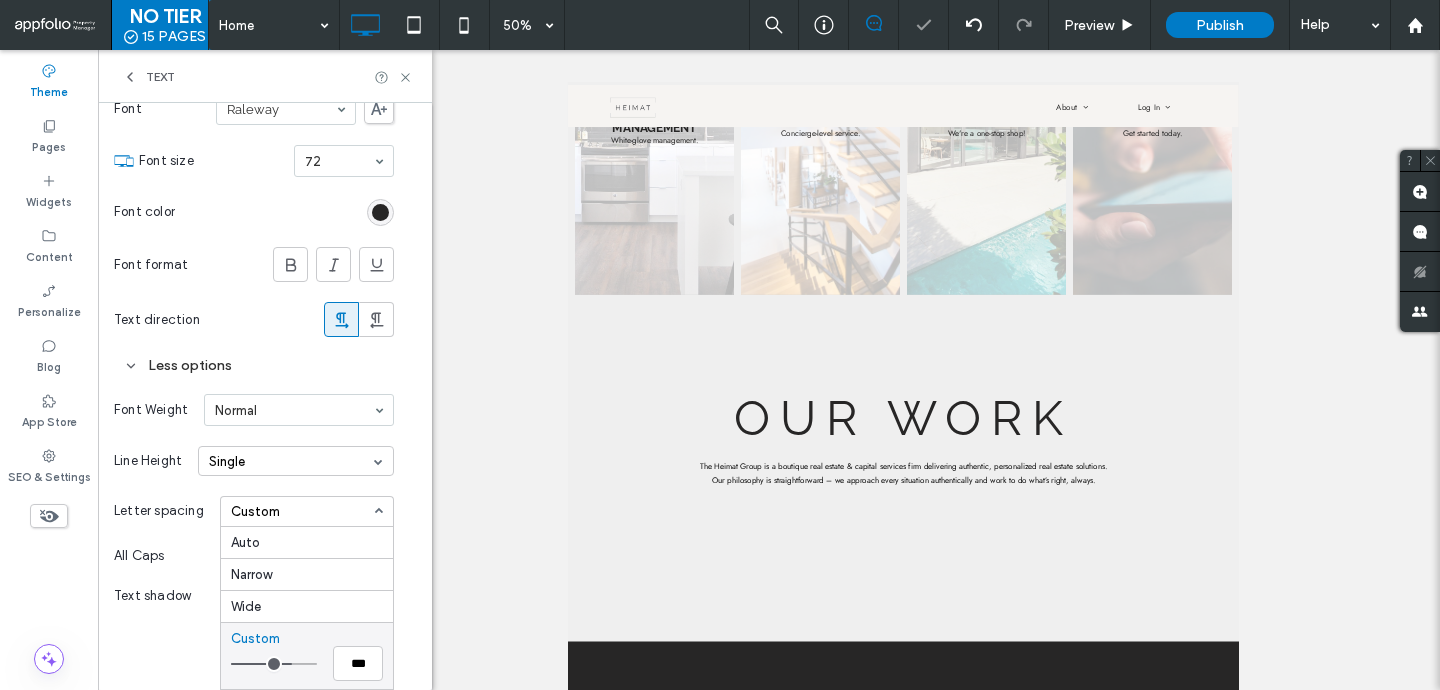 type on "***" 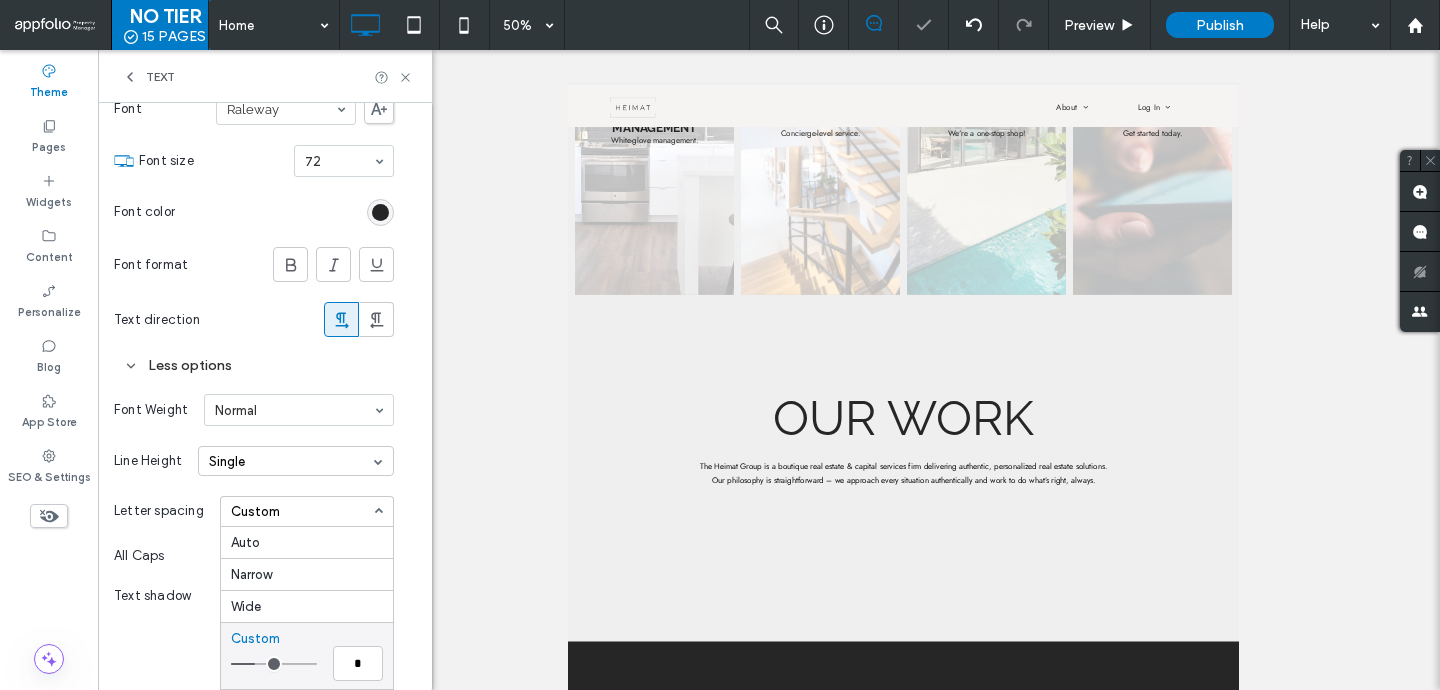 type on "***" 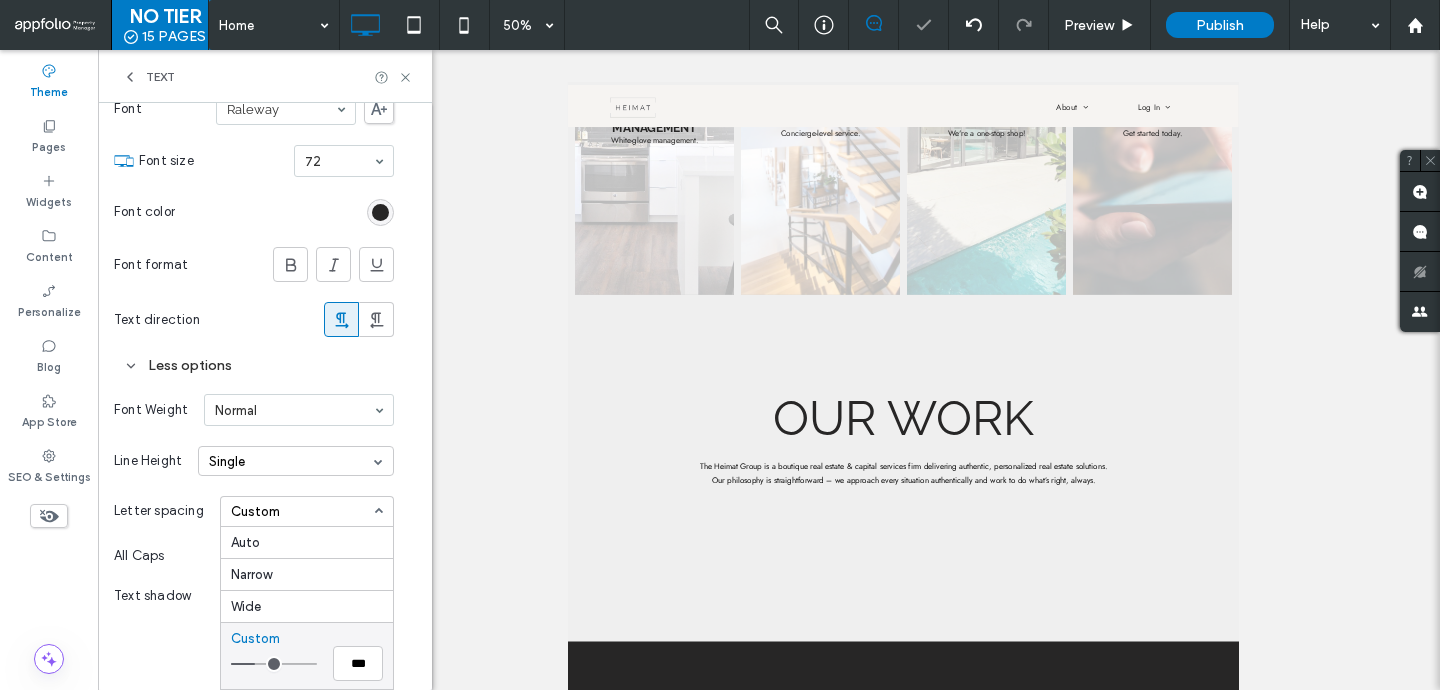 type on "***" 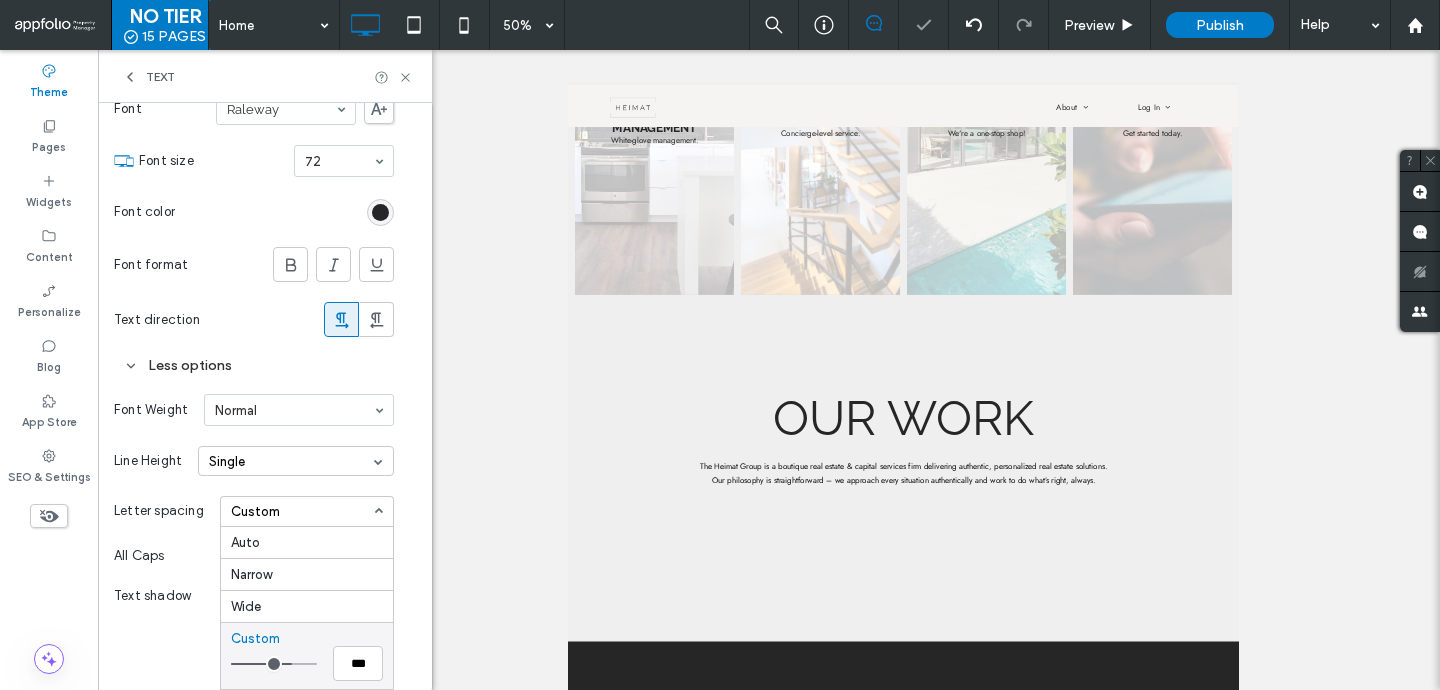 type on "***" 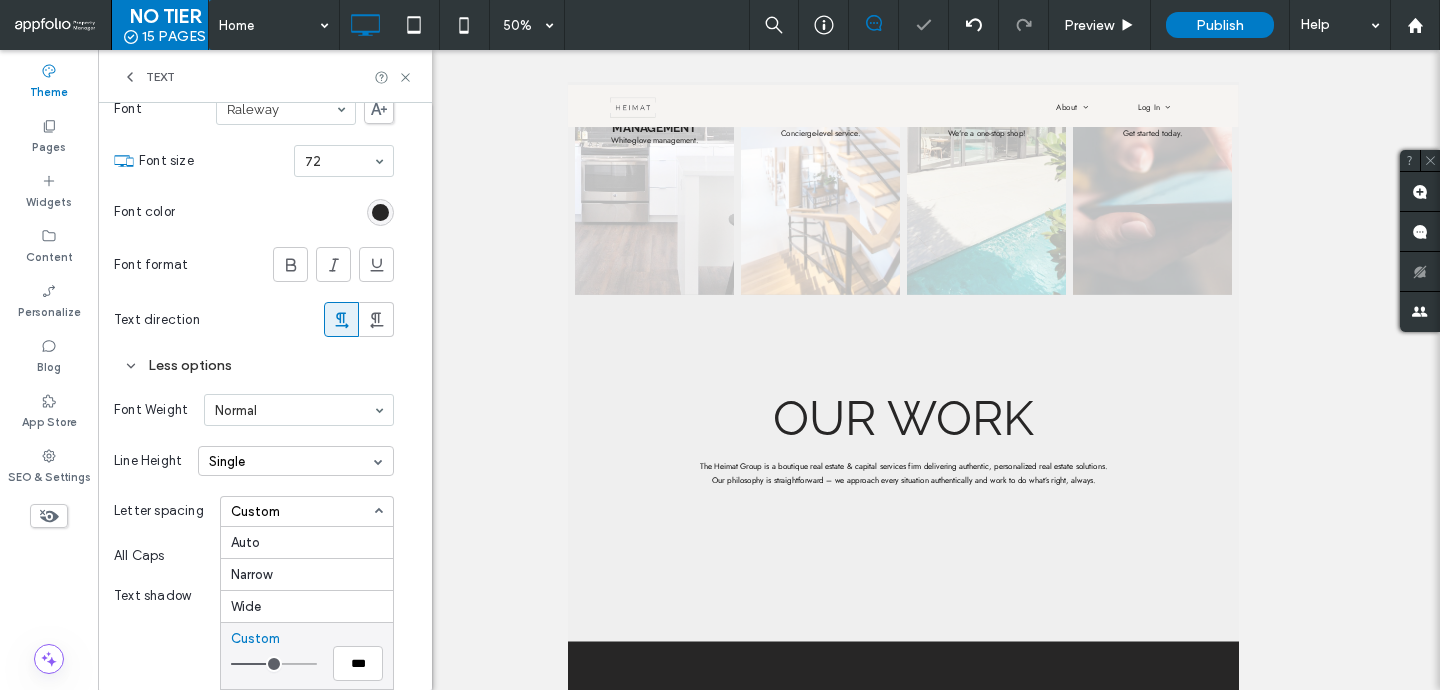 type on "***" 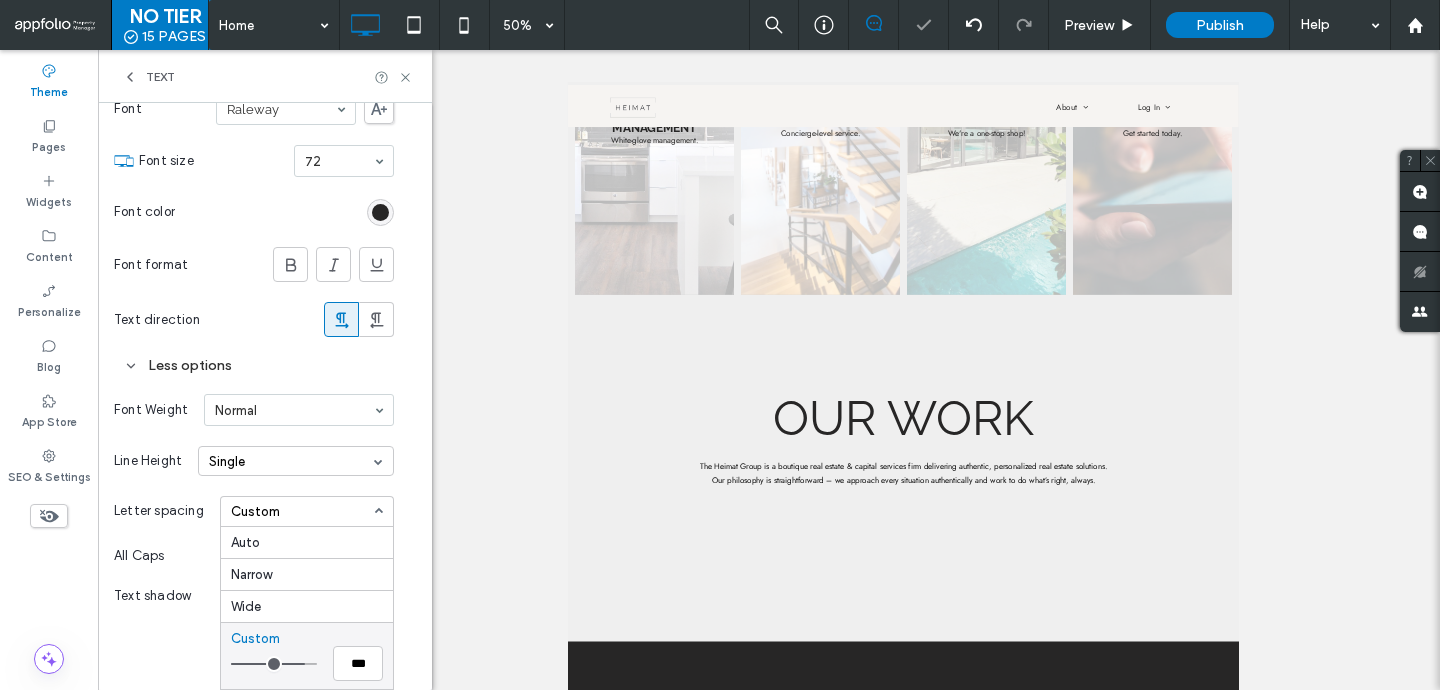 type on "***" 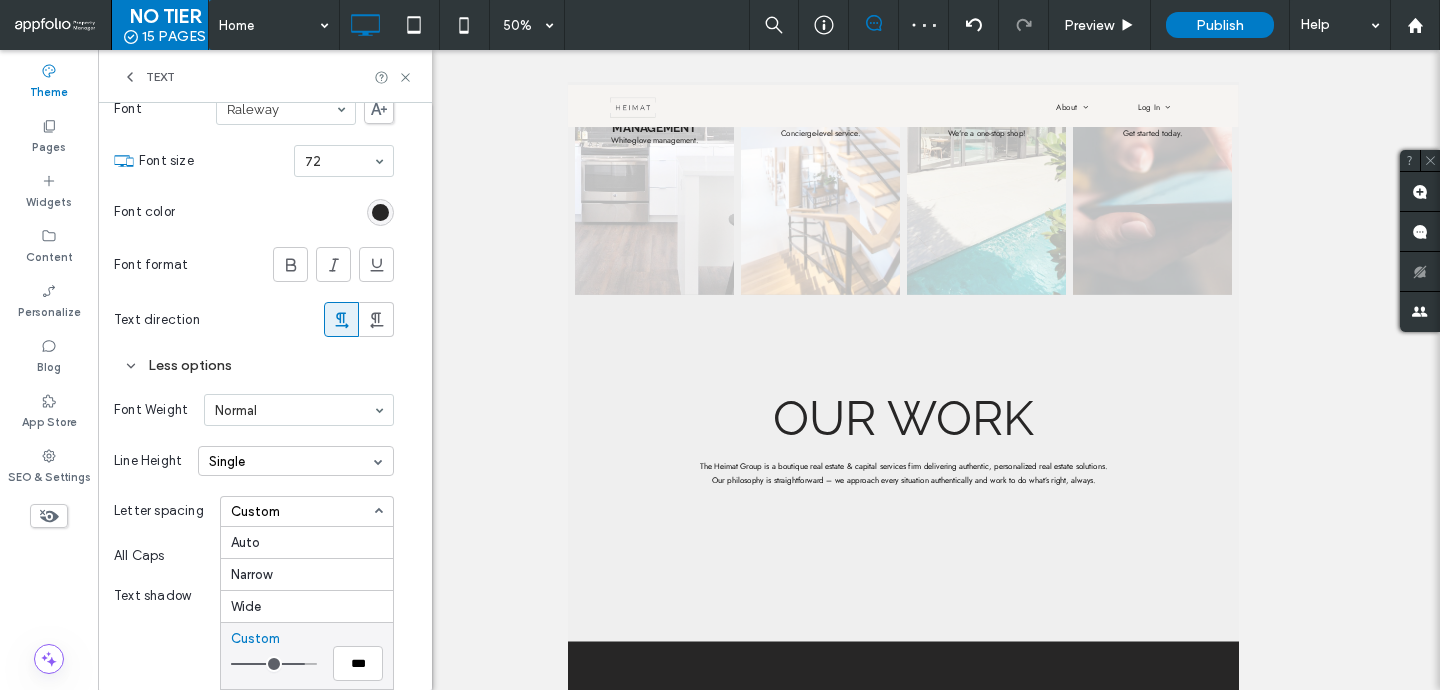 type on "***" 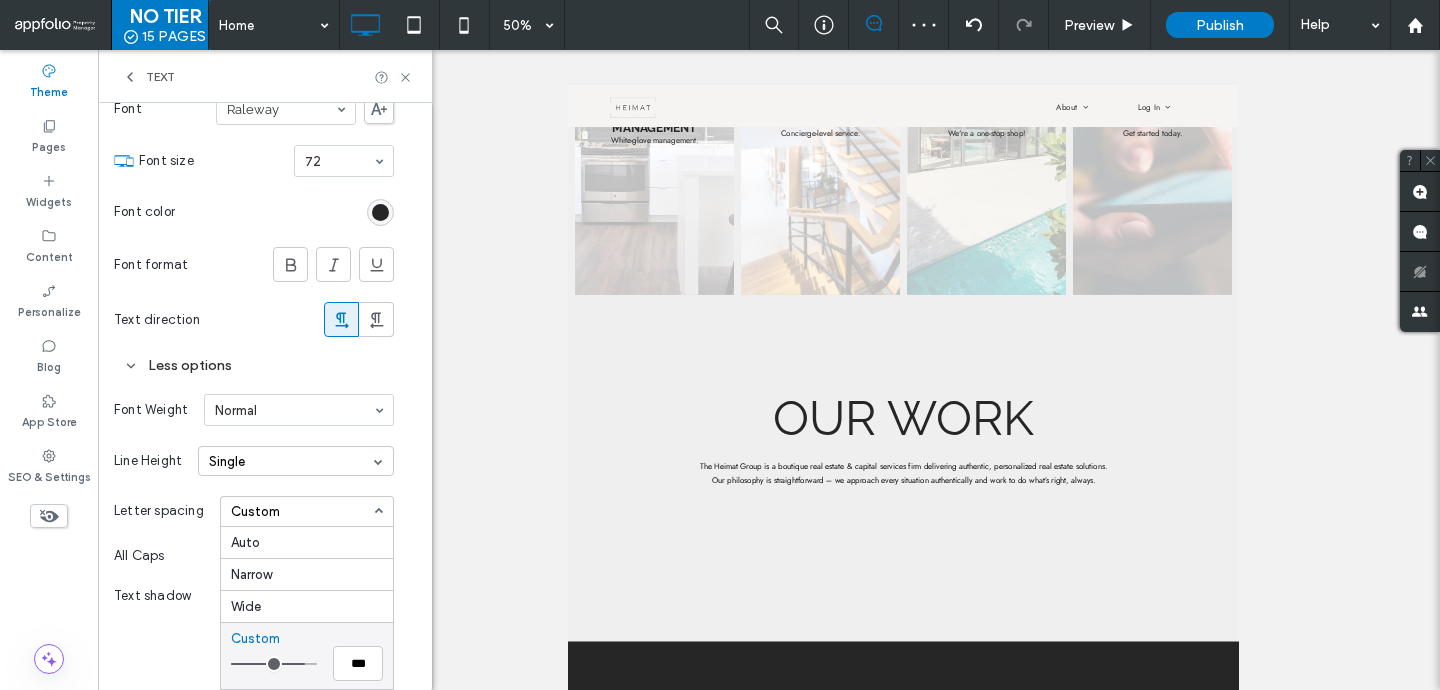 type on "***" 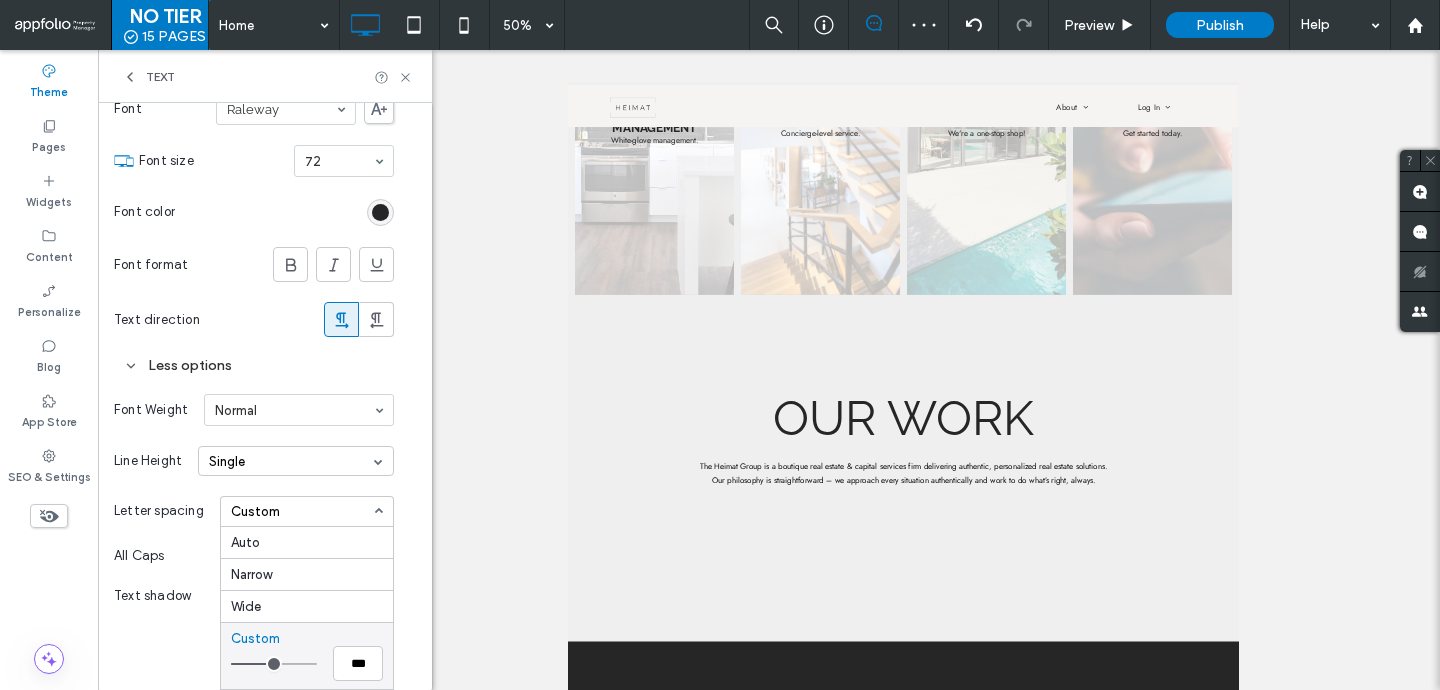 type on "***" 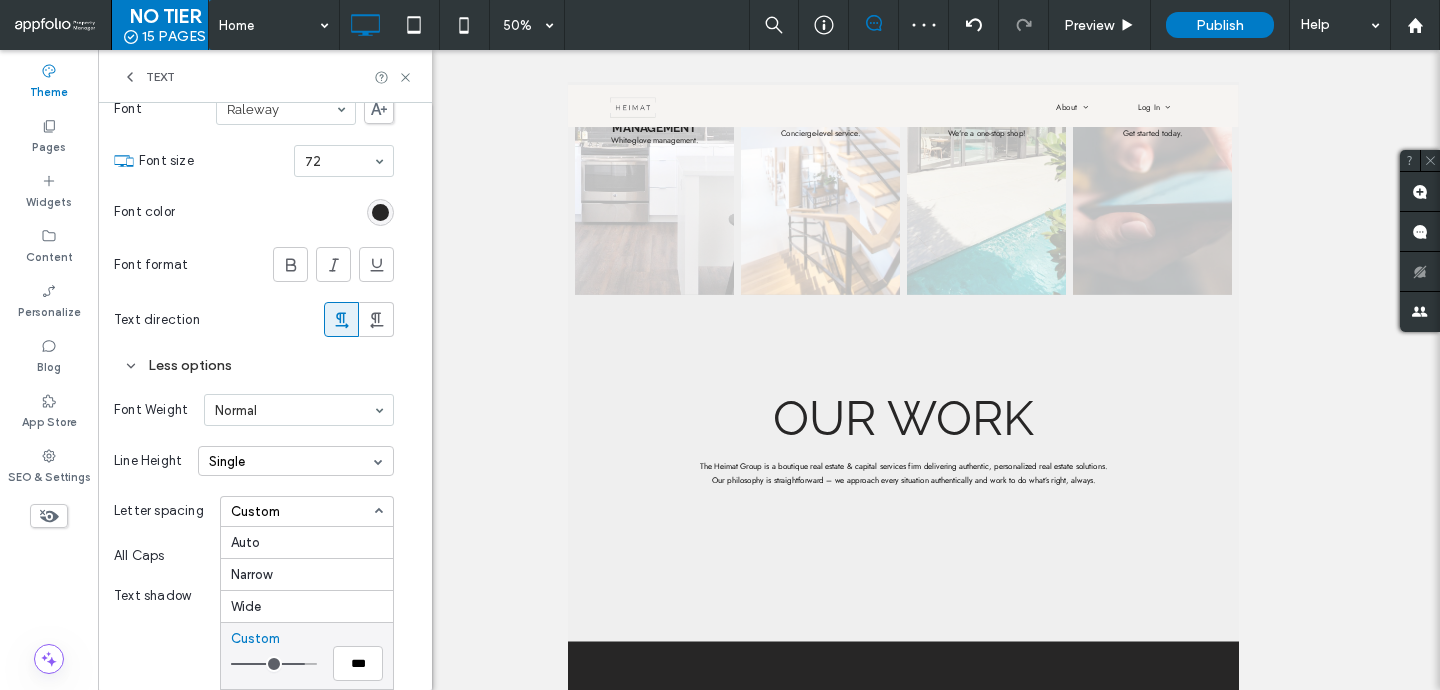 type on "***" 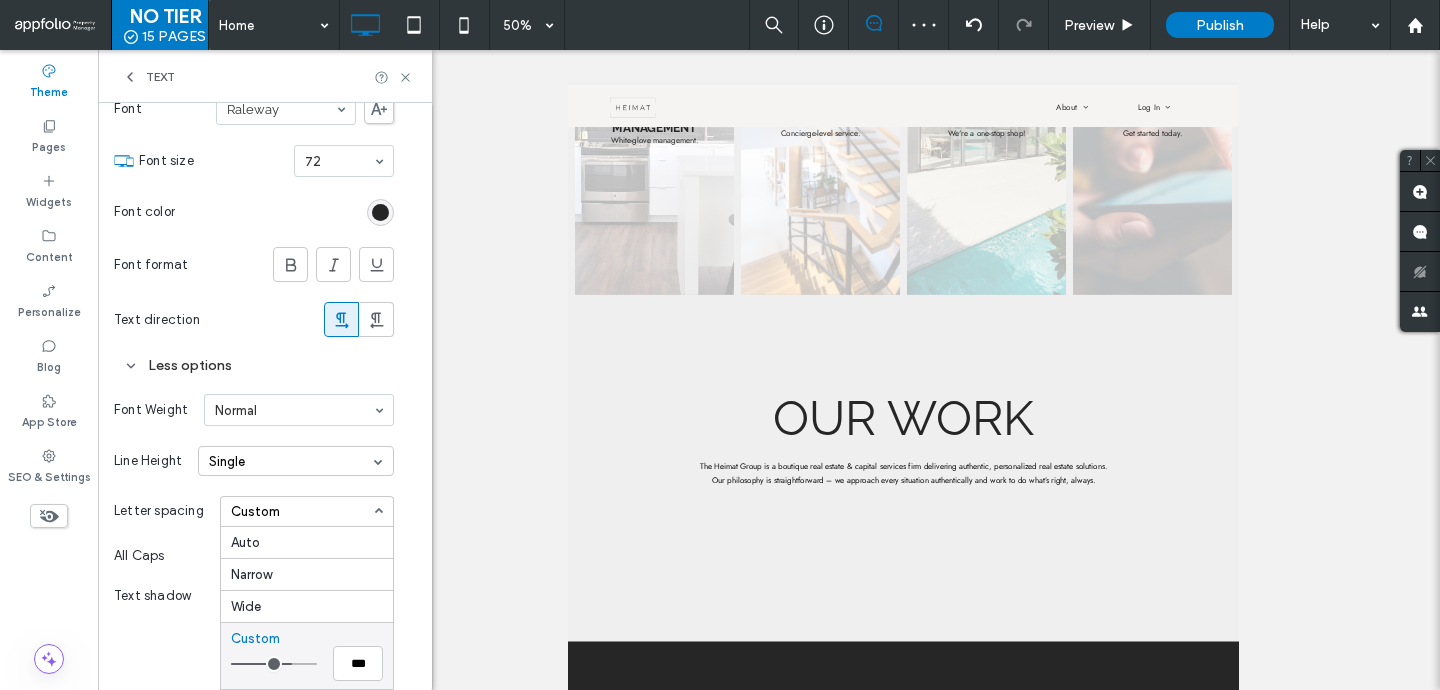 type on "***" 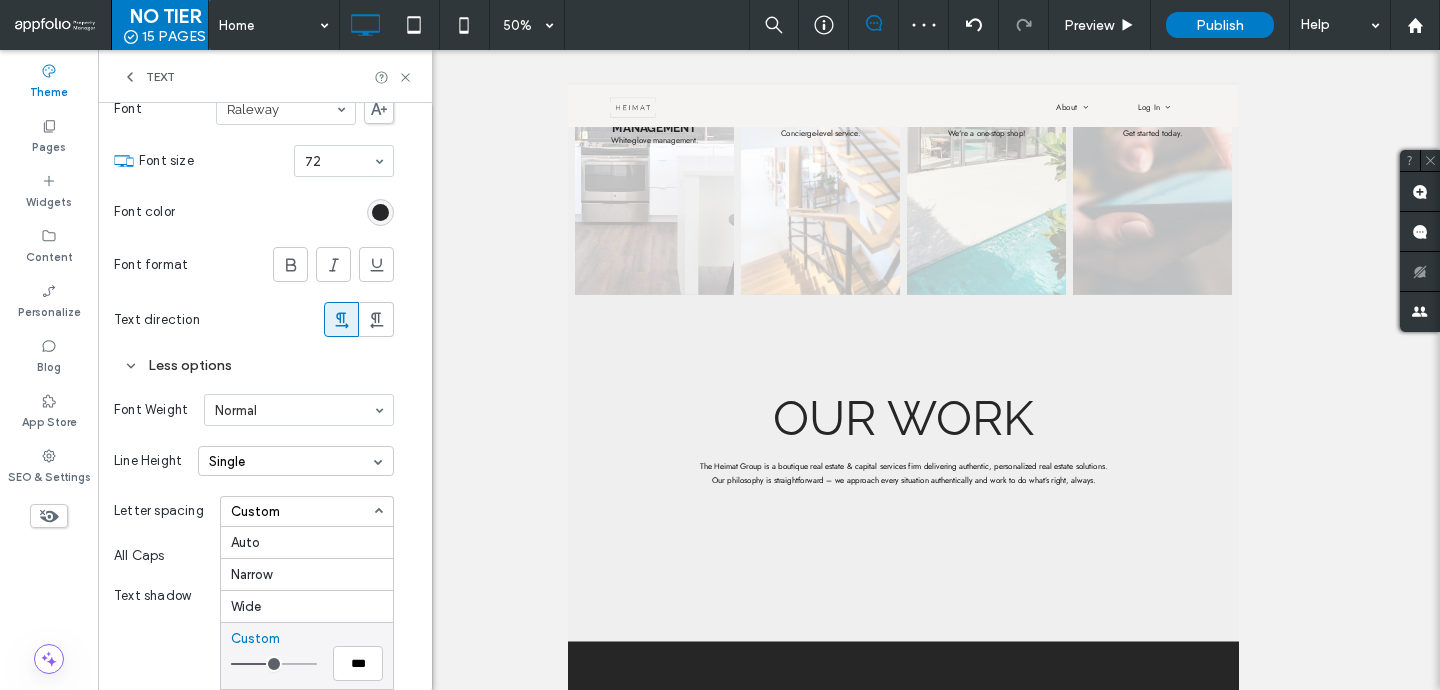 type on "***" 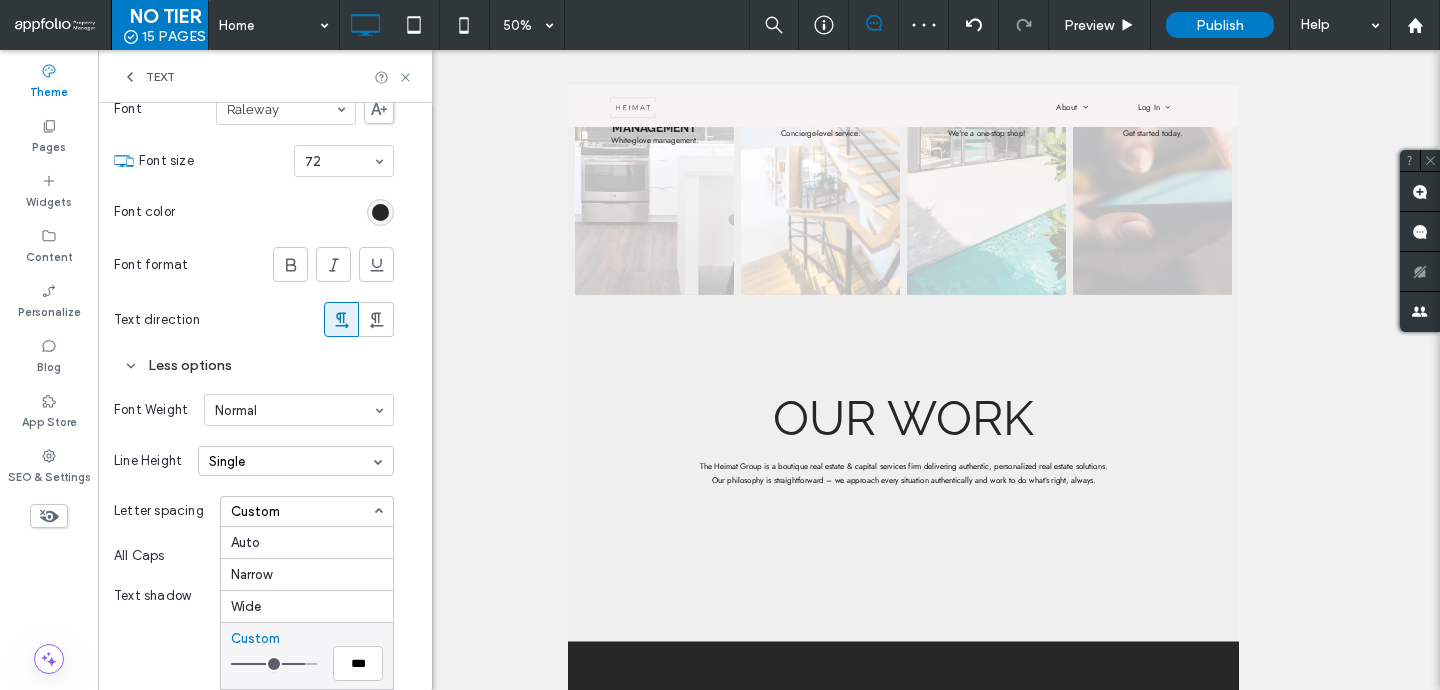 type on "***" 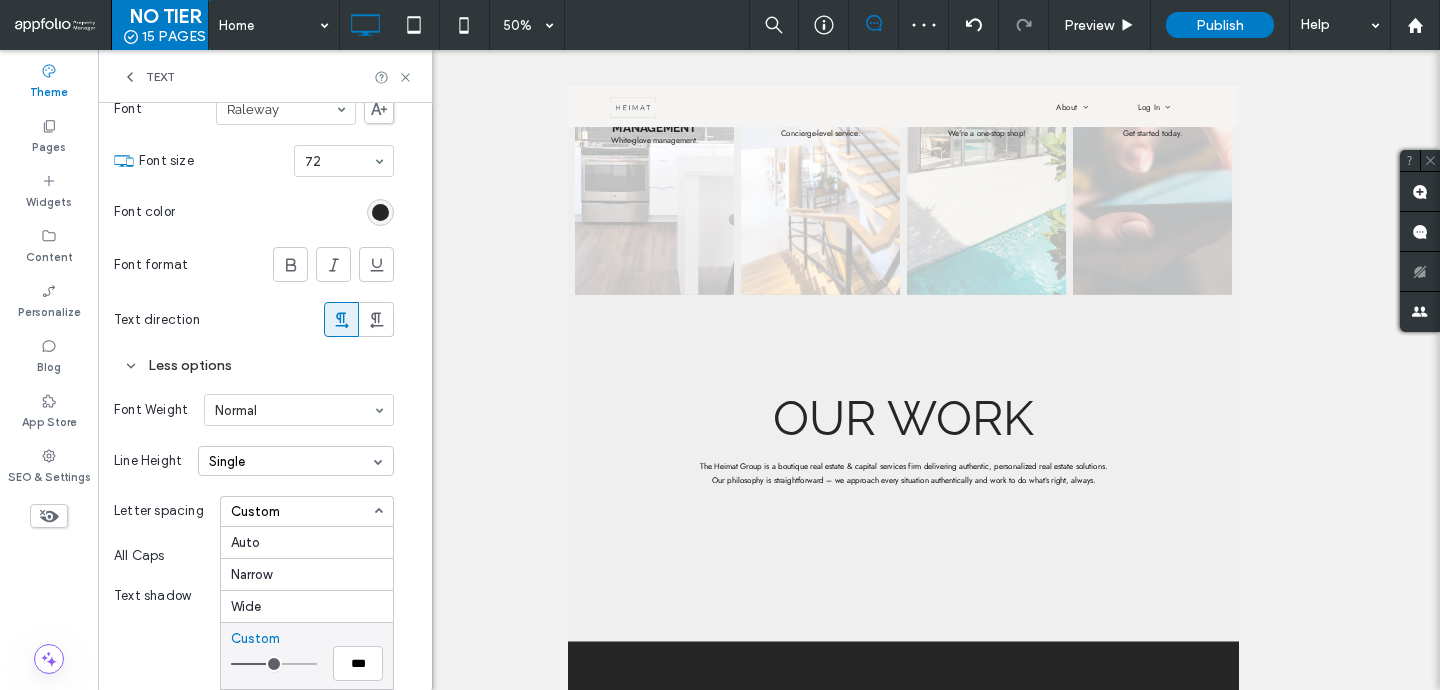 type on "***" 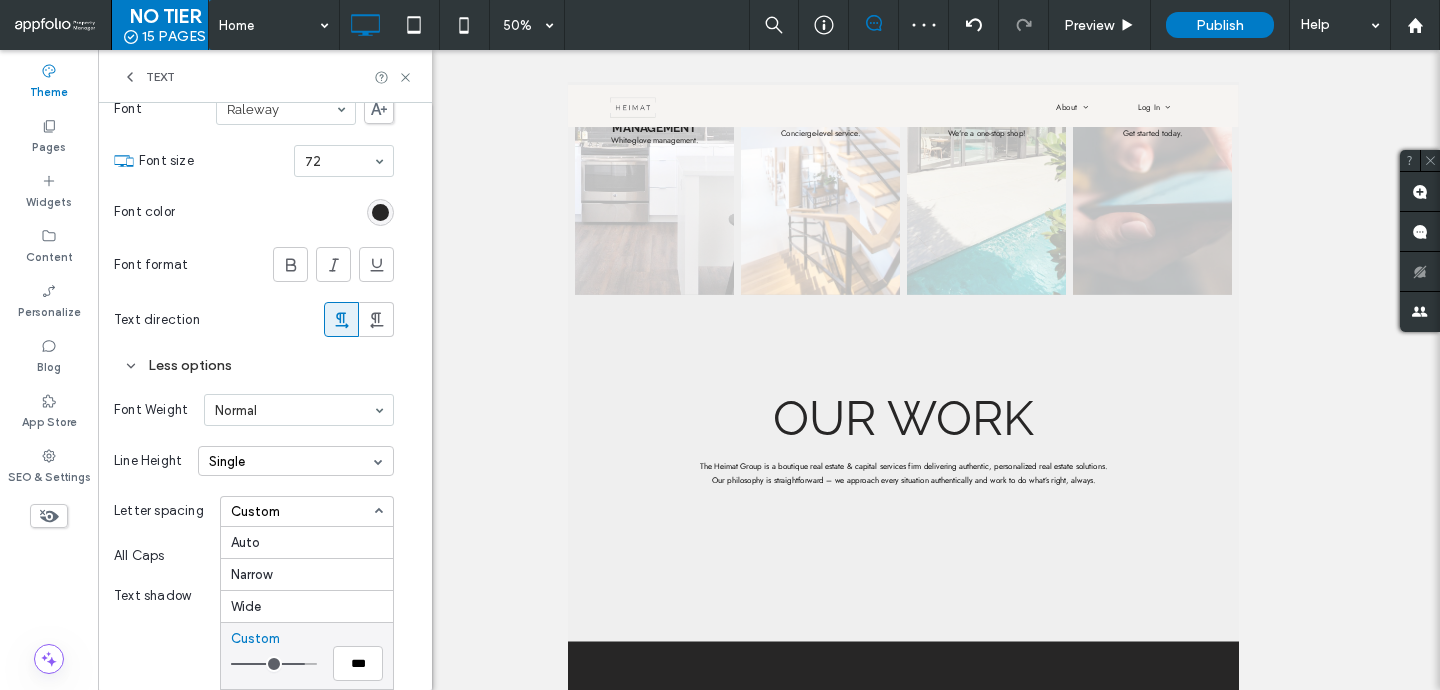 drag, startPoint x: 272, startPoint y: 664, endPoint x: 303, endPoint y: 669, distance: 31.400637 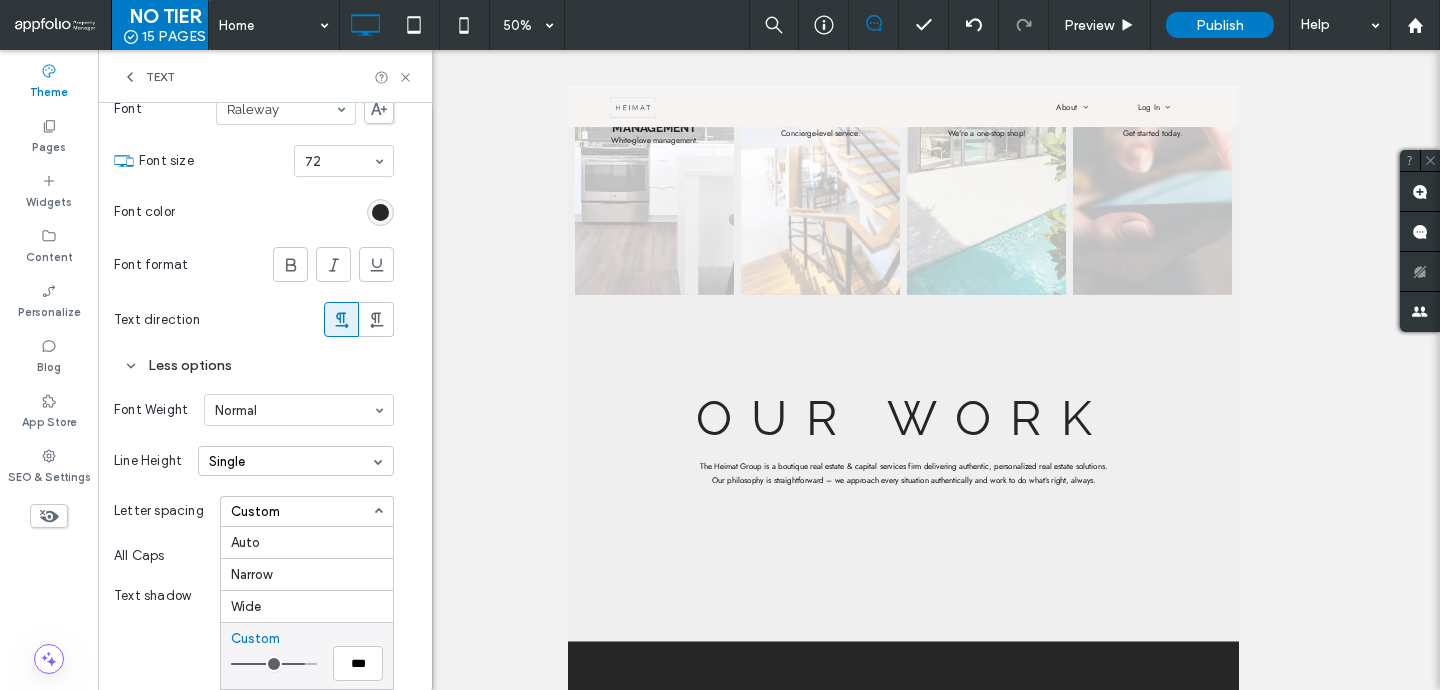 type on "***" 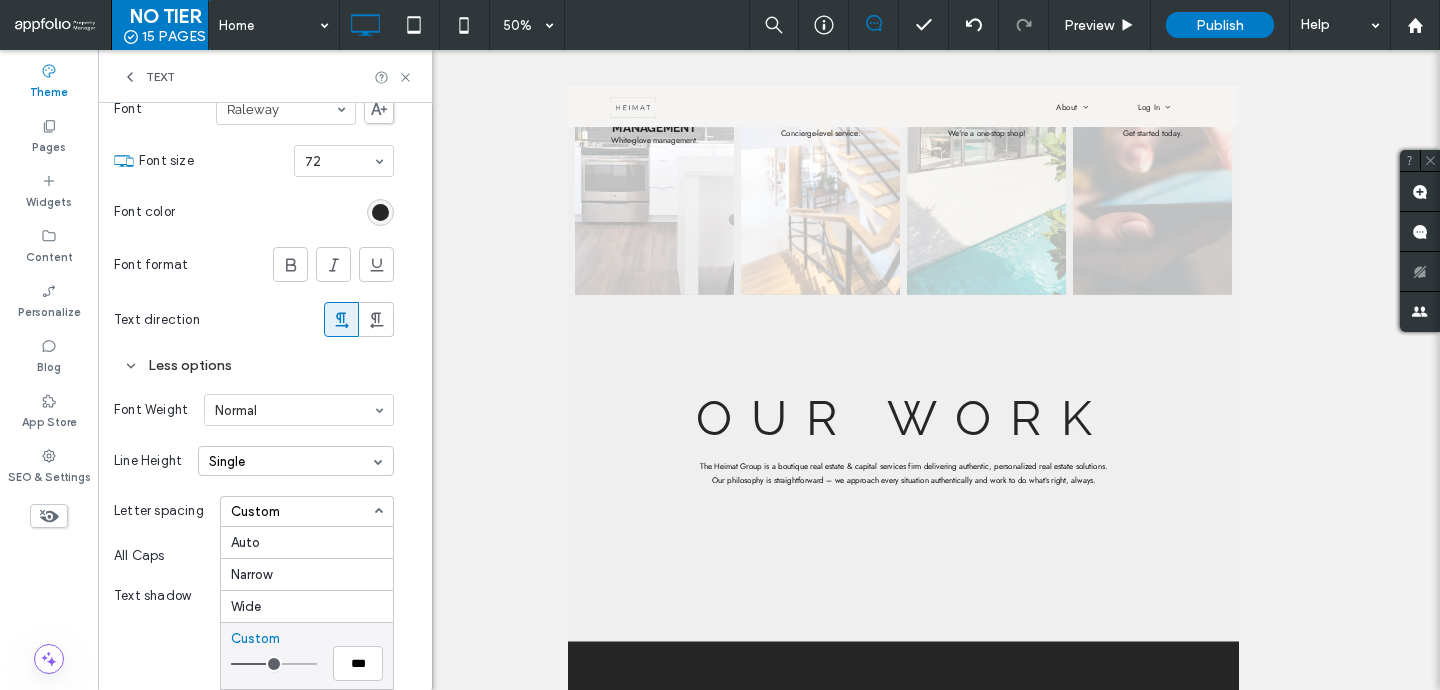 type on "***" 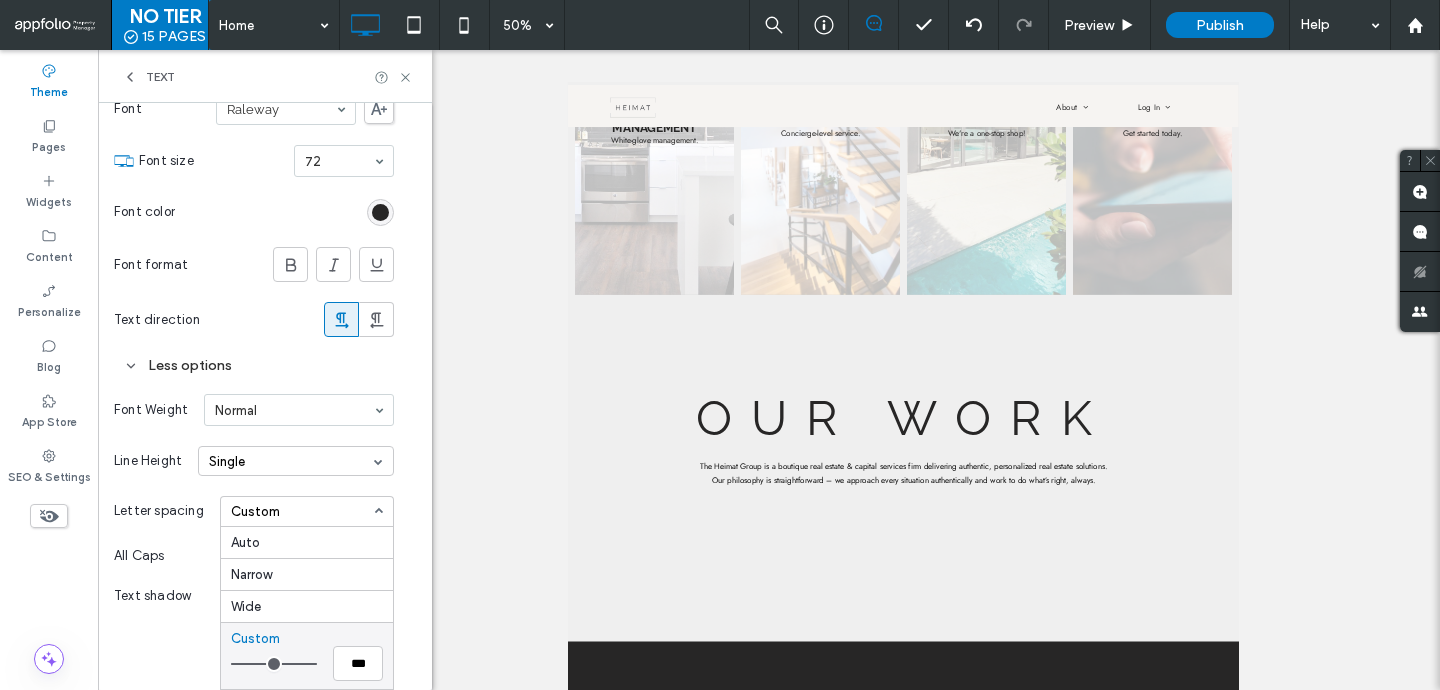 type on "***" 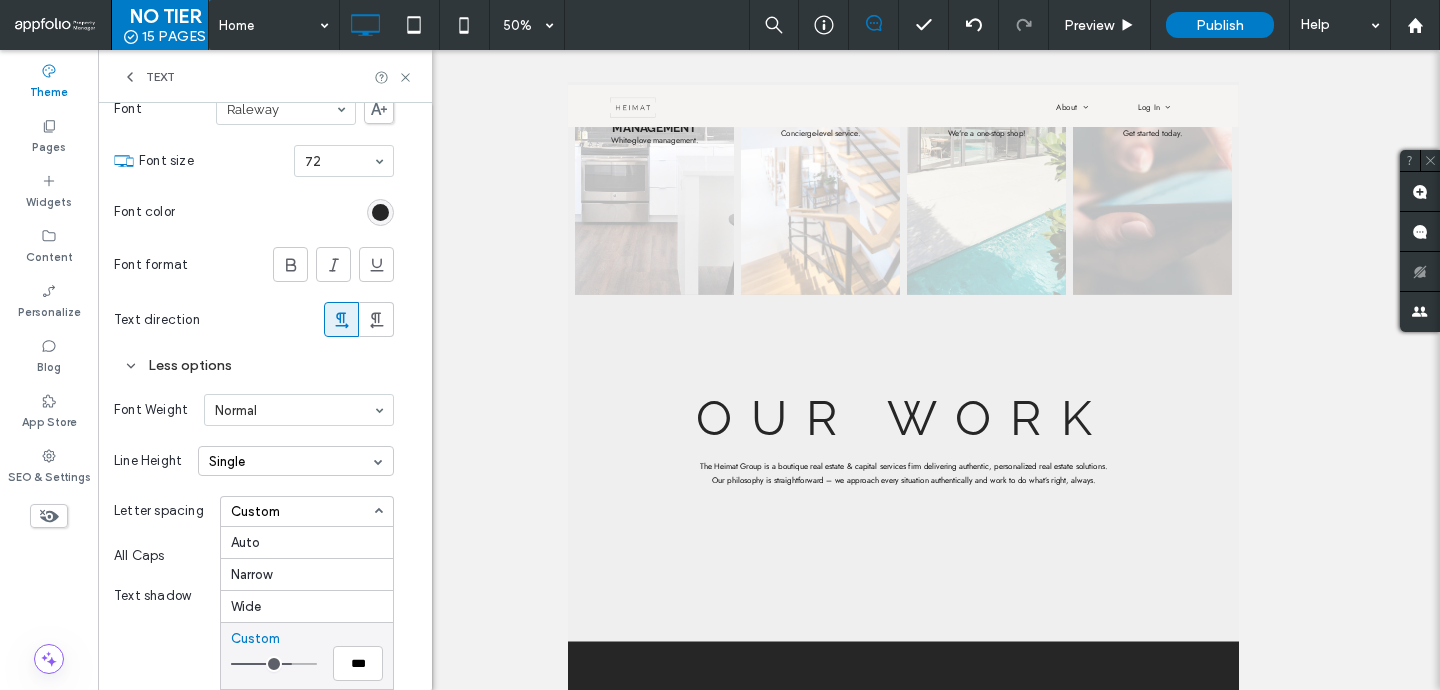 type on "***" 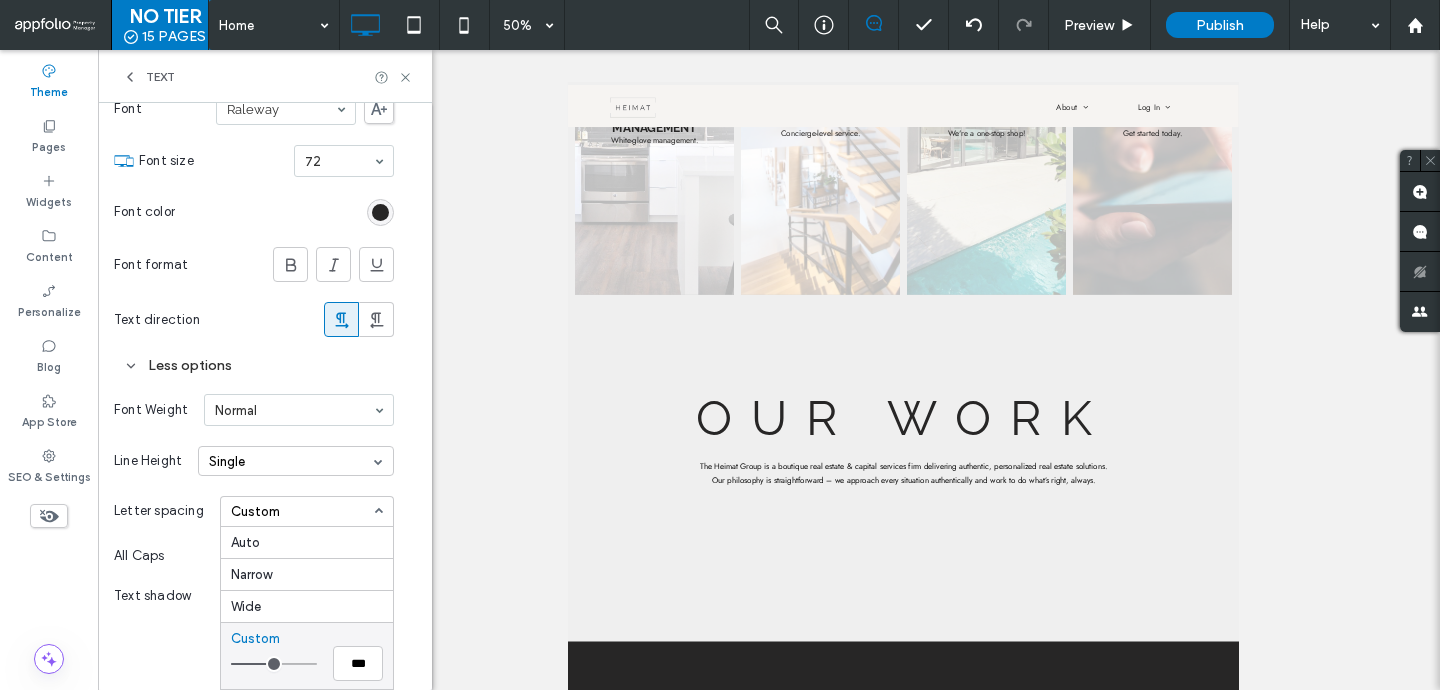 type on "***" 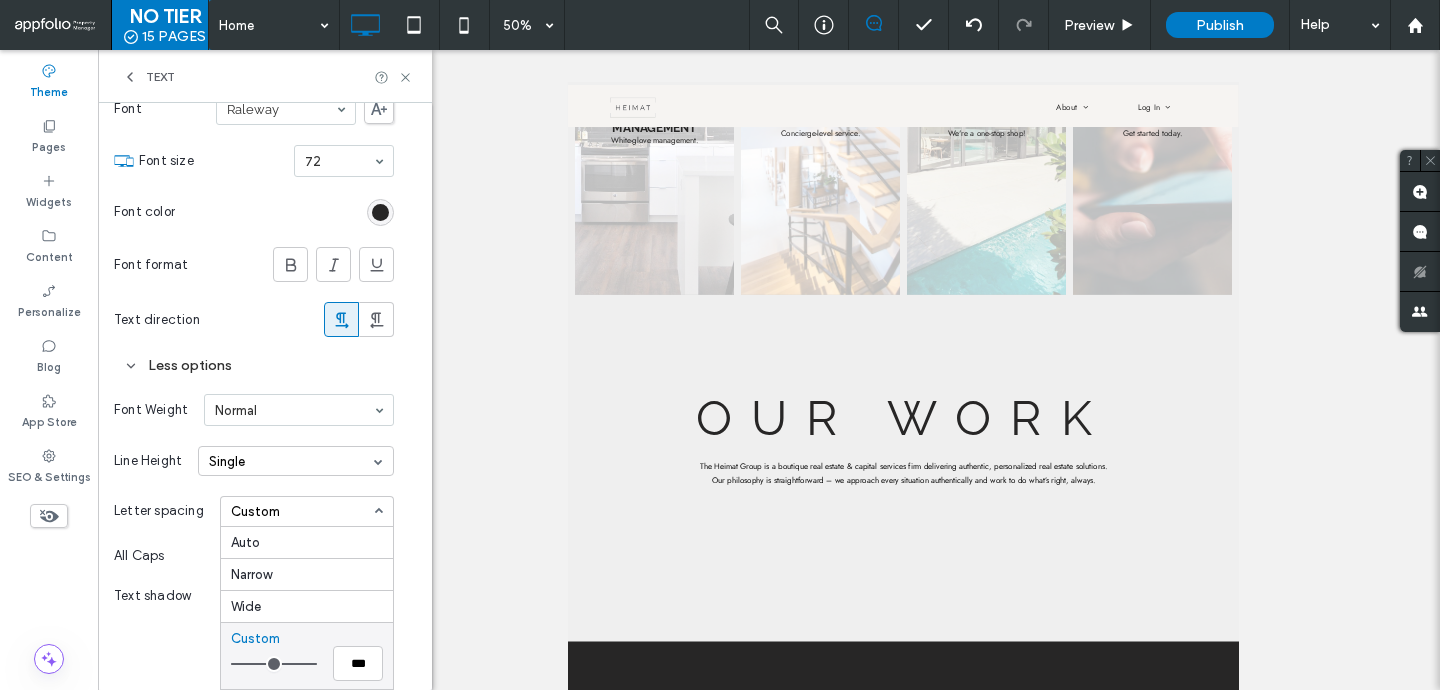 type on "***" 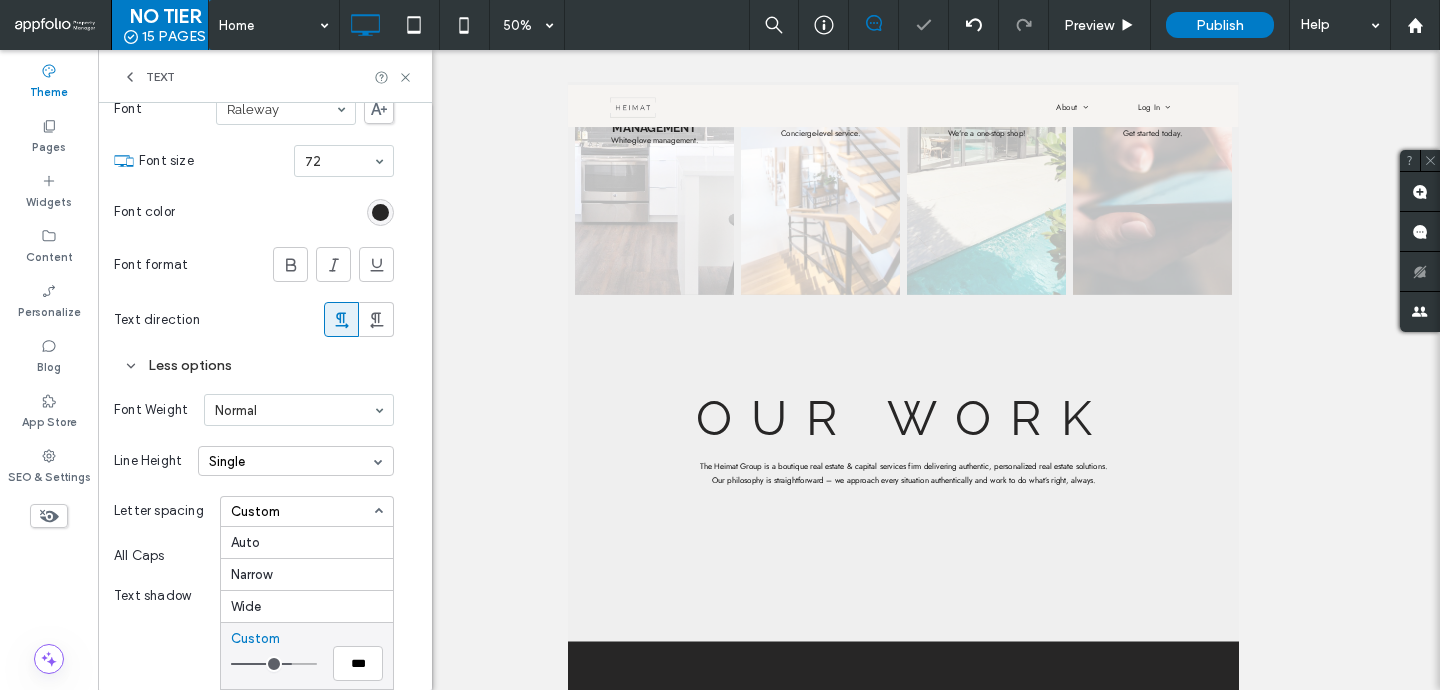 type on "***" 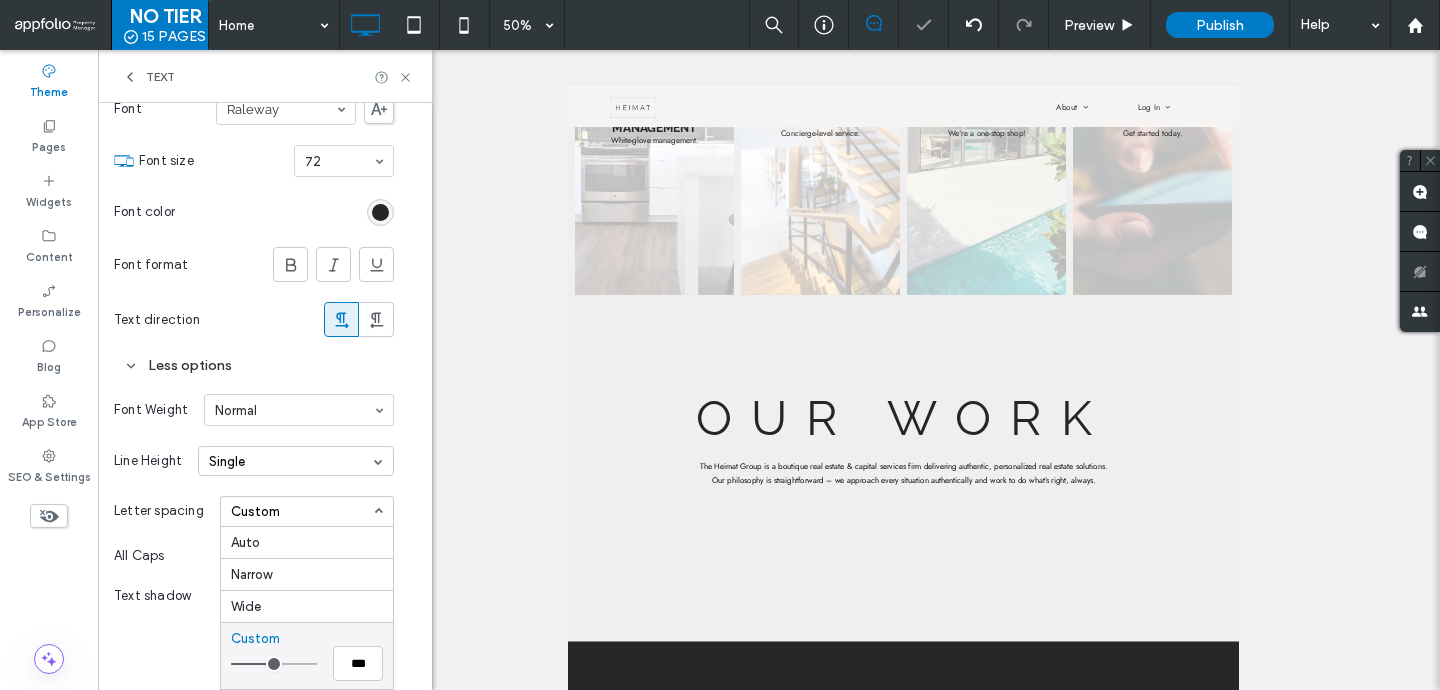 type on "***" 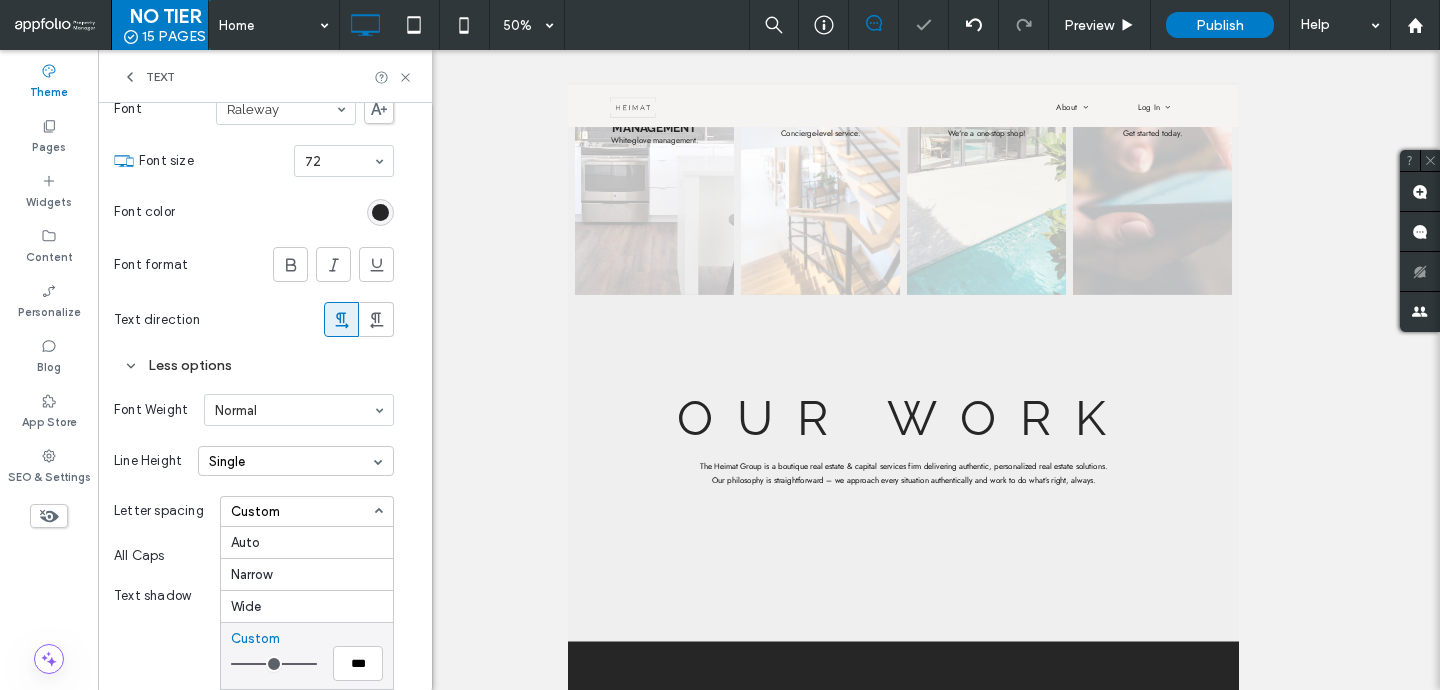 type on "***" 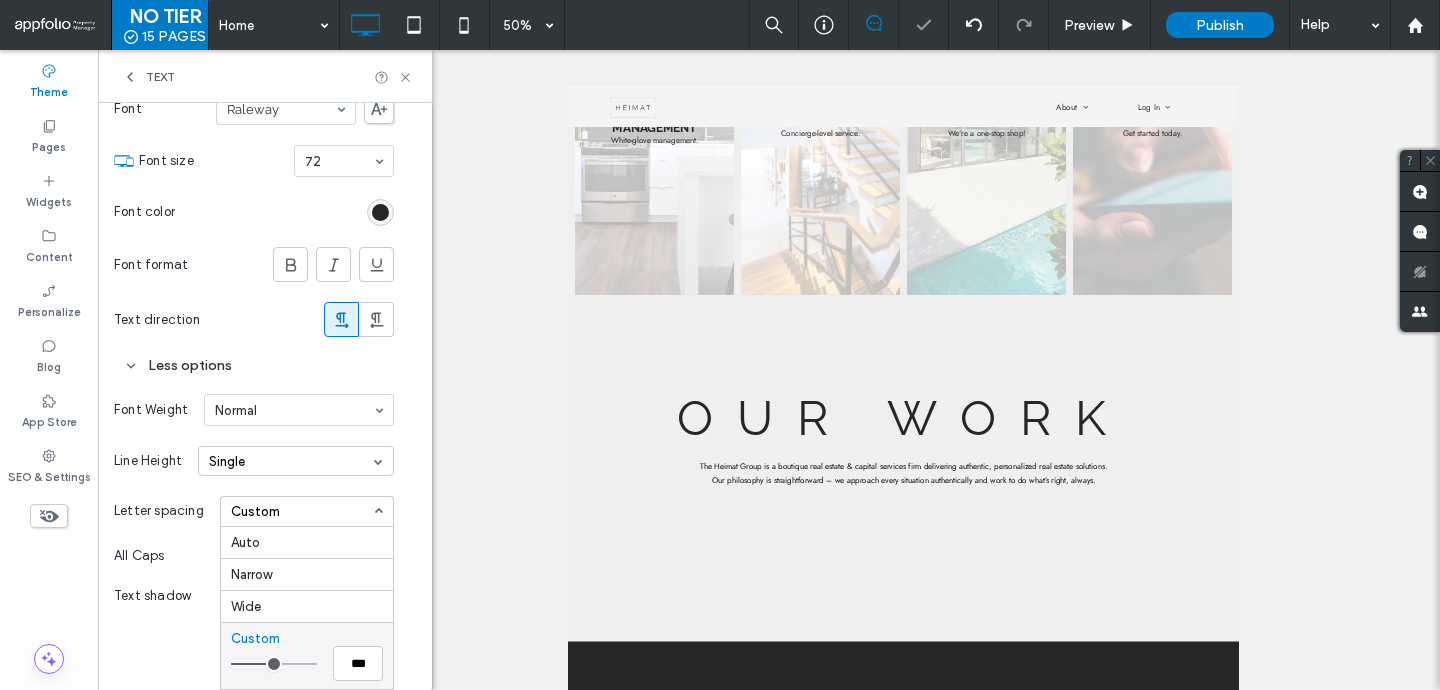 type on "***" 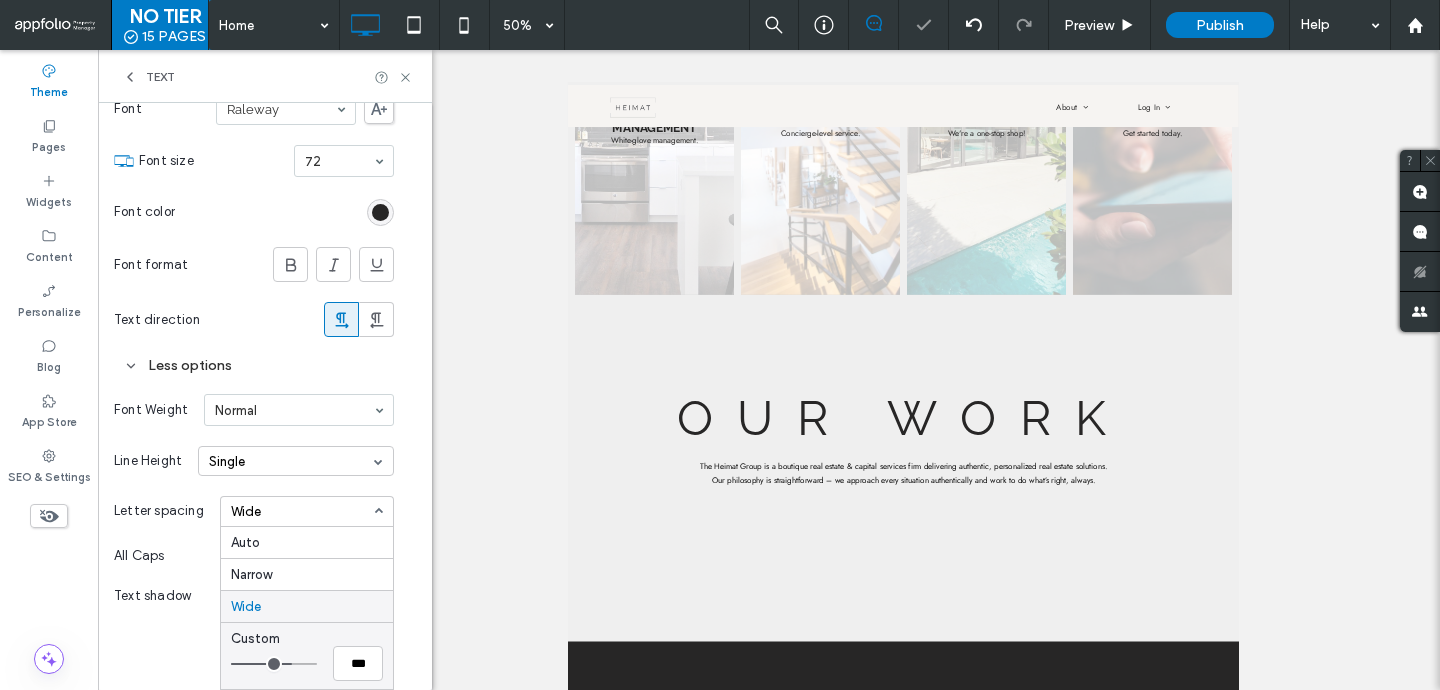 type on "***" 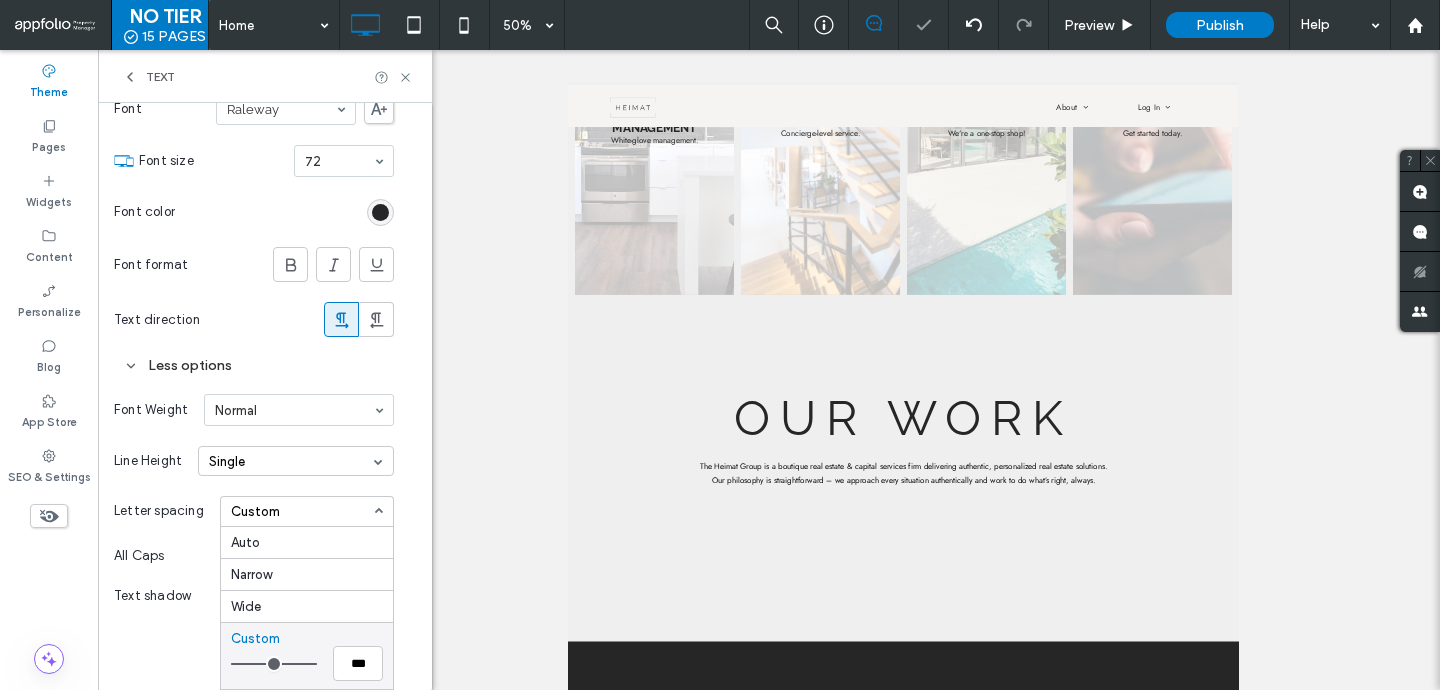 type on "***" 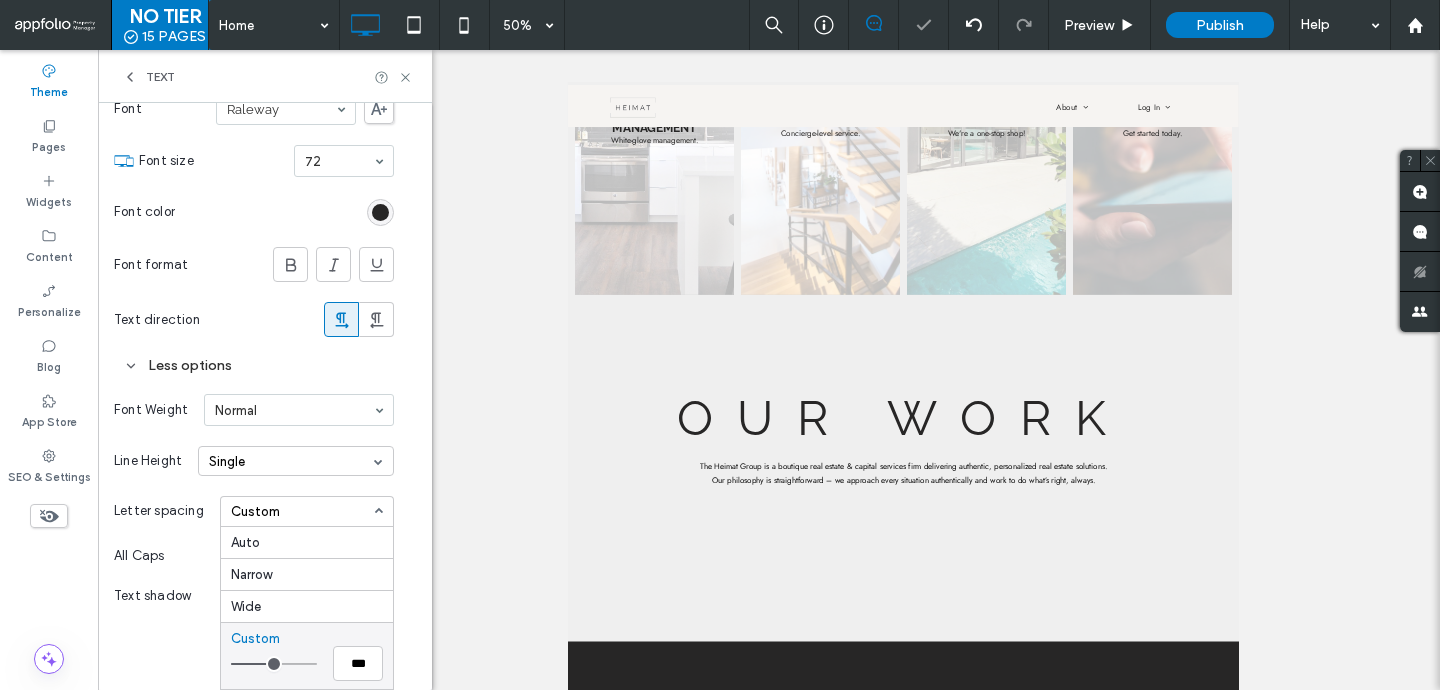 click at bounding box center [274, 664] 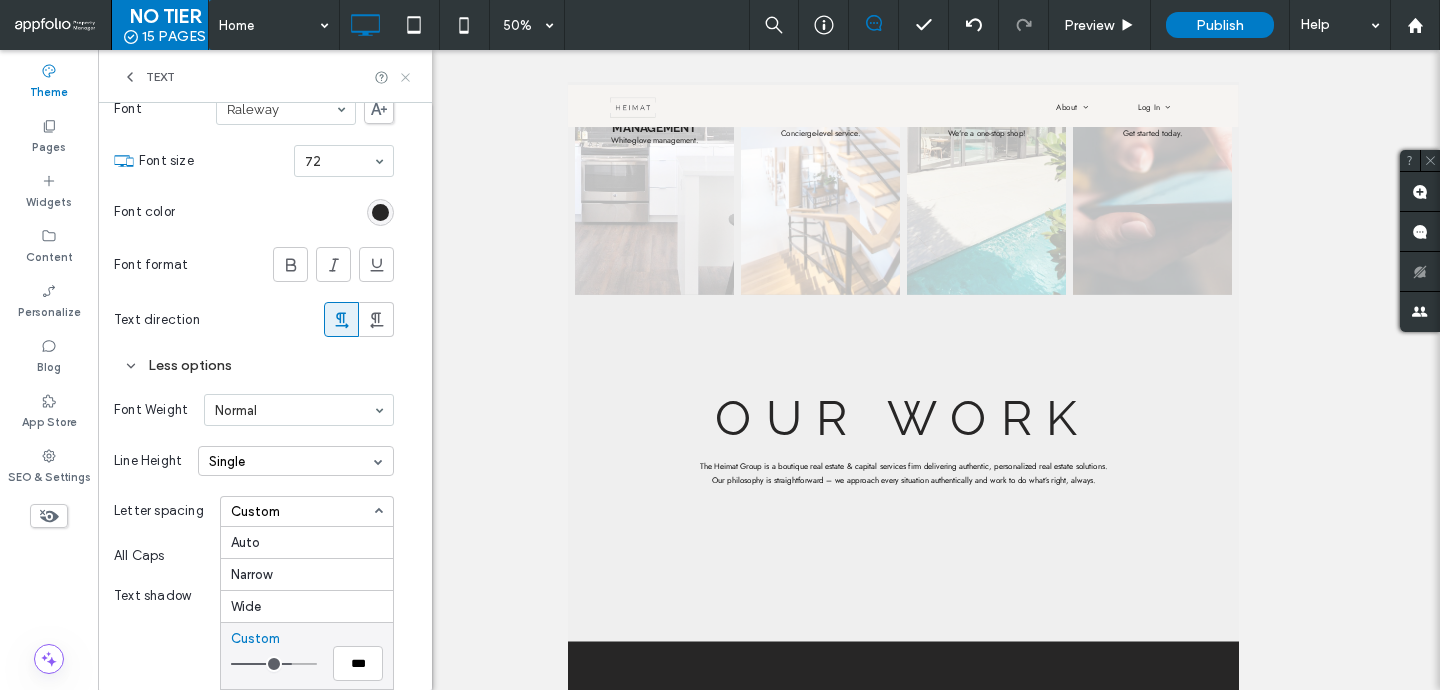 click 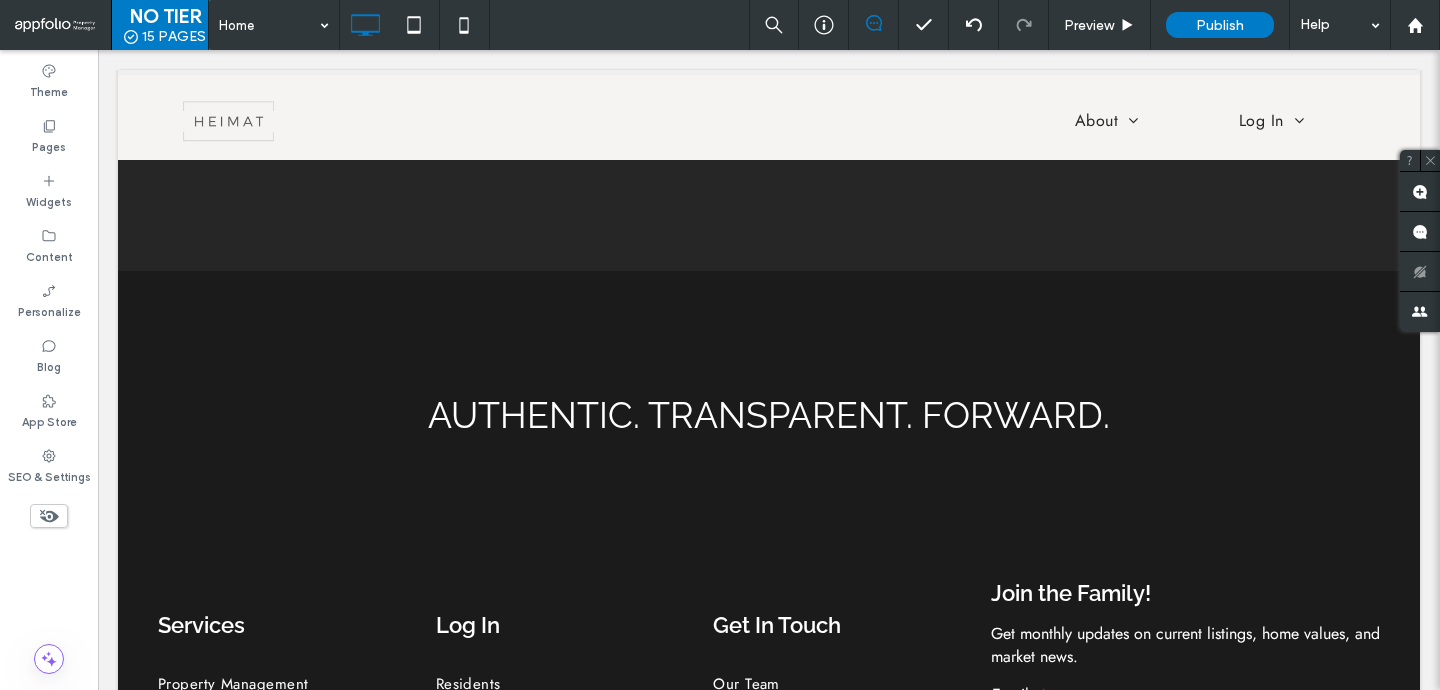 scroll, scrollTop: 2004, scrollLeft: 0, axis: vertical 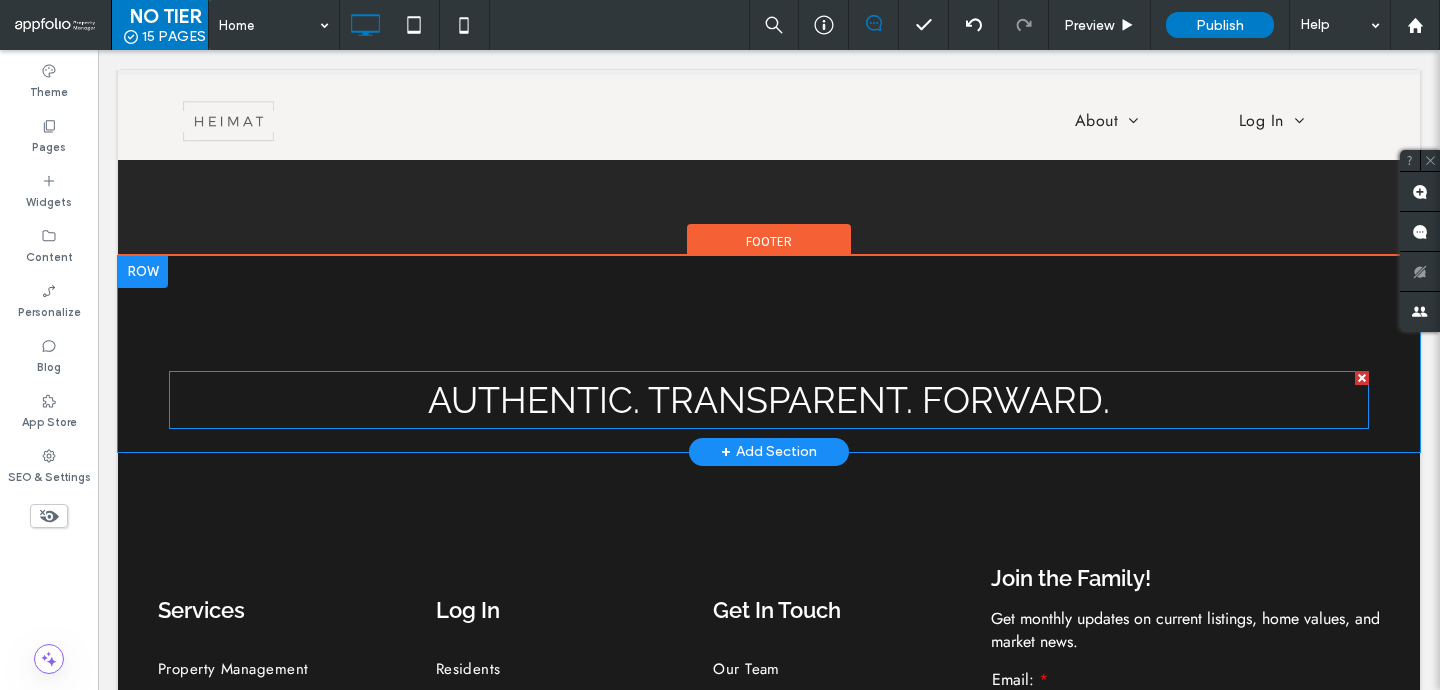 click on "Authentic. Transparent. Forward." at bounding box center [769, 400] 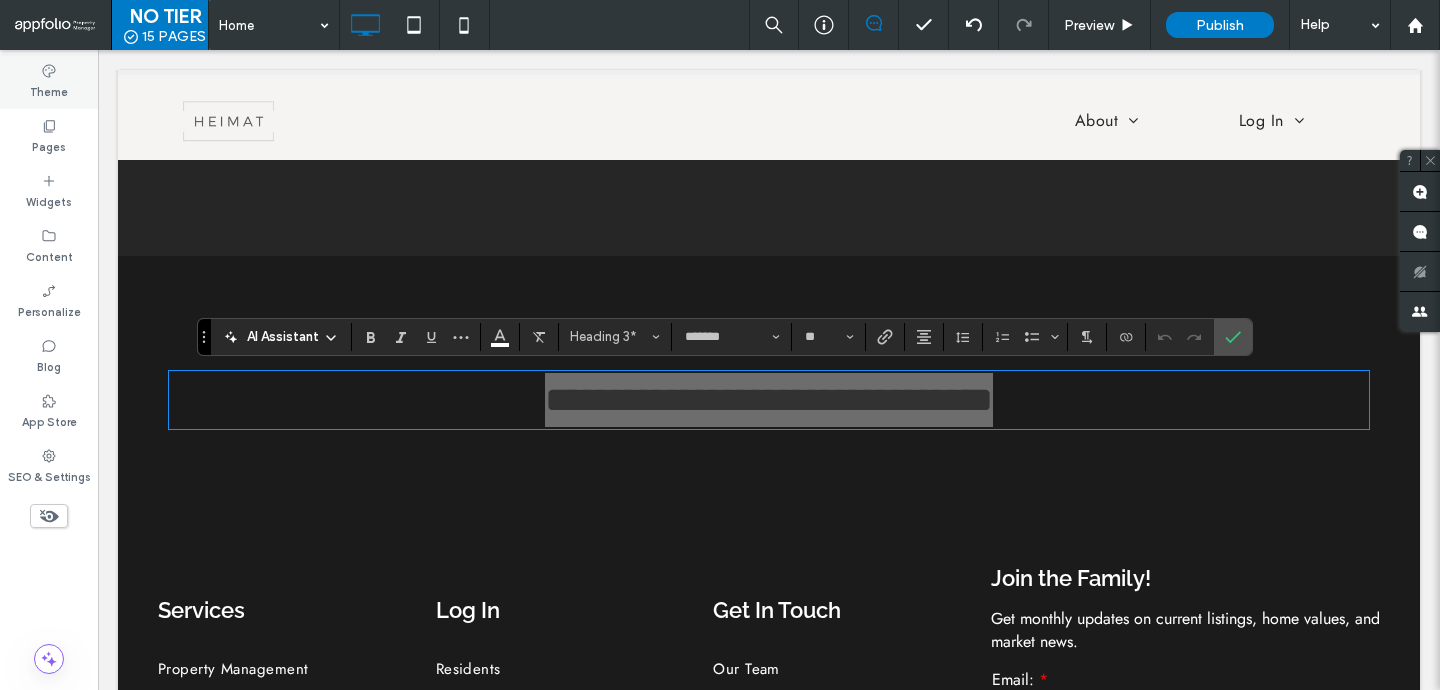 click on "Theme" at bounding box center (49, 90) 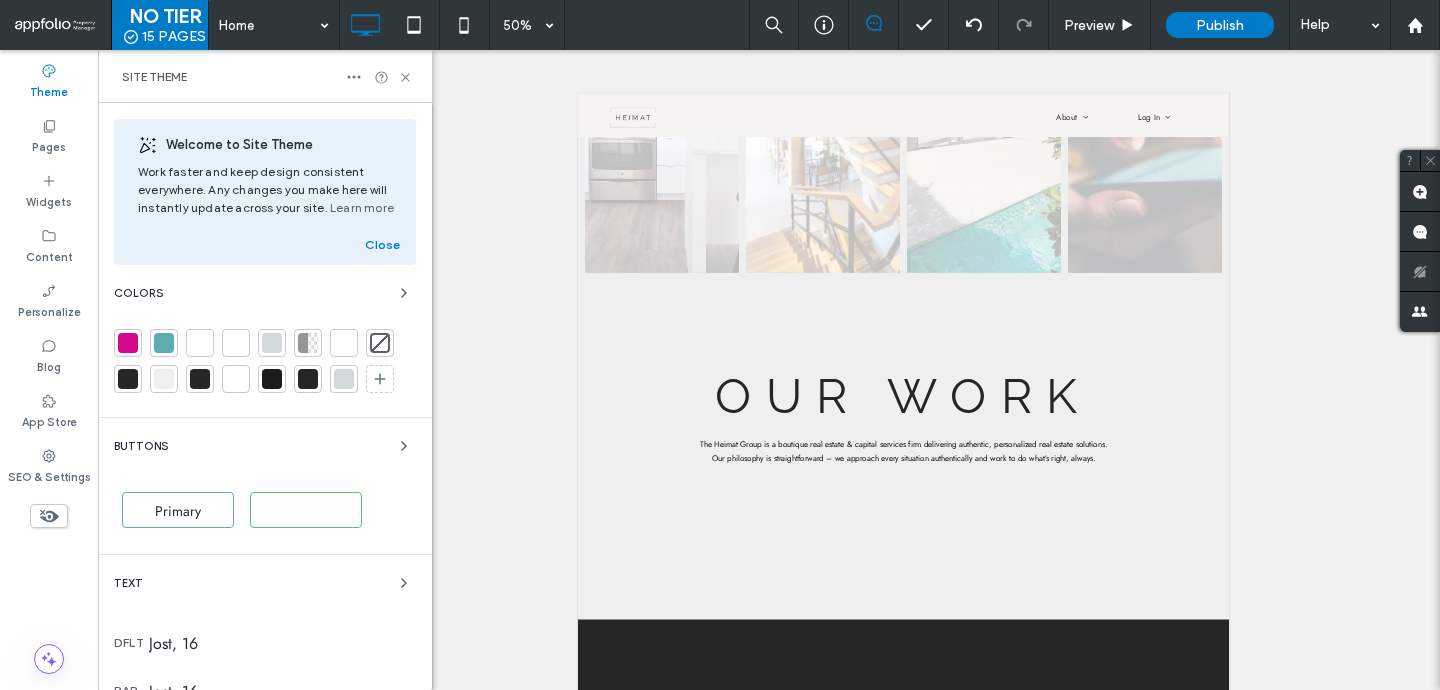 scroll, scrollTop: 366, scrollLeft: 0, axis: vertical 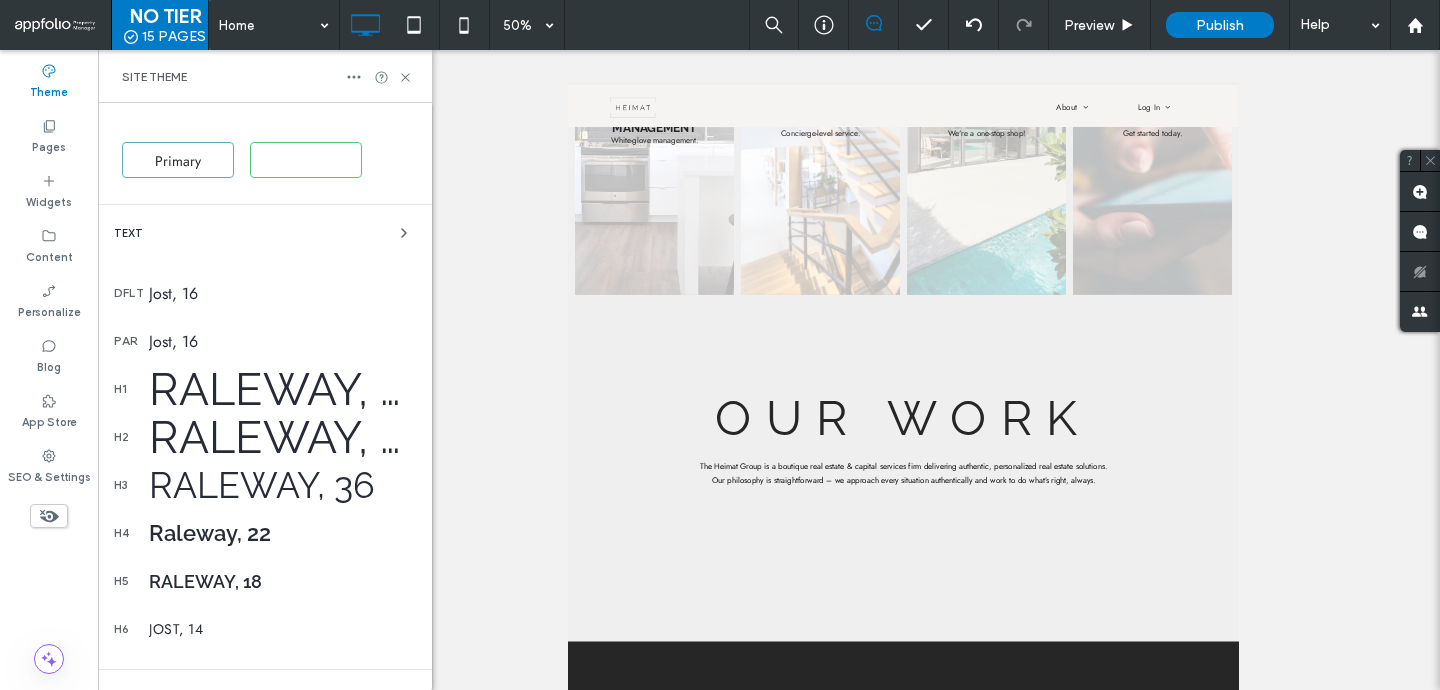click on "Raleway, 36" at bounding box center (282, 485) 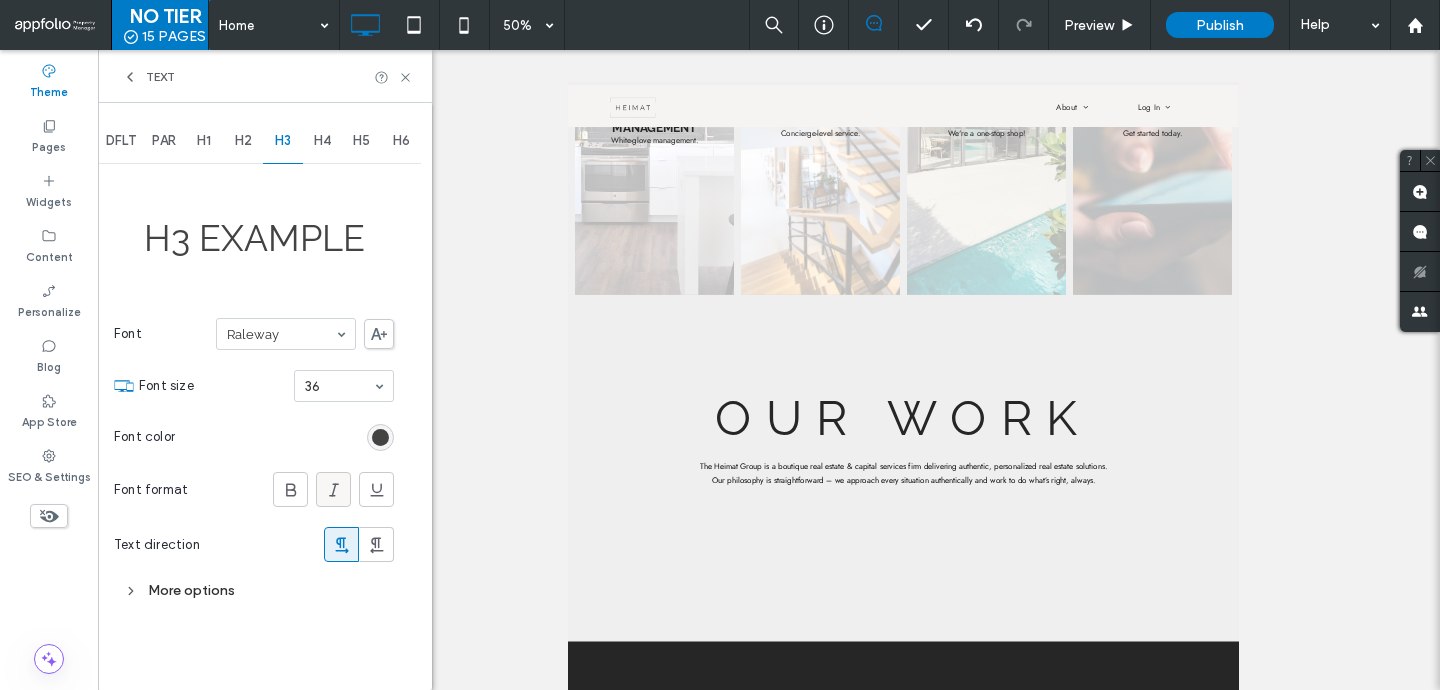 scroll, scrollTop: 0, scrollLeft: 0, axis: both 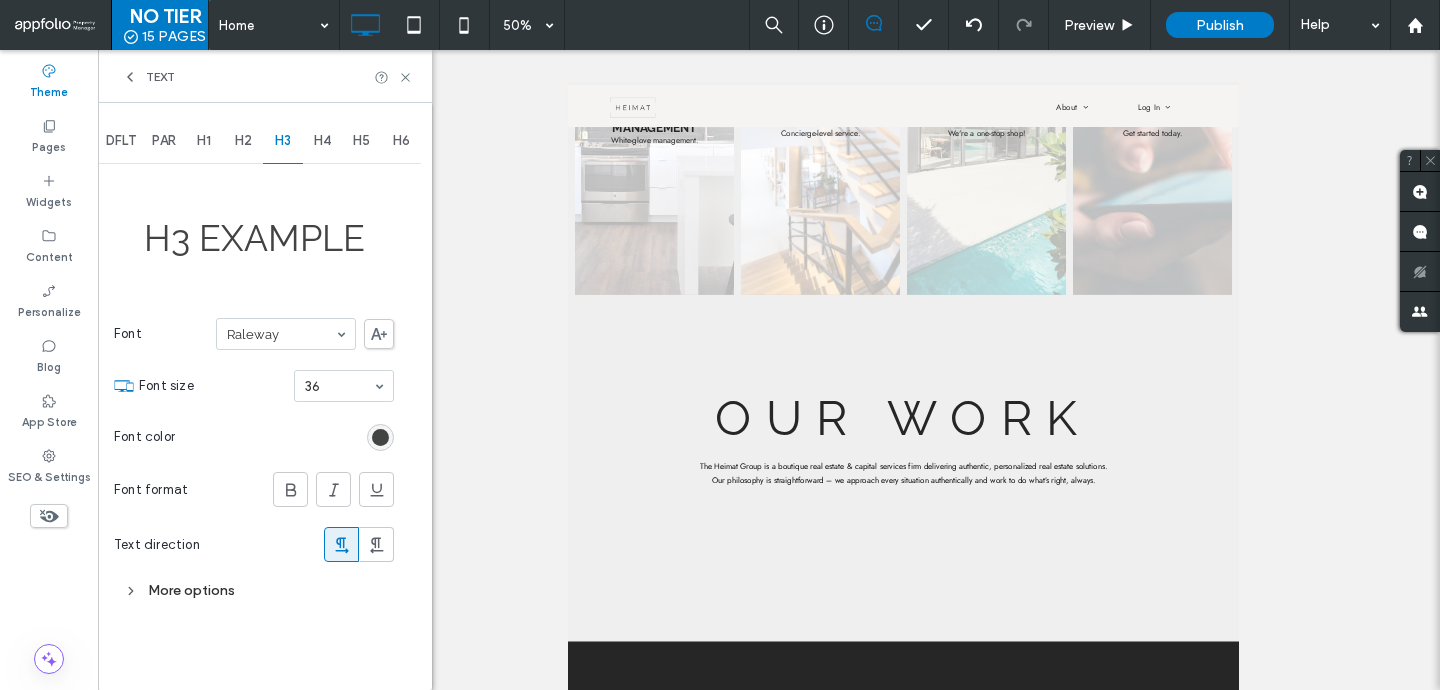 click on "More options" at bounding box center (254, 590) 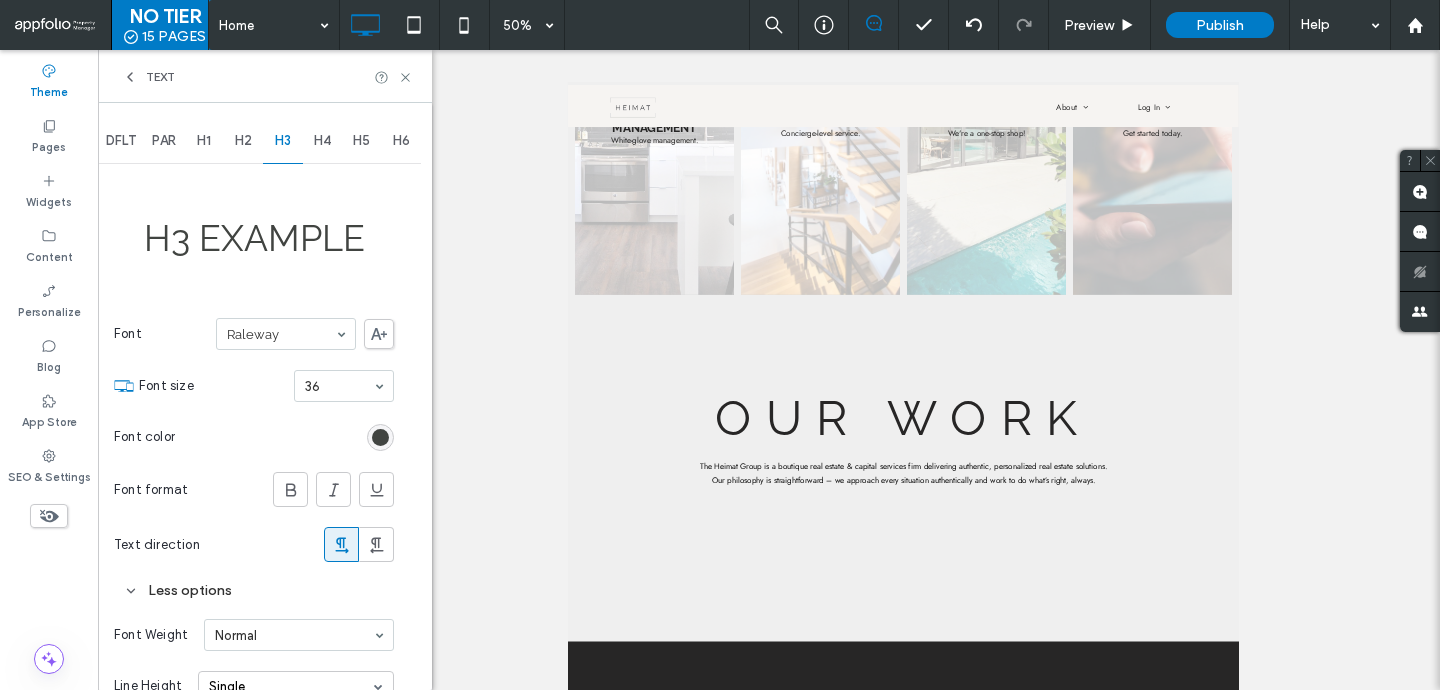 scroll, scrollTop: 167, scrollLeft: 0, axis: vertical 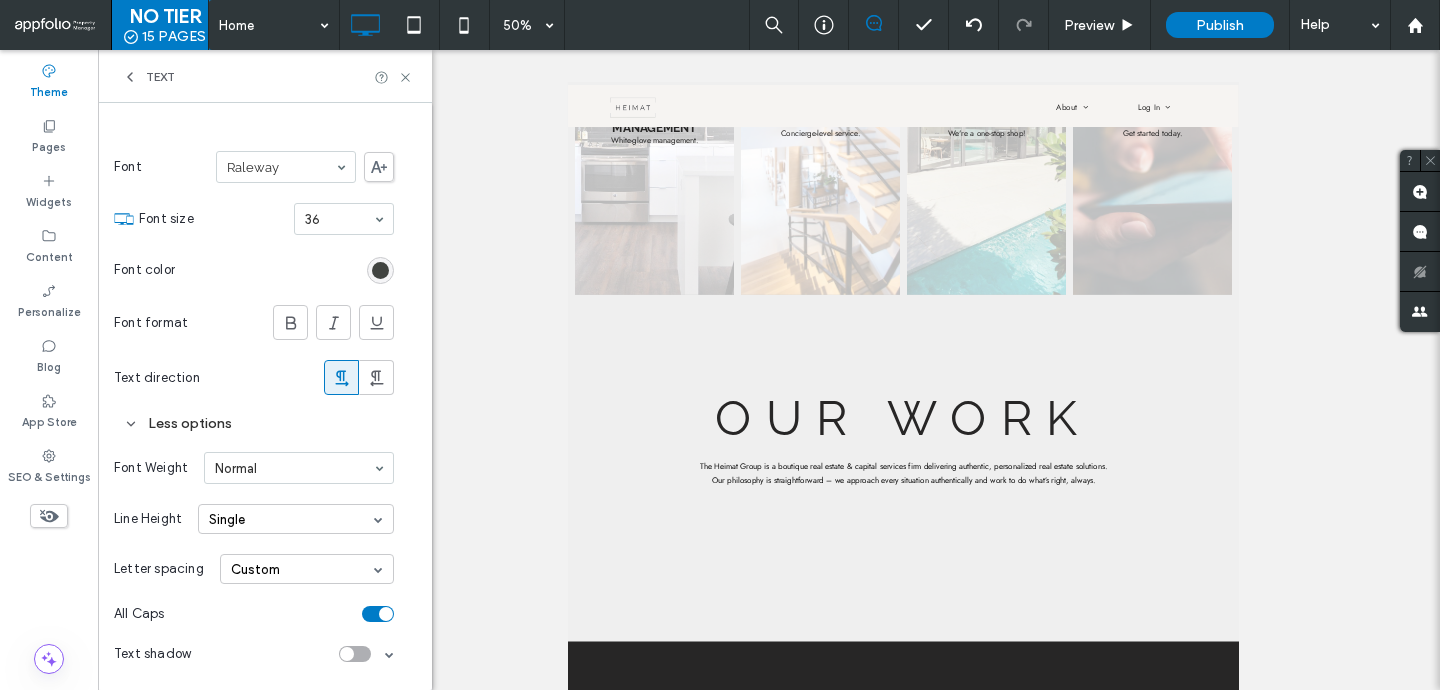 click on "Custom" at bounding box center [307, 569] 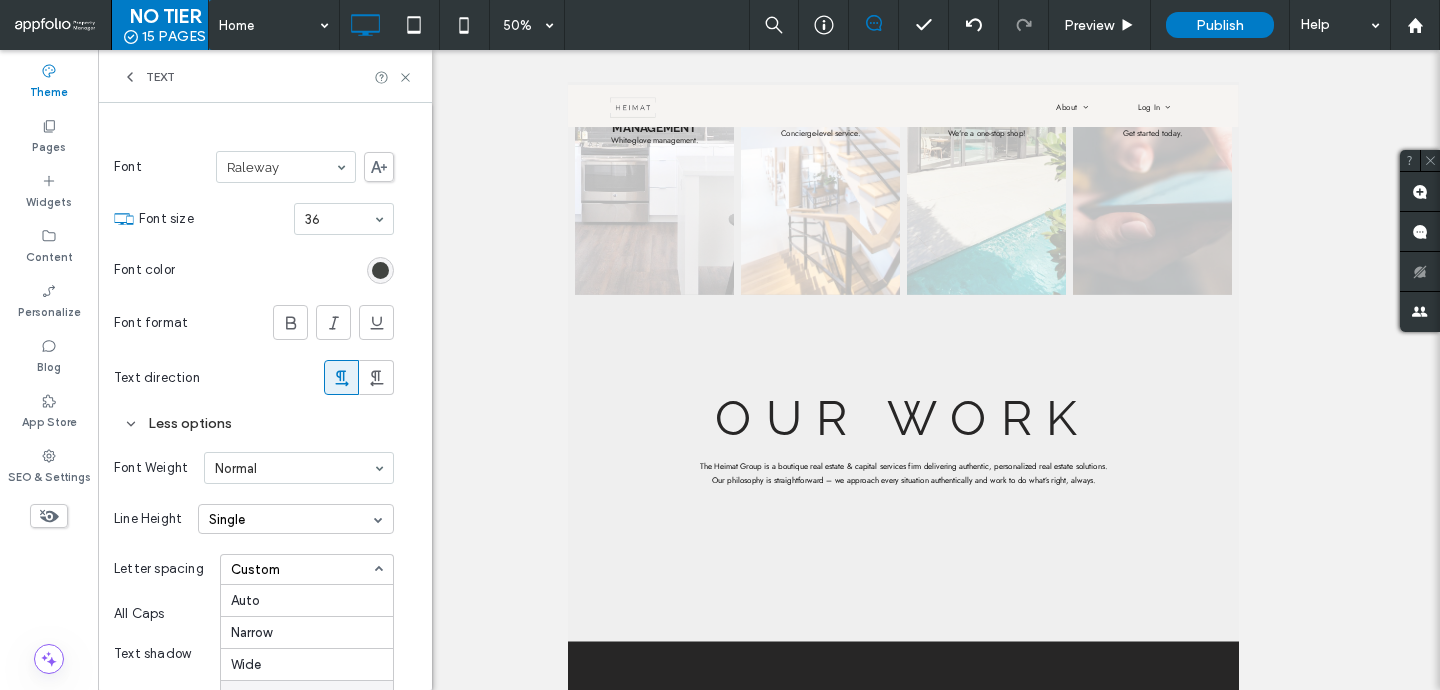 scroll, scrollTop: 229, scrollLeft: 0, axis: vertical 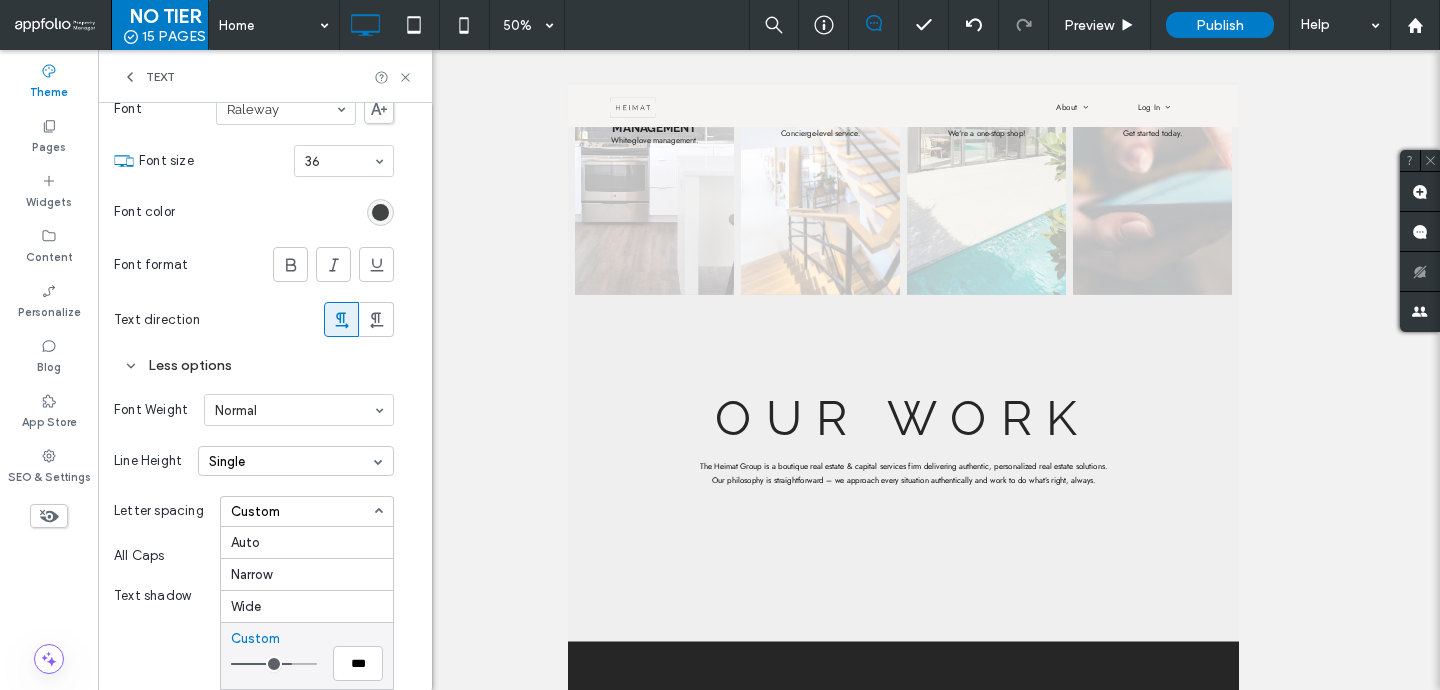 drag, startPoint x: 253, startPoint y: 662, endPoint x: 287, endPoint y: 662, distance: 34 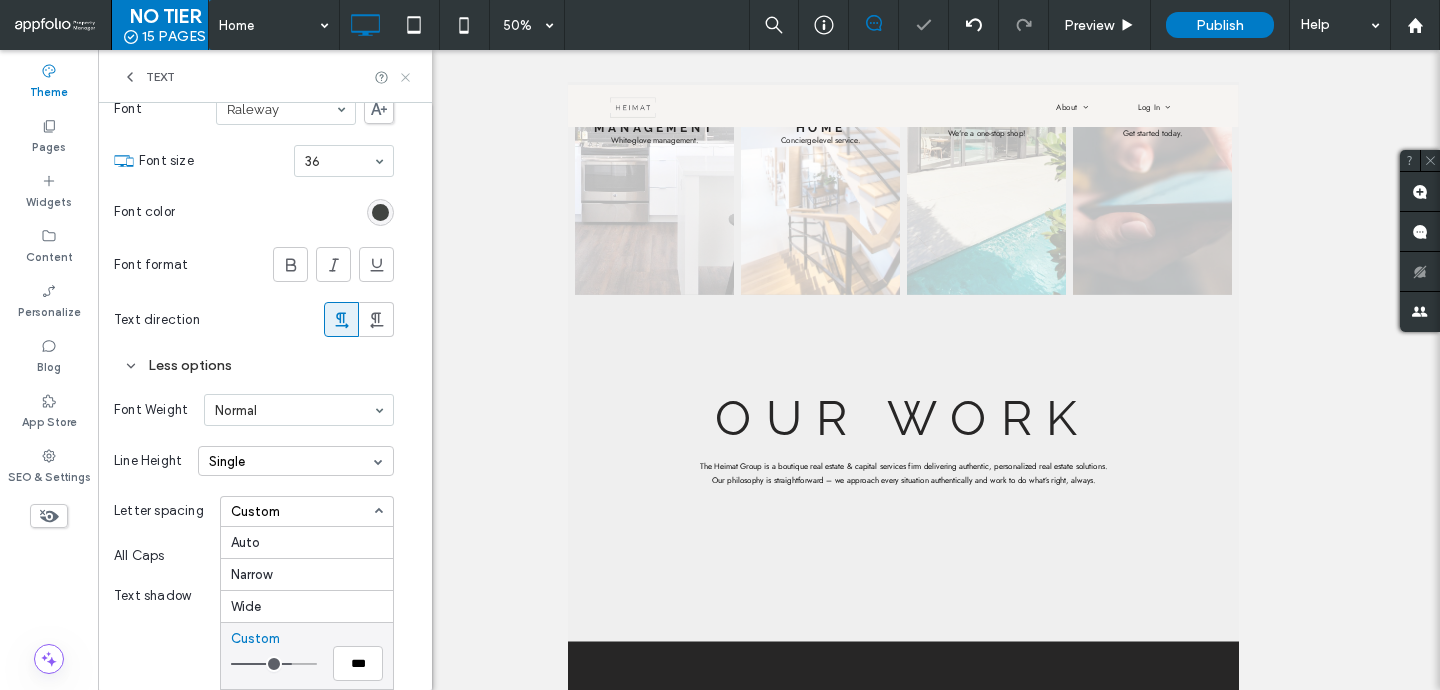 click 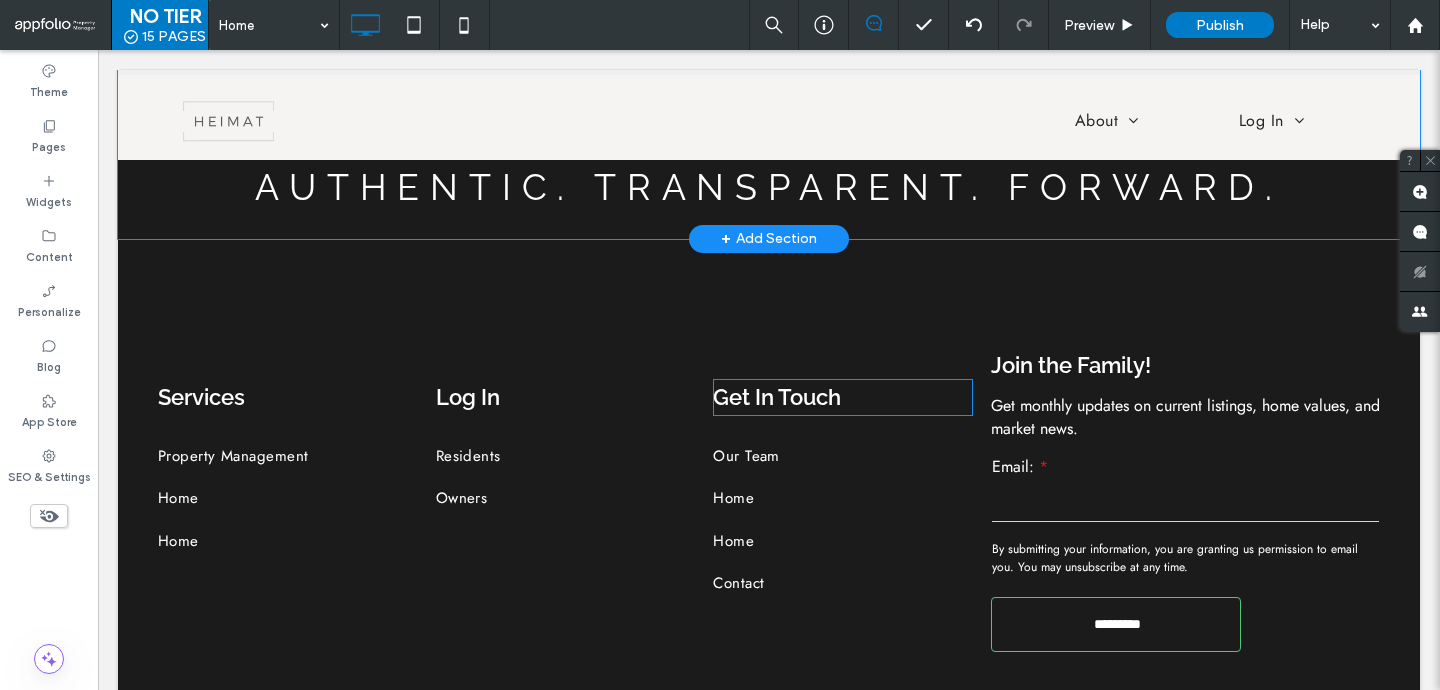 scroll, scrollTop: 2222, scrollLeft: 0, axis: vertical 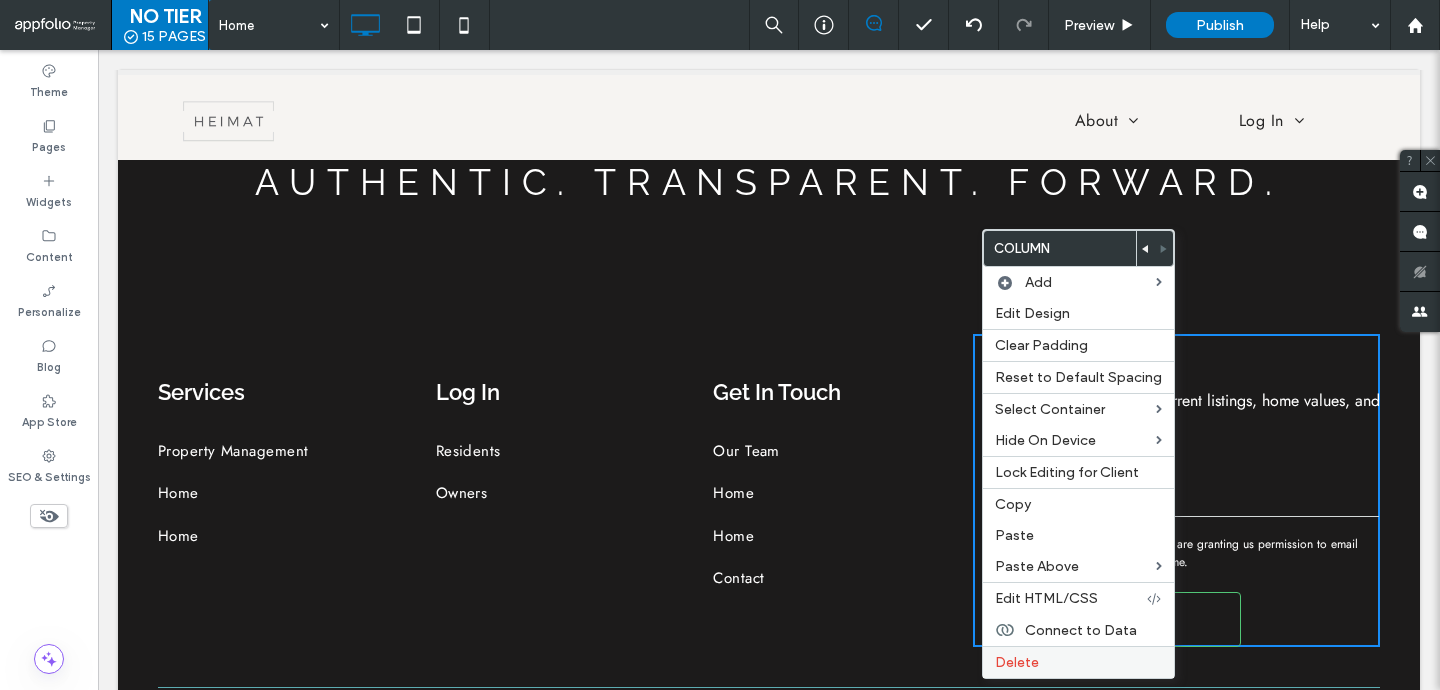 click on "Delete" at bounding box center [1017, 662] 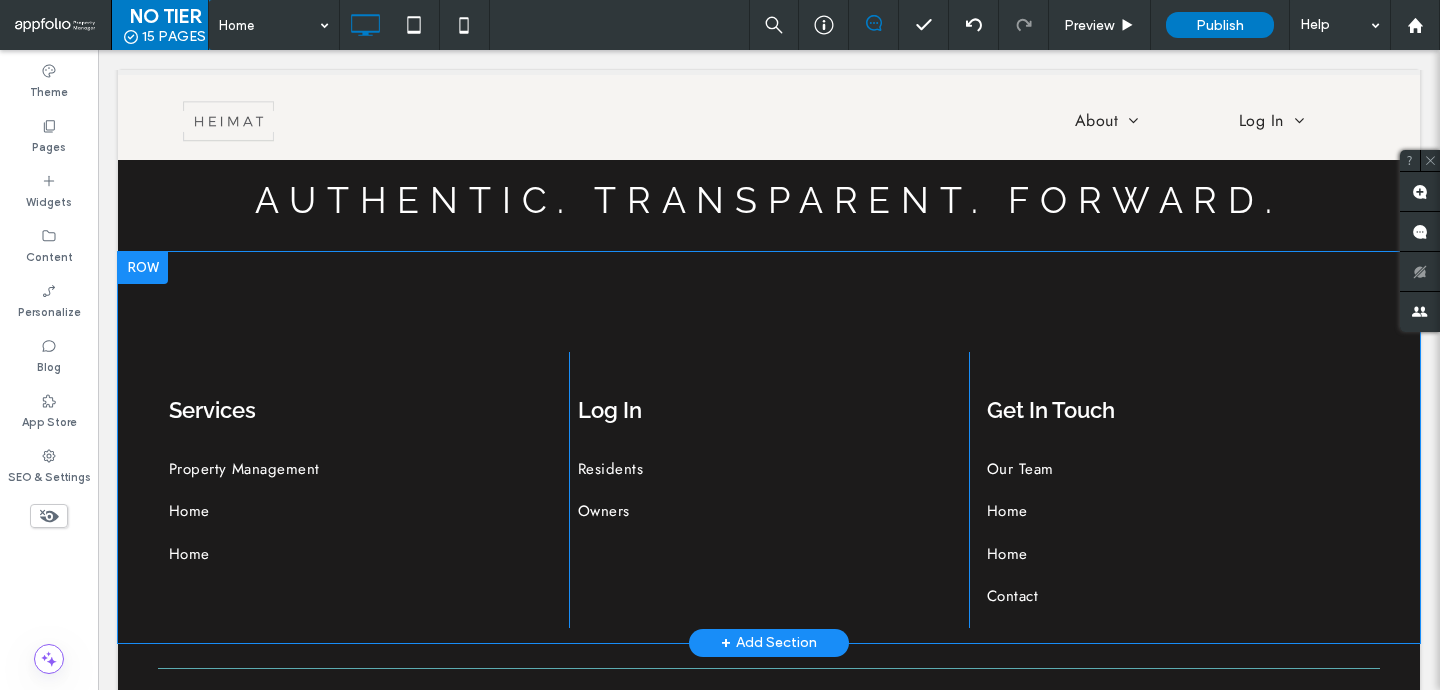 scroll, scrollTop: 2207, scrollLeft: 0, axis: vertical 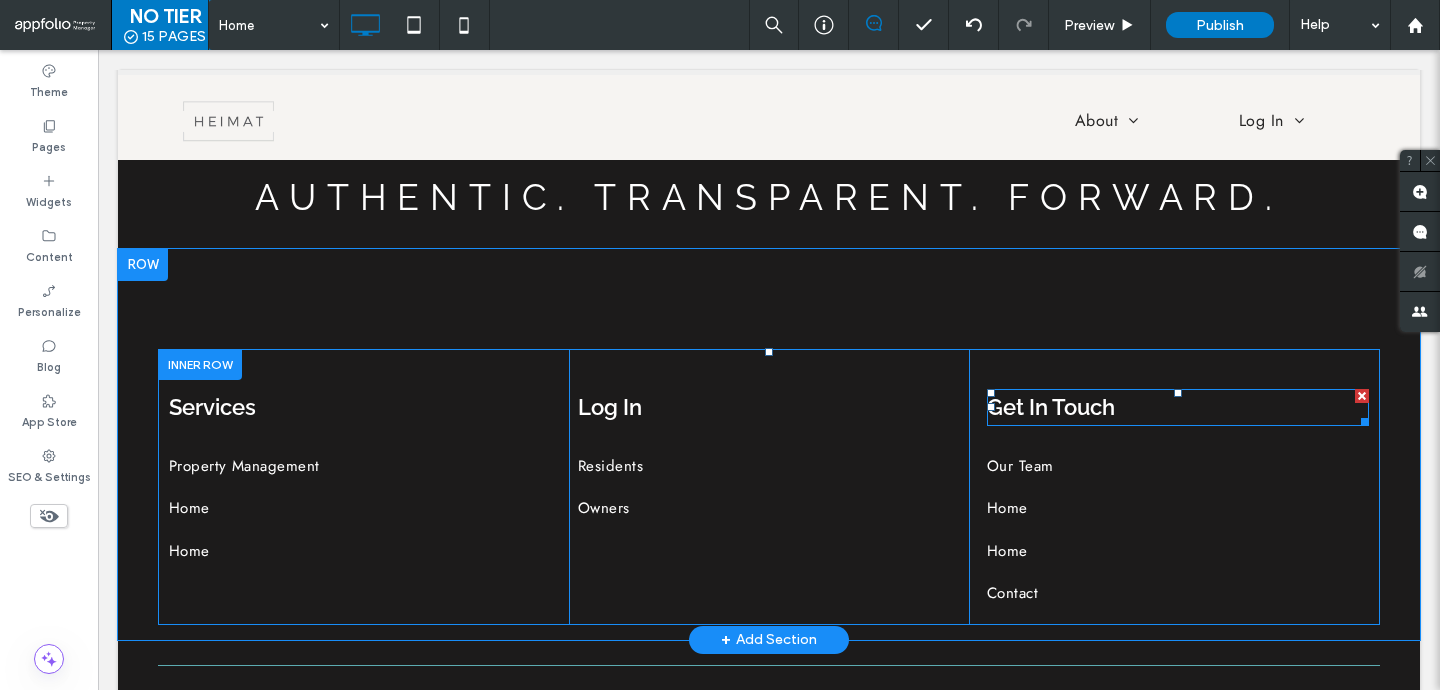 click on "Get In Touch" at bounding box center [1051, 407] 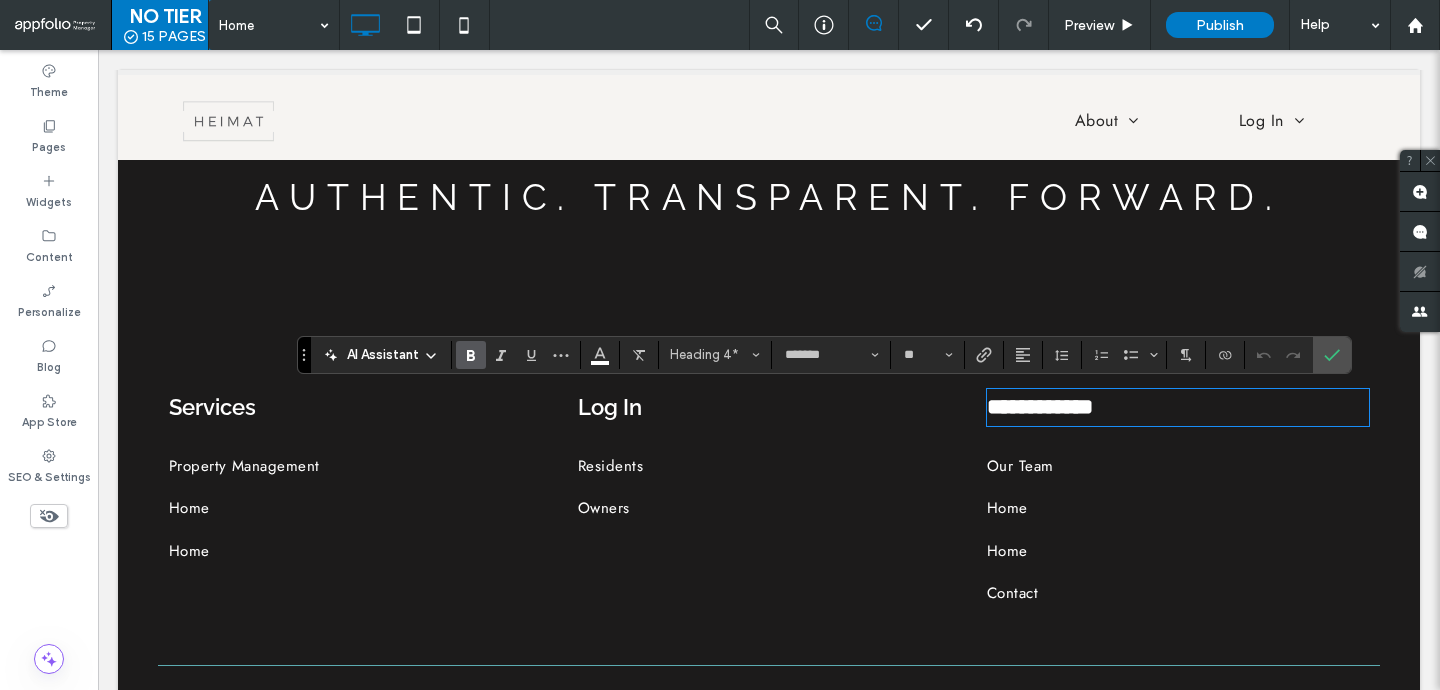 click on "Log In" at bounding box center (769, 407) 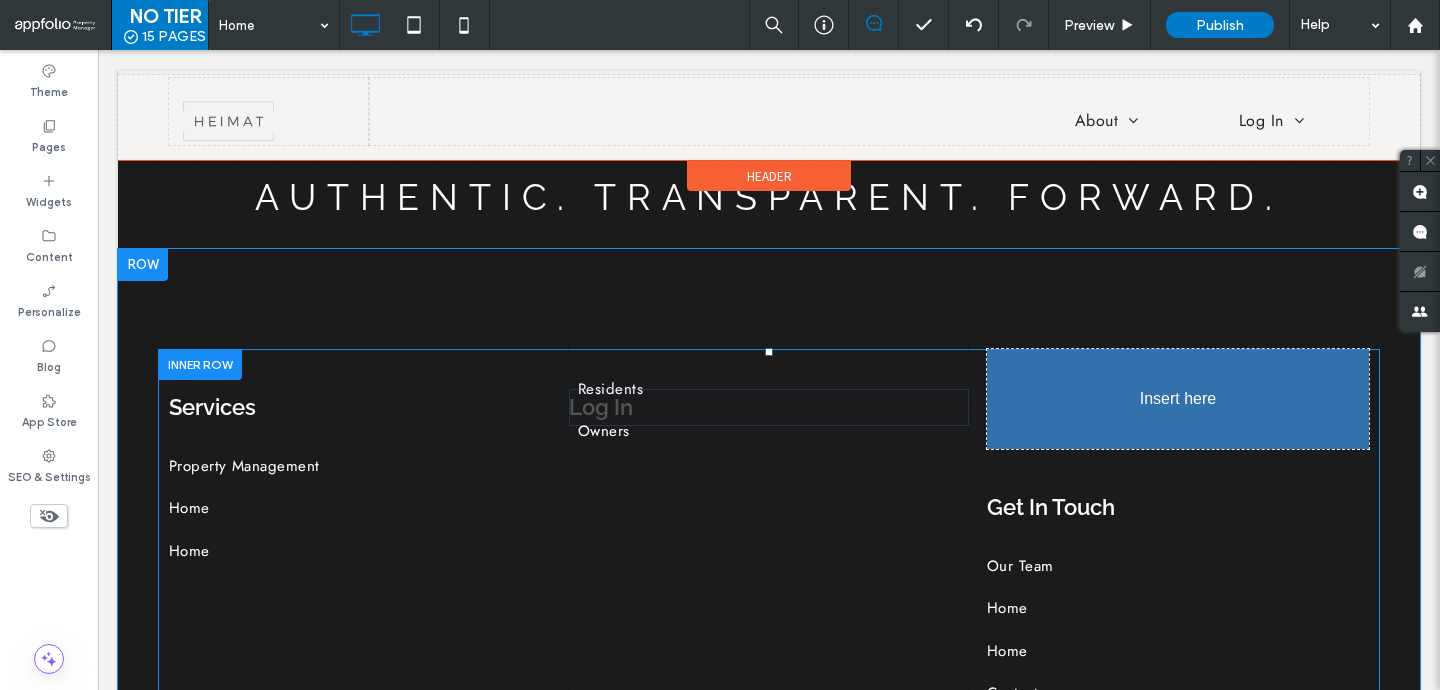 drag, startPoint x: 796, startPoint y: 401, endPoint x: 1111, endPoint y: 402, distance: 315.0016 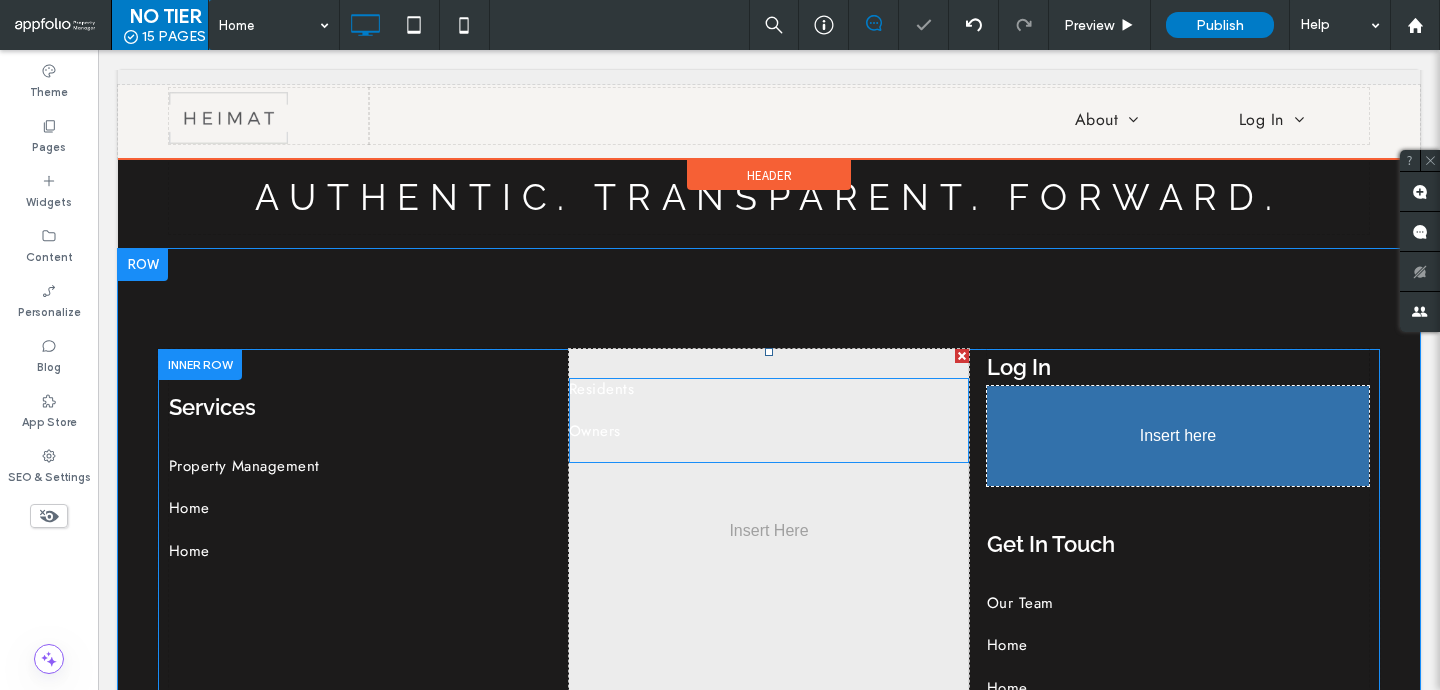 drag, startPoint x: 617, startPoint y: 400, endPoint x: 1070, endPoint y: 417, distance: 453.31888 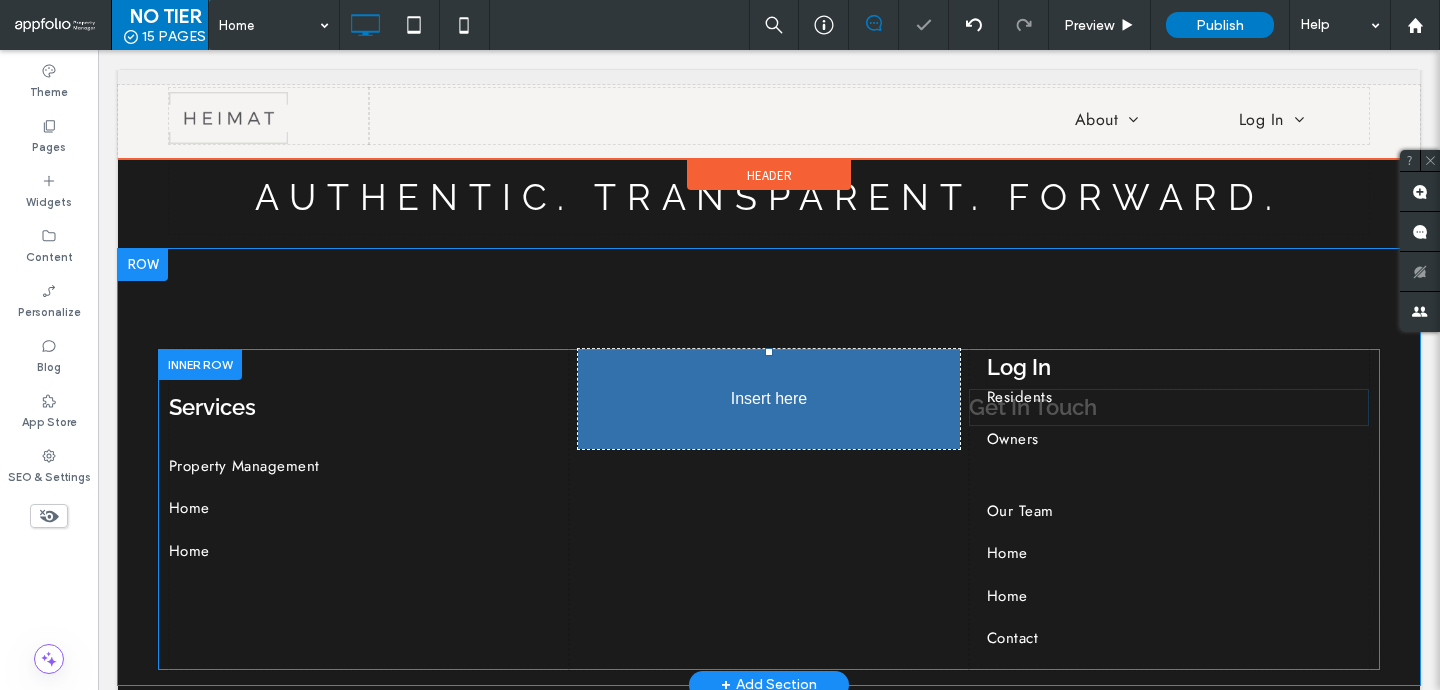 drag, startPoint x: 1016, startPoint y: 523, endPoint x: 641, endPoint y: 390, distance: 397.88693 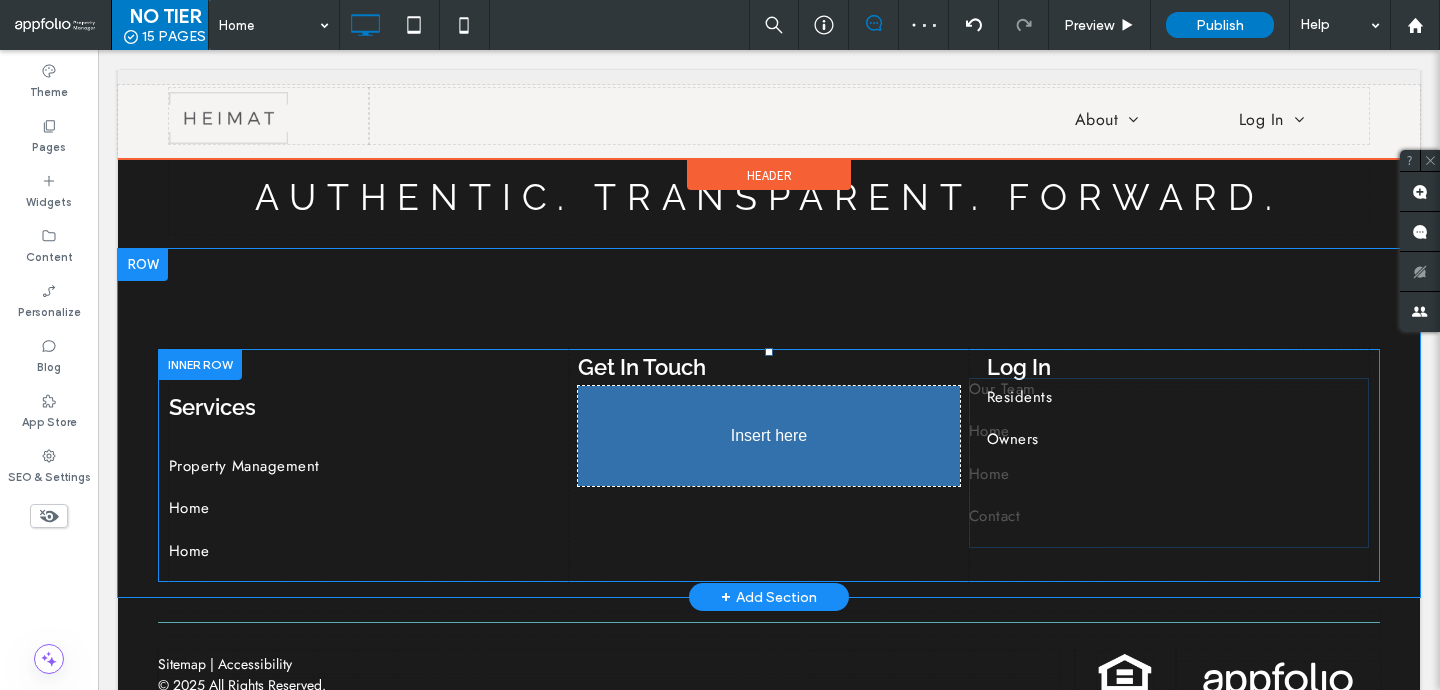drag, startPoint x: 1086, startPoint y: 596, endPoint x: 696, endPoint y: 517, distance: 397.92084 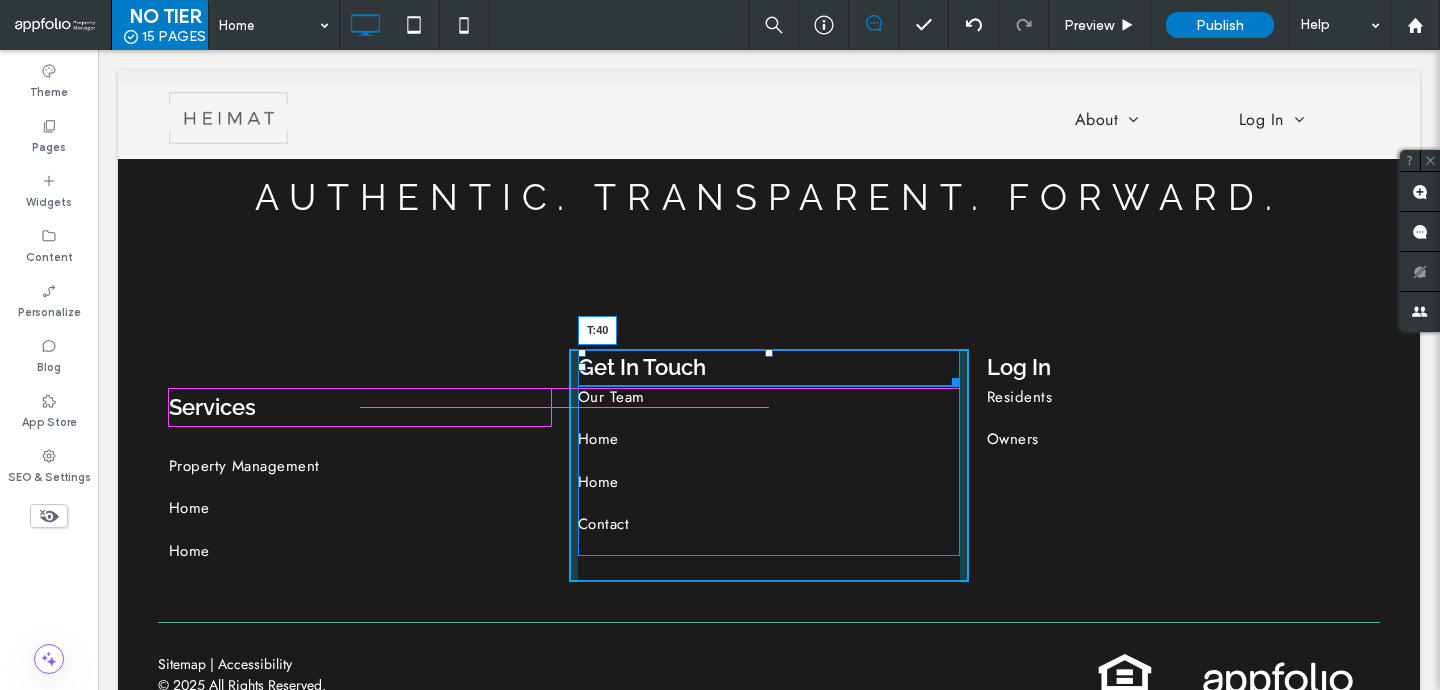drag, startPoint x: 767, startPoint y: 354, endPoint x: 755, endPoint y: 398, distance: 45.607018 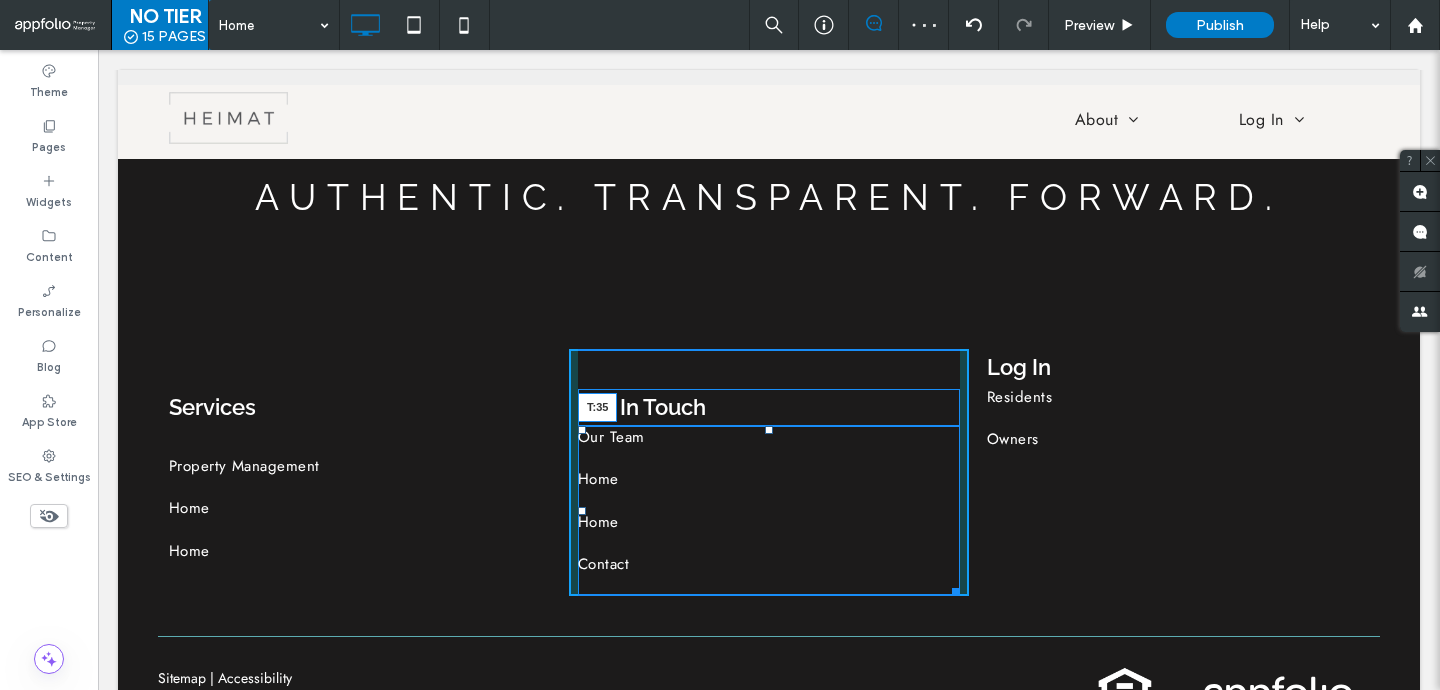 drag, startPoint x: 770, startPoint y: 431, endPoint x: 765, endPoint y: 466, distance: 35.35534 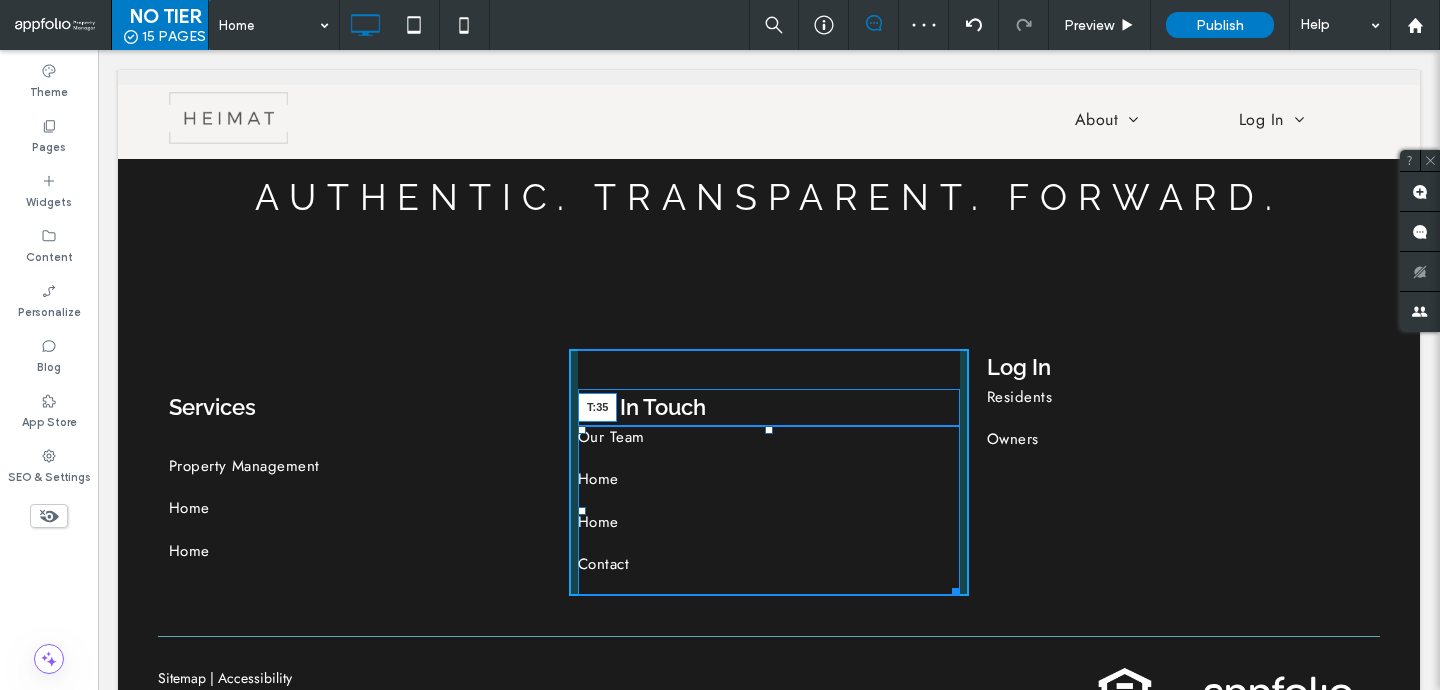 click at bounding box center (769, 430) 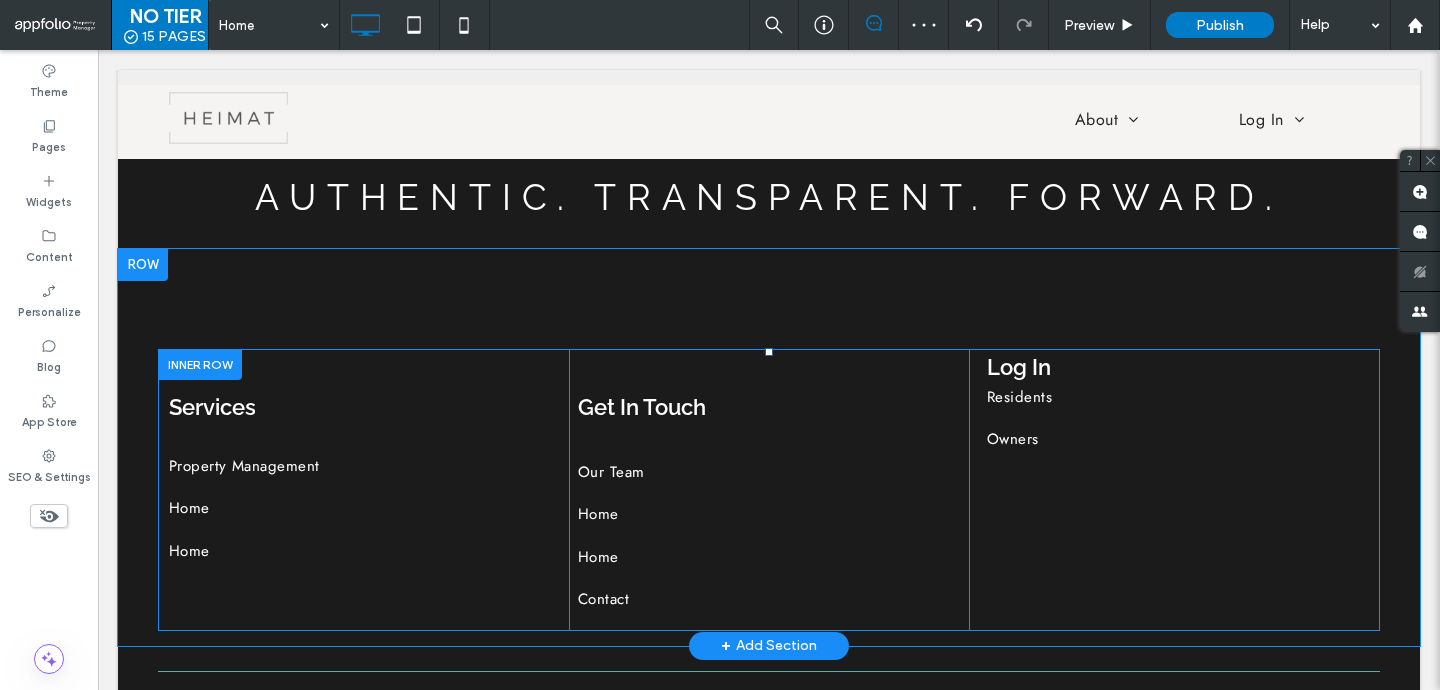 click at bounding box center [720, 345] 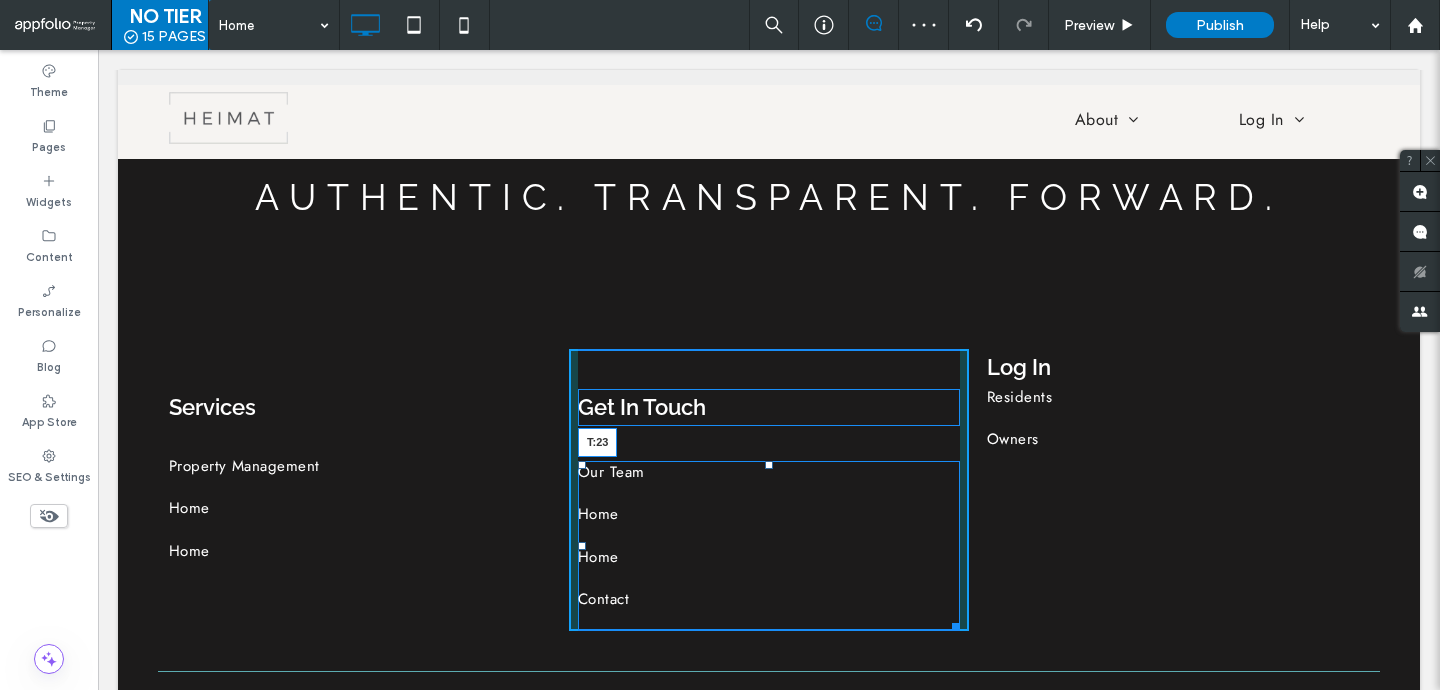 drag, startPoint x: 765, startPoint y: 466, endPoint x: 768, endPoint y: 454, distance: 12.369317 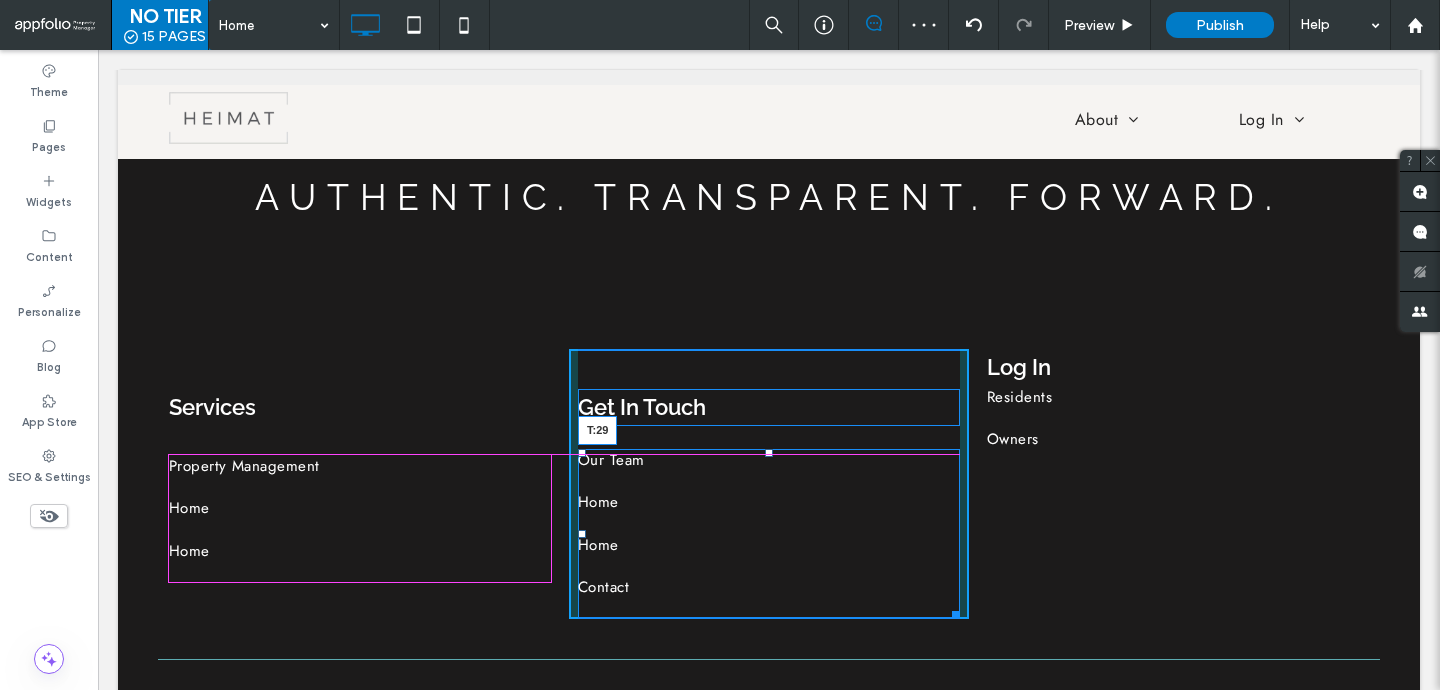 click on "Our Team
Home
Home
Contact
T:29" at bounding box center (769, 534) 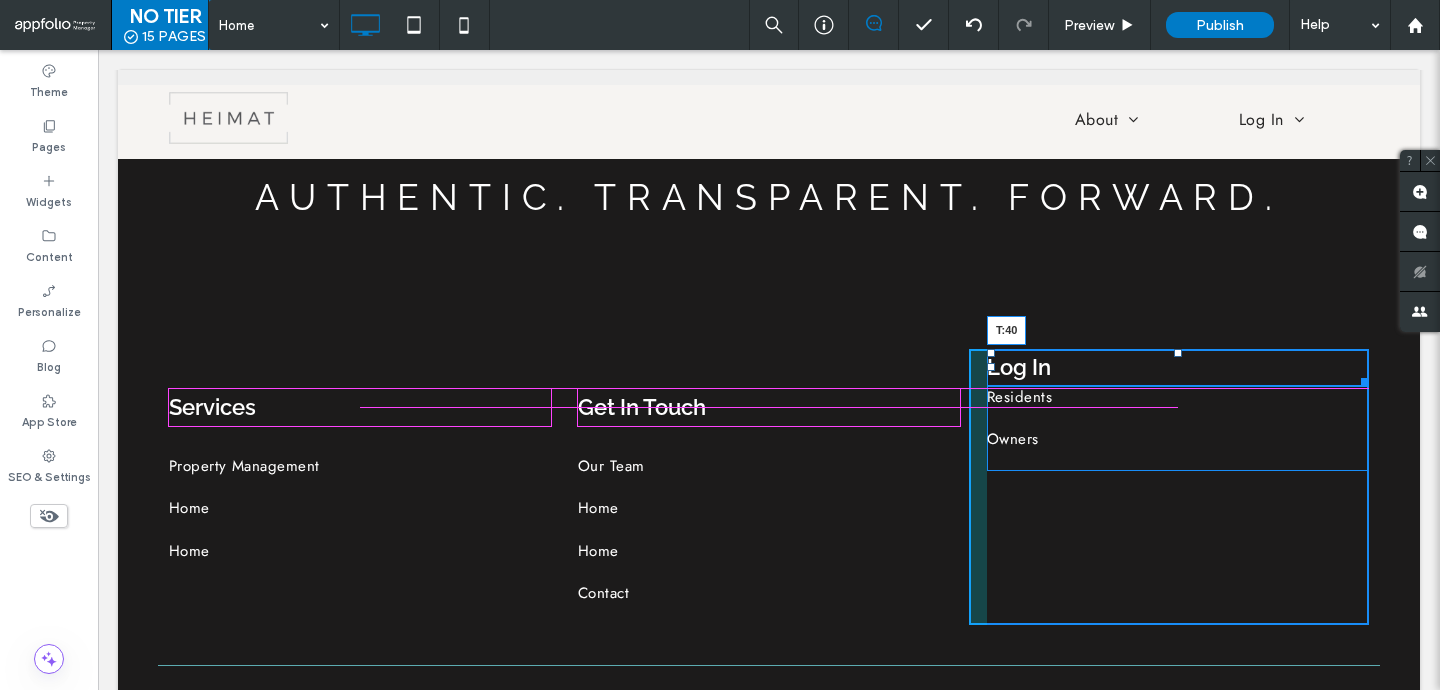 drag, startPoint x: 1179, startPoint y: 351, endPoint x: 1172, endPoint y: 390, distance: 39.623226 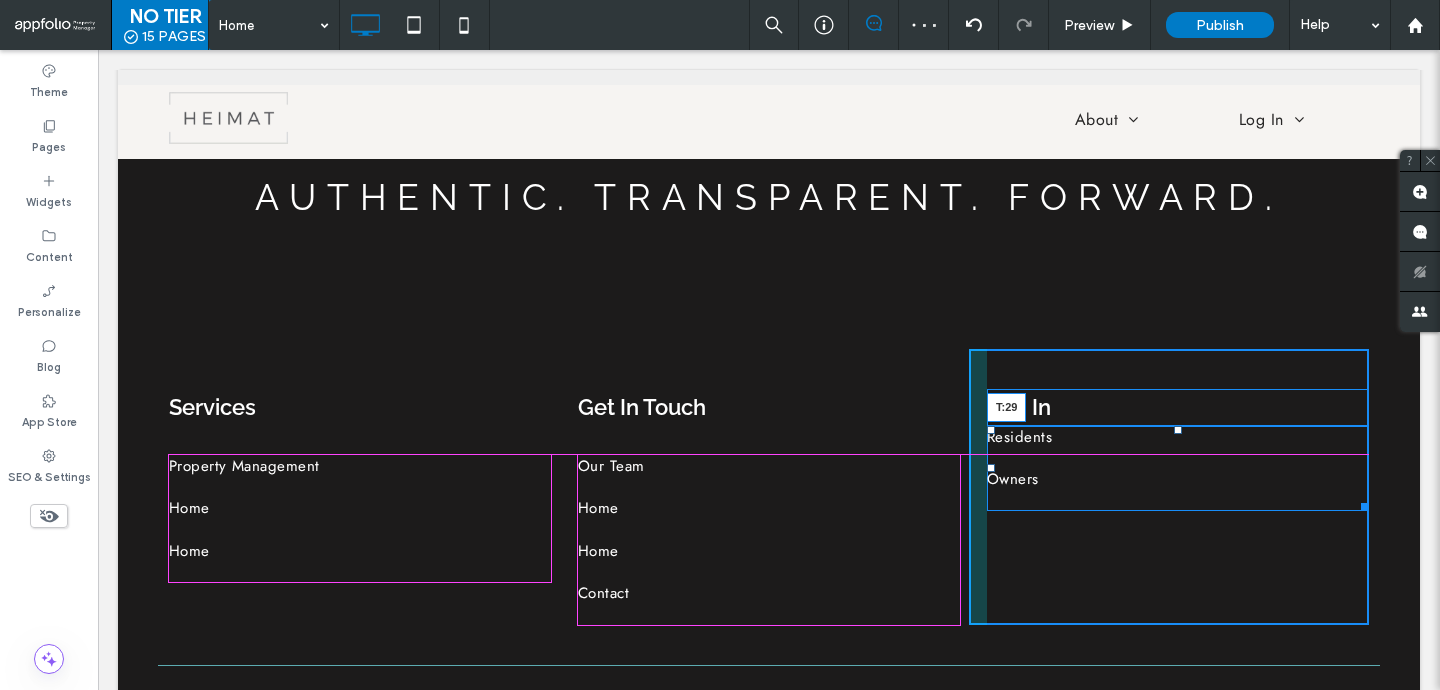 drag, startPoint x: 1178, startPoint y: 431, endPoint x: 1175, endPoint y: 459, distance: 28.160255 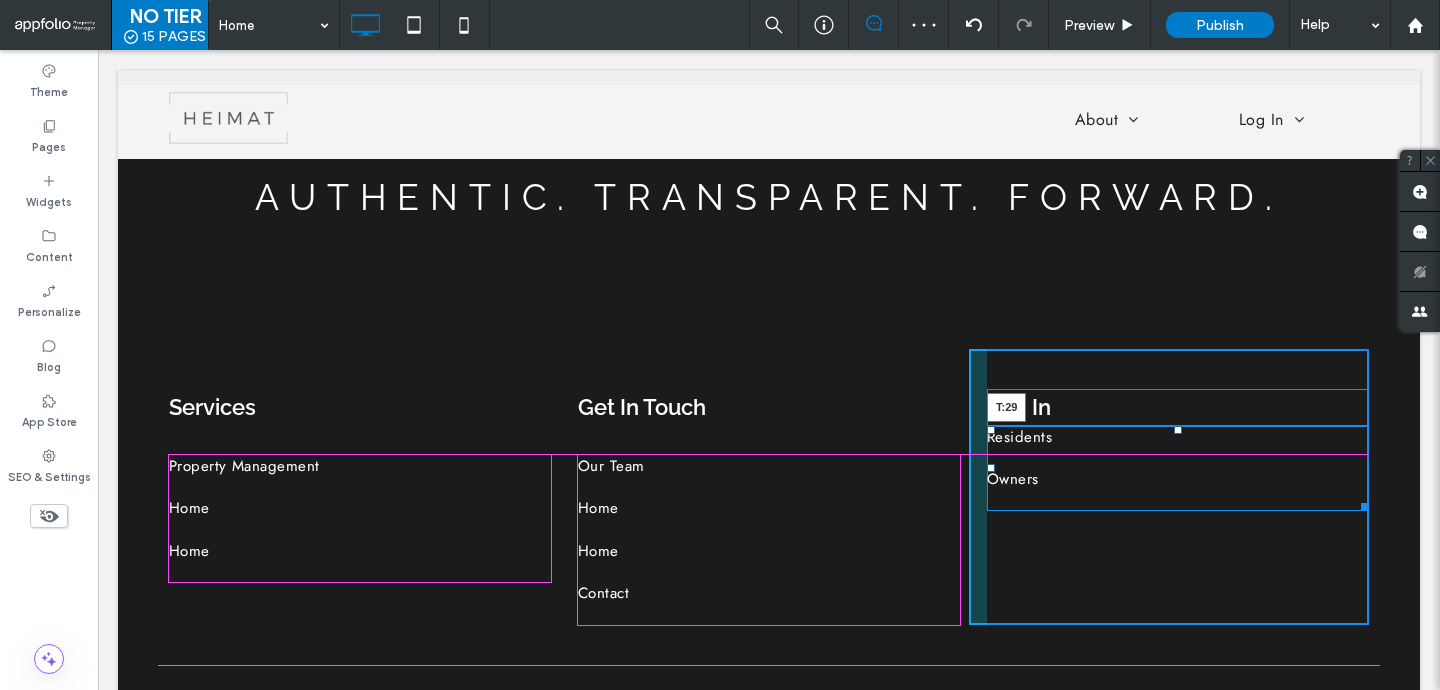 click at bounding box center (1178, 430) 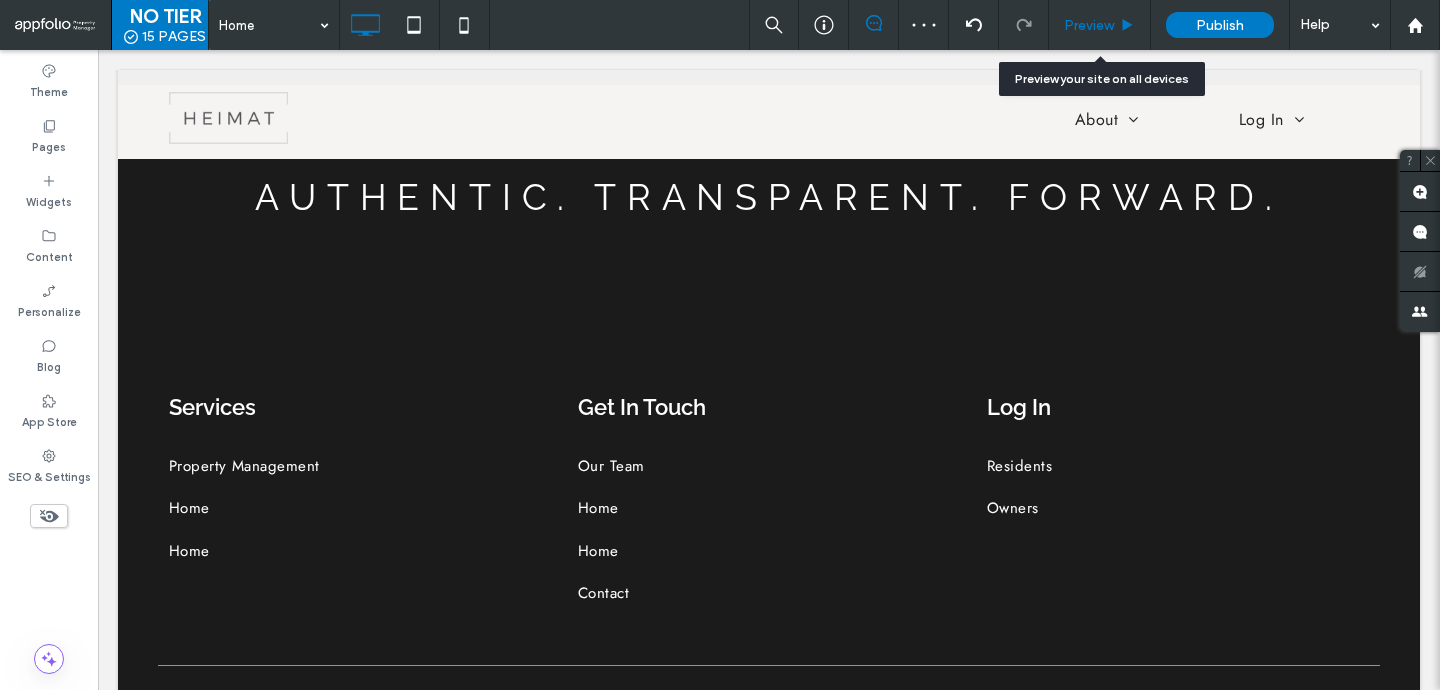click on "Preview" at bounding box center [1100, 25] 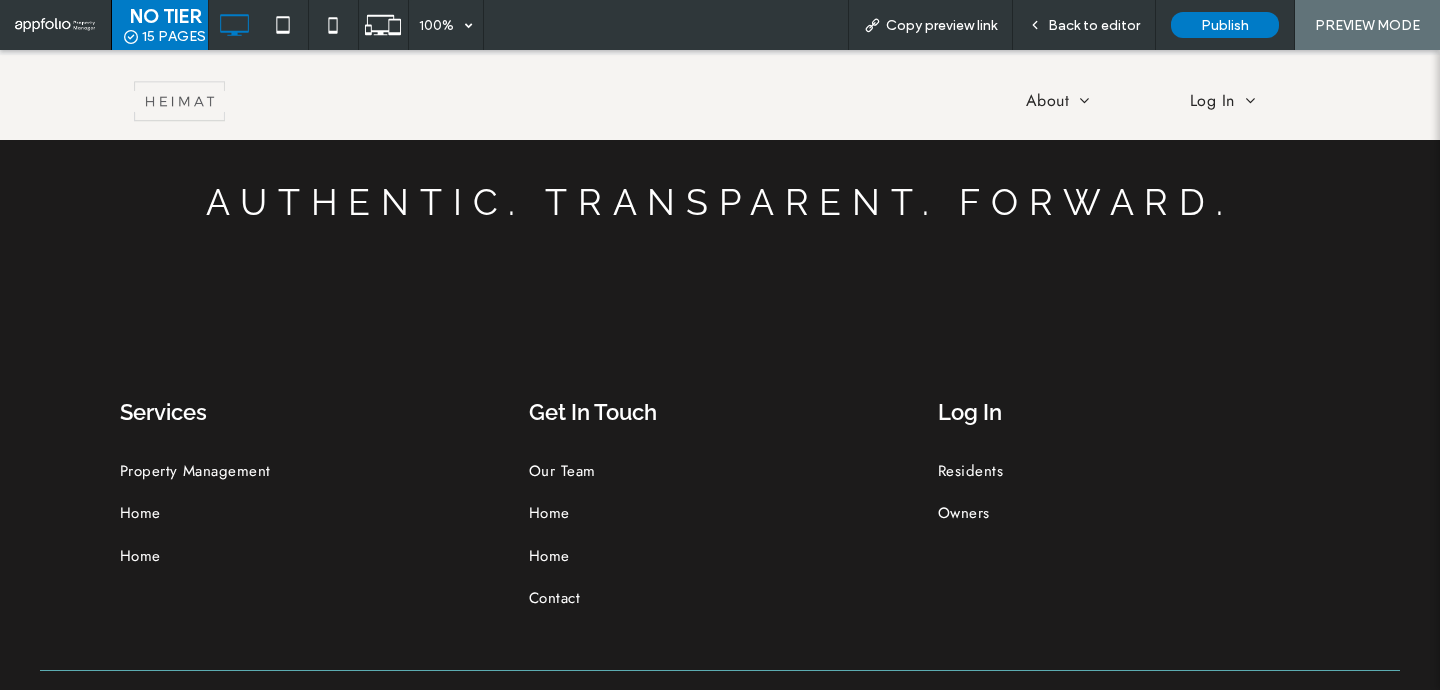 scroll, scrollTop: 2168, scrollLeft: 0, axis: vertical 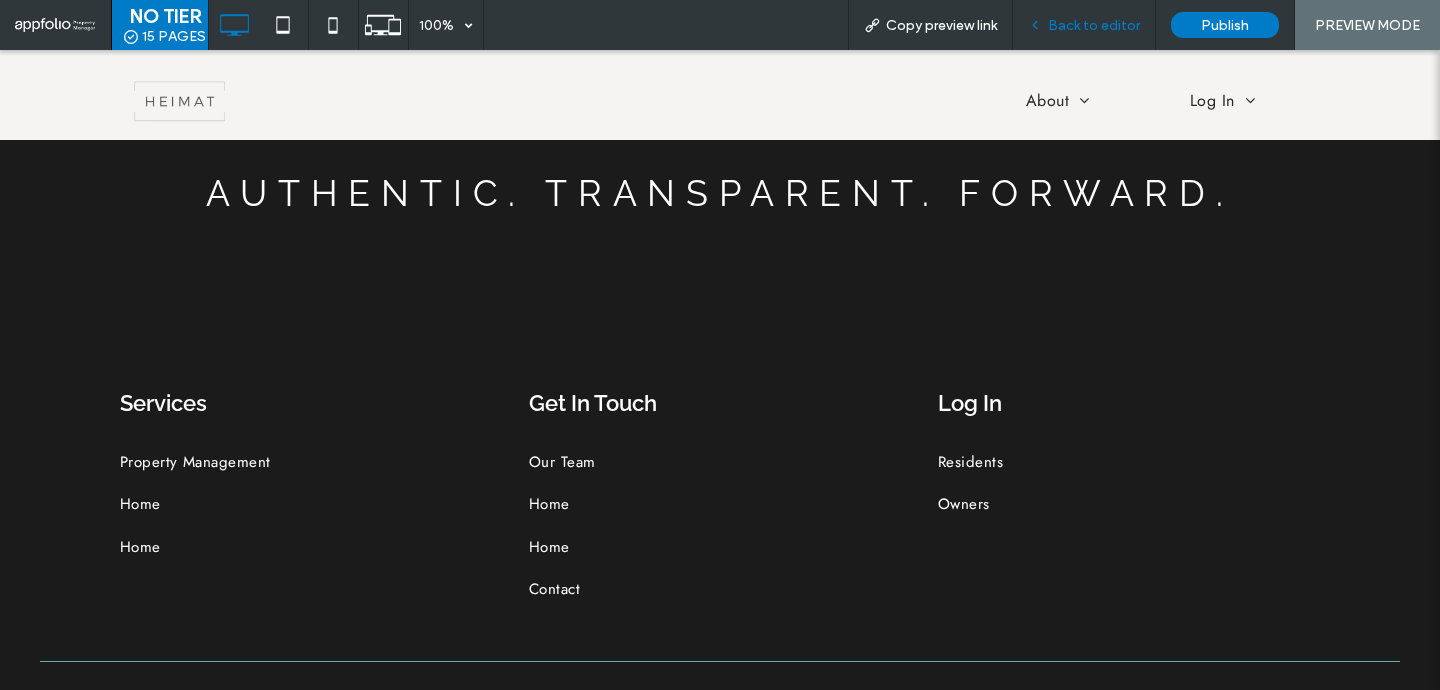 click on "Back to editor" at bounding box center [1084, 25] 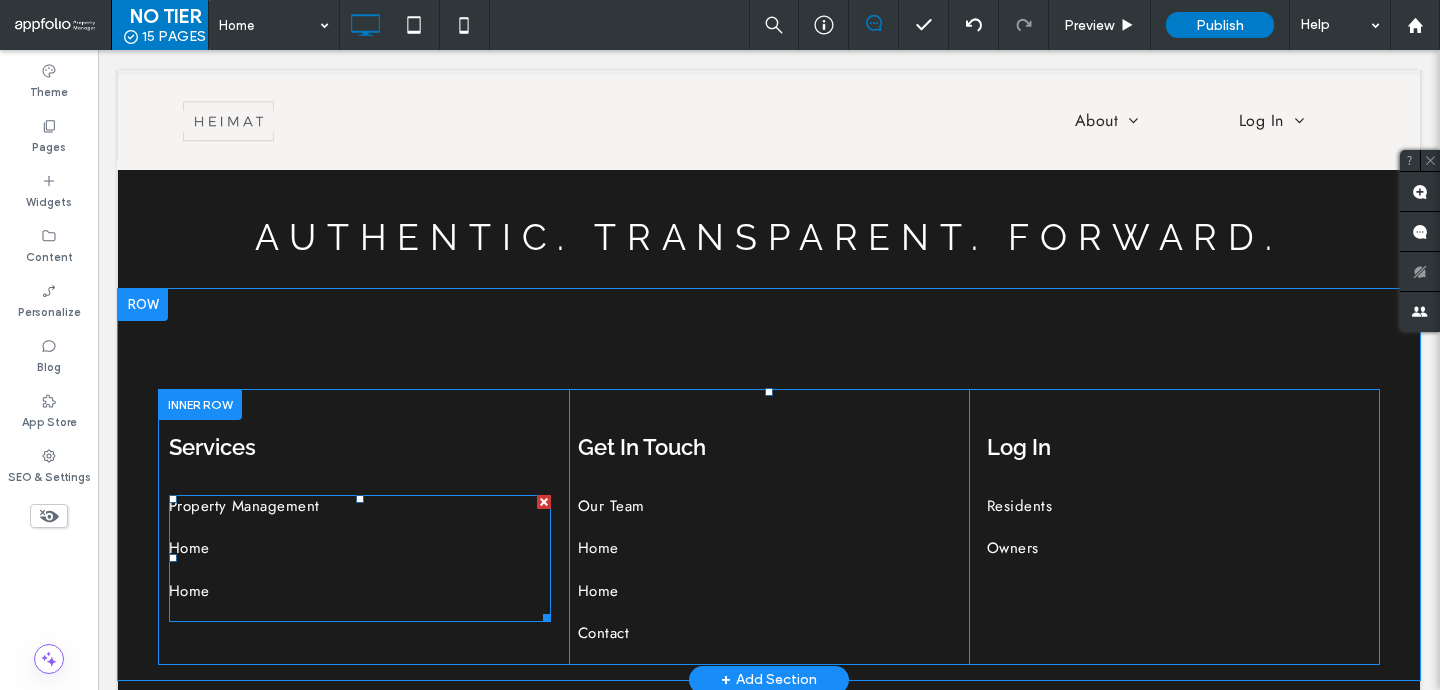 scroll, scrollTop: 2192, scrollLeft: 0, axis: vertical 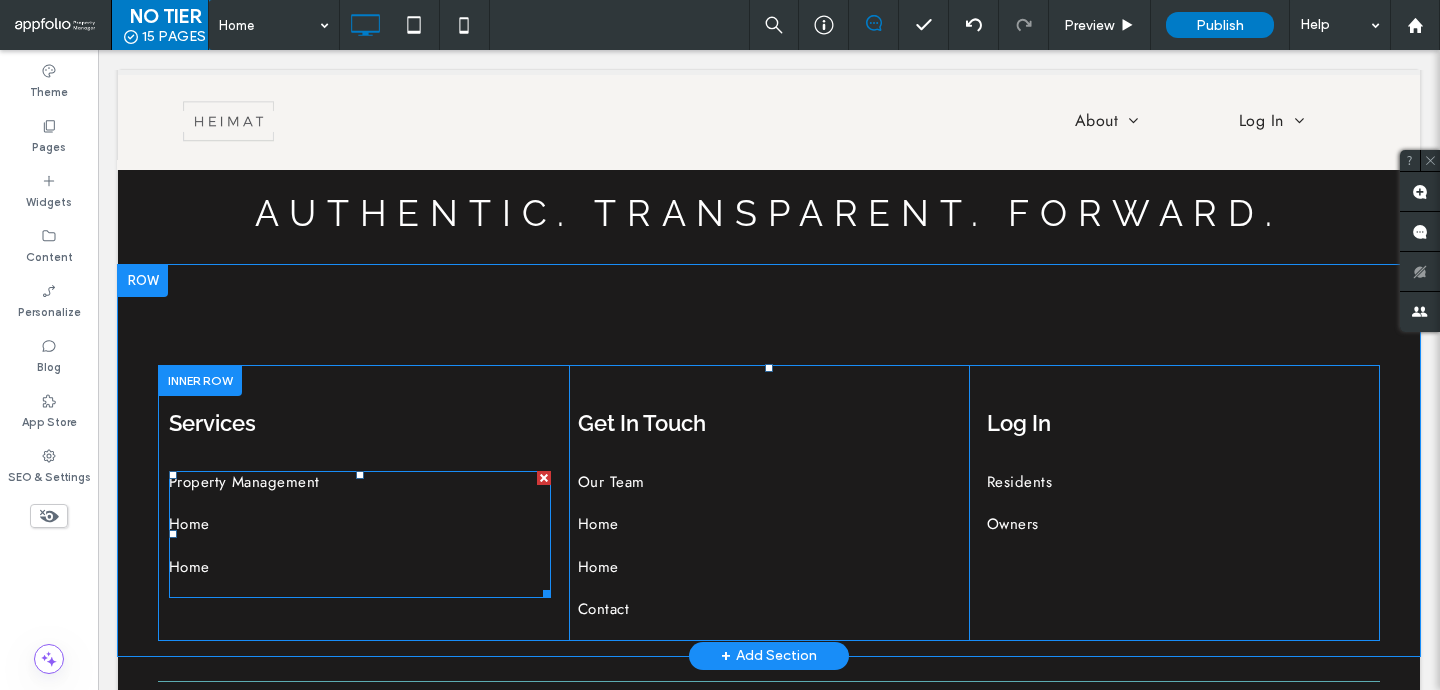 click on "Home" at bounding box center [360, 534] 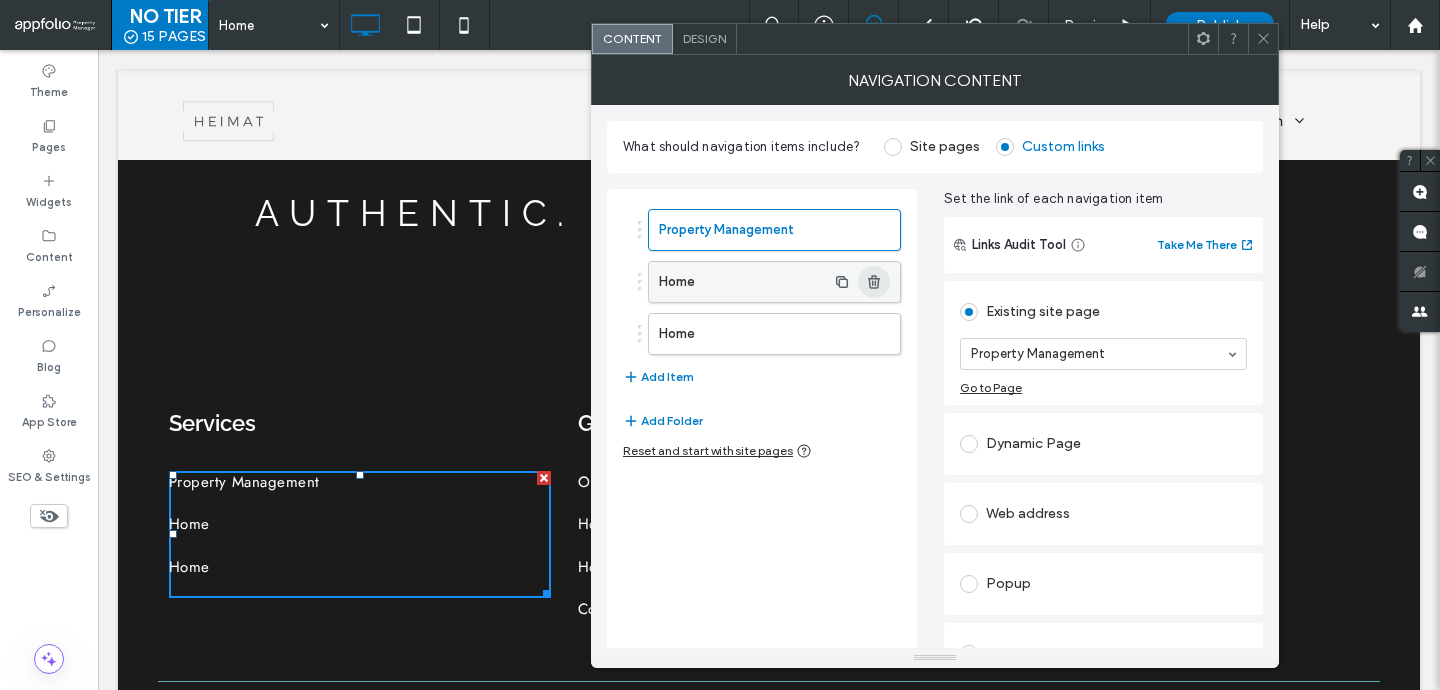 click 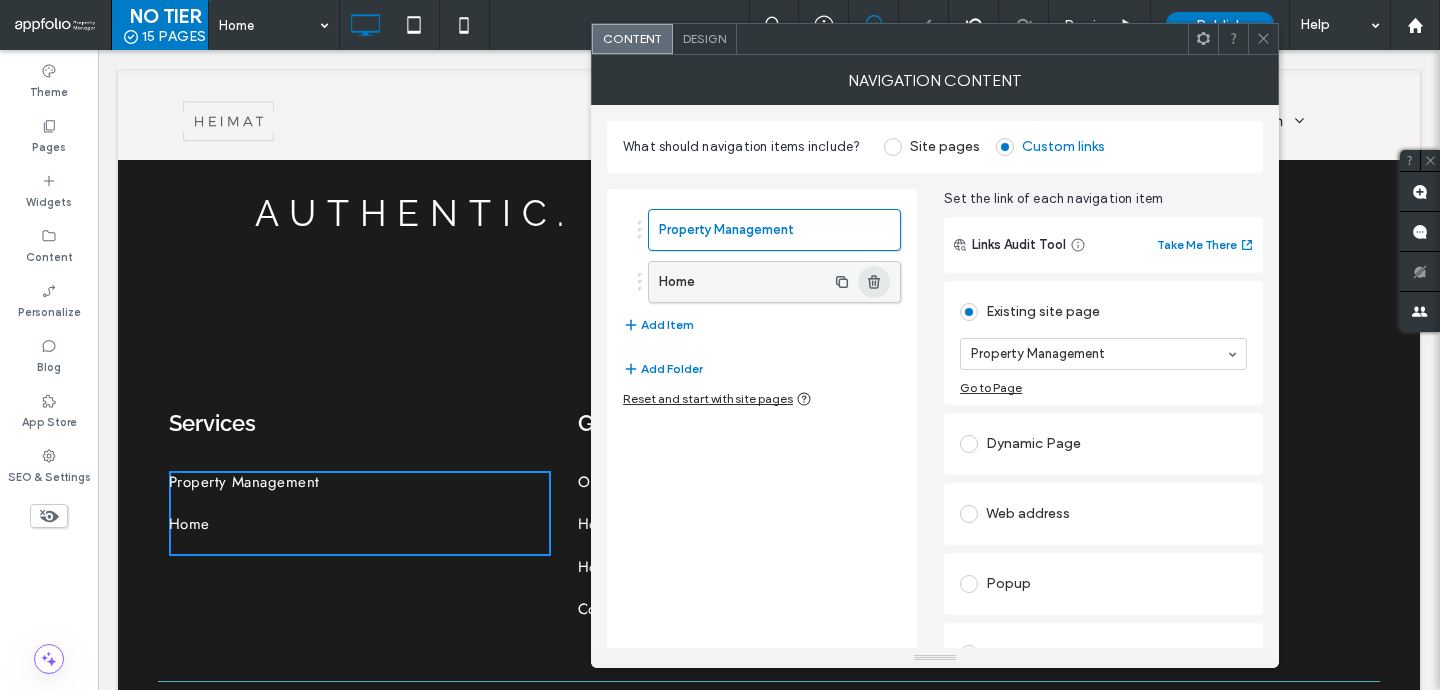 click 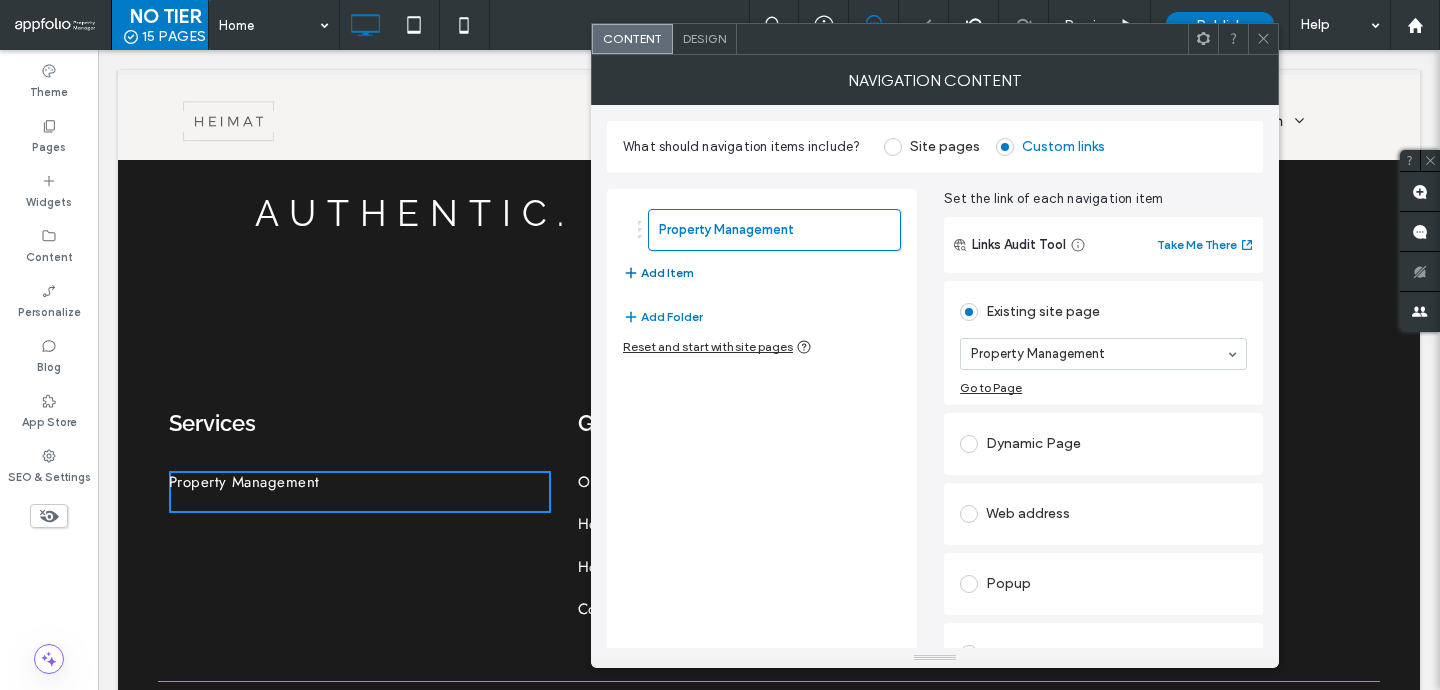 click on "Add Item" at bounding box center [658, 273] 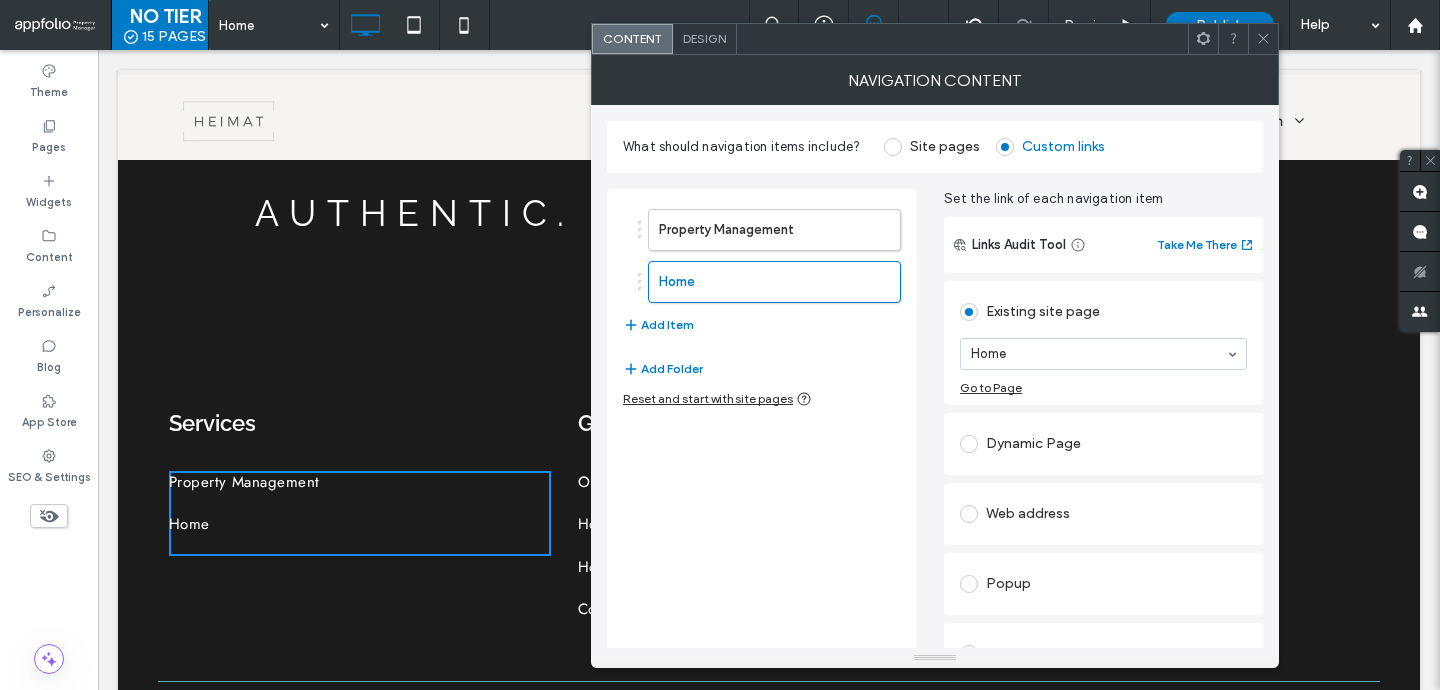 click on "Web address" at bounding box center (1103, 514) 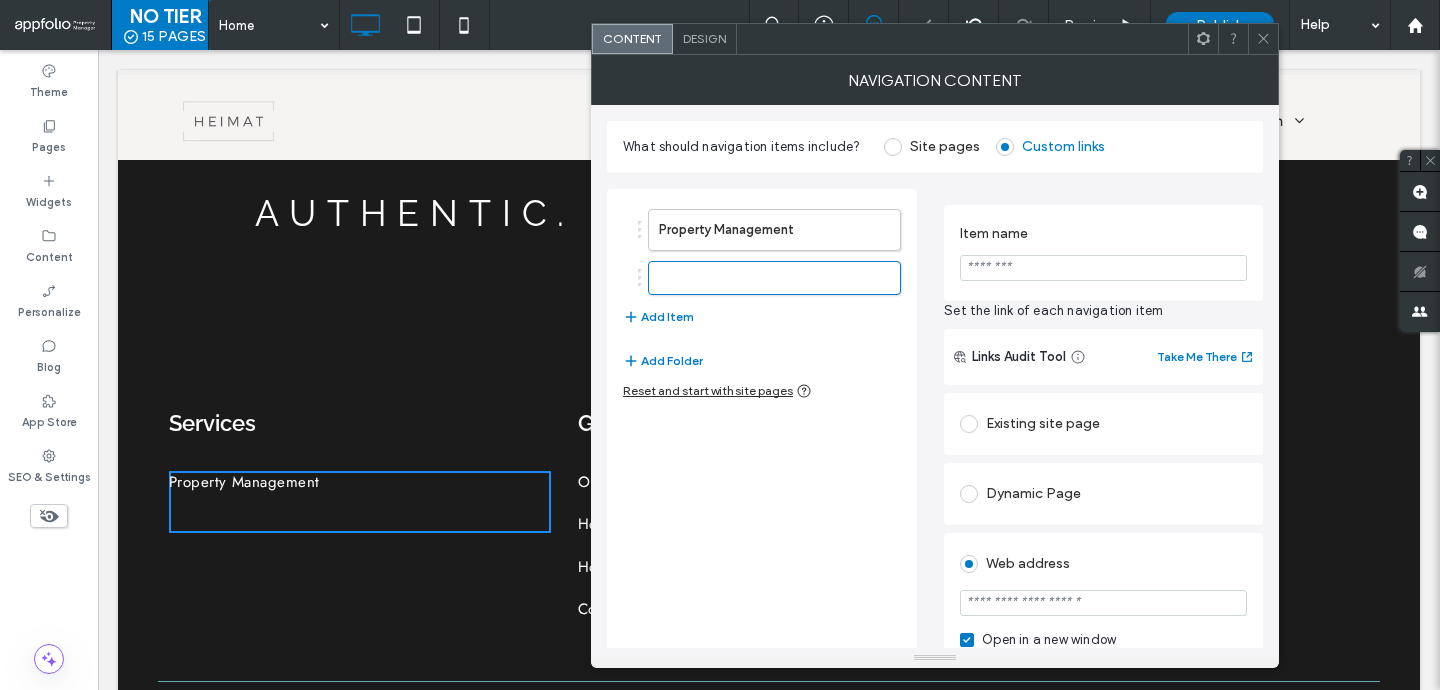 click at bounding box center [1103, 603] 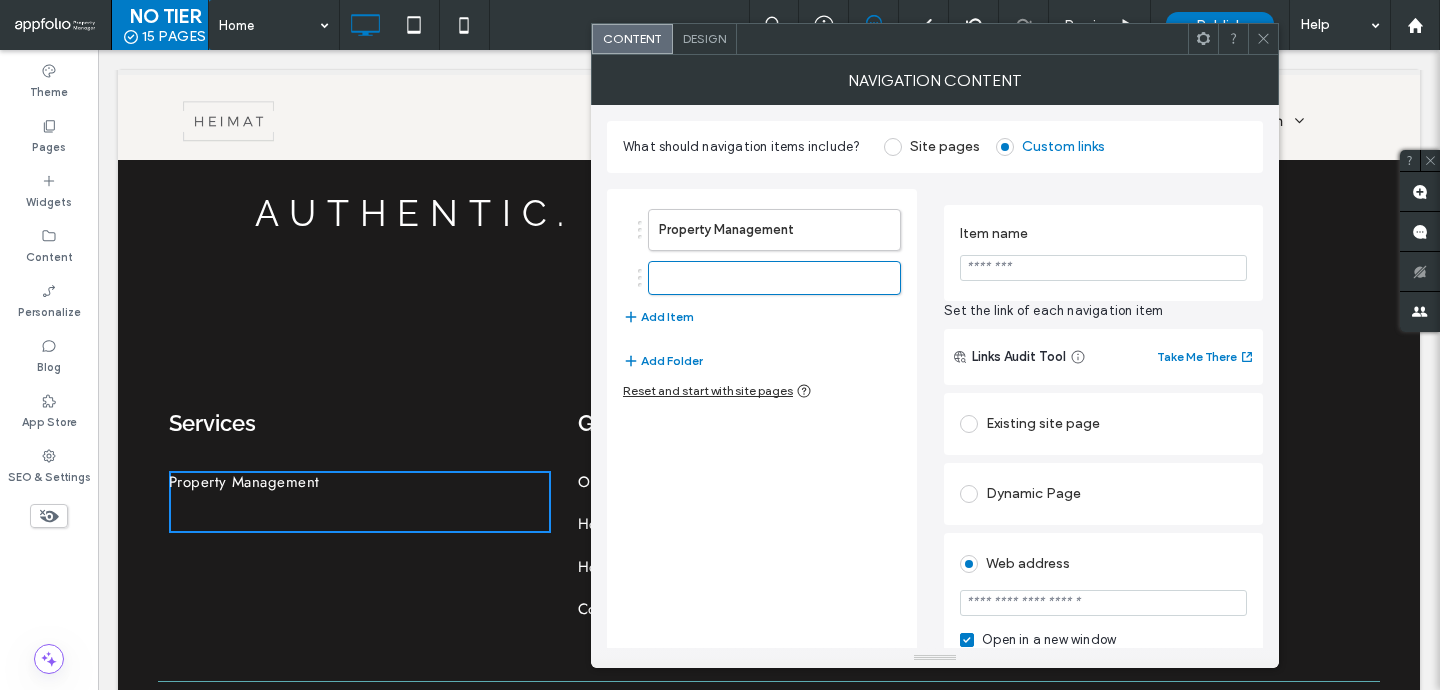 paste on "**********" 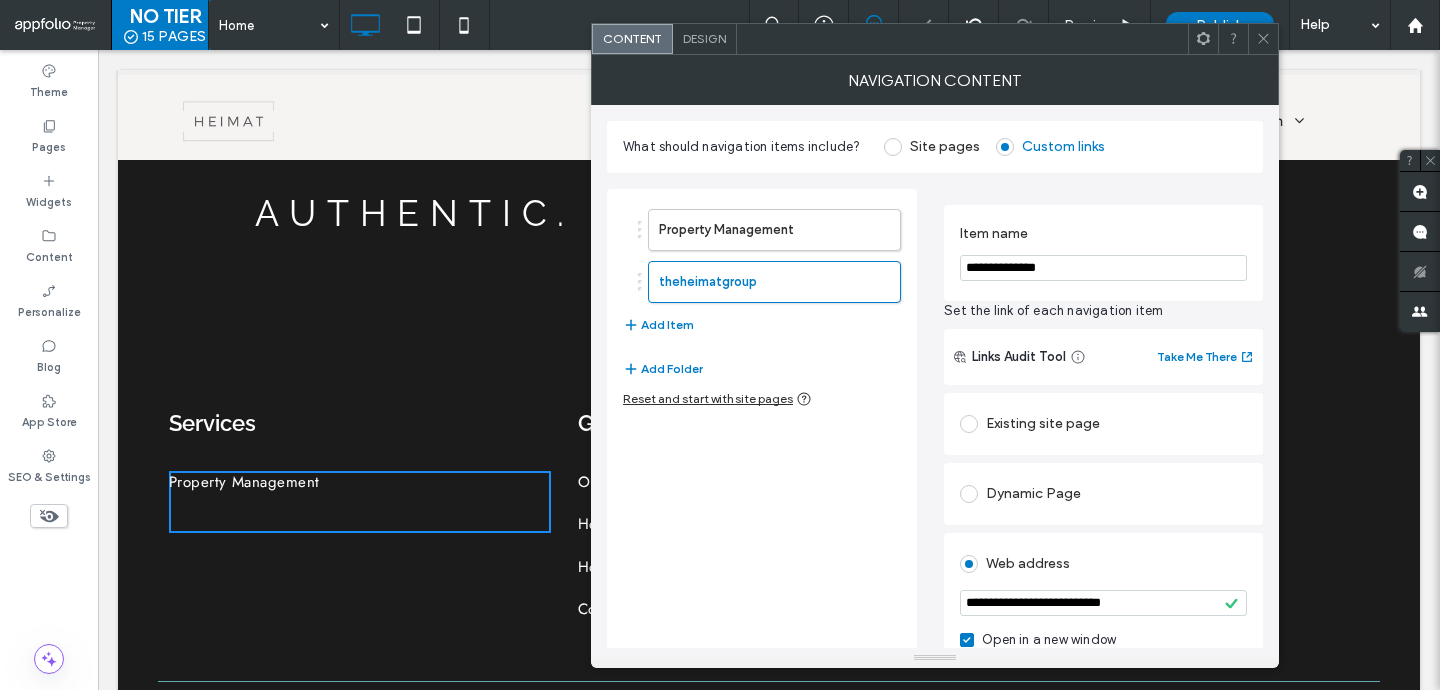 click on "**********" at bounding box center [1103, 268] 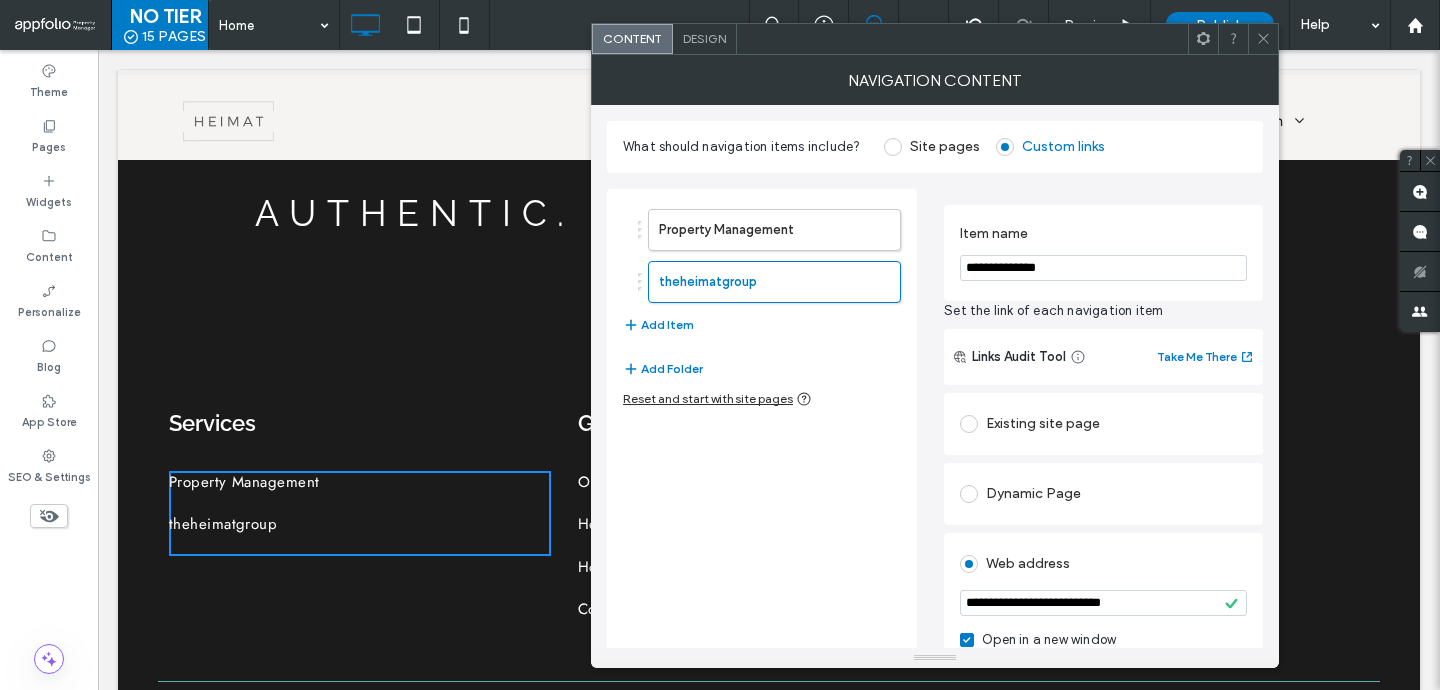 paste on "**********" 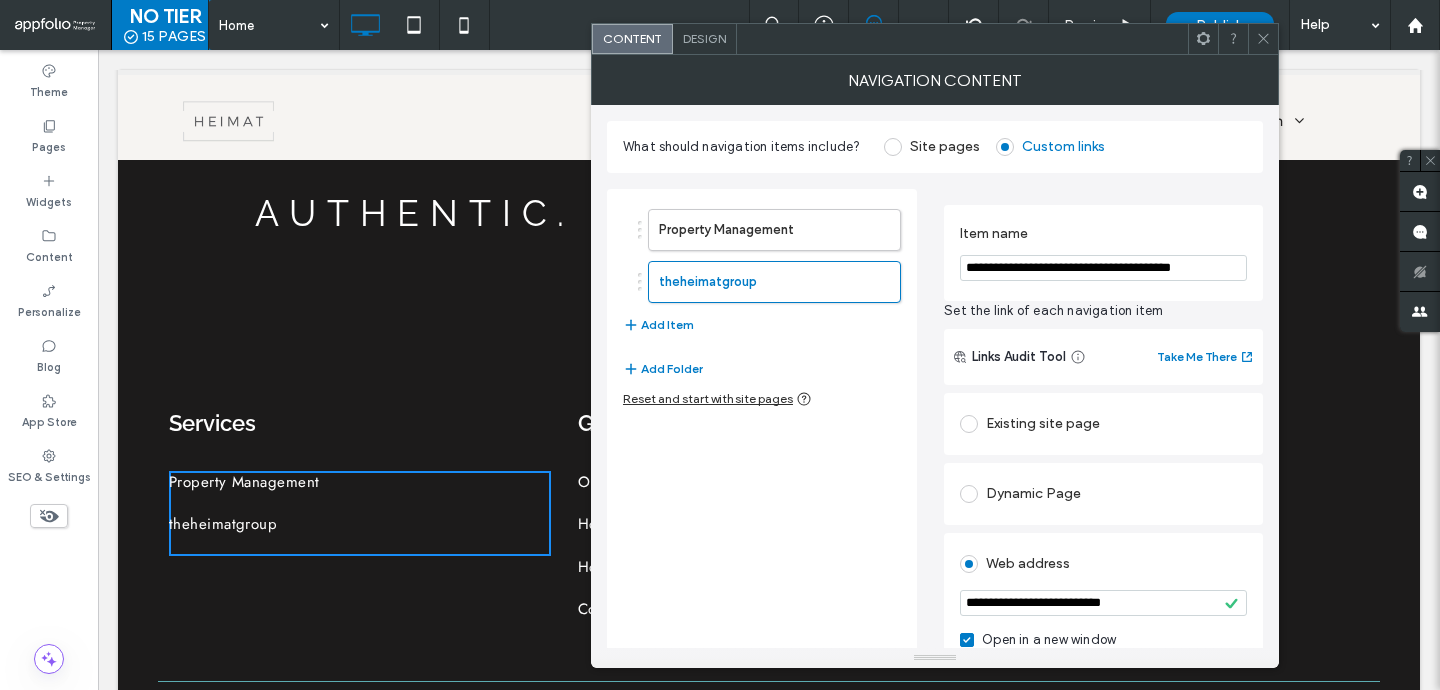 scroll, scrollTop: 0, scrollLeft: 2, axis: horizontal 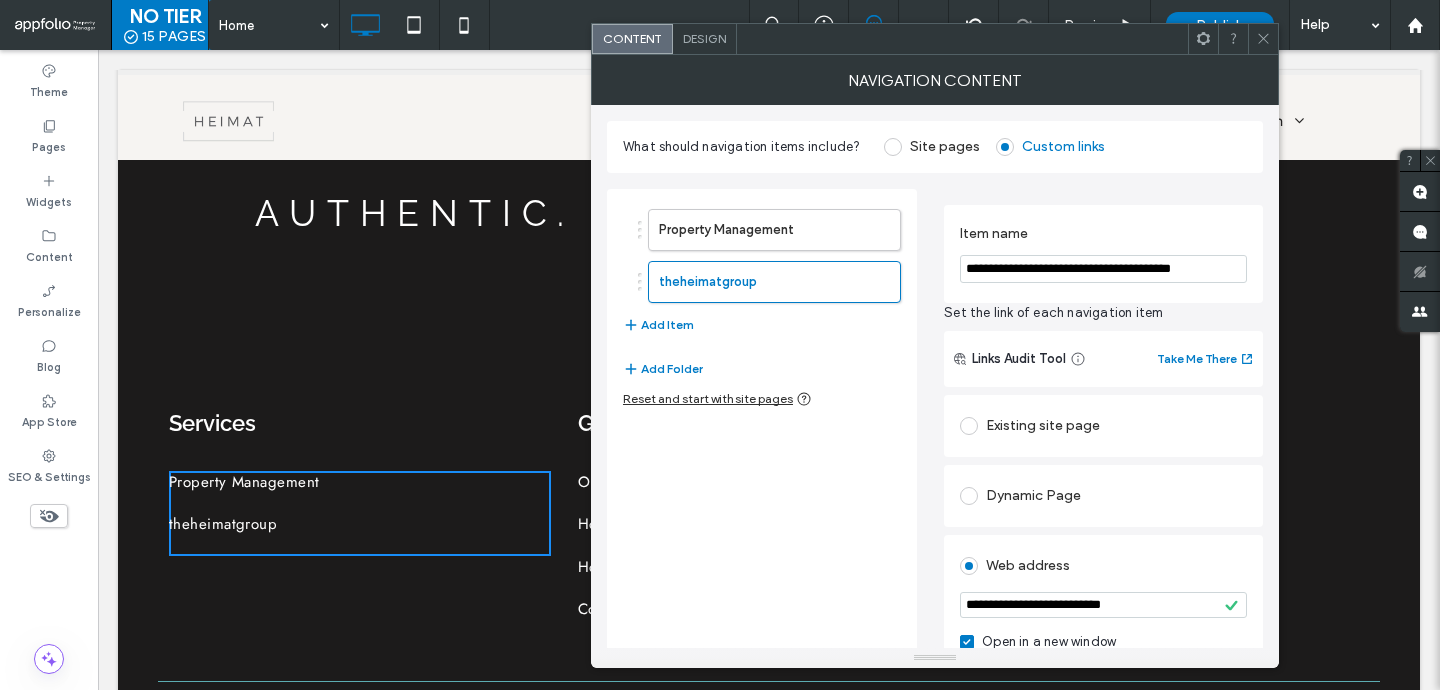 paste 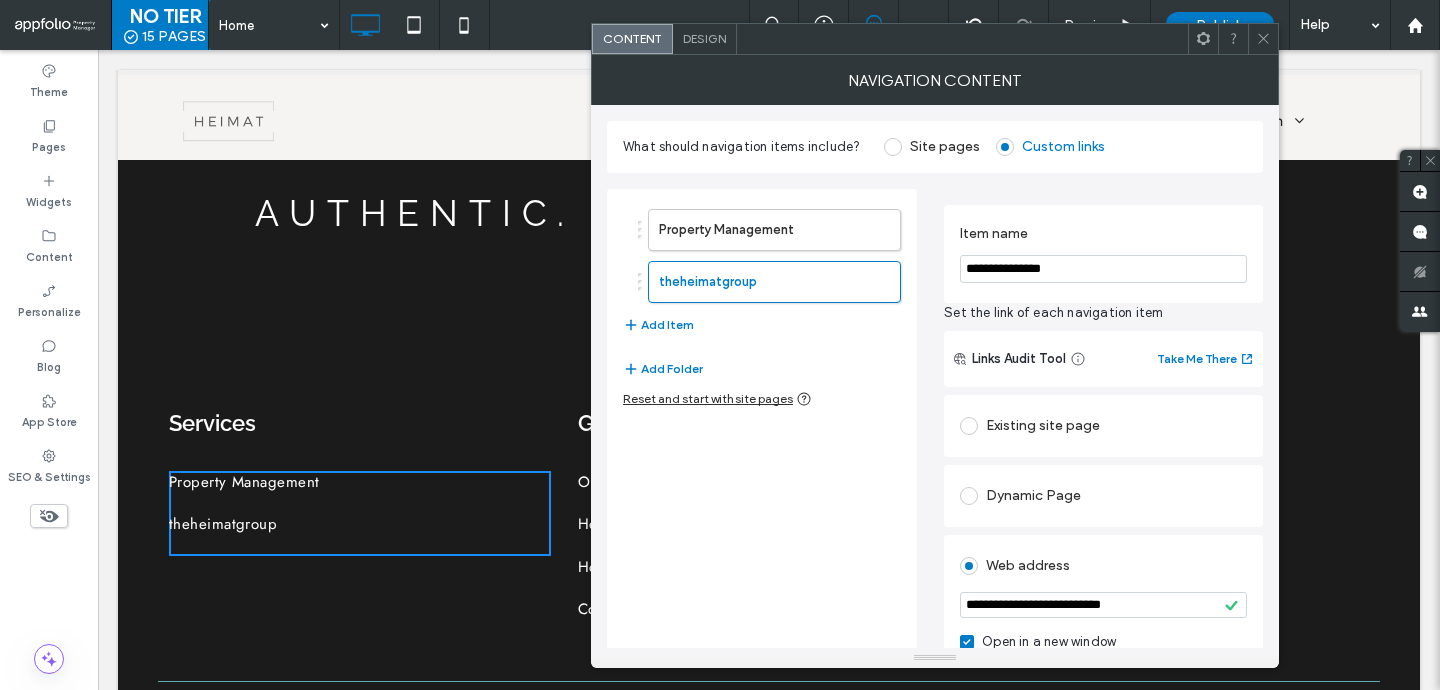 scroll, scrollTop: 0, scrollLeft: 0, axis: both 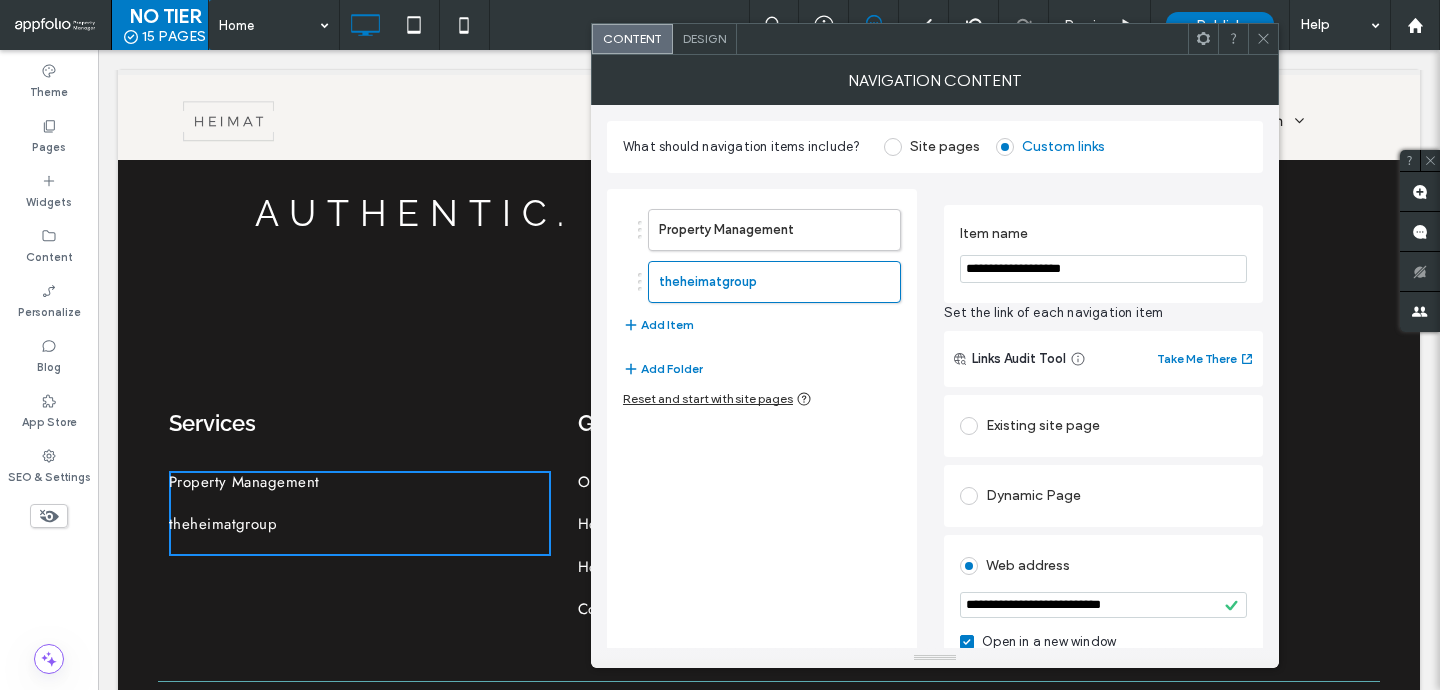 click 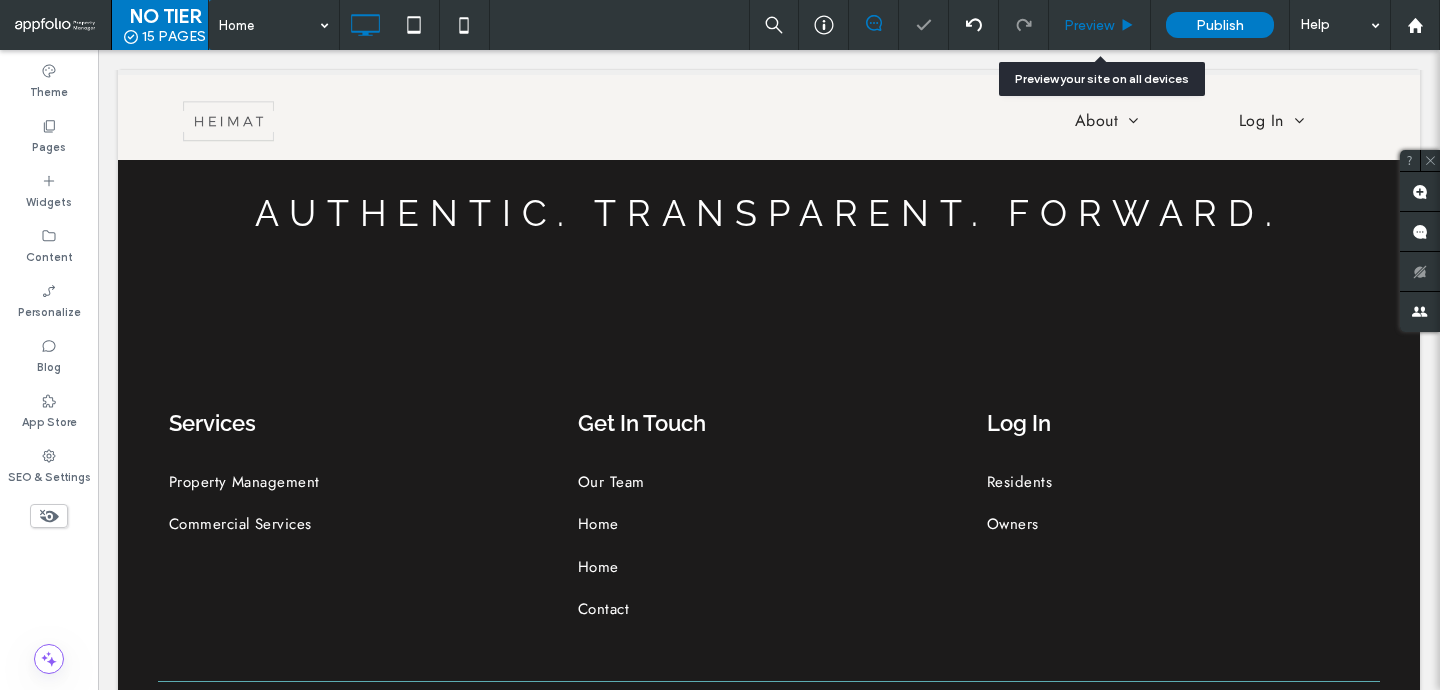 click on "Preview" at bounding box center [1089, 25] 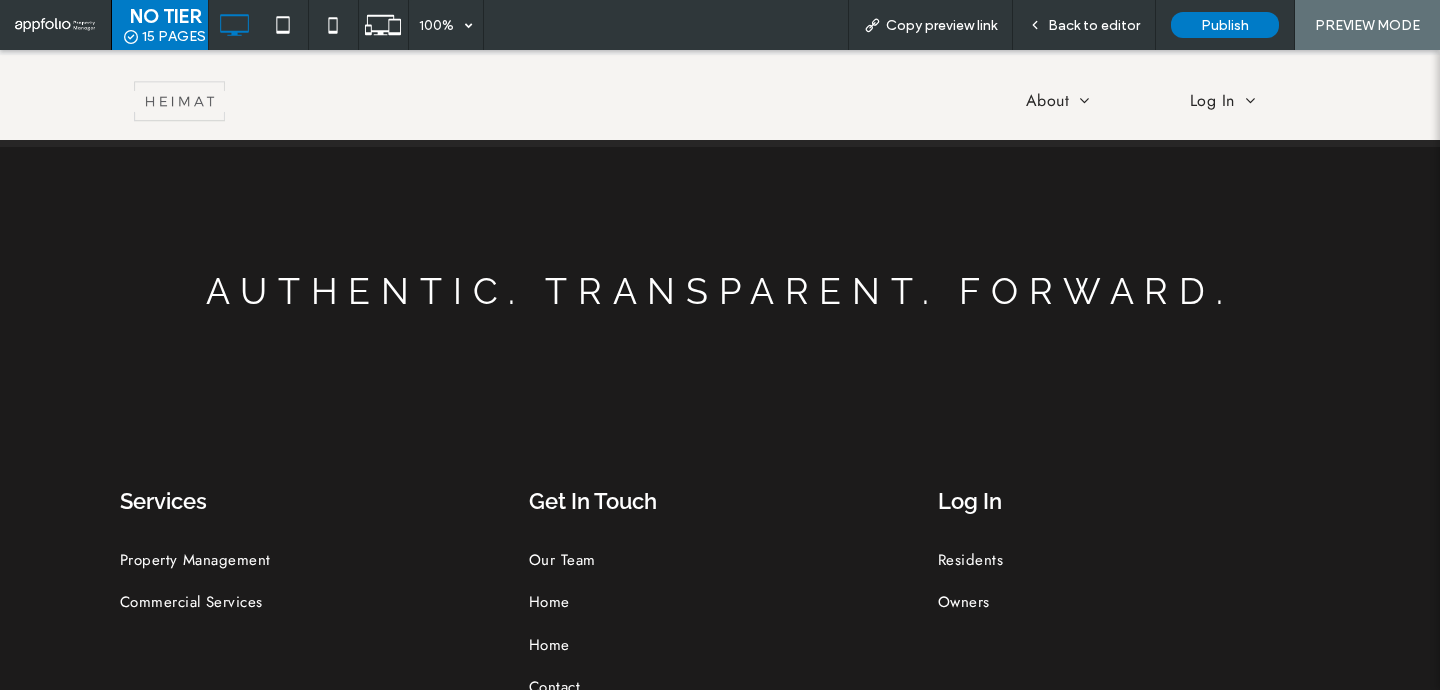 scroll, scrollTop: 2081, scrollLeft: 0, axis: vertical 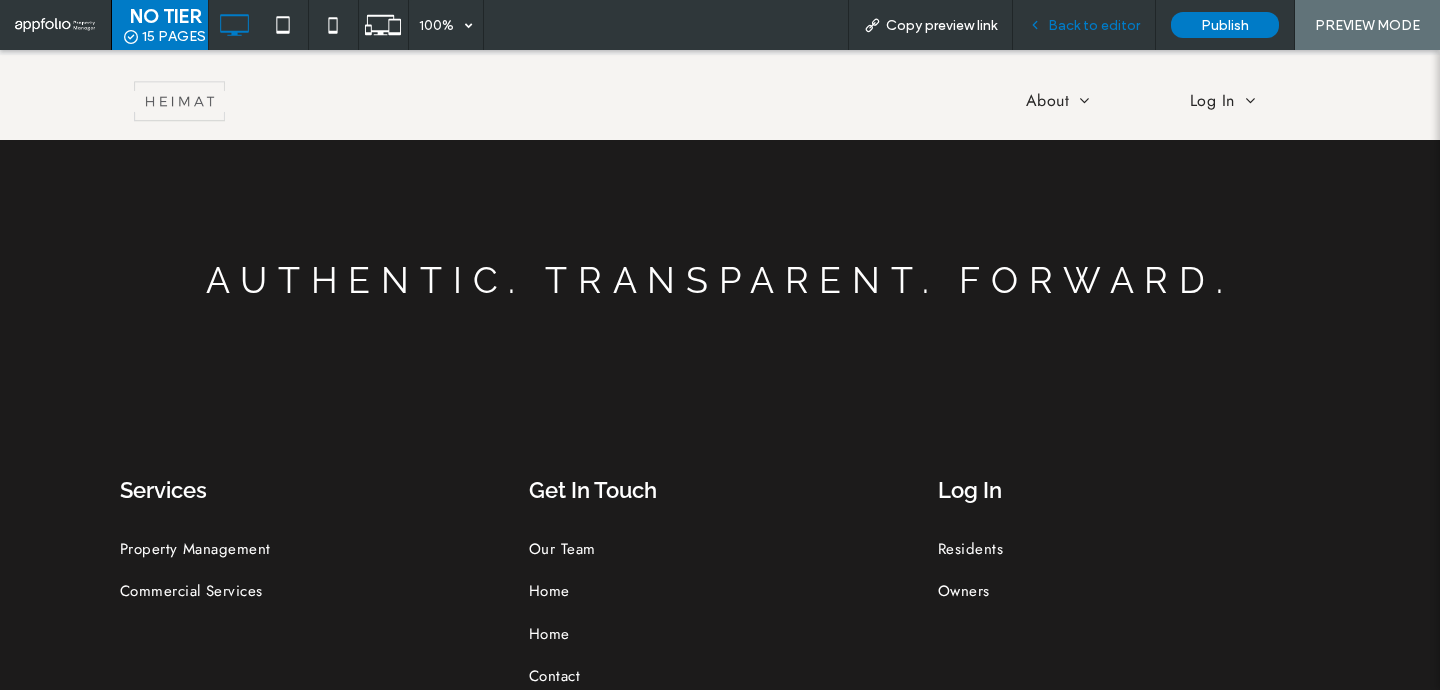 click on "Back to editor" at bounding box center (1094, 25) 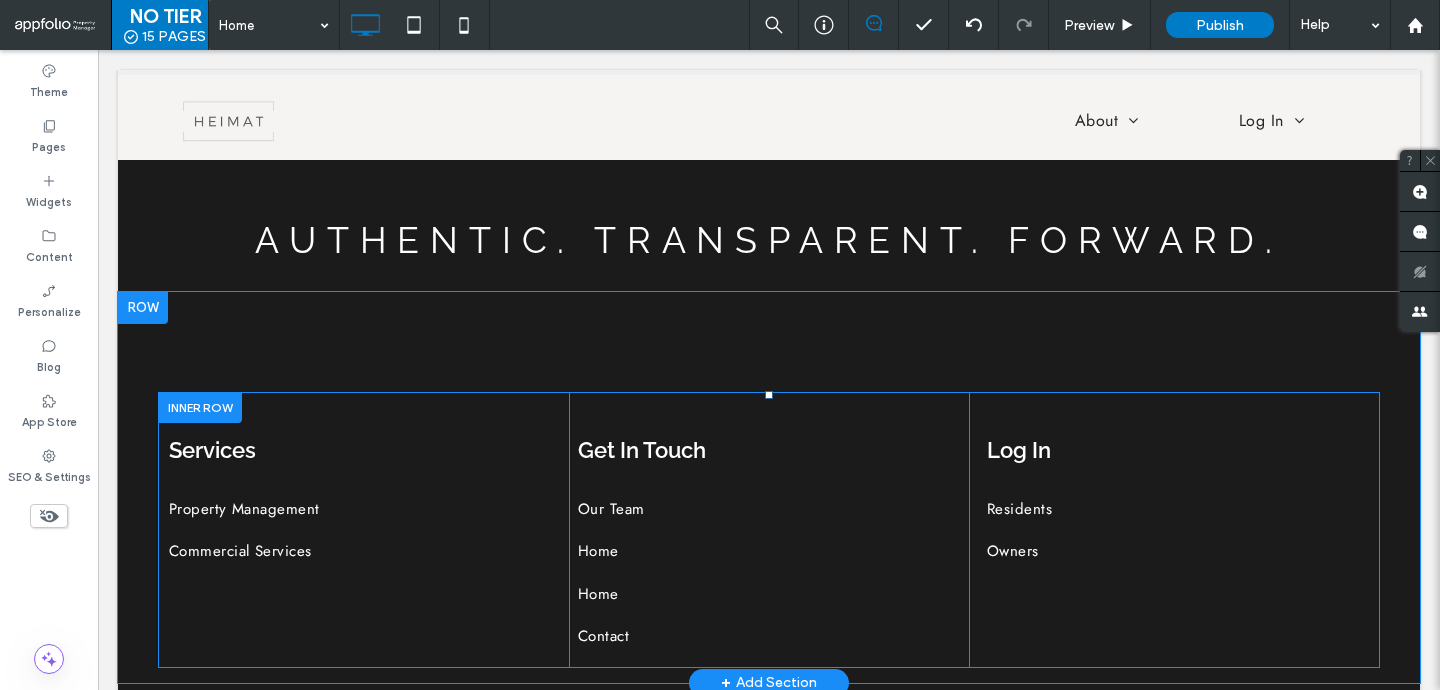scroll, scrollTop: 2183, scrollLeft: 0, axis: vertical 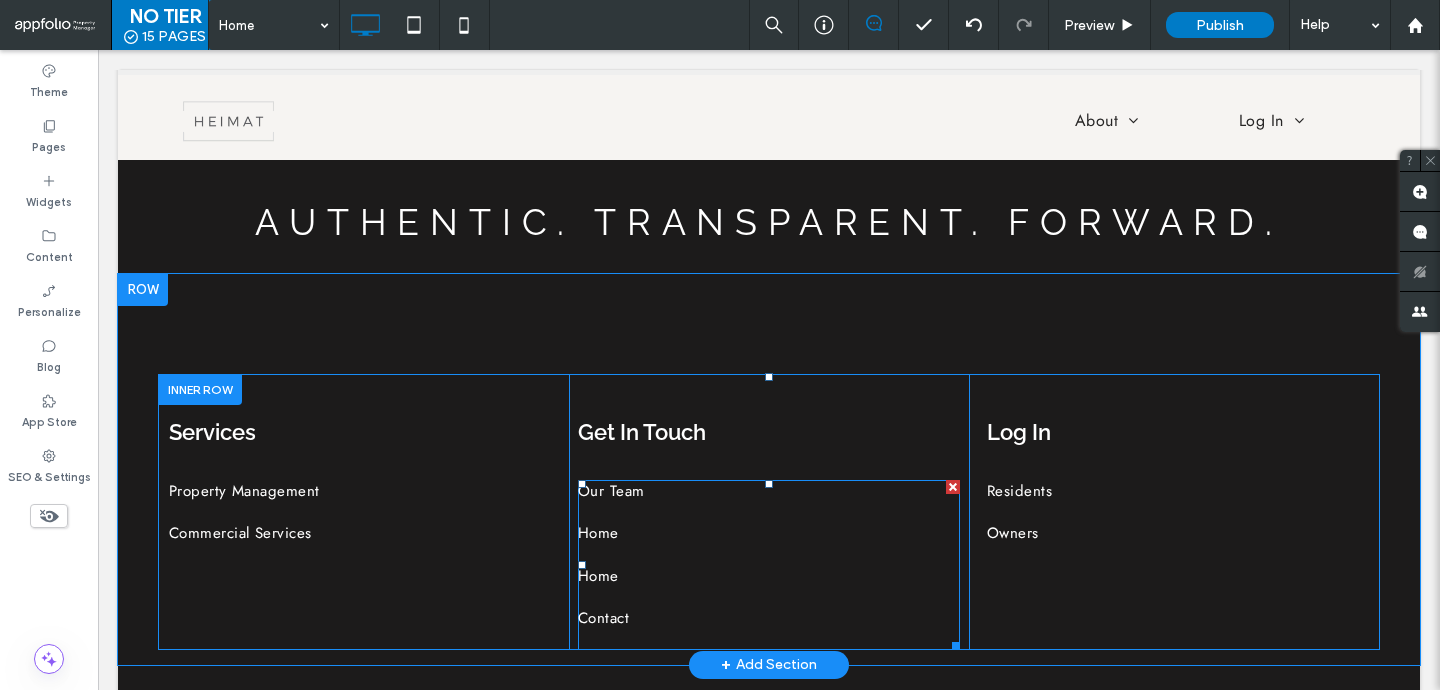 click on "Home" at bounding box center (769, 543) 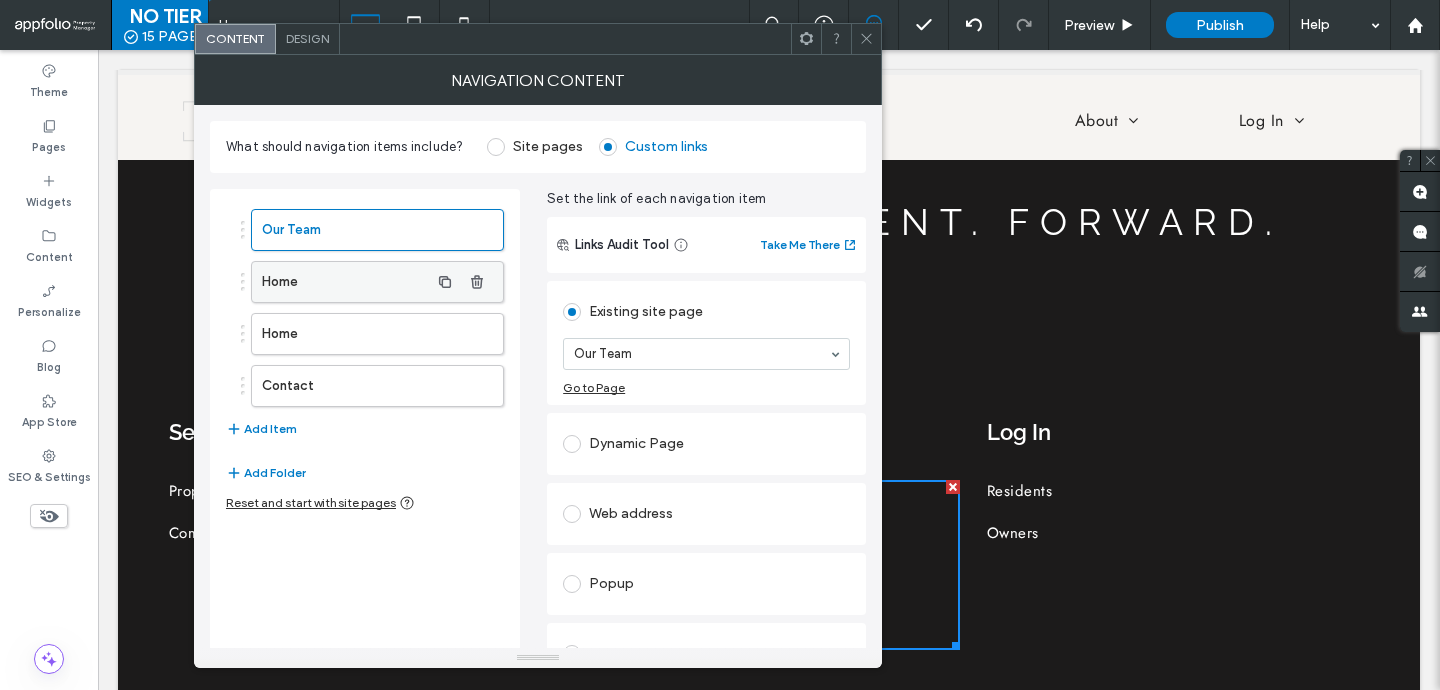 click on "Home" at bounding box center (345, 282) 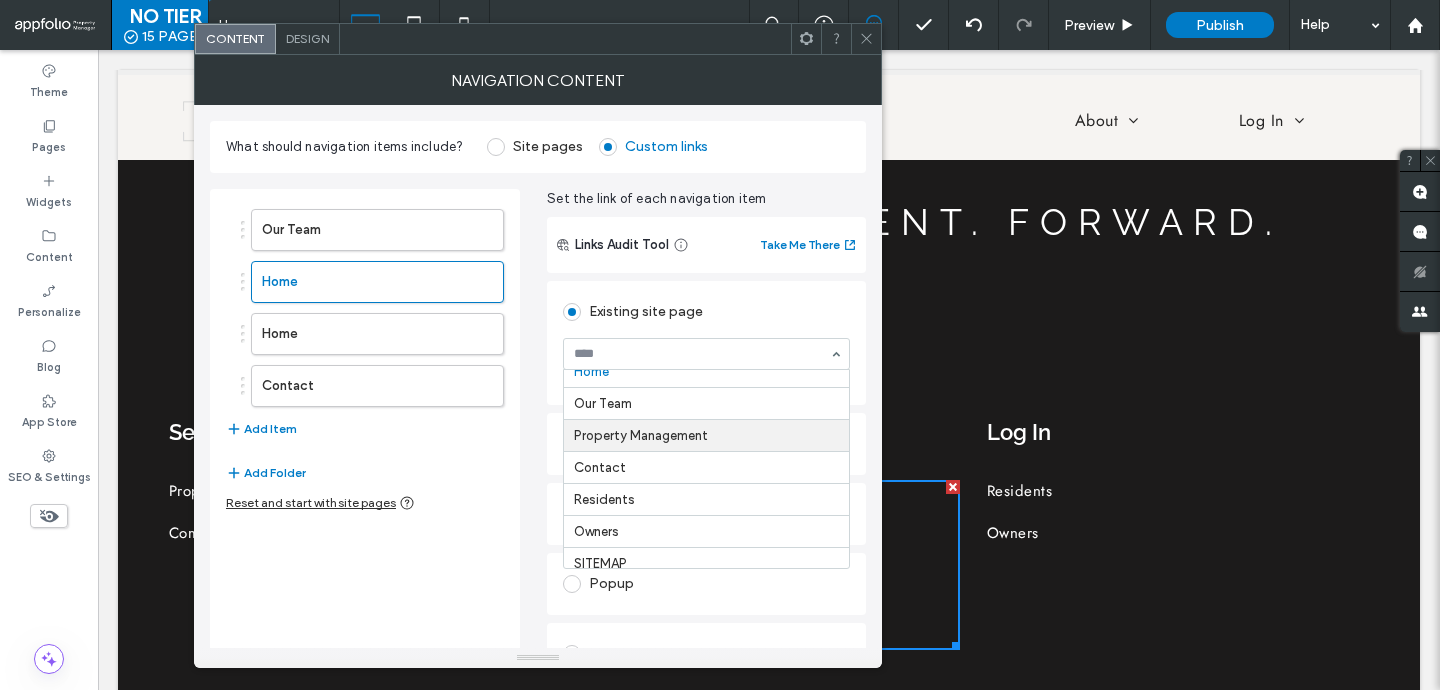 scroll, scrollTop: 15, scrollLeft: 0, axis: vertical 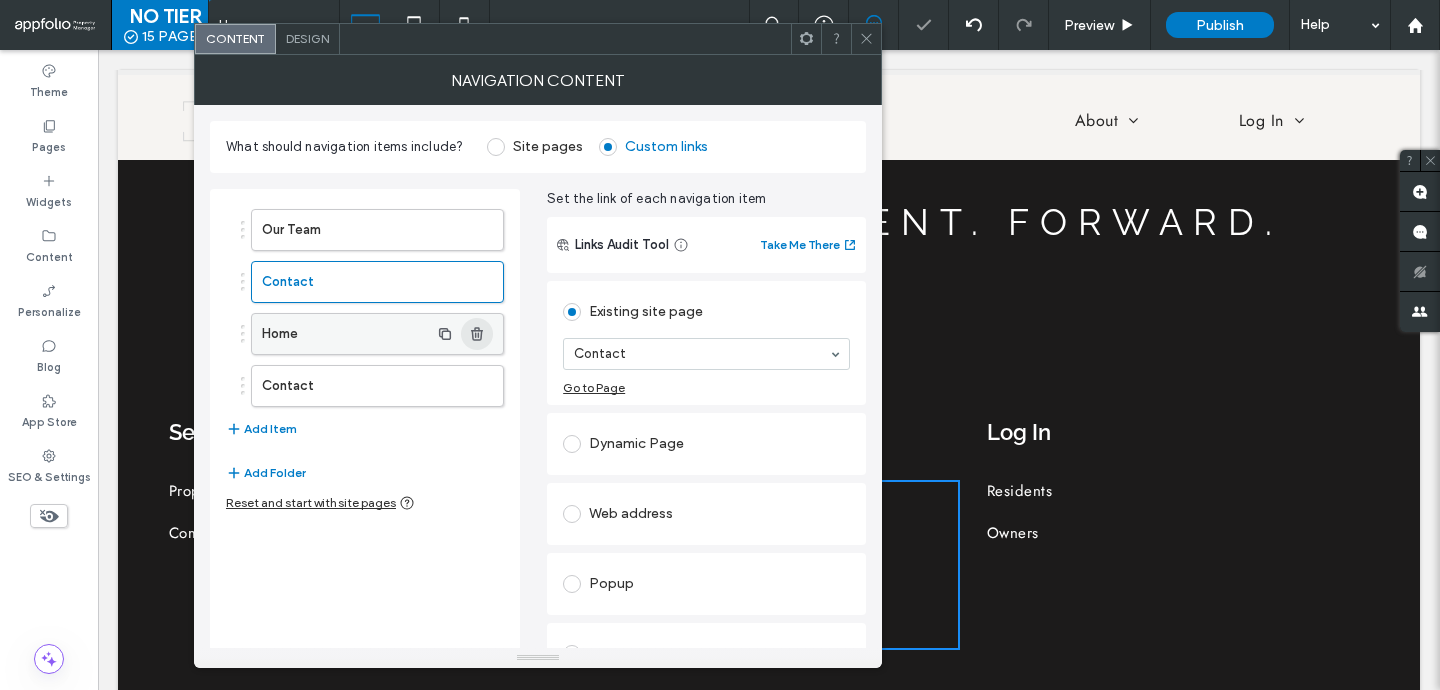 click 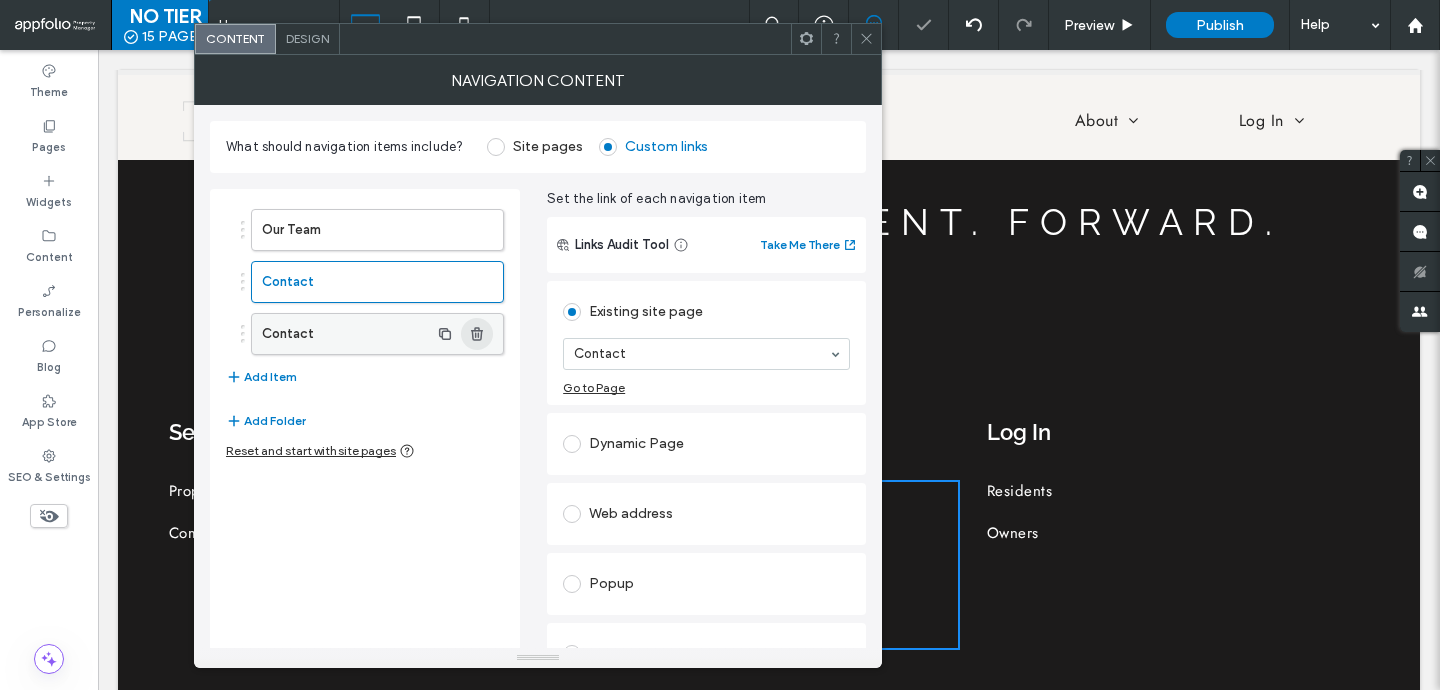 click 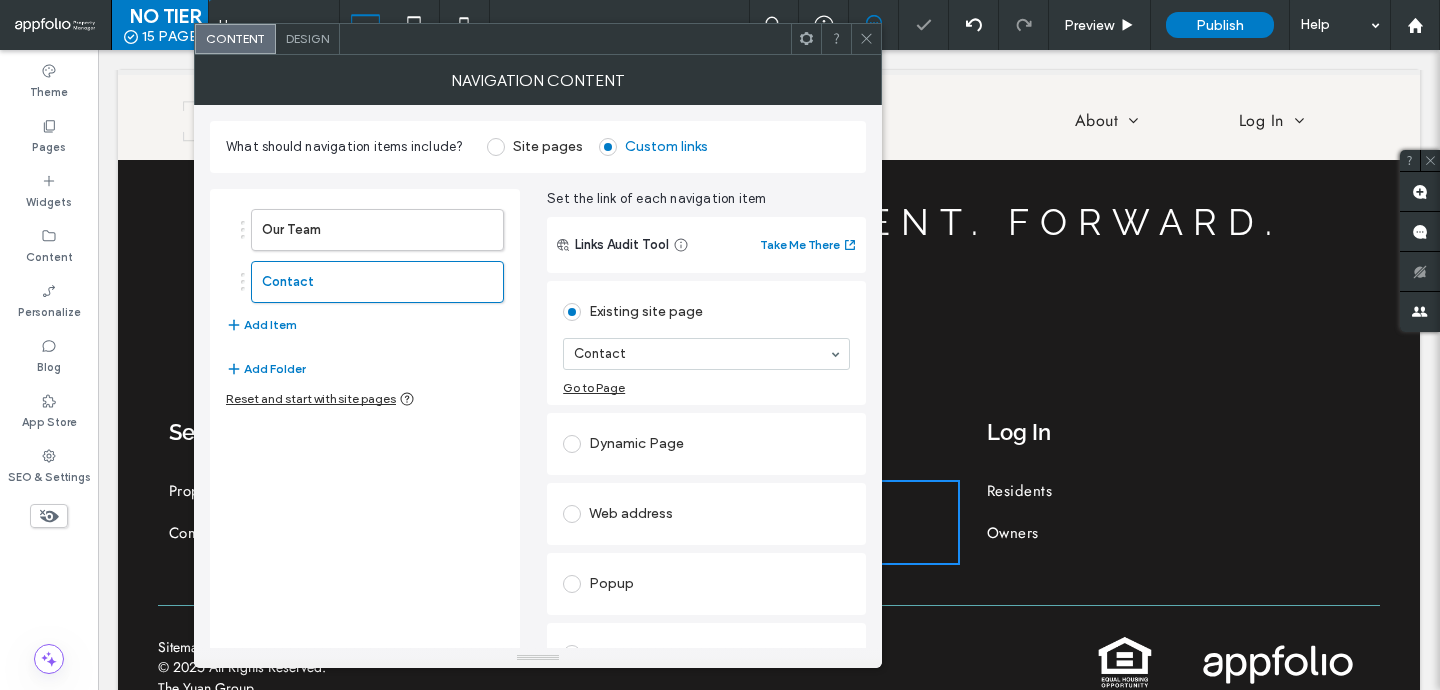 click 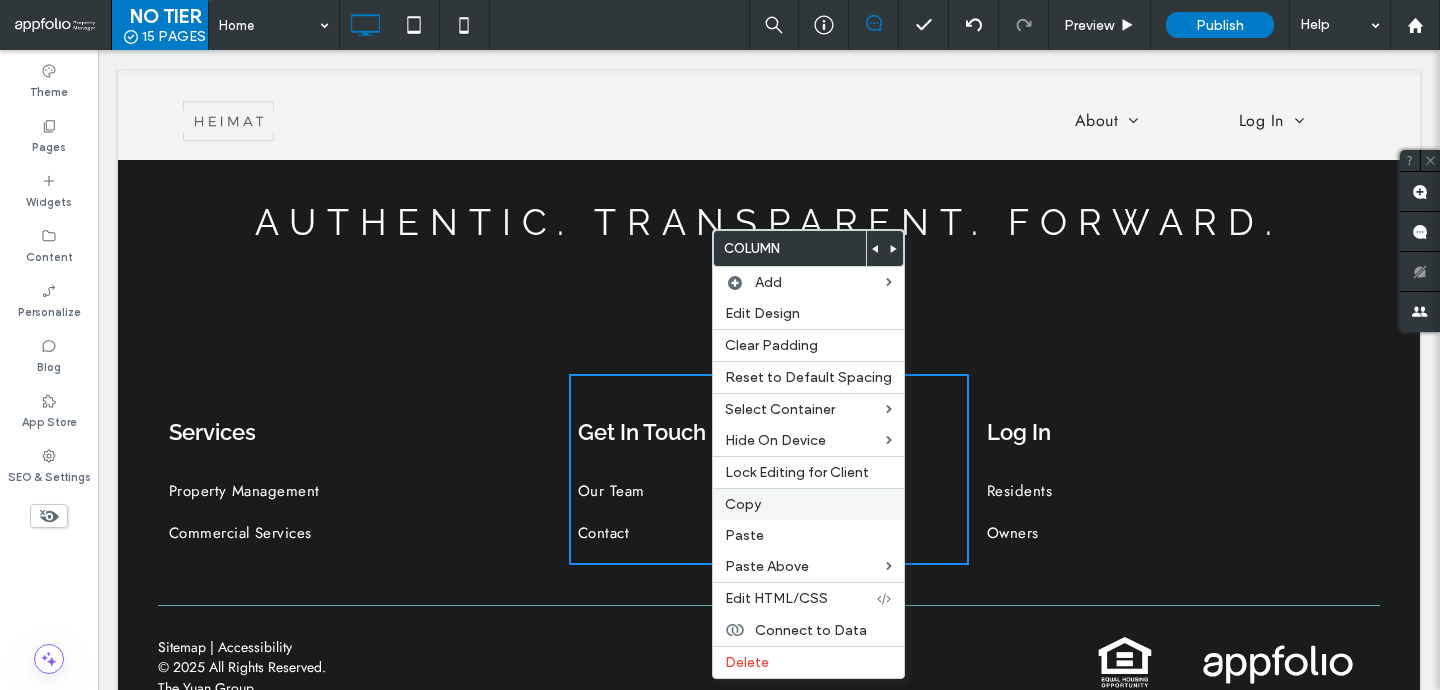 click on "Copy" at bounding box center (808, 504) 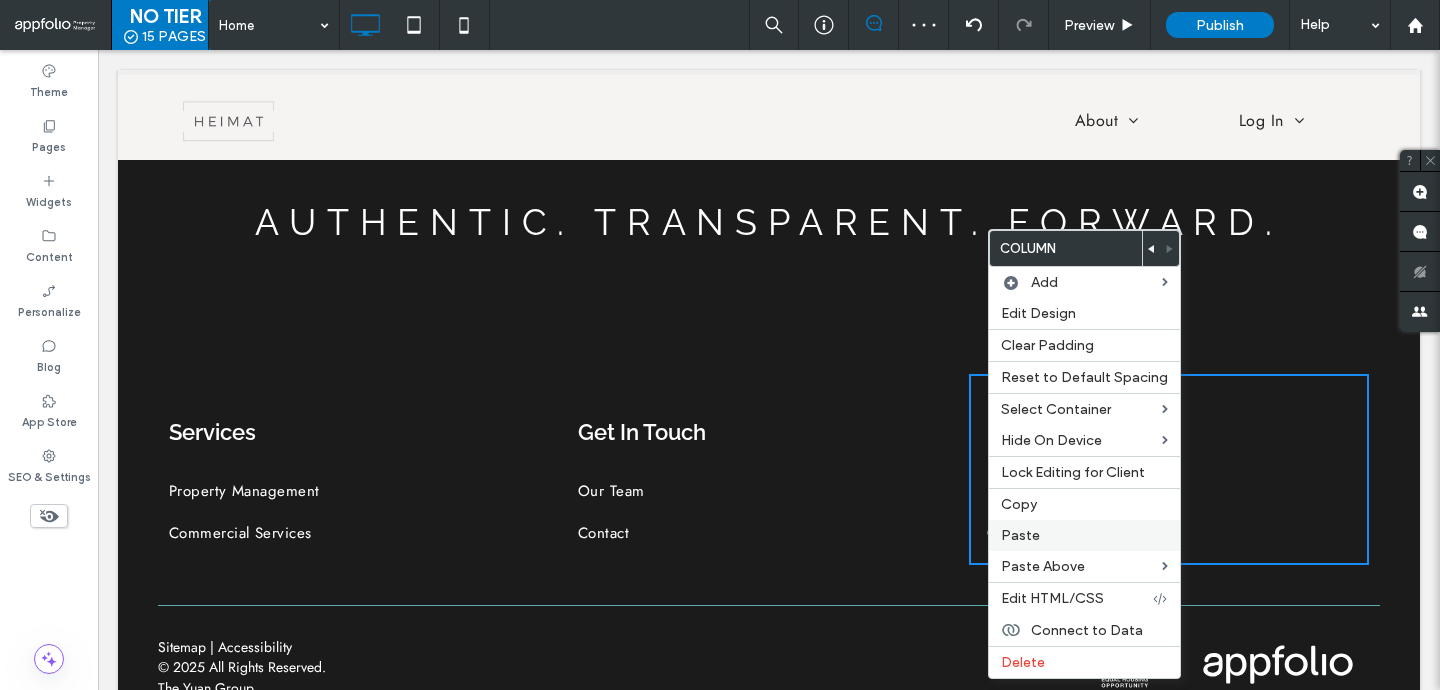 click on "Paste" at bounding box center [1020, 535] 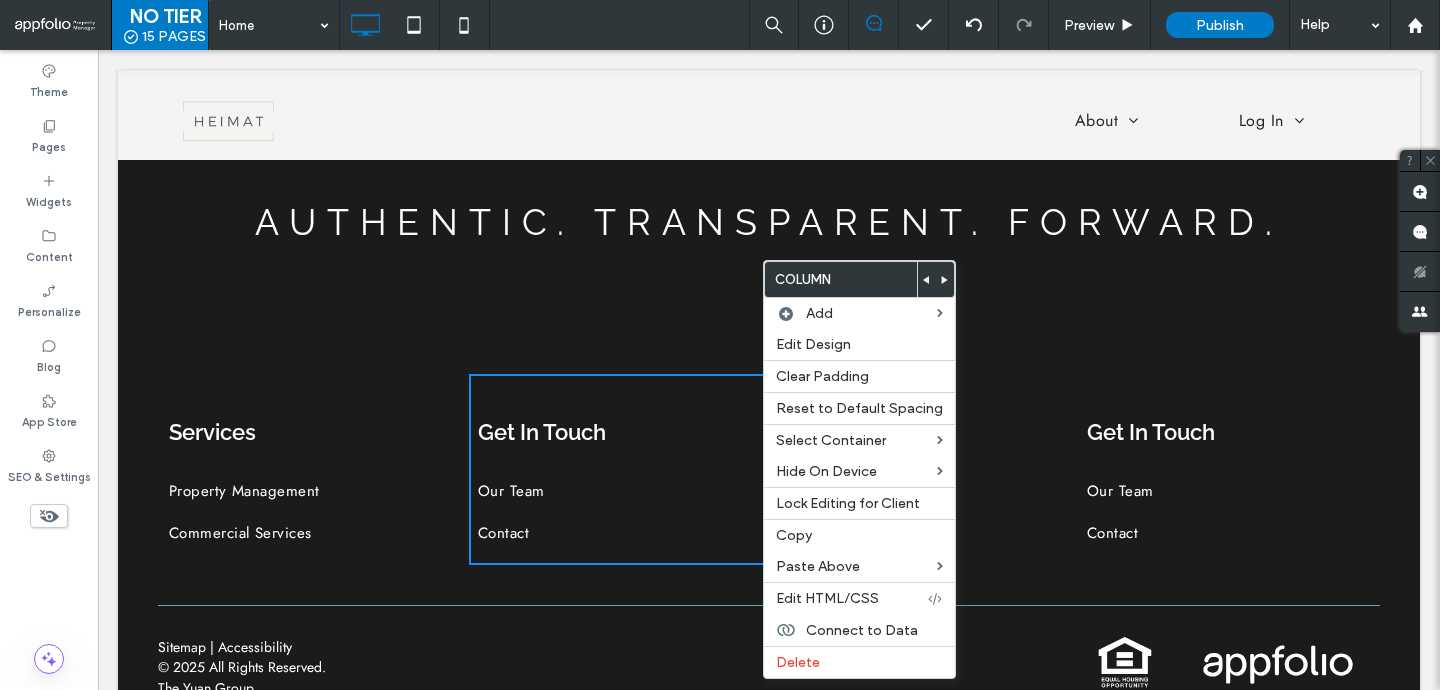 click on "Contact" at bounding box center (619, 543) 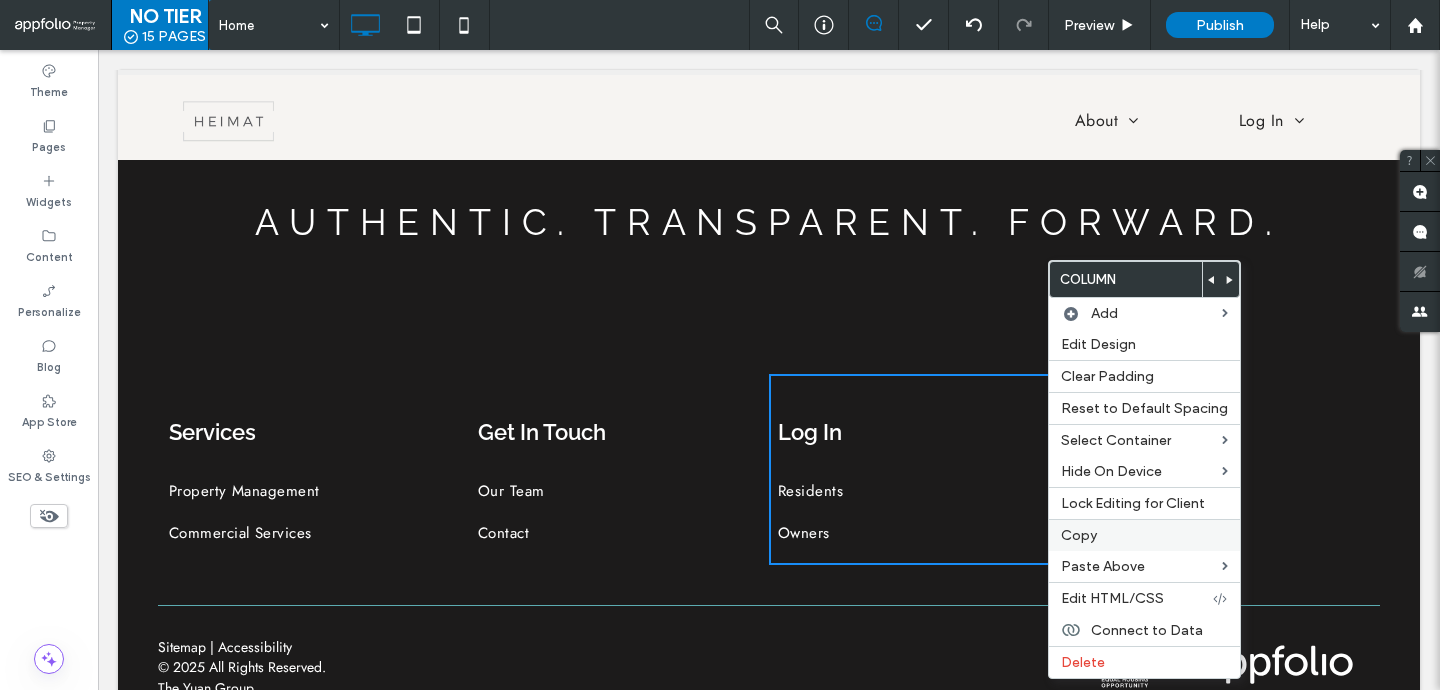 click on "Copy" at bounding box center [1144, 535] 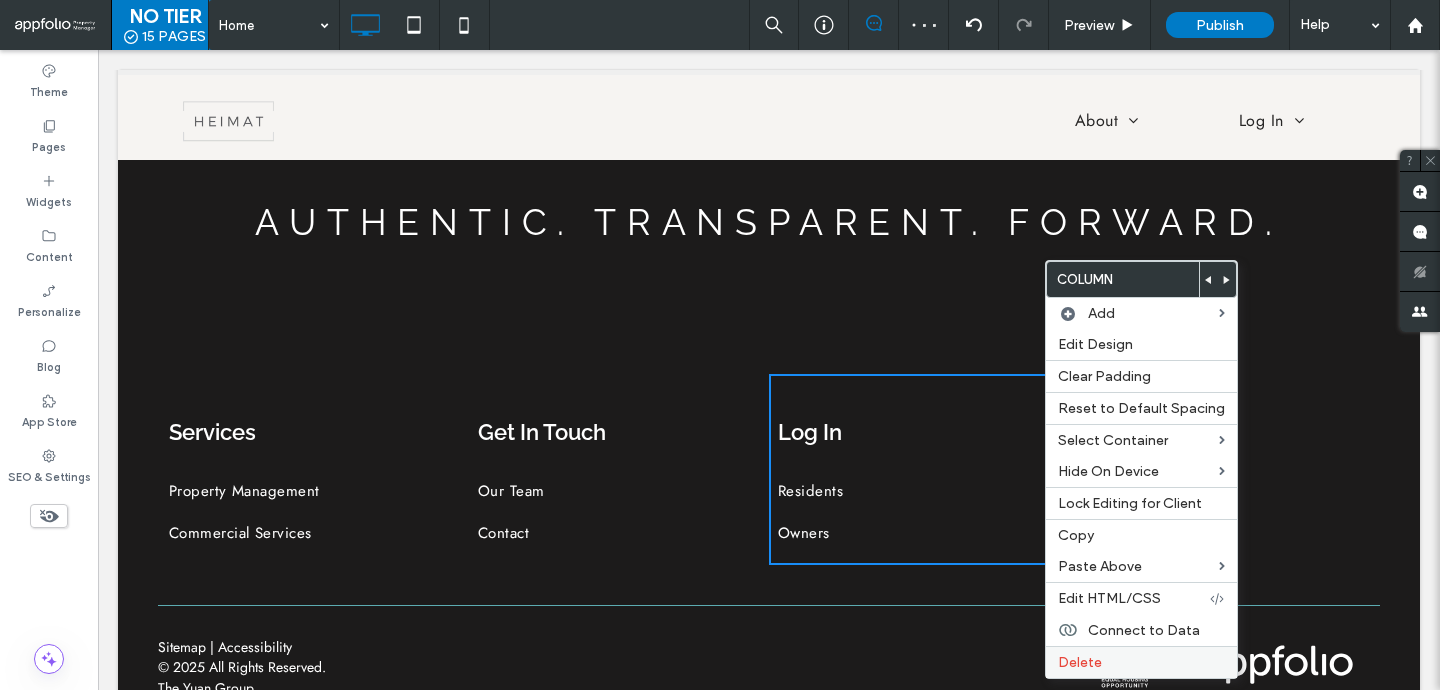 click on "Delete" at bounding box center [1141, 662] 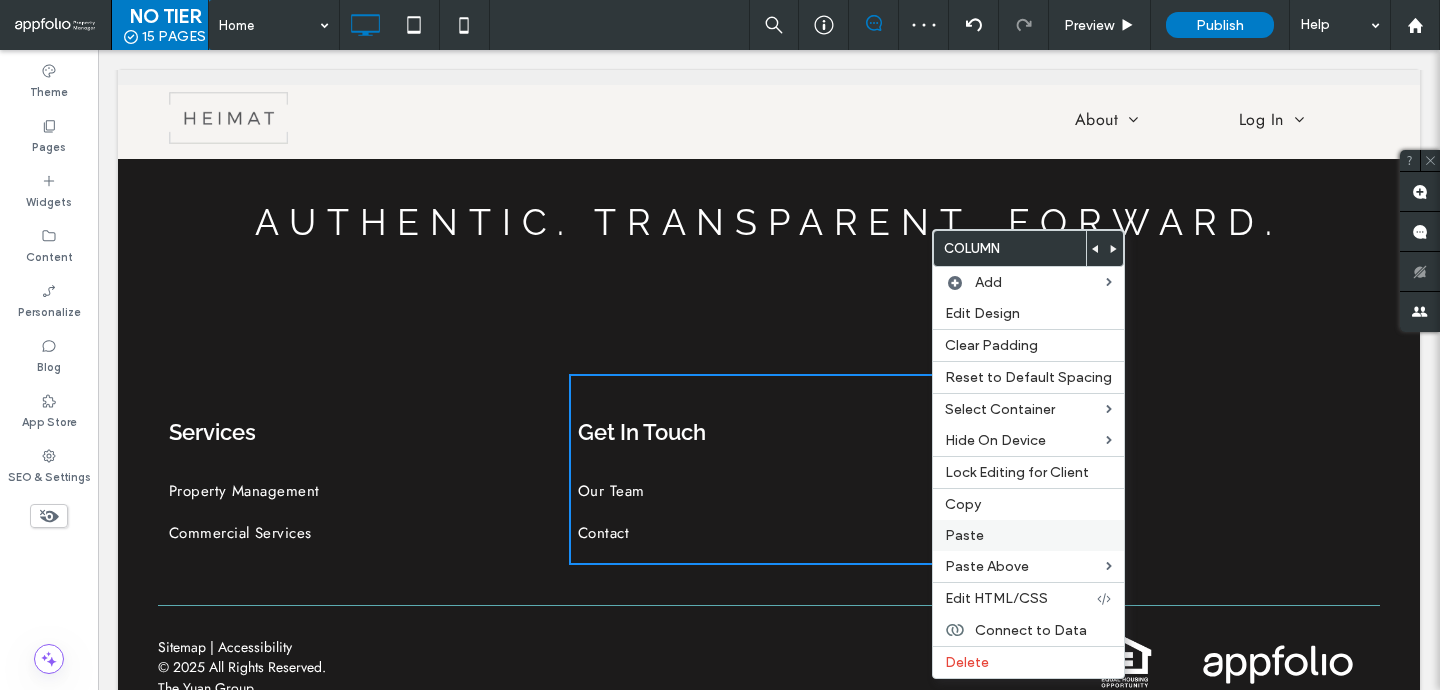 click on "Paste" at bounding box center (1028, 535) 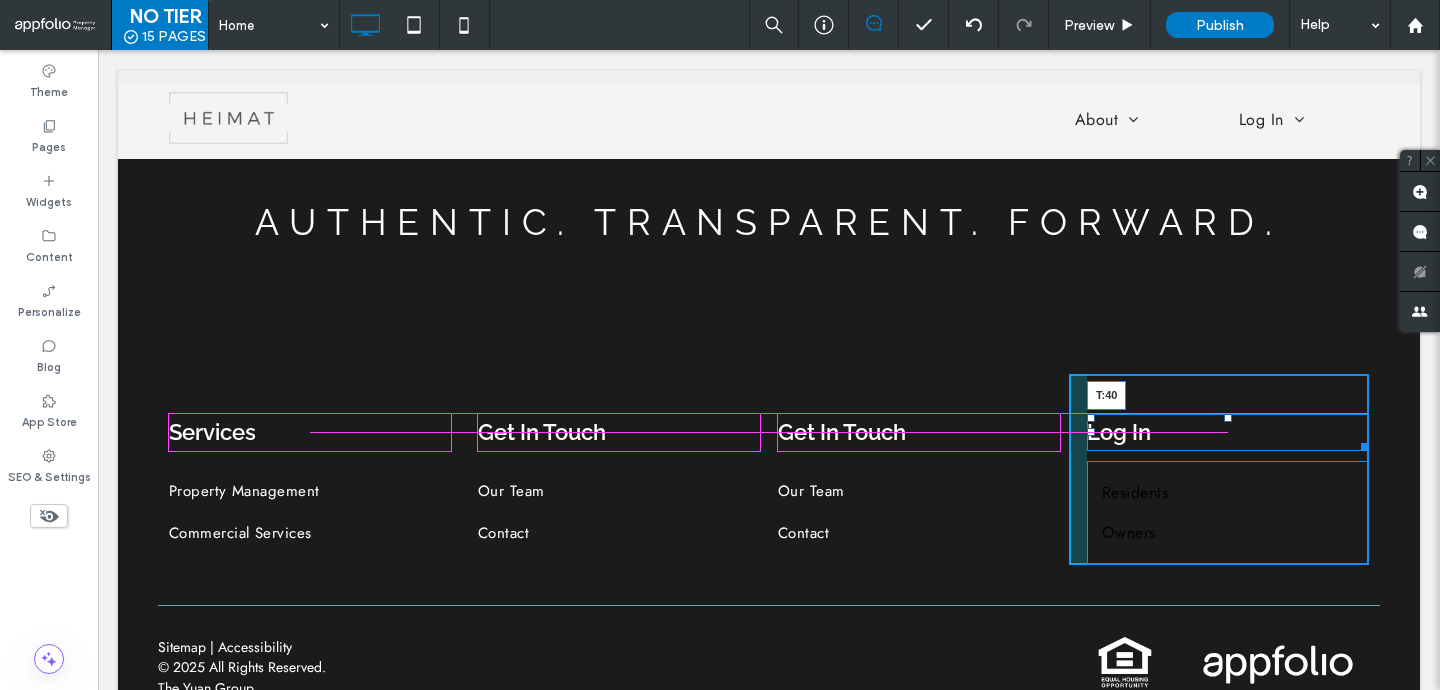 drag, startPoint x: 1230, startPoint y: 386, endPoint x: 1229, endPoint y: 421, distance: 35.014282 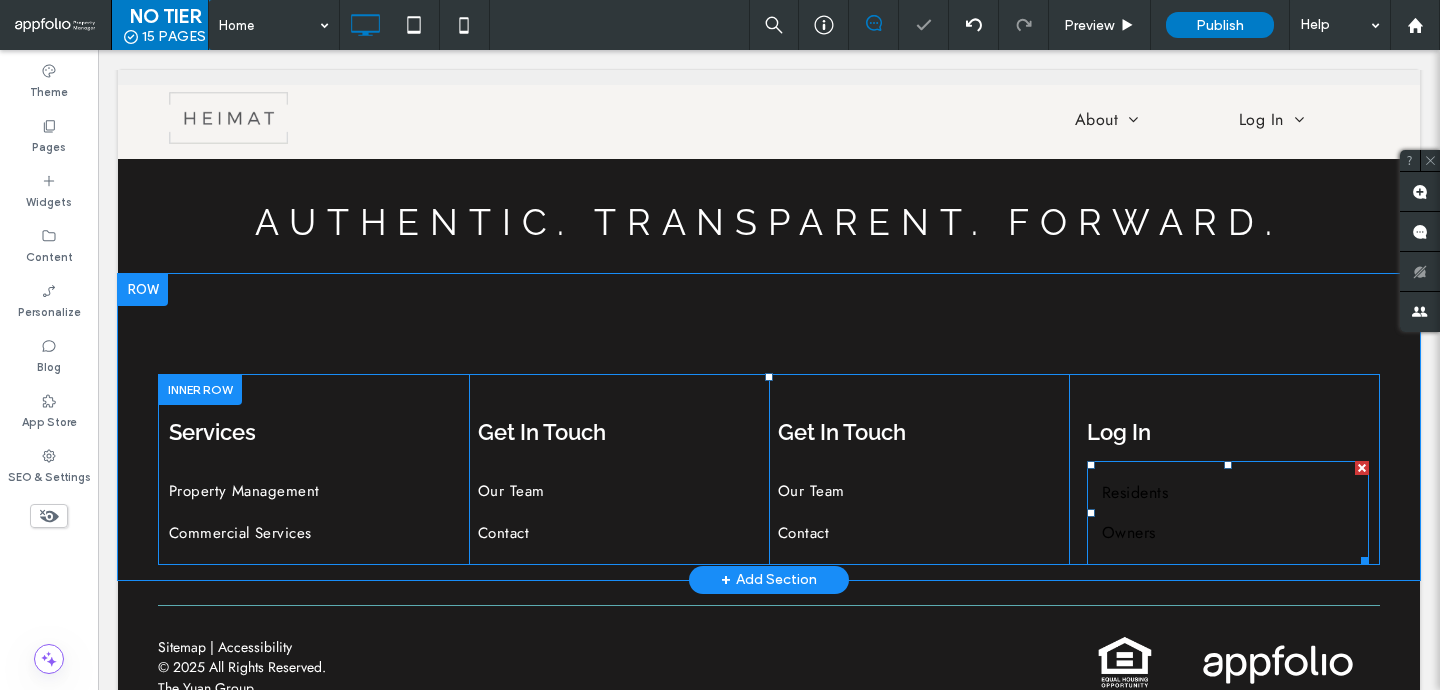 click on "Residents" at bounding box center [1228, 493] 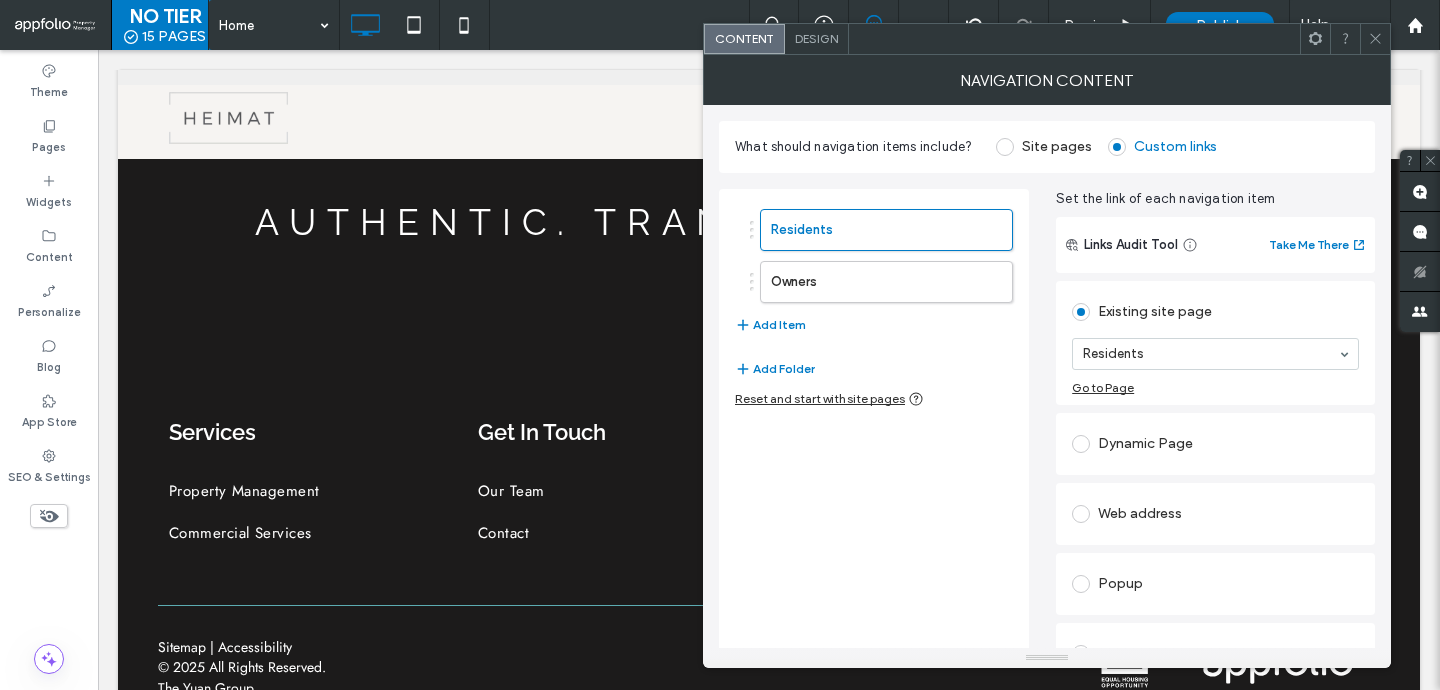 click on "Design" at bounding box center (816, 38) 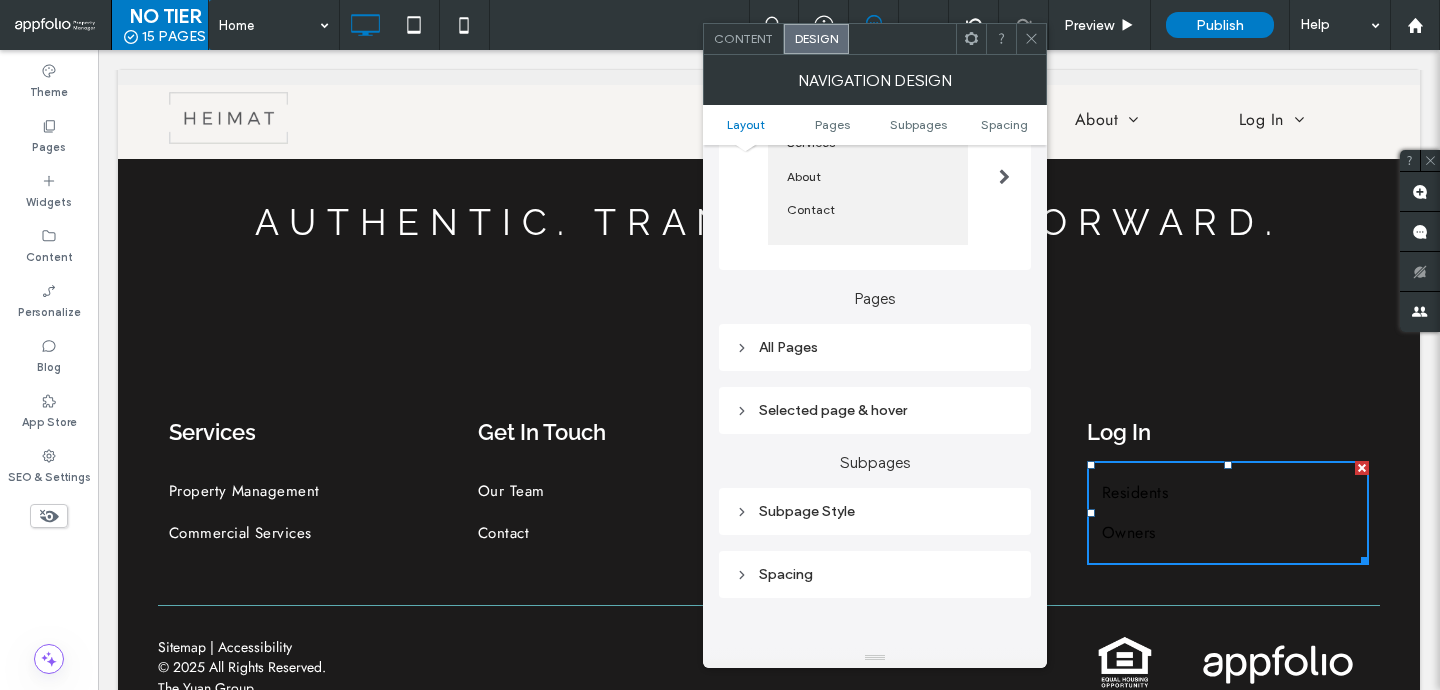 scroll, scrollTop: 307, scrollLeft: 0, axis: vertical 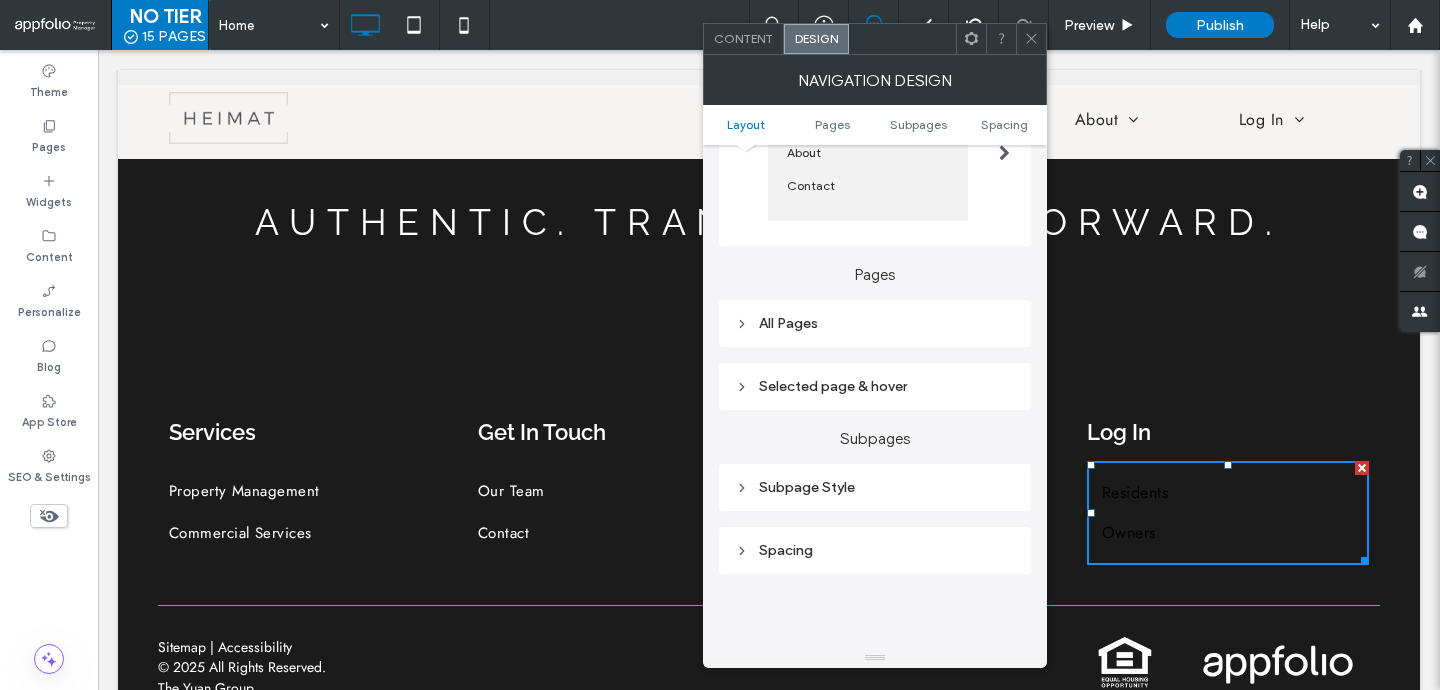 click on "All Pages" at bounding box center [875, 323] 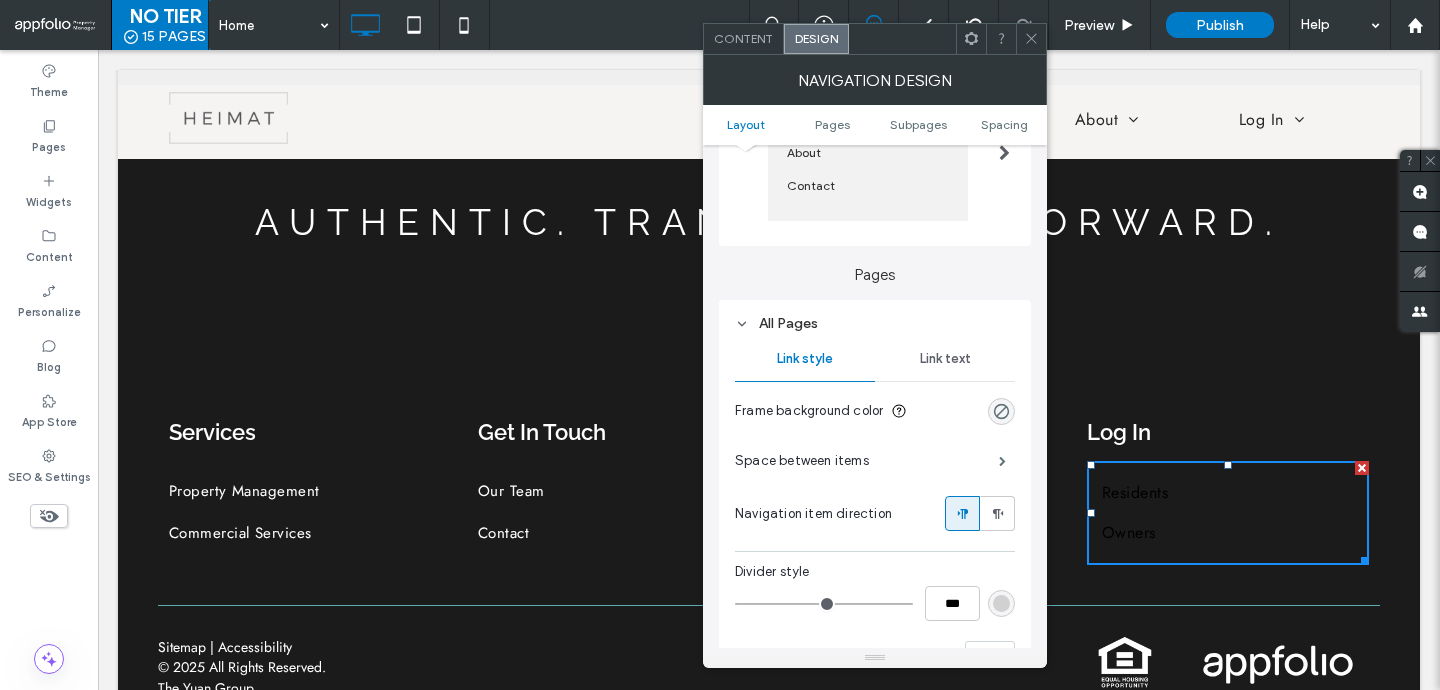 click on "Link text" at bounding box center (945, 359) 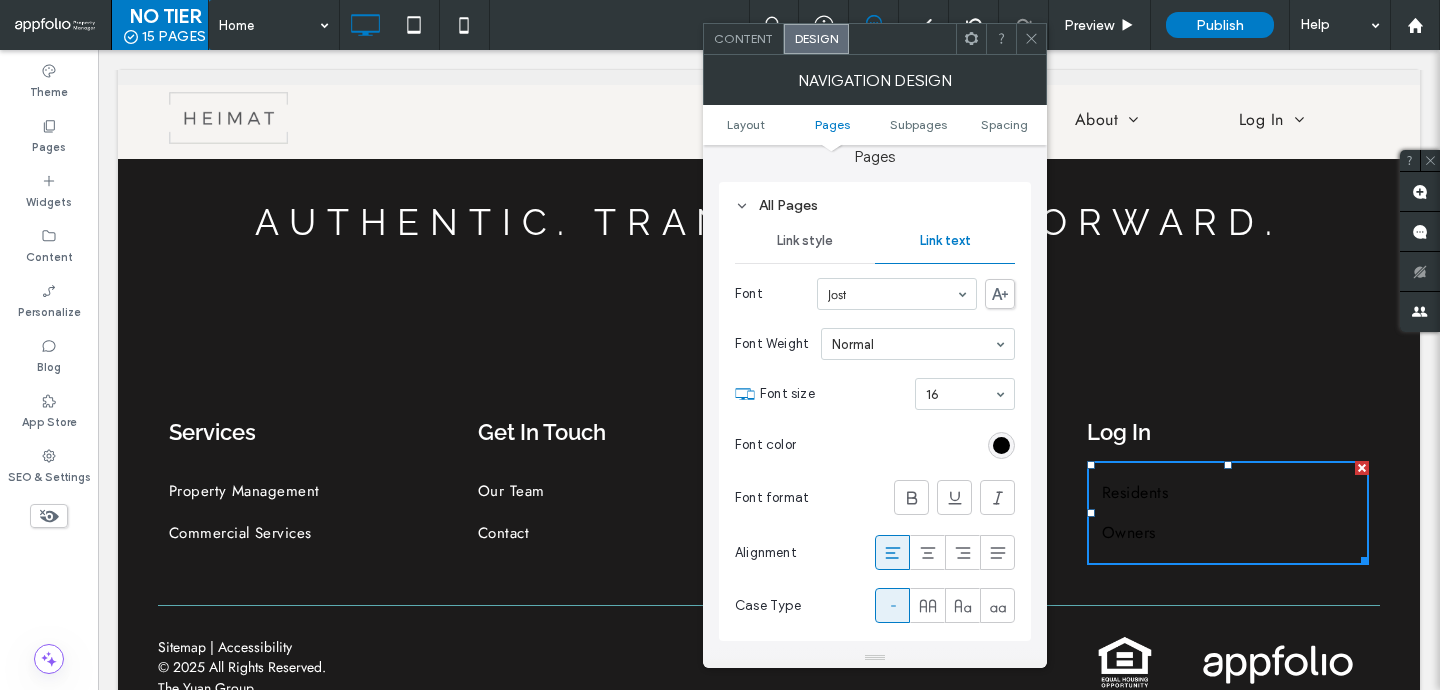 scroll, scrollTop: 521, scrollLeft: 0, axis: vertical 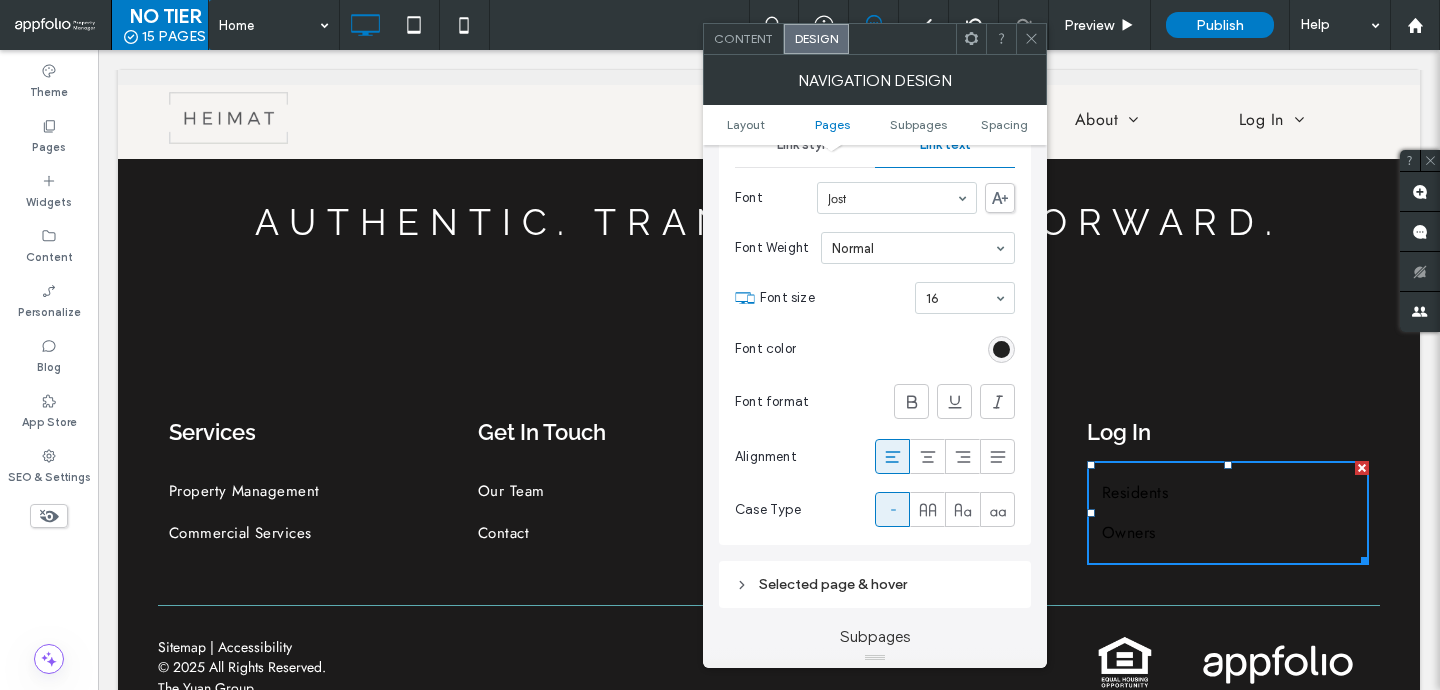 click at bounding box center [1001, 349] 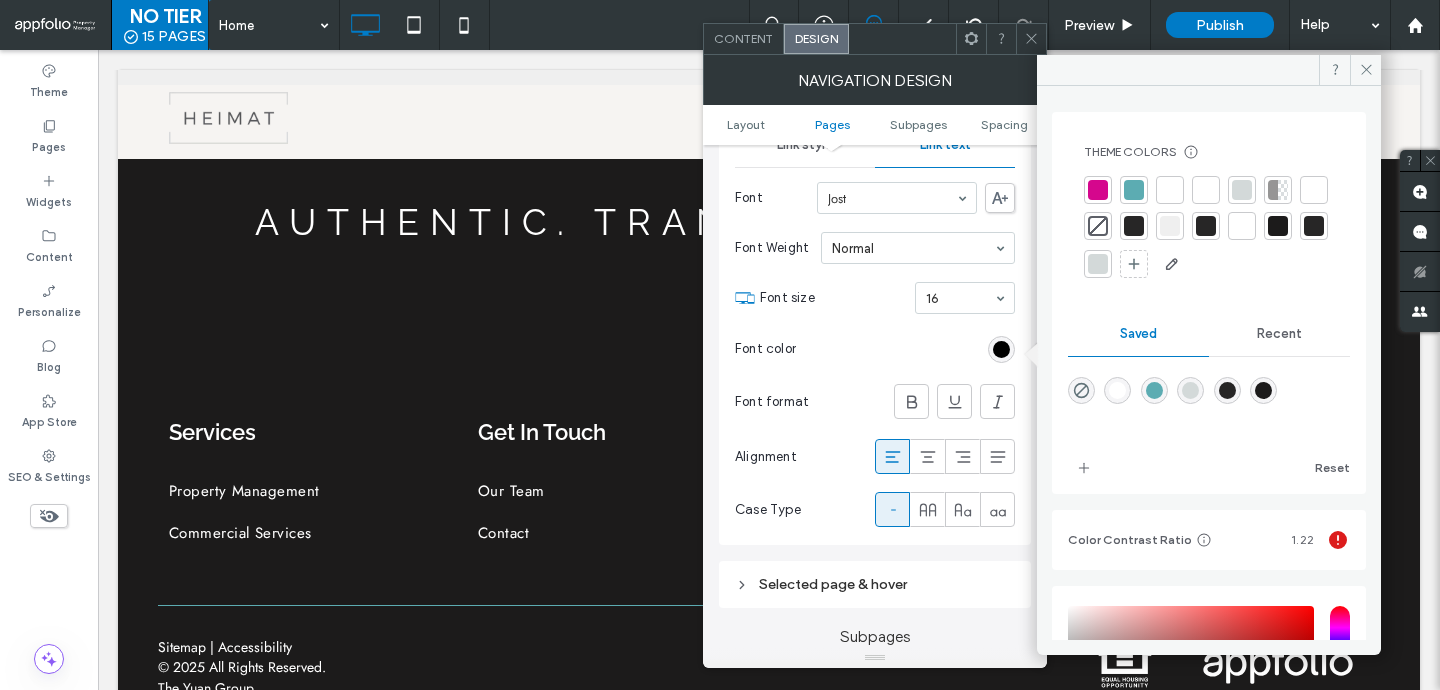 click at bounding box center [1206, 190] 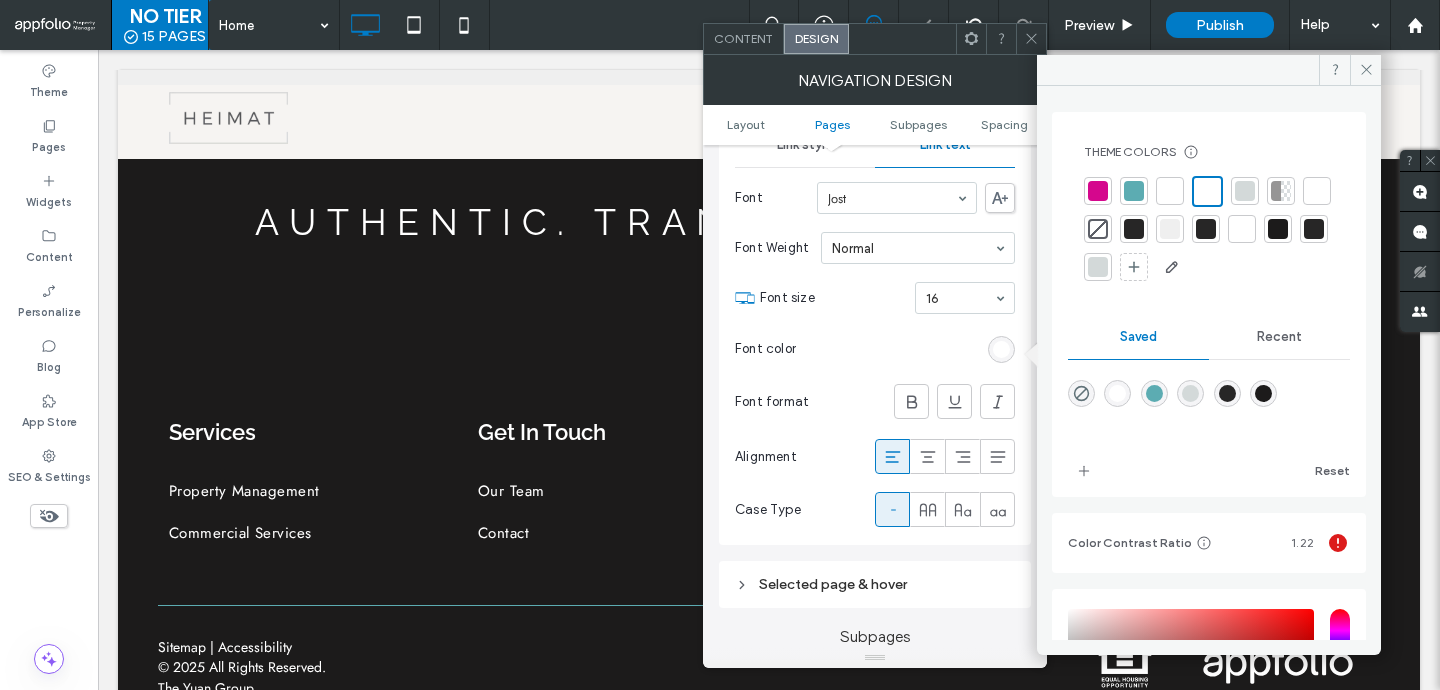click on "Selected page & hover" at bounding box center [875, 584] 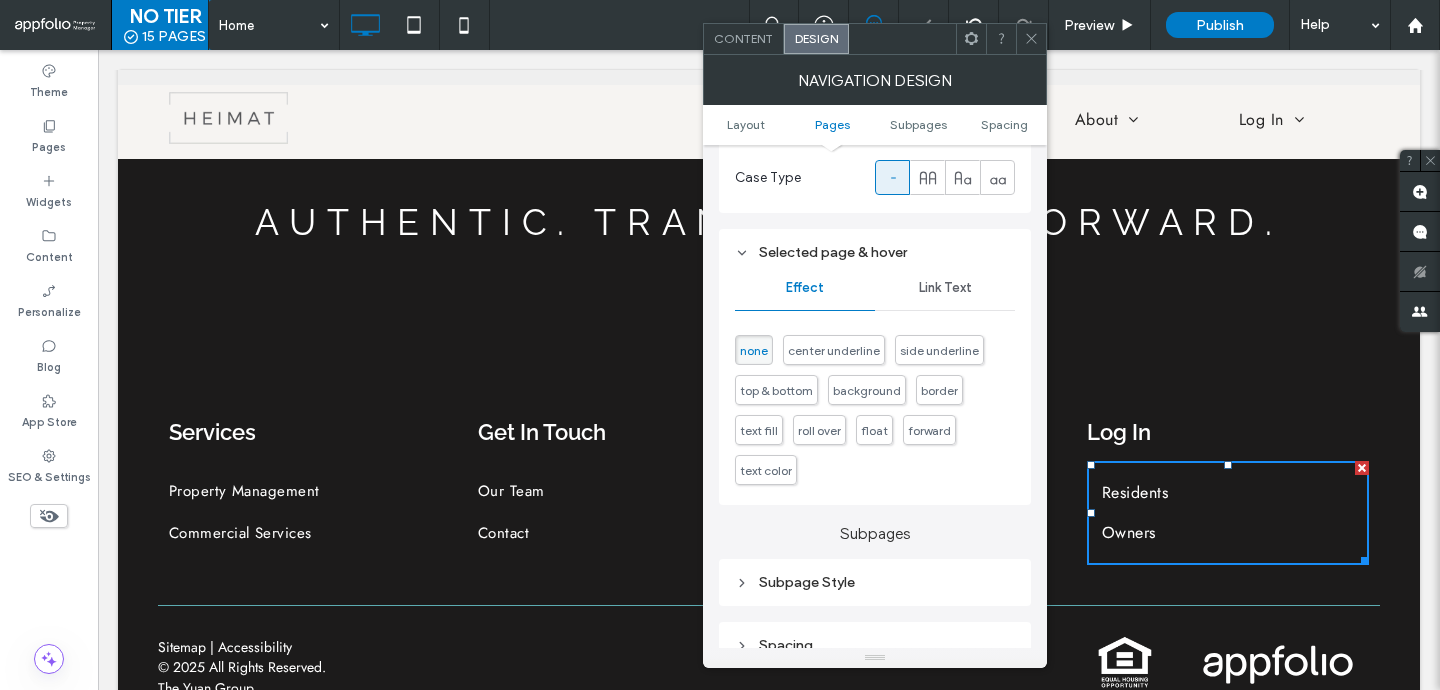 scroll, scrollTop: 915, scrollLeft: 0, axis: vertical 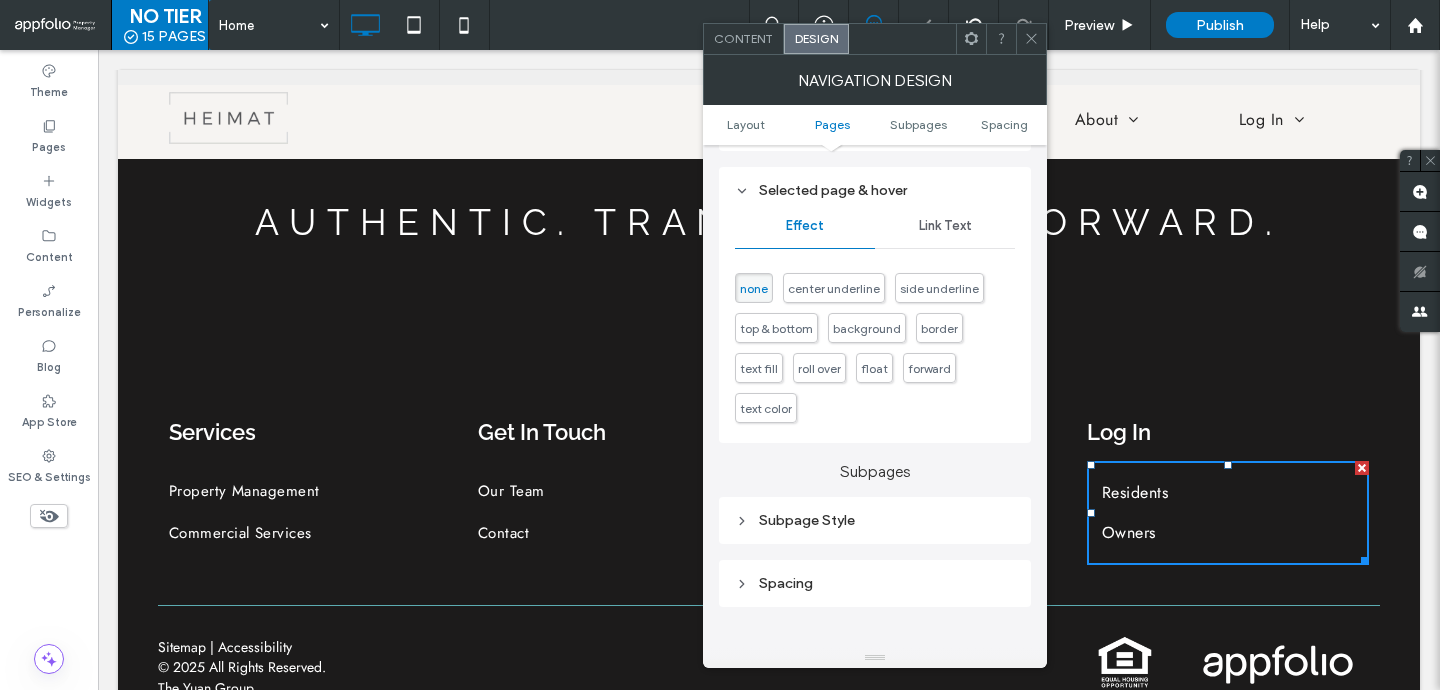 click on "Link Text" at bounding box center [945, 226] 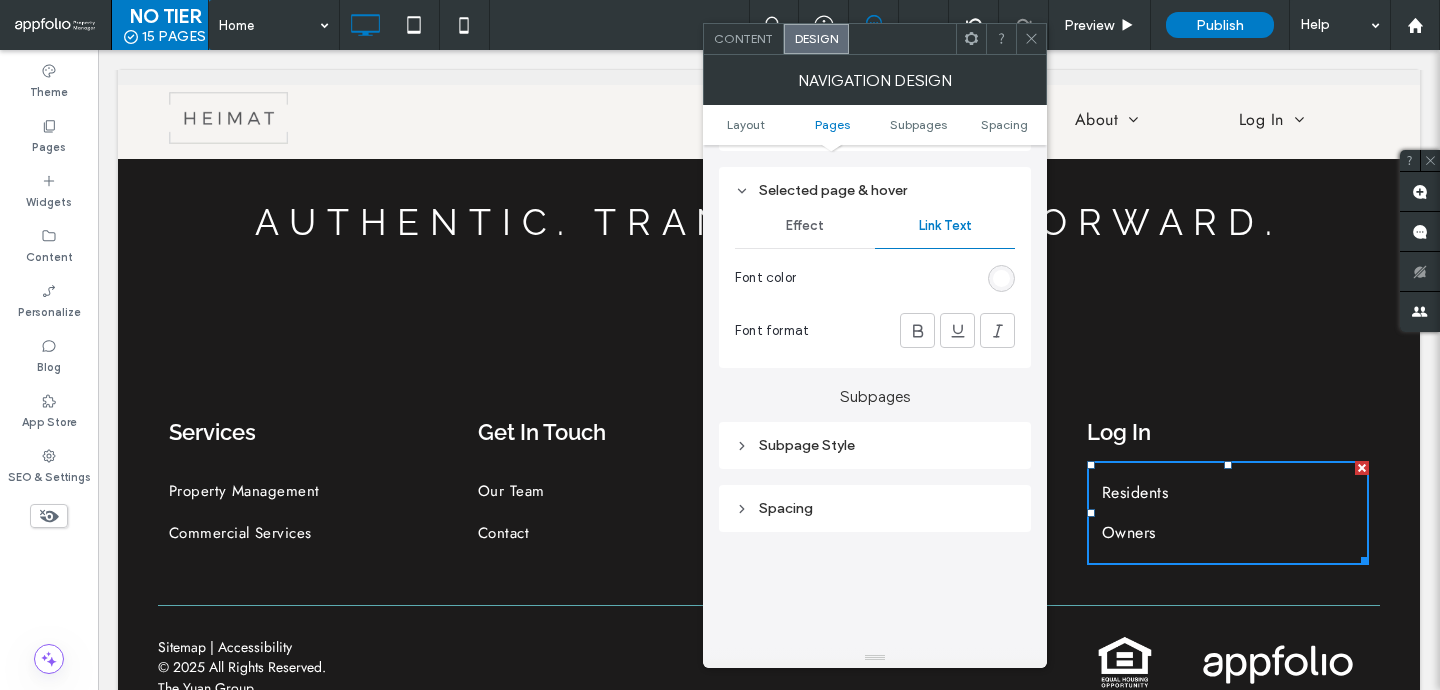 click at bounding box center (1031, 39) 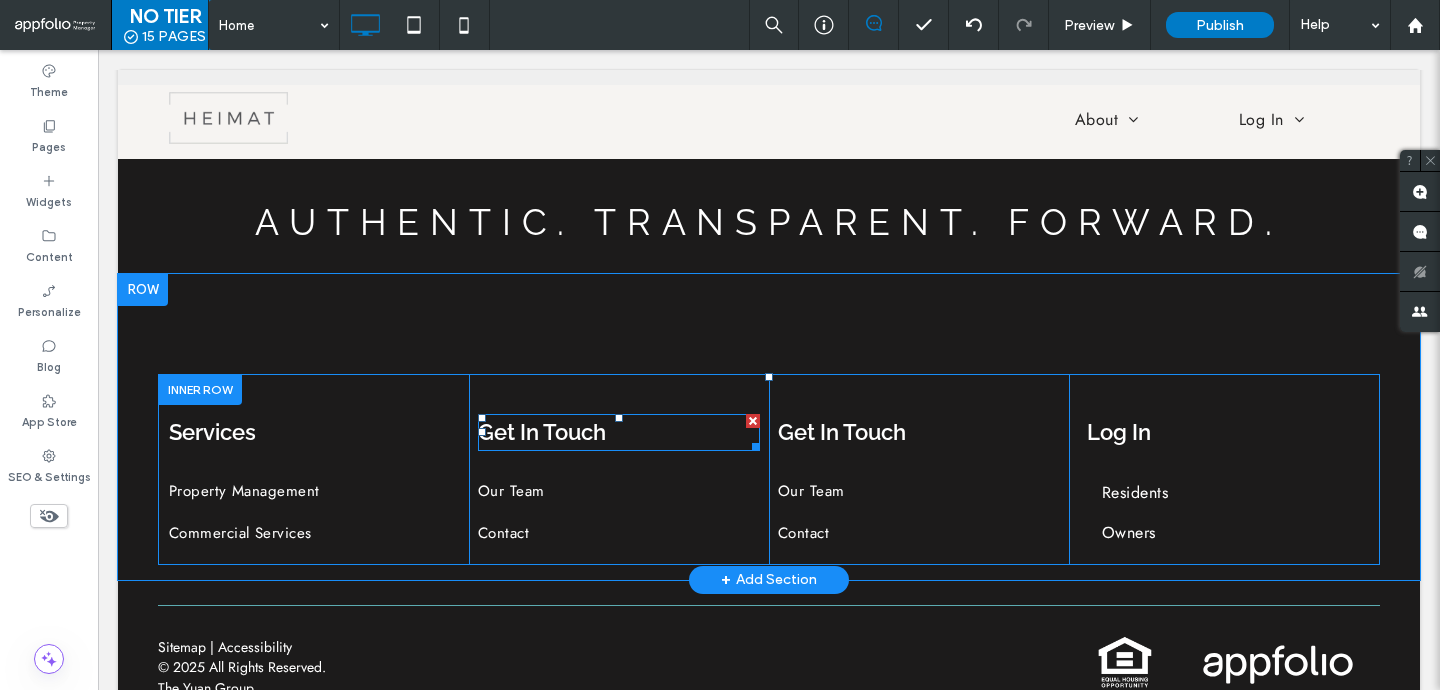 click on "Get In Touch" at bounding box center [542, 432] 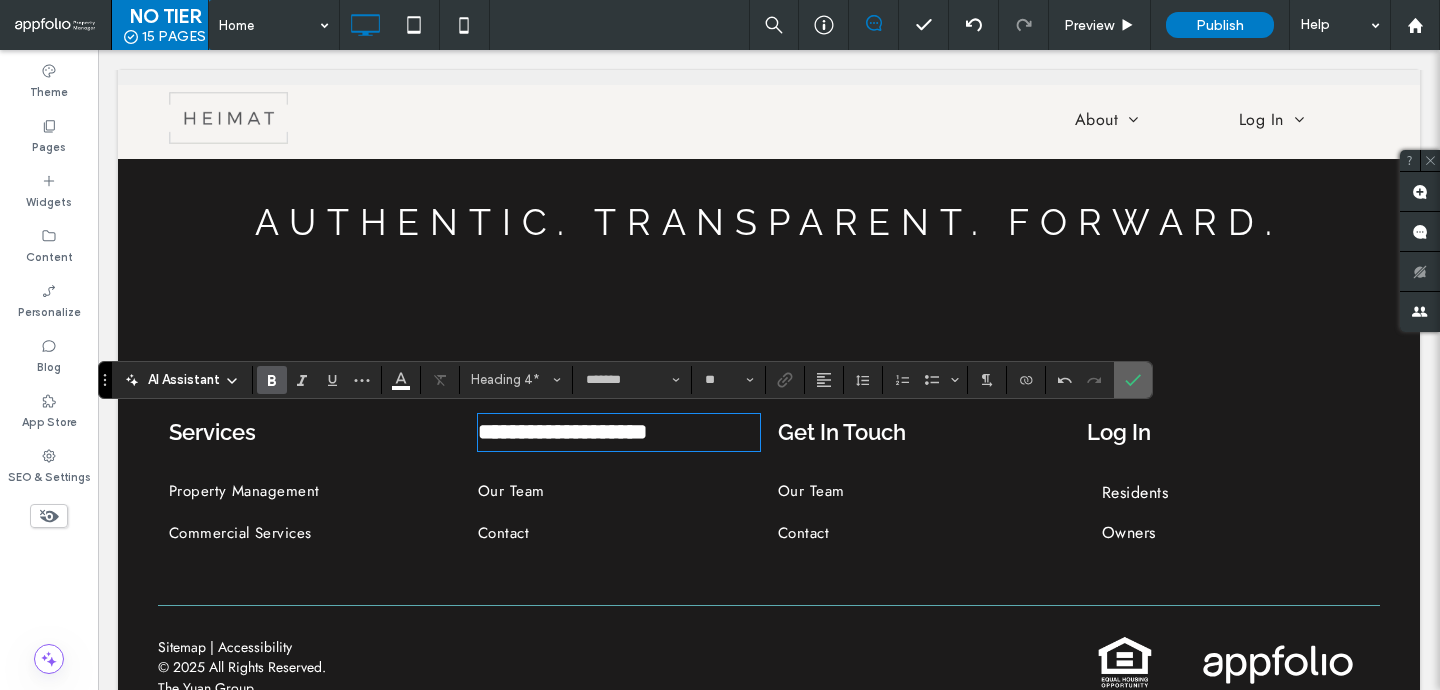 click at bounding box center (1133, 380) 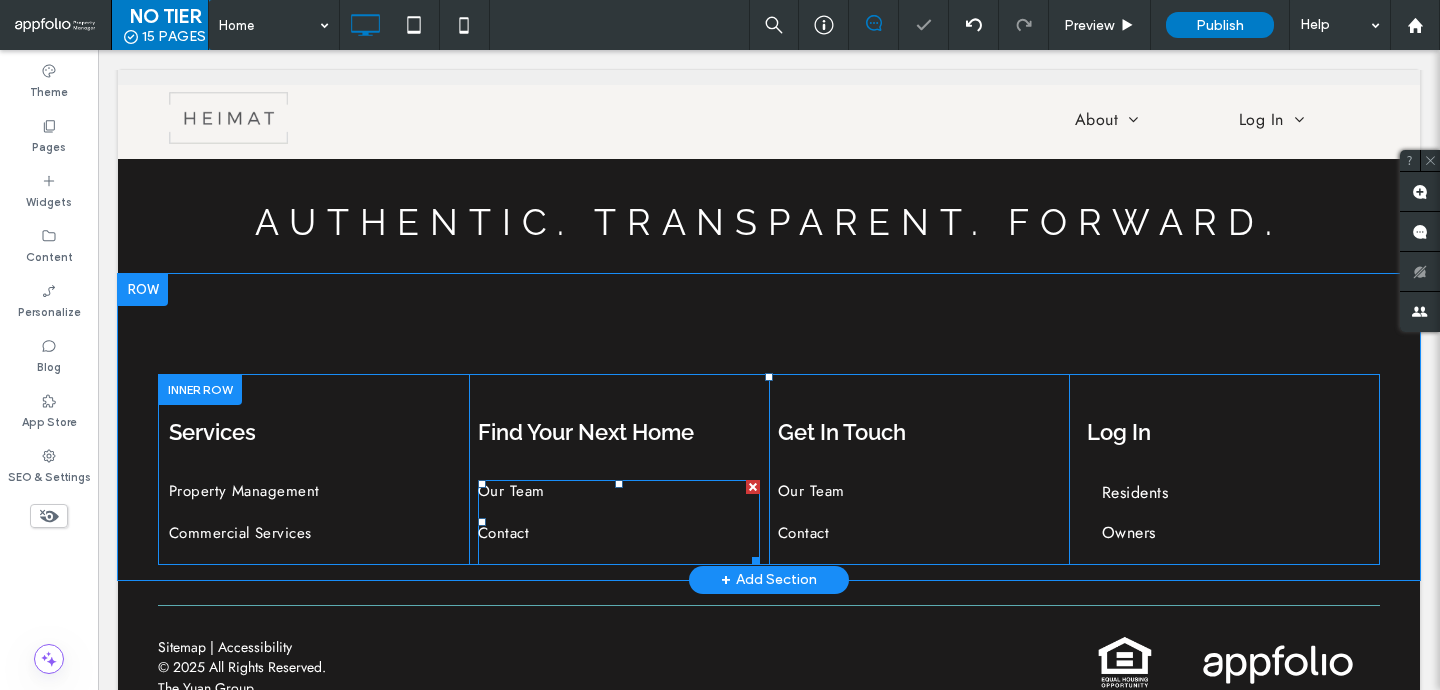 click on "Our Team" at bounding box center [619, 501] 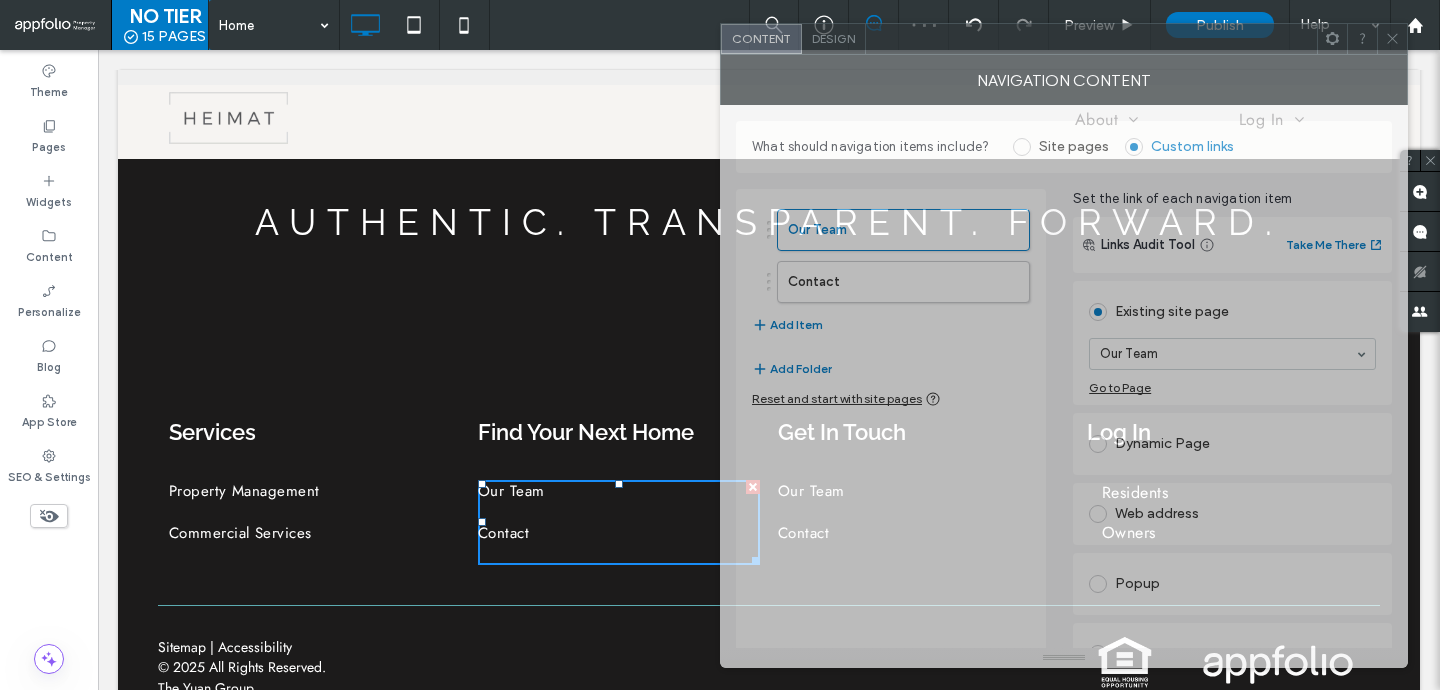 drag, startPoint x: 1227, startPoint y: 39, endPoint x: 1037, endPoint y: 27, distance: 190.37857 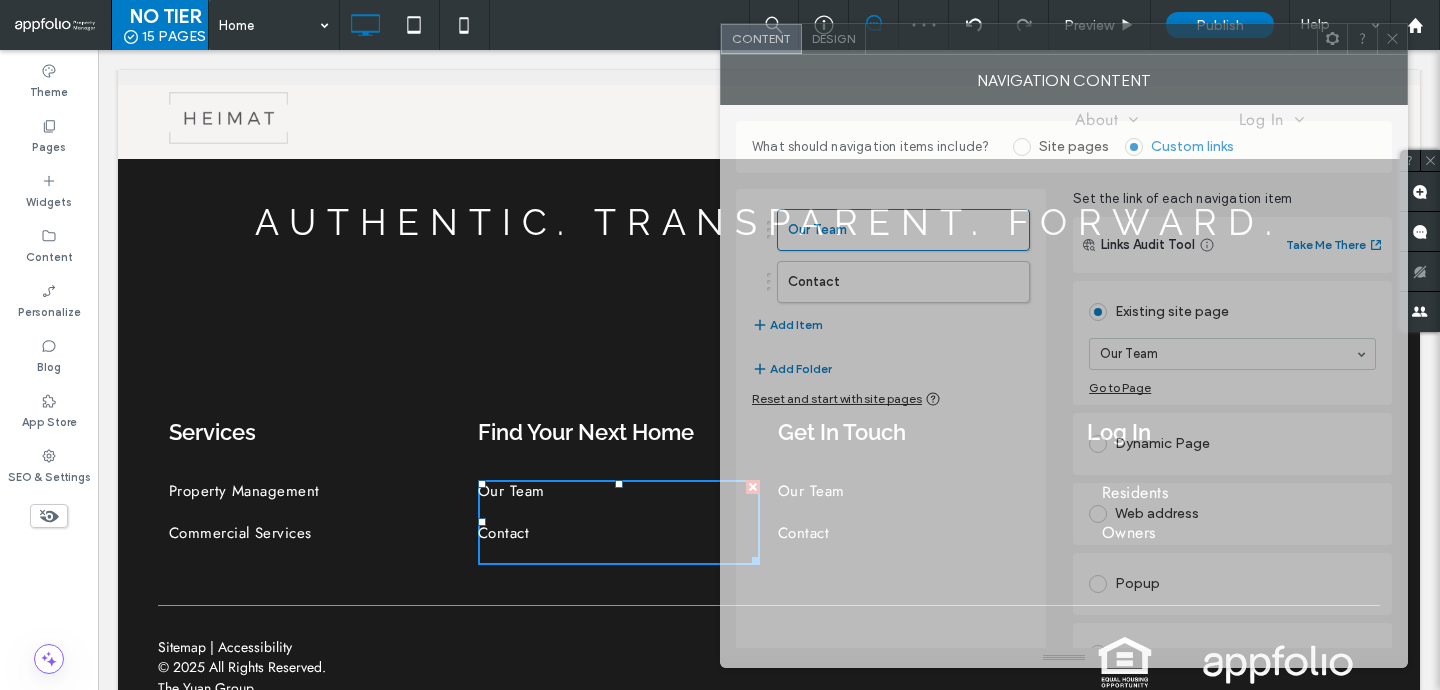 click at bounding box center [1091, 39] 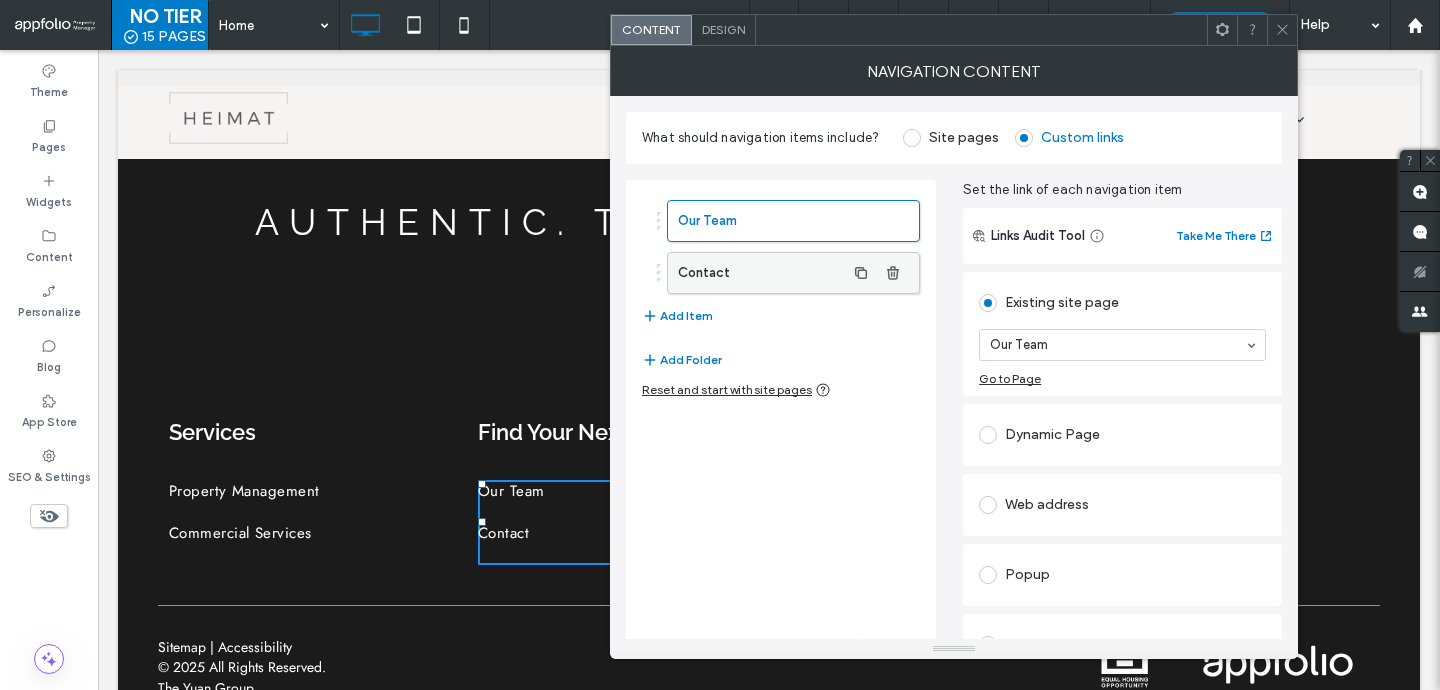 click on "Contact" at bounding box center (761, 273) 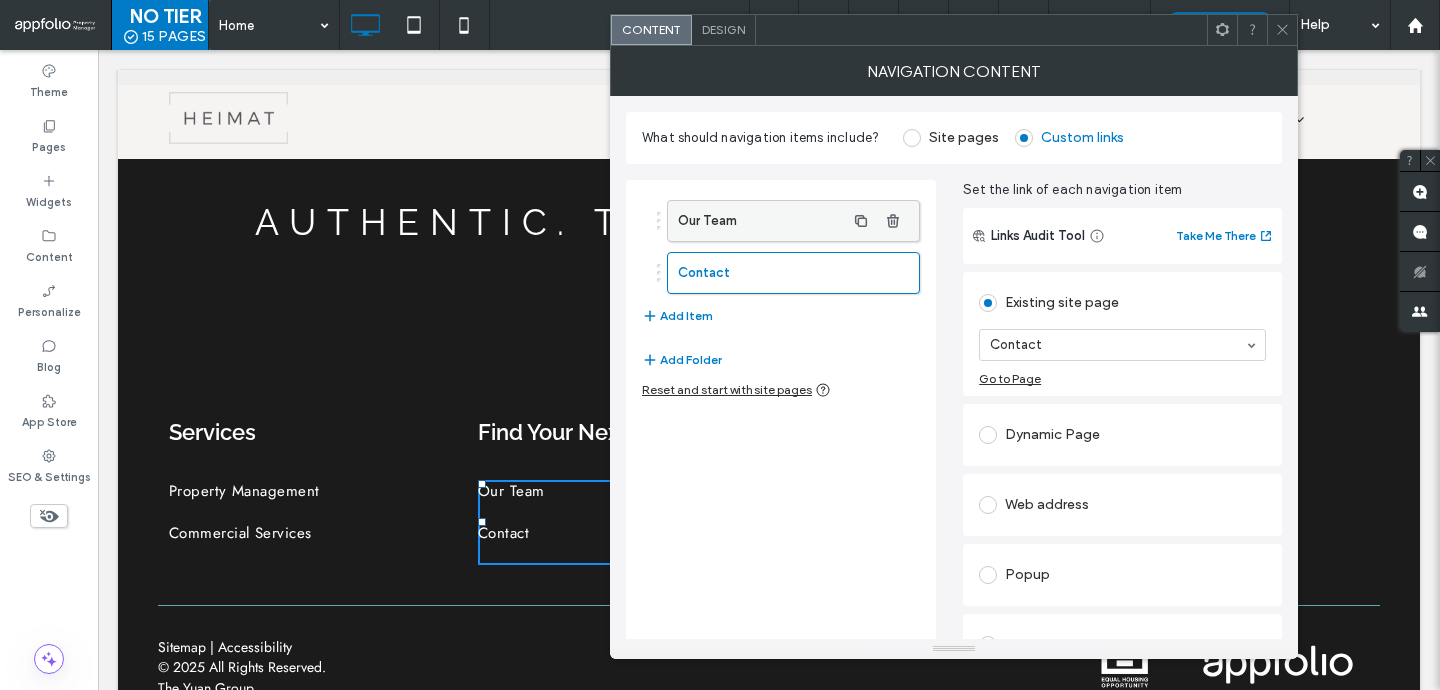 click on "Our Team" at bounding box center (761, 221) 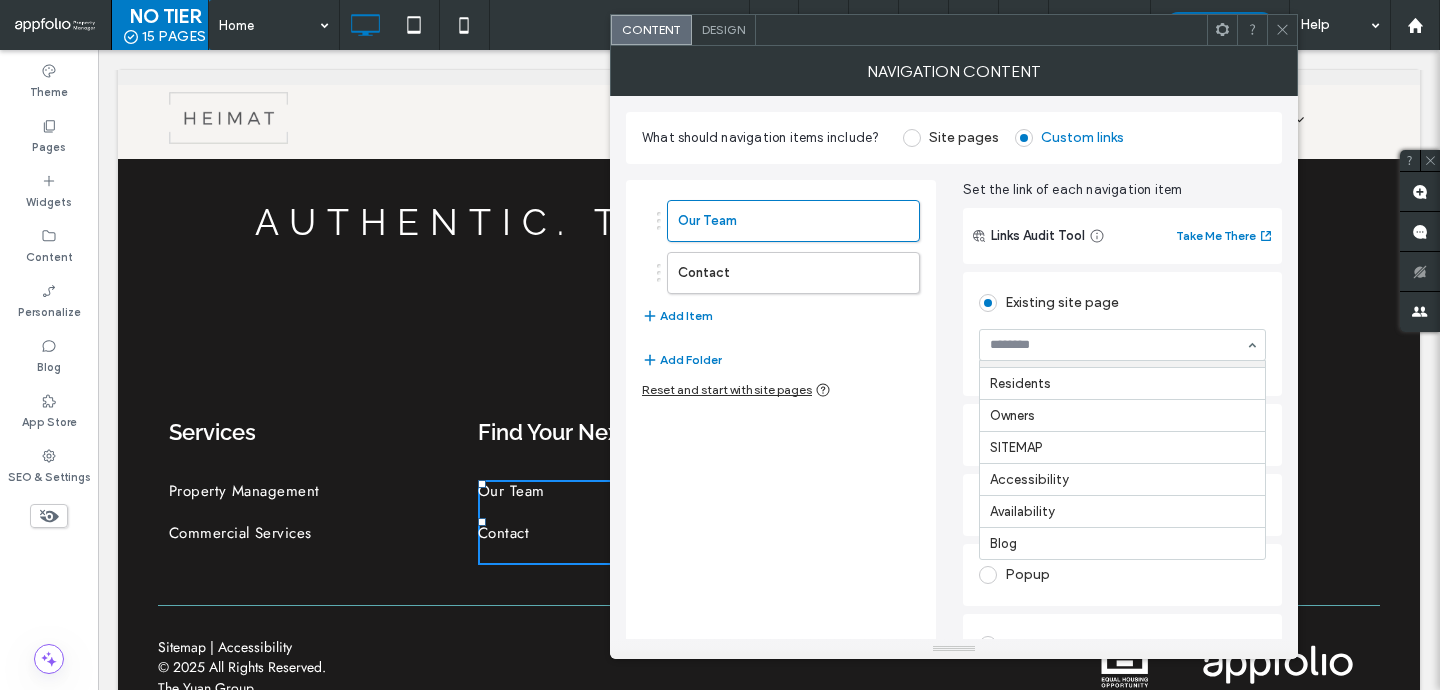 scroll, scrollTop: 131, scrollLeft: 0, axis: vertical 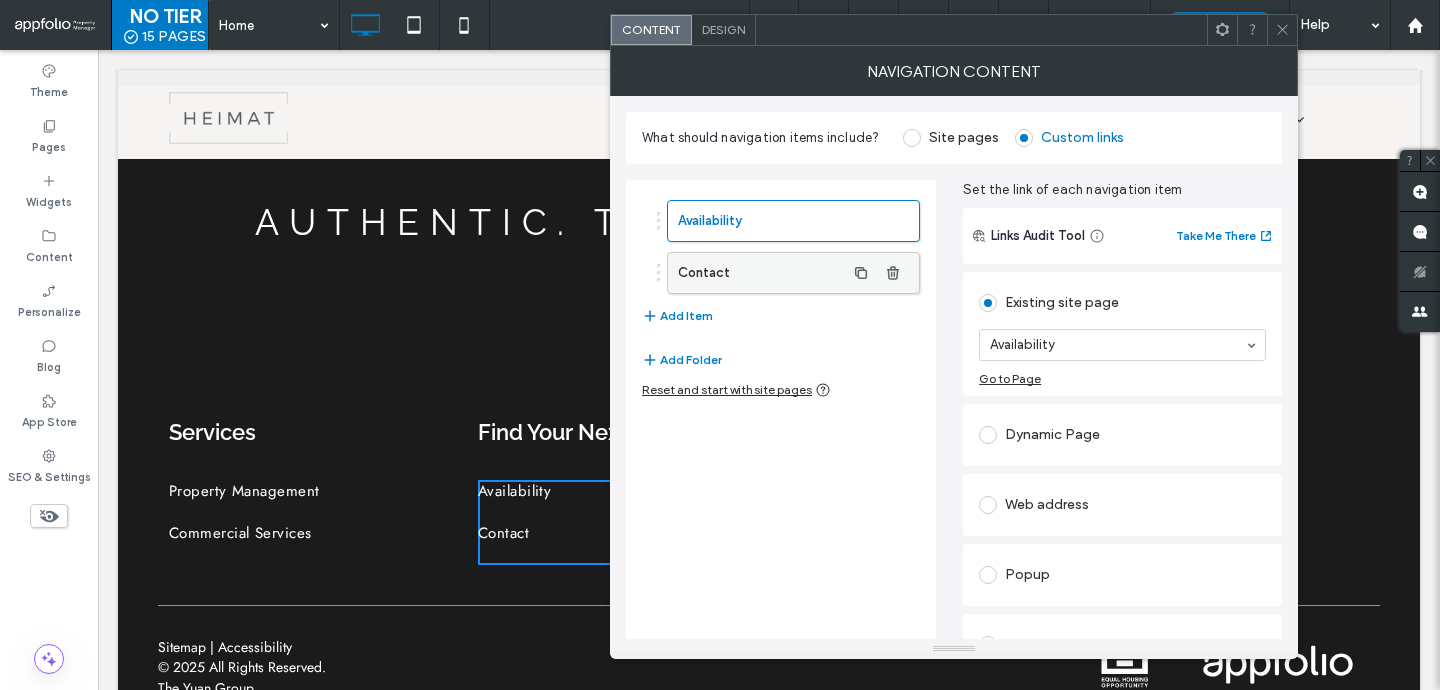 click on "Contact" at bounding box center (761, 273) 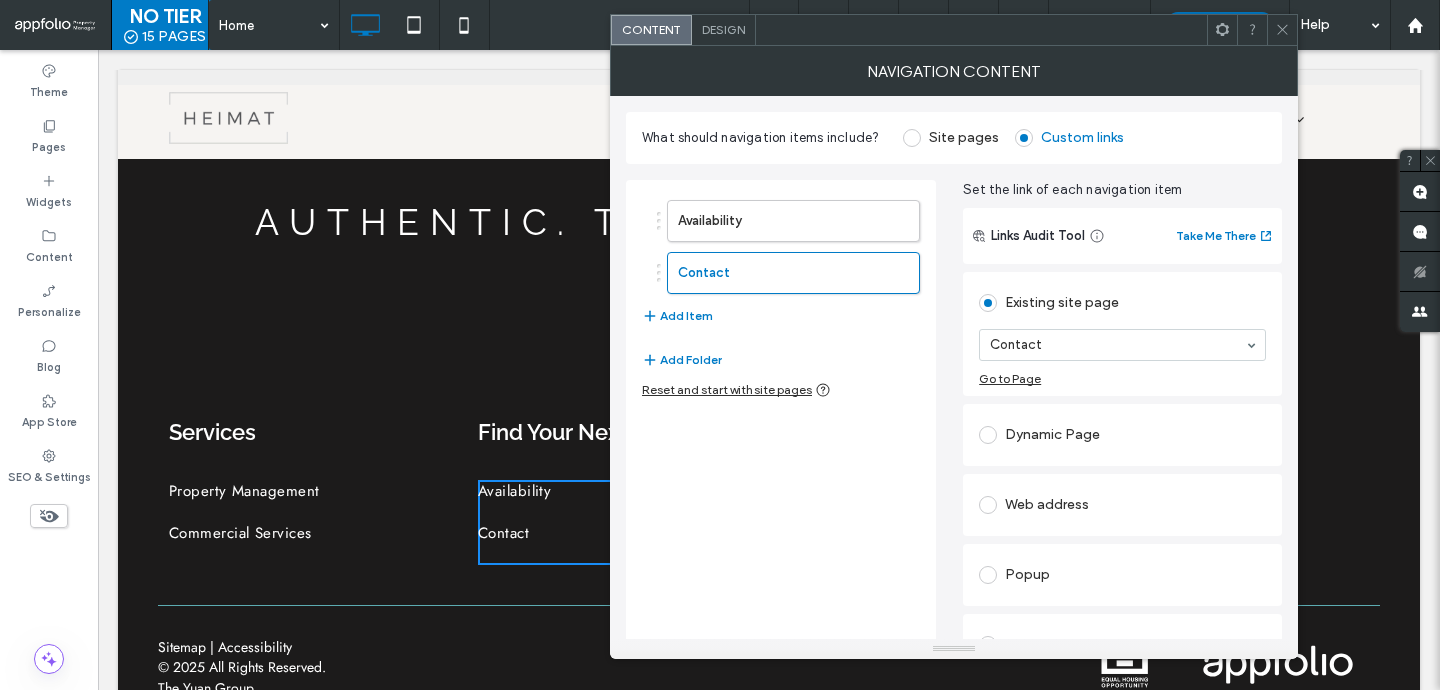 click 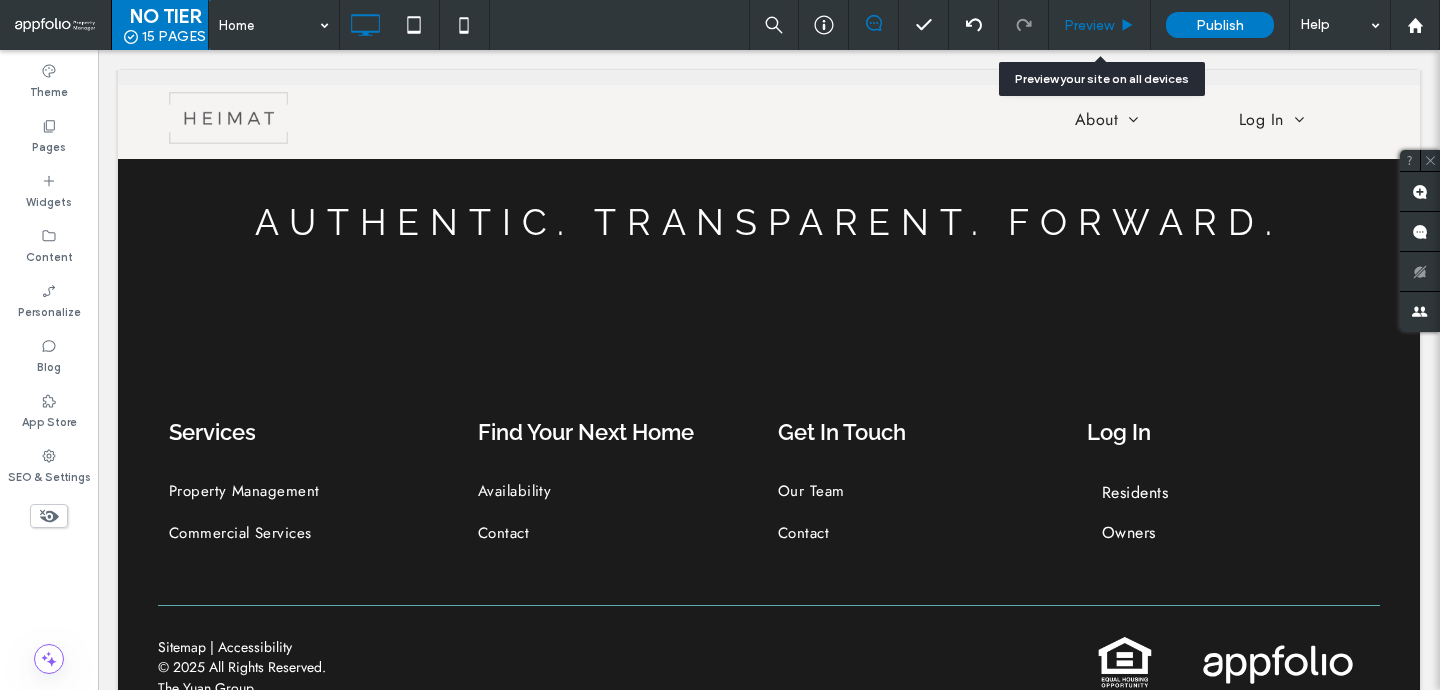 click on "Preview" at bounding box center [1100, 25] 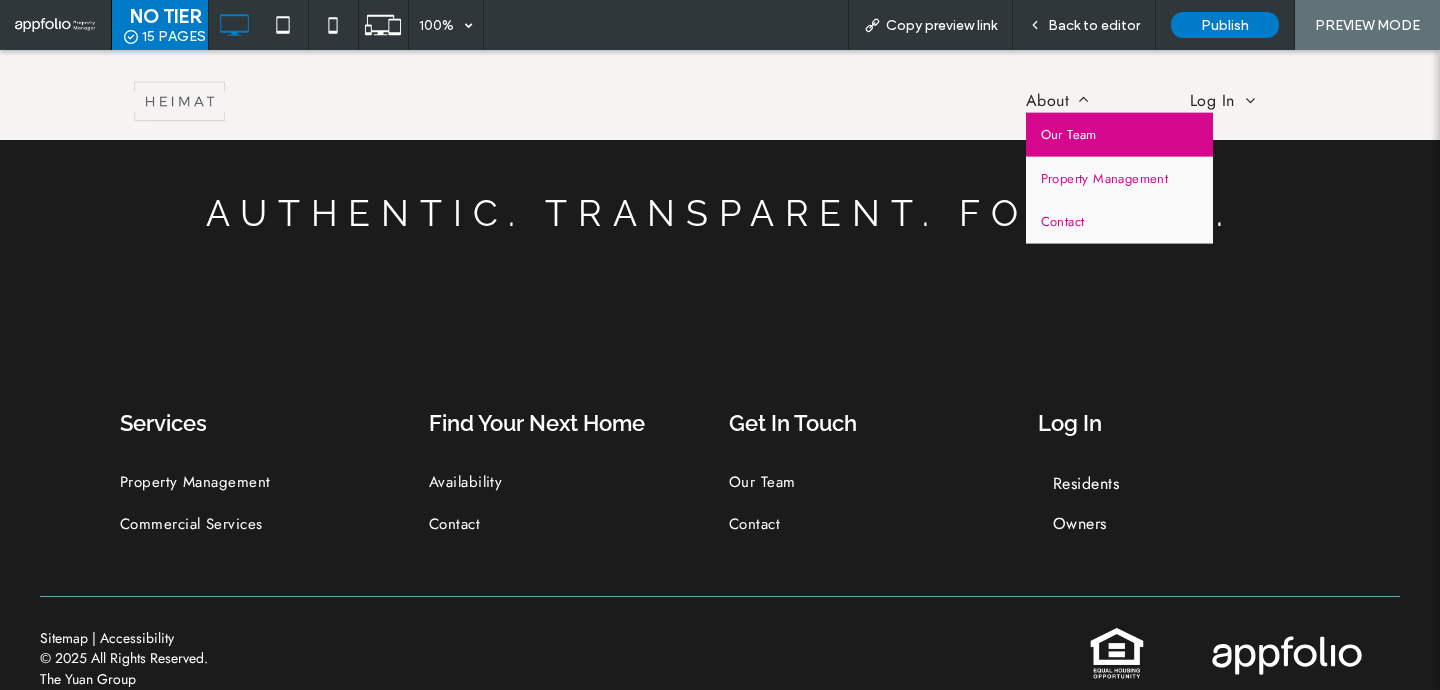 scroll, scrollTop: 2113, scrollLeft: 0, axis: vertical 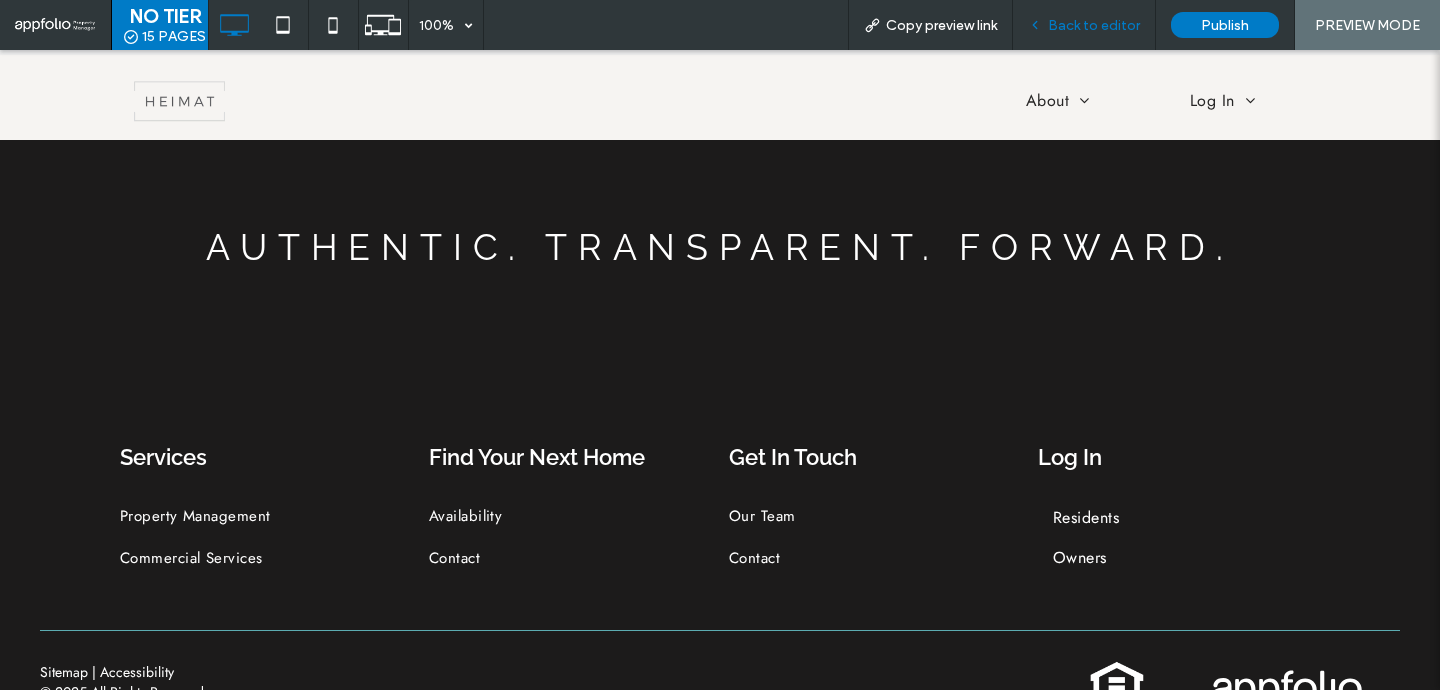 click on "Back to editor" at bounding box center [1094, 25] 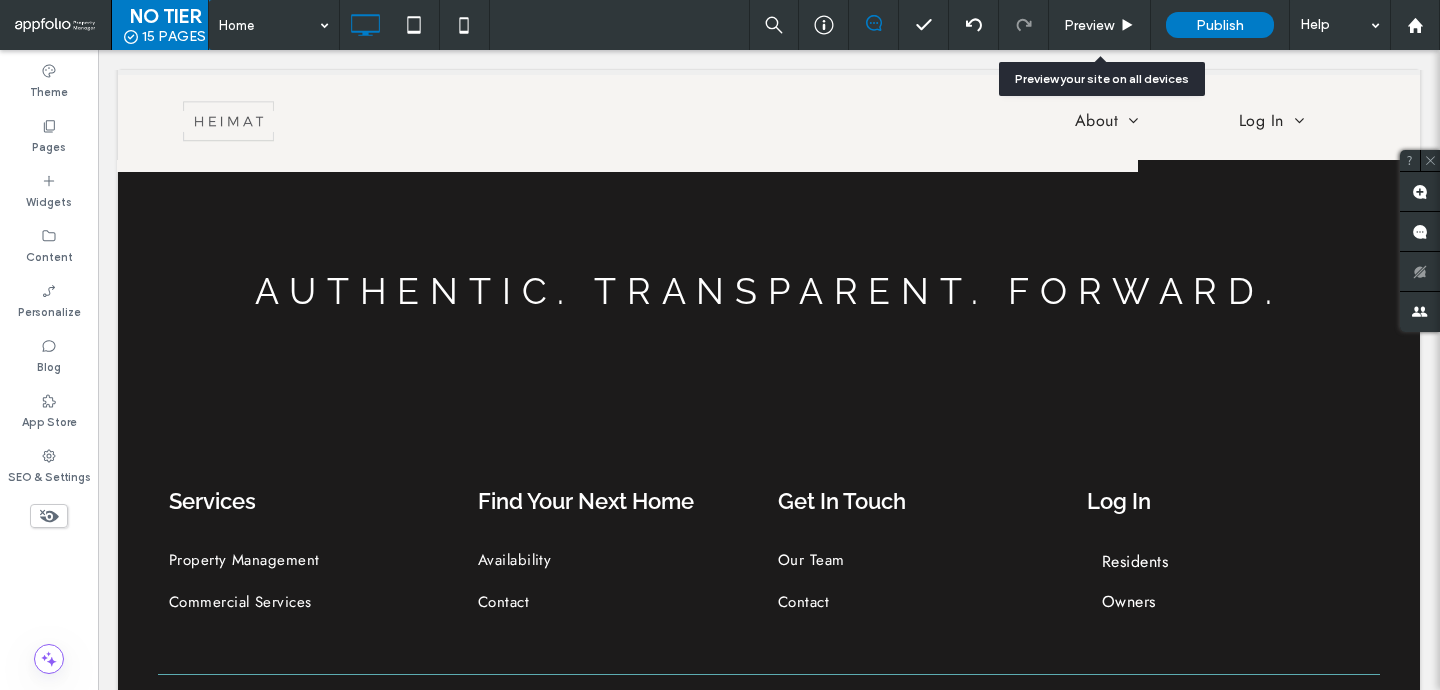 scroll, scrollTop: 2137, scrollLeft: 0, axis: vertical 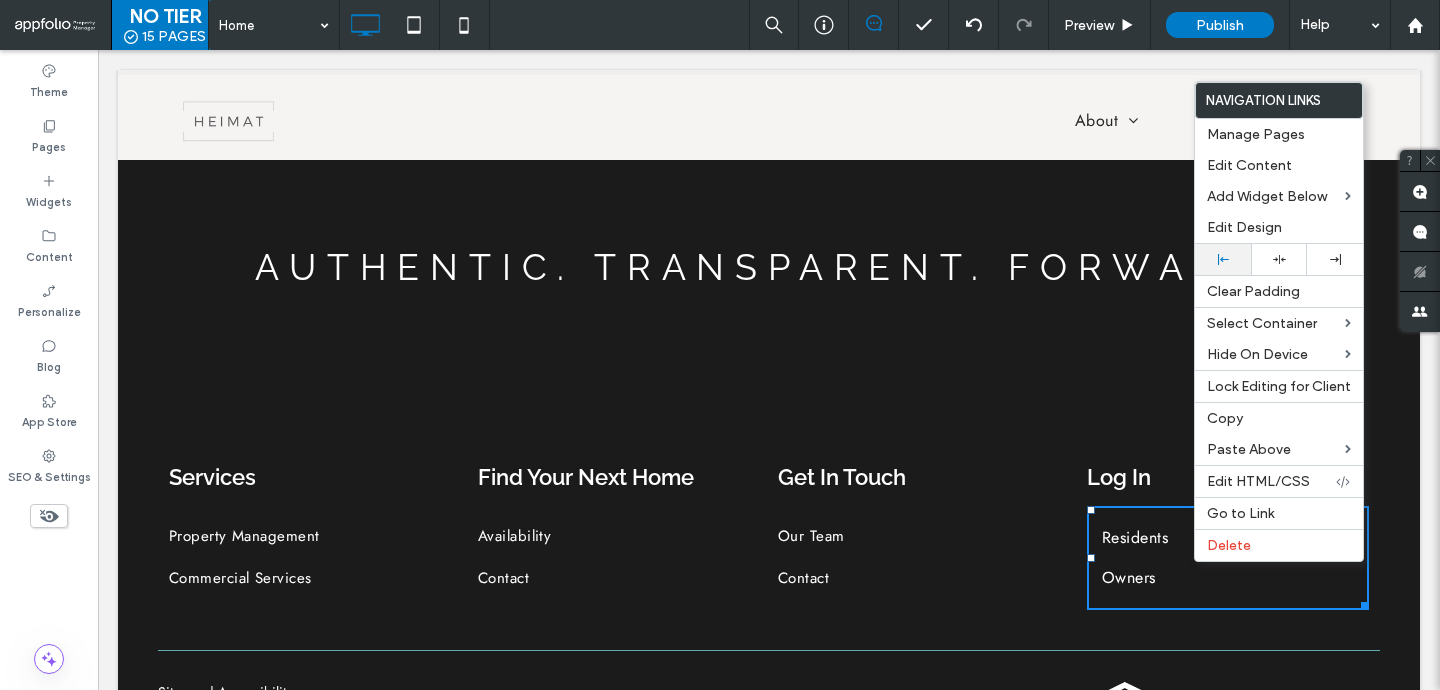 click at bounding box center (1223, 259) 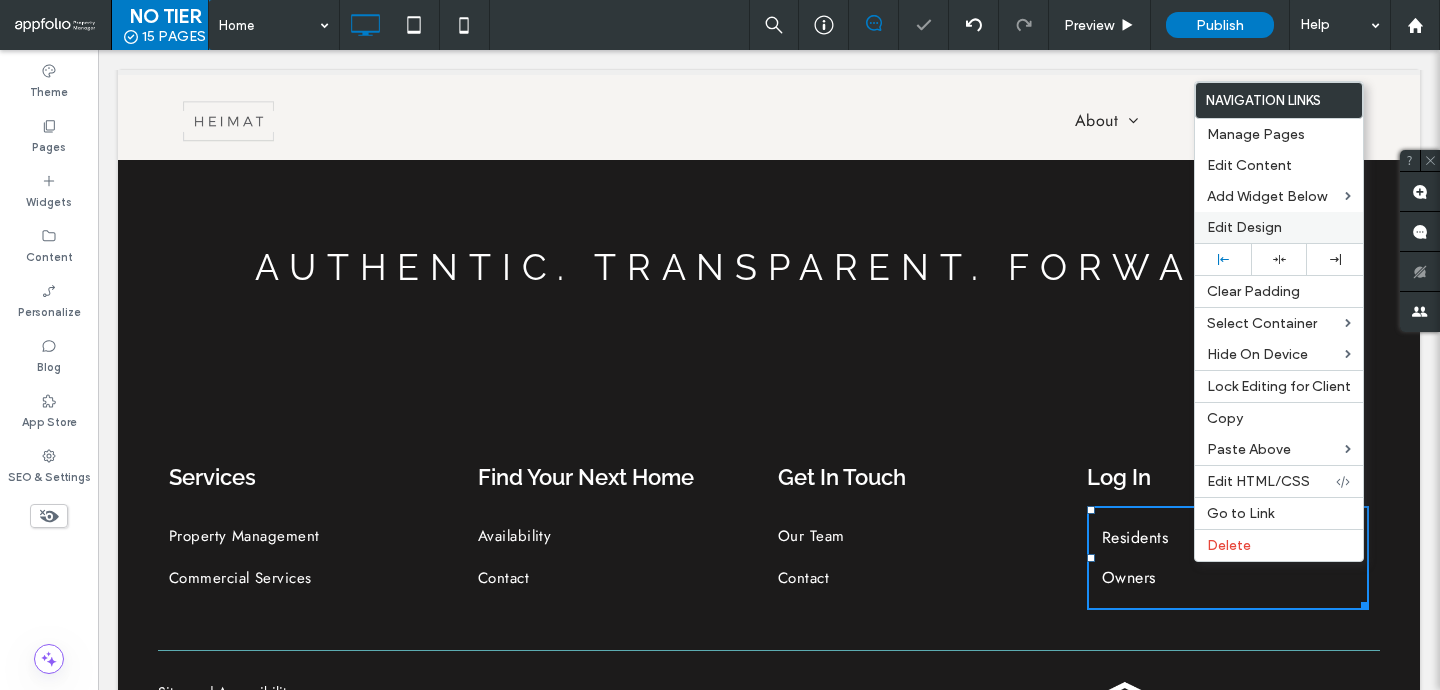 click on "Edit Design" at bounding box center [1244, 227] 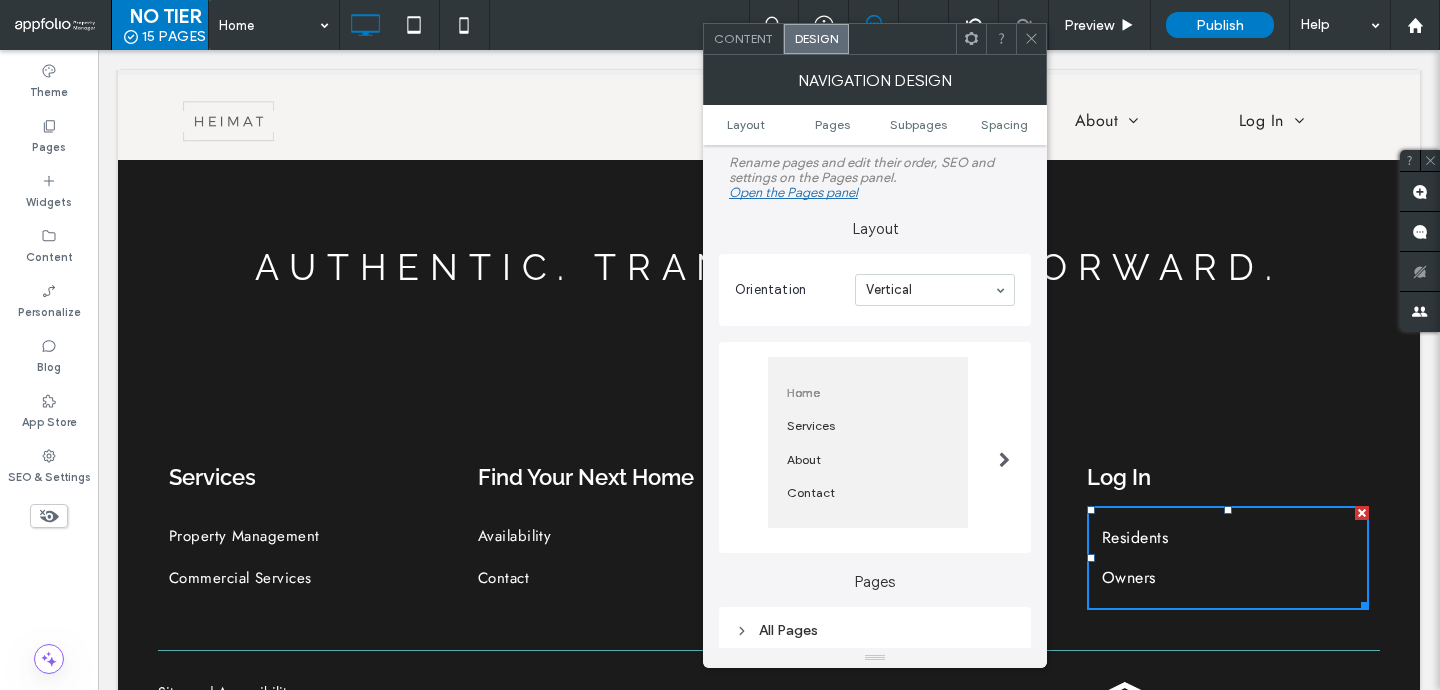 scroll, scrollTop: 353, scrollLeft: 0, axis: vertical 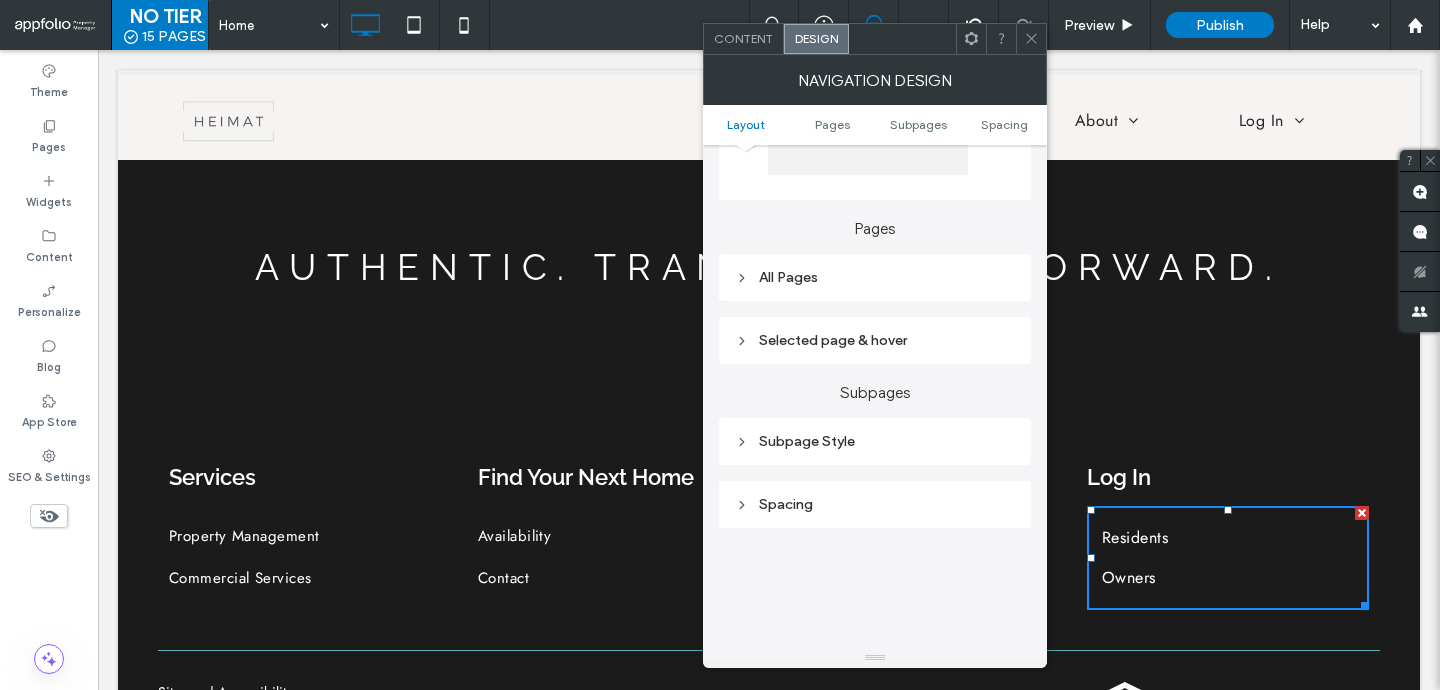 click on "All Pages" at bounding box center (875, 277) 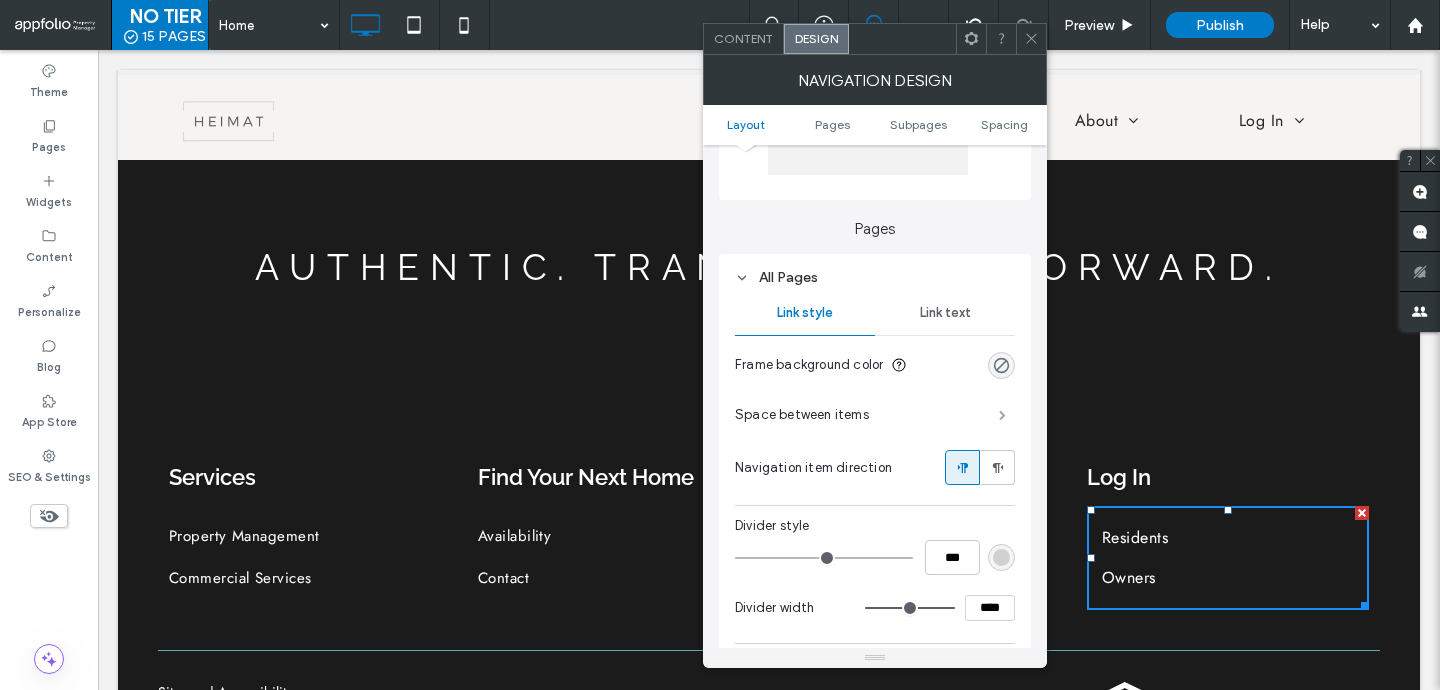 click at bounding box center (1002, 415) 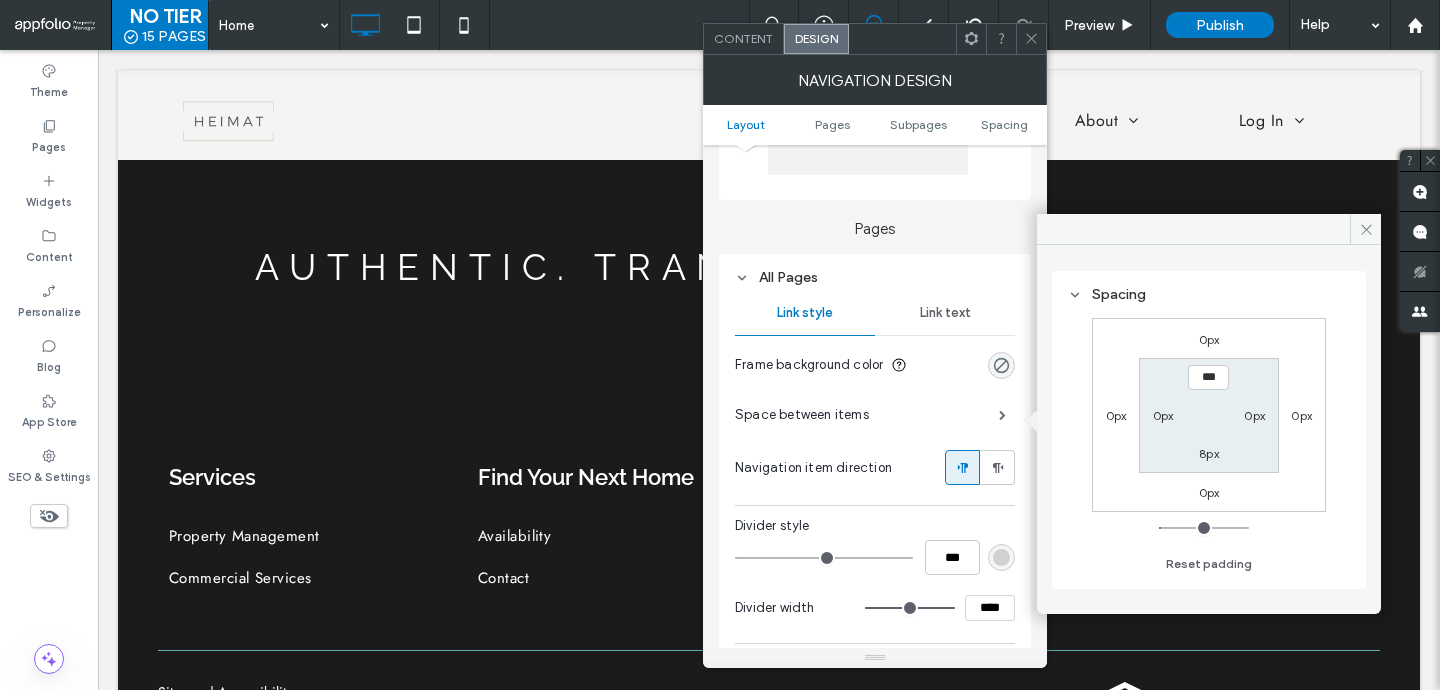 click at bounding box center [1031, 39] 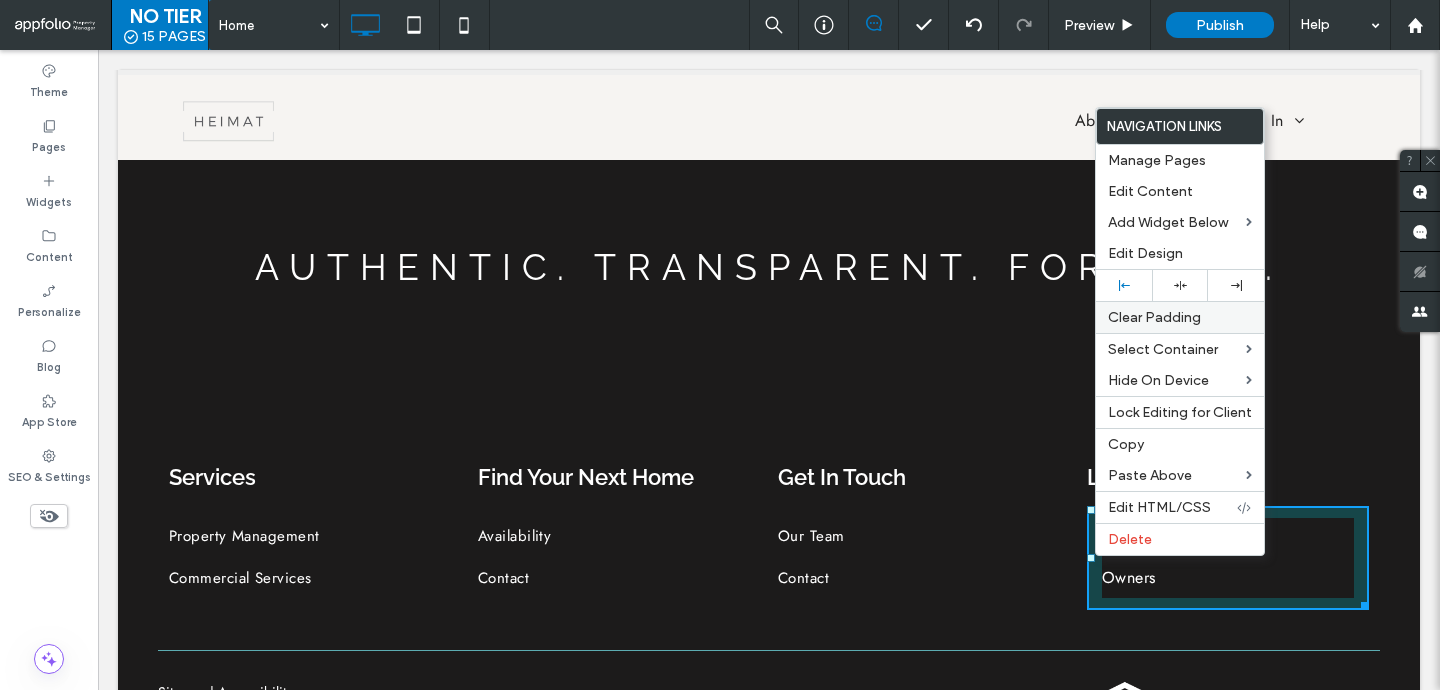 click on "Clear Padding" at bounding box center (1154, 317) 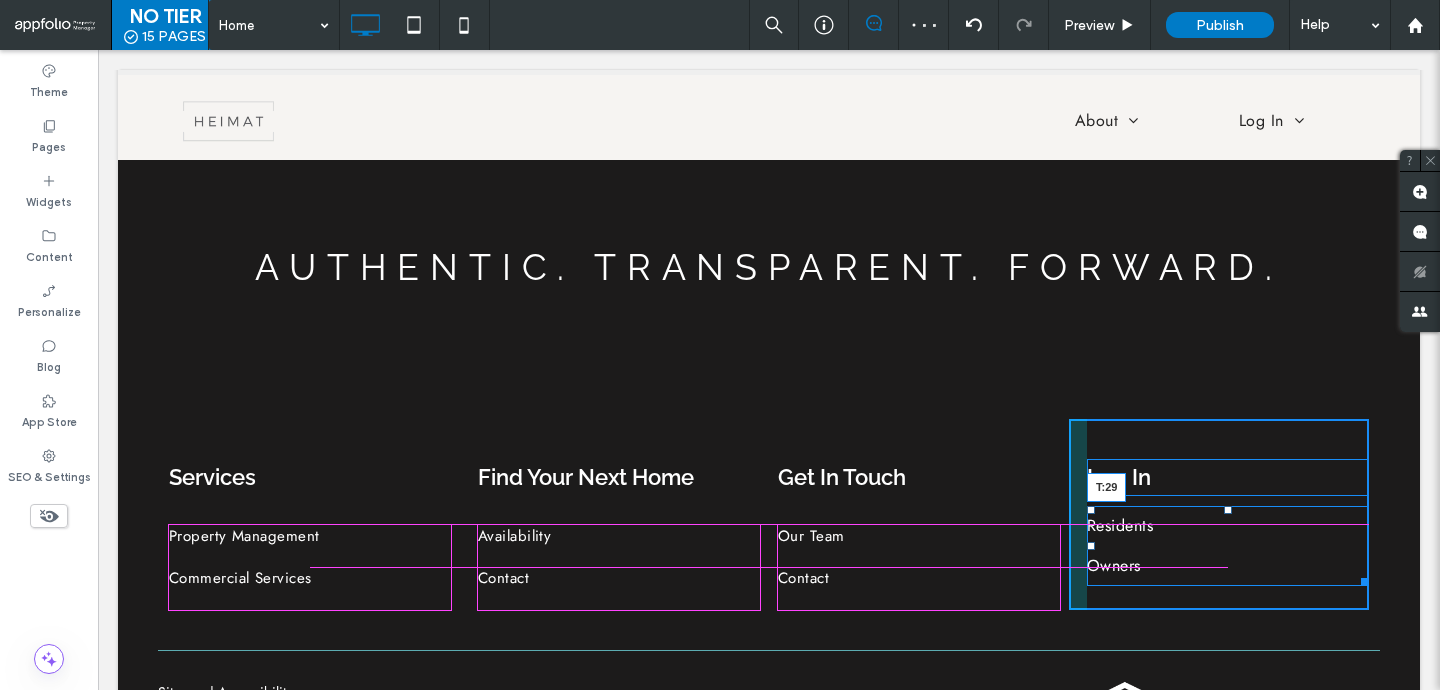 drag, startPoint x: 1228, startPoint y: 509, endPoint x: 1229, endPoint y: 527, distance: 18.027756 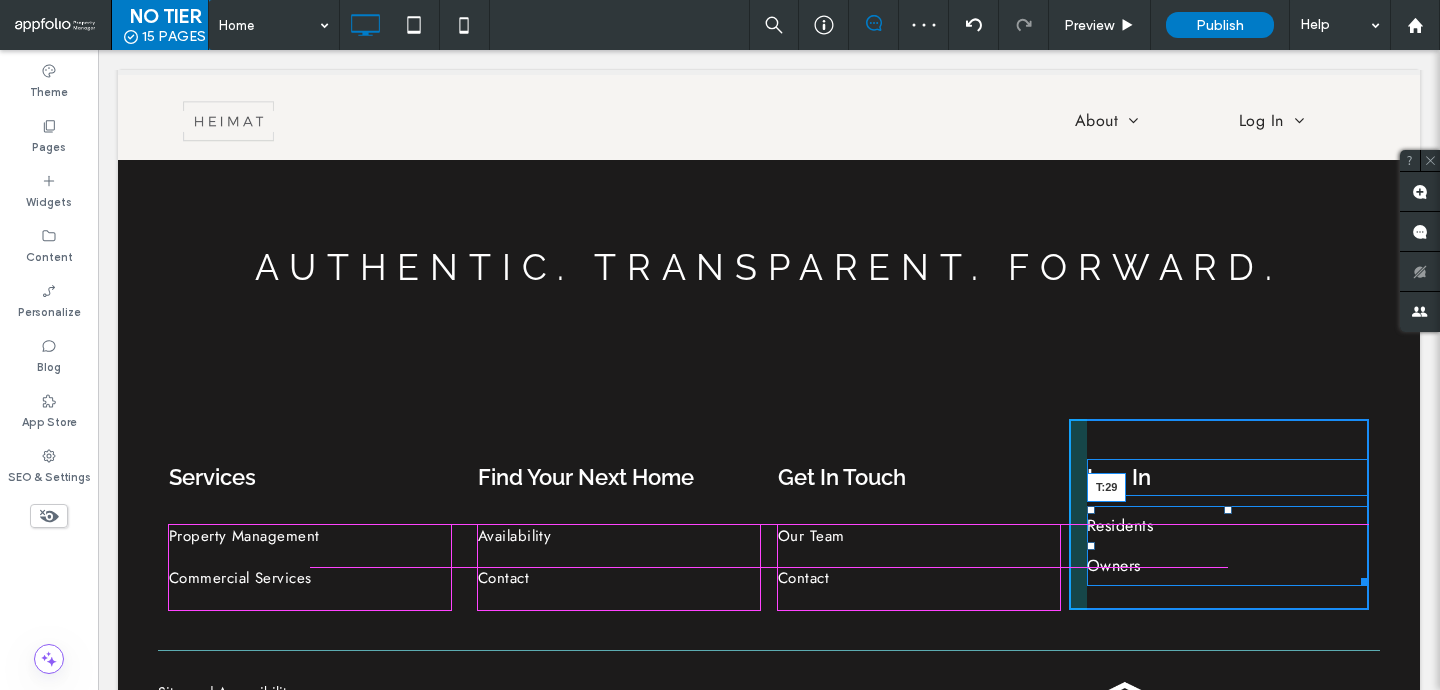 click at bounding box center [1228, 510] 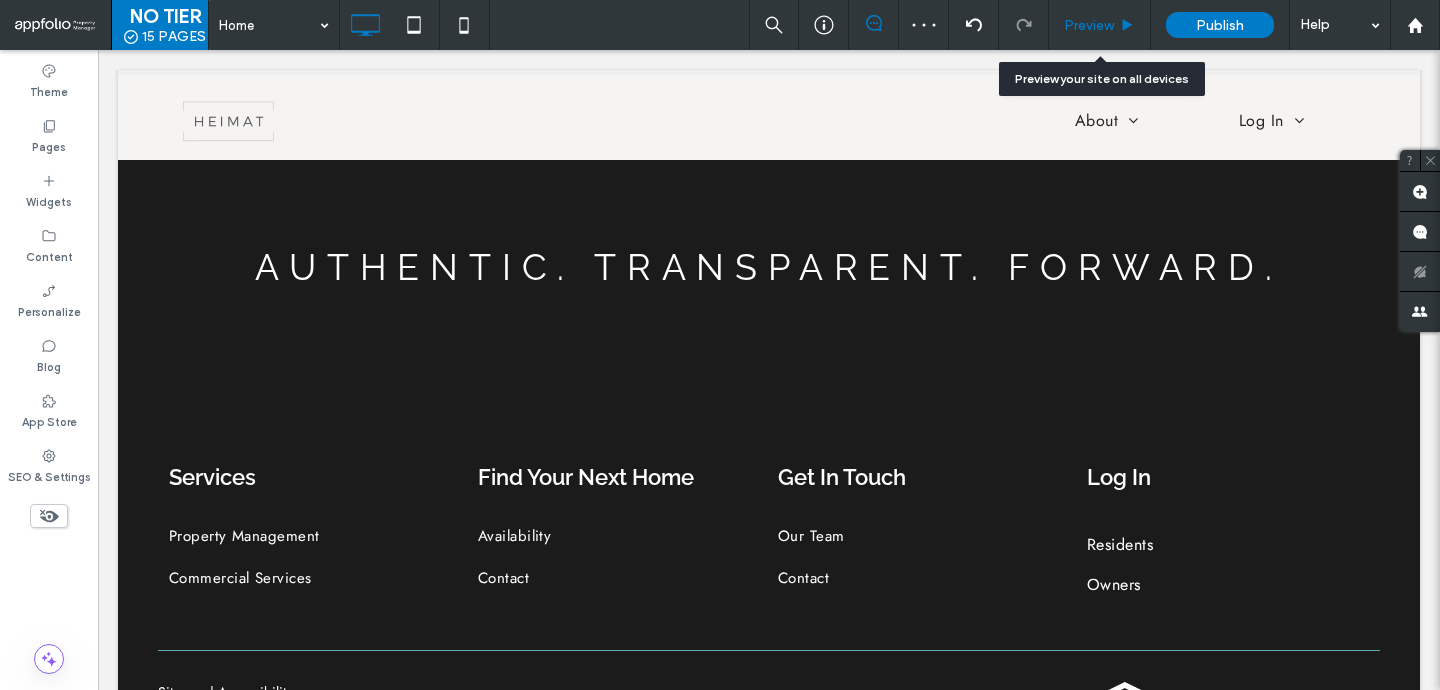 click on "Preview" at bounding box center (1089, 25) 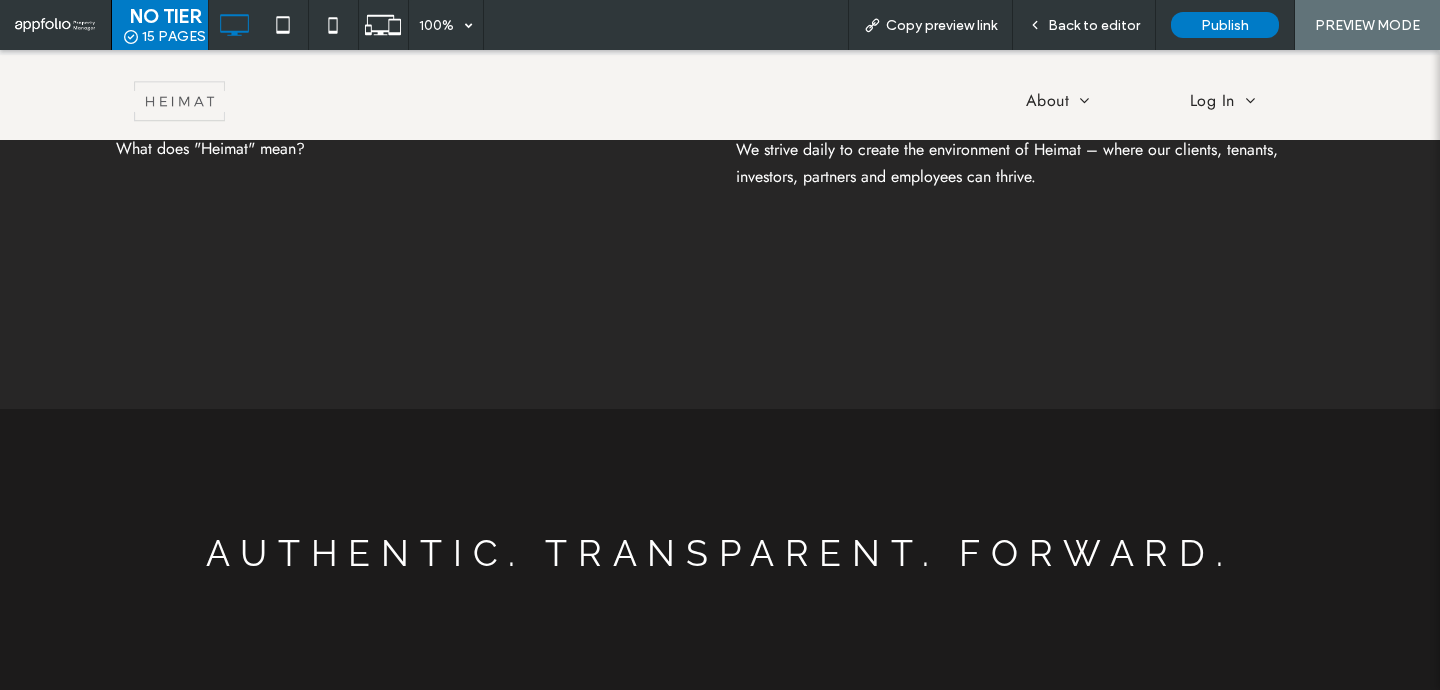 scroll, scrollTop: 1983, scrollLeft: 0, axis: vertical 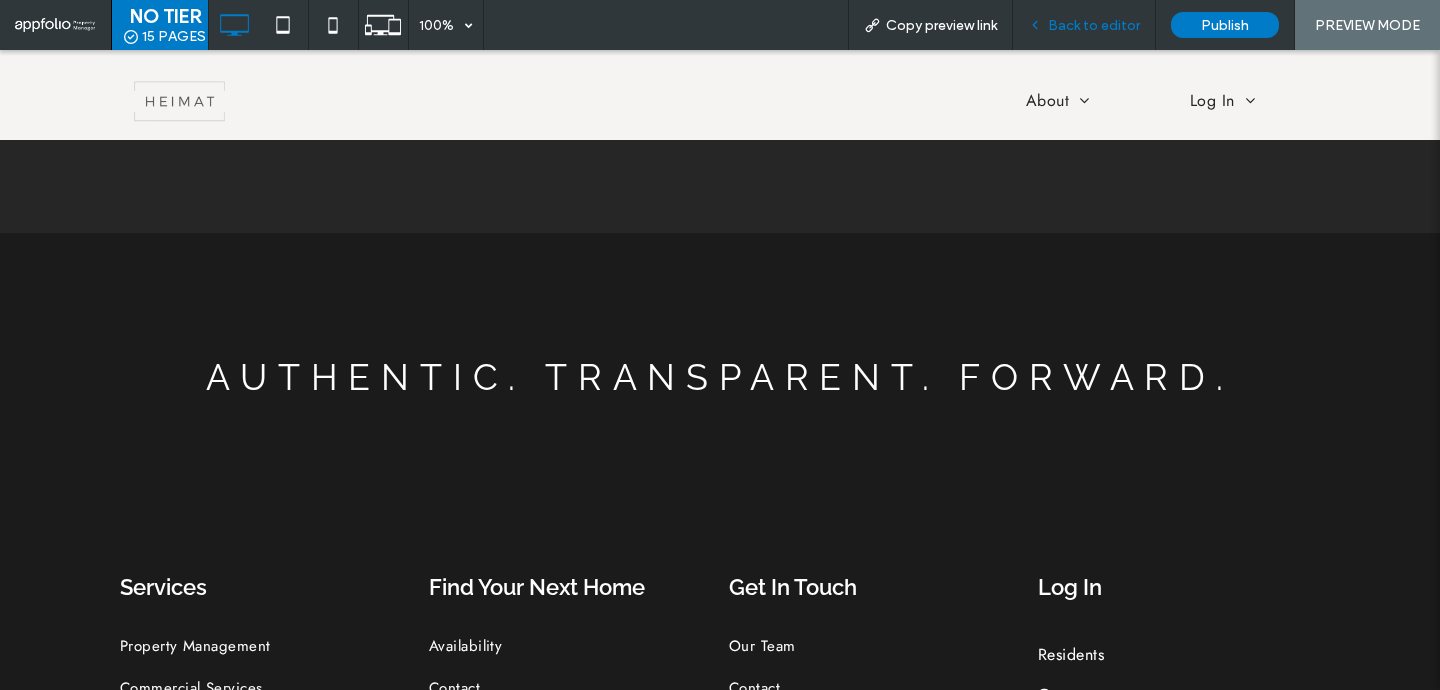 click on "Back to editor" at bounding box center (1094, 25) 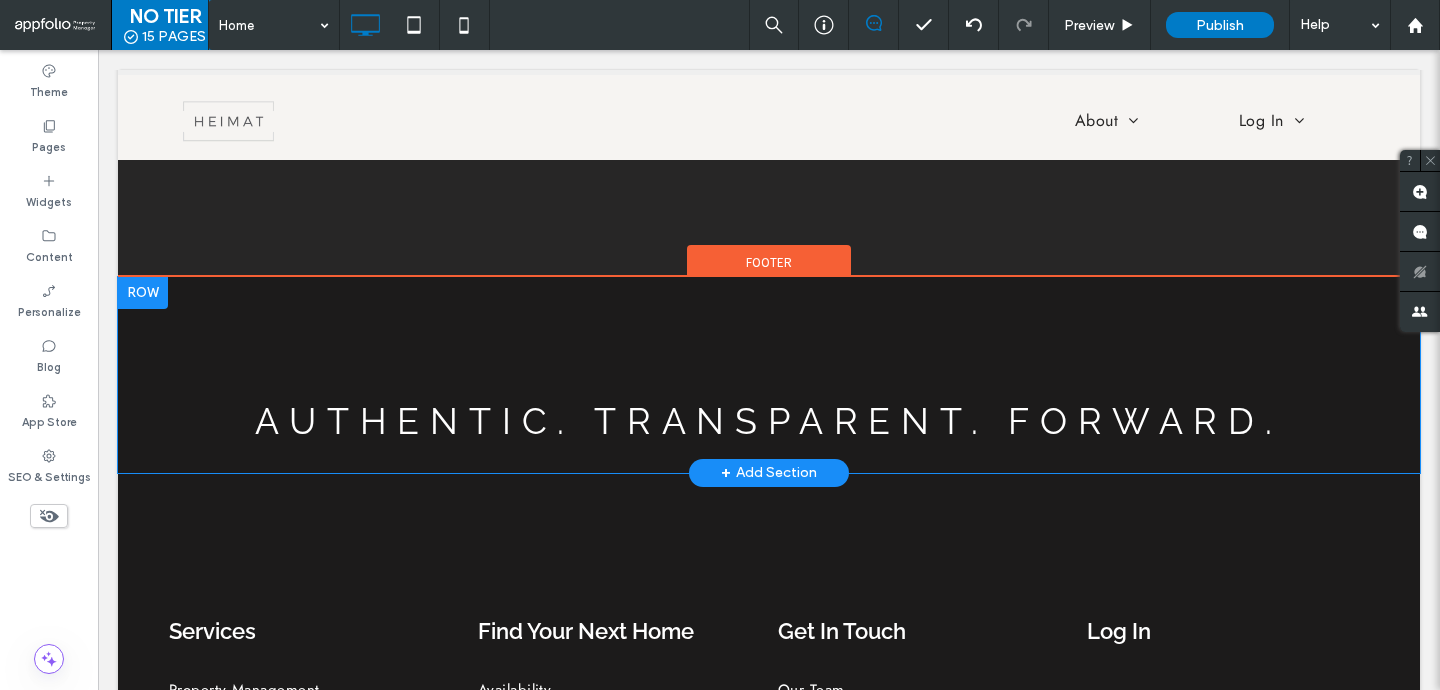 click on "Click To Paste     Click To Paste     Authentic. Transparent. Forward." at bounding box center (769, 375) 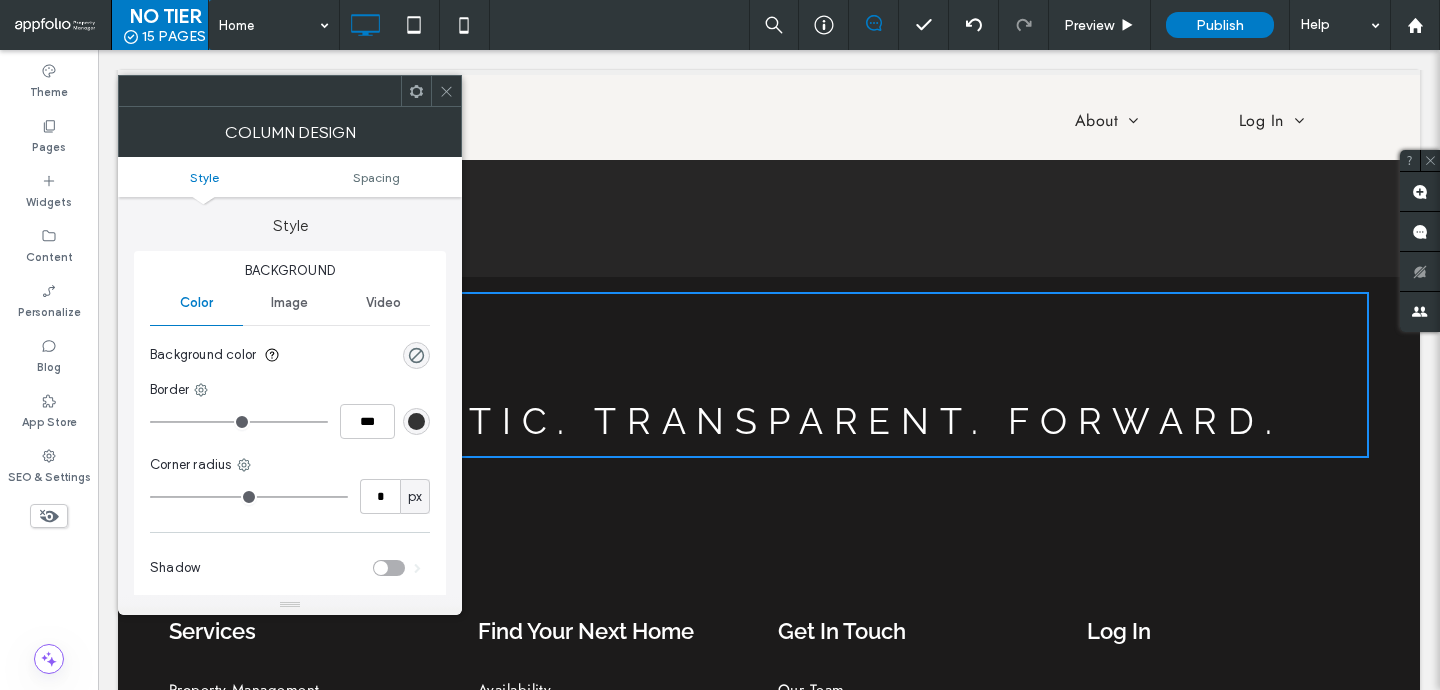 click 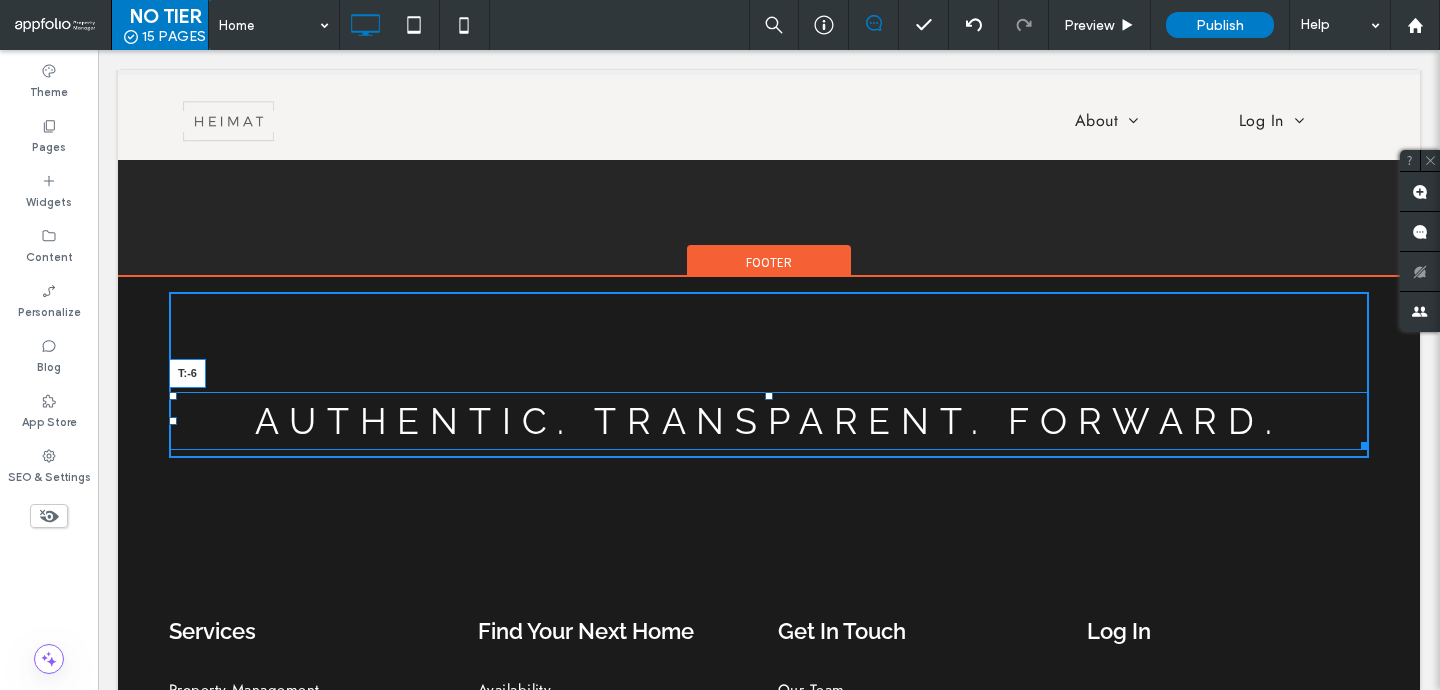 drag, startPoint x: 769, startPoint y: 395, endPoint x: 780, endPoint y: 289, distance: 106.56923 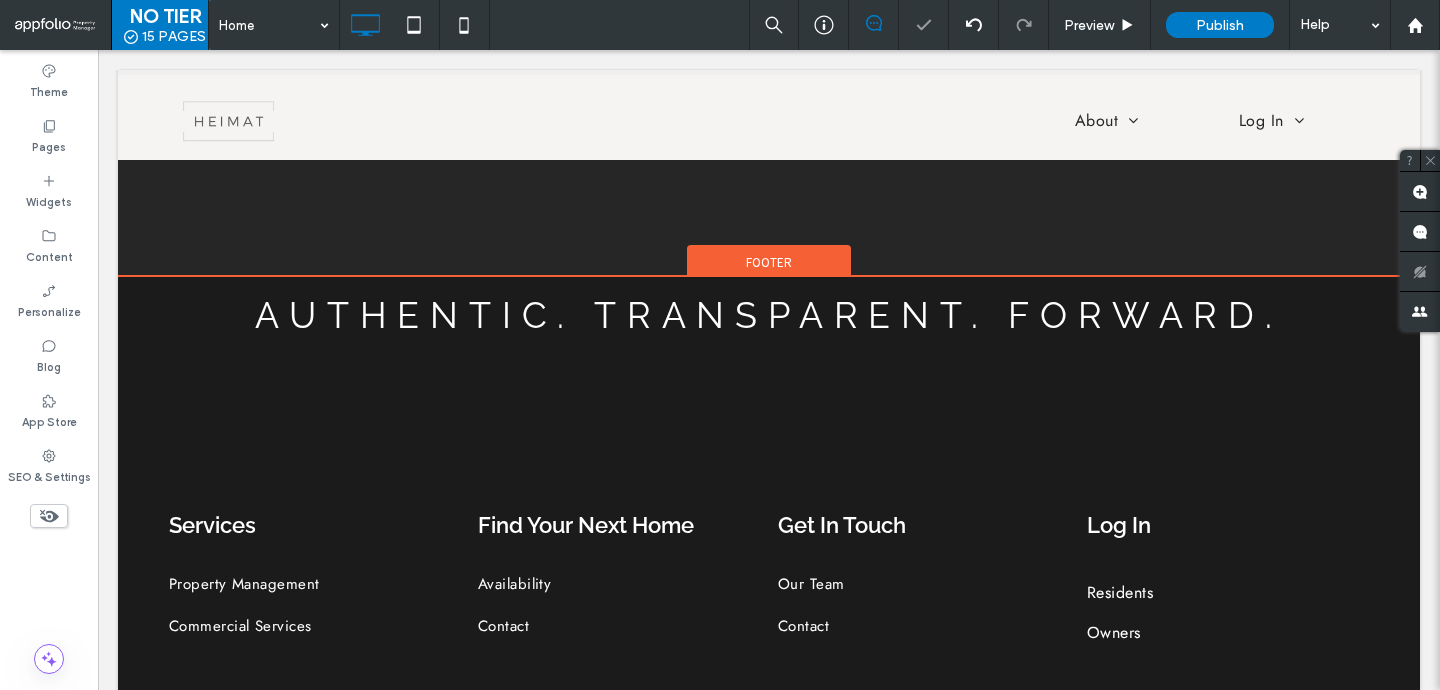 click on "Footer" at bounding box center (769, 262) 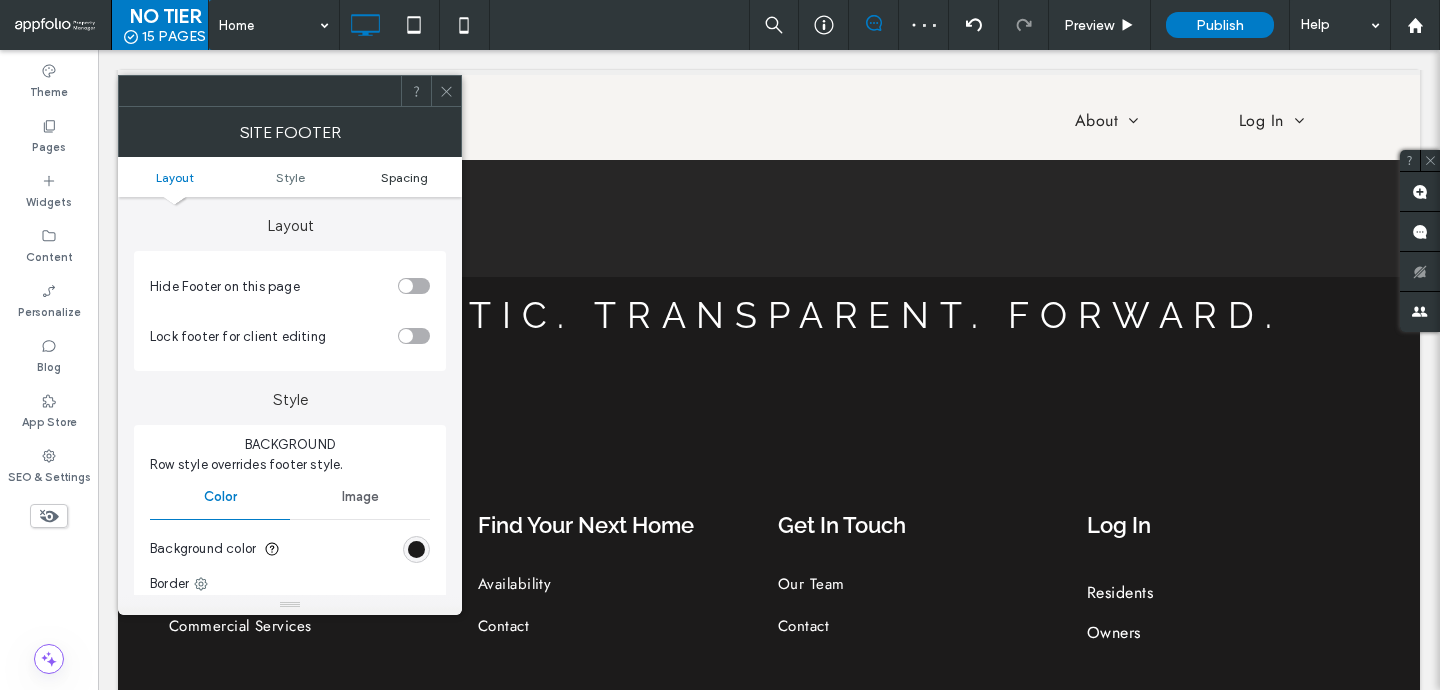 click on "Spacing" at bounding box center (404, 177) 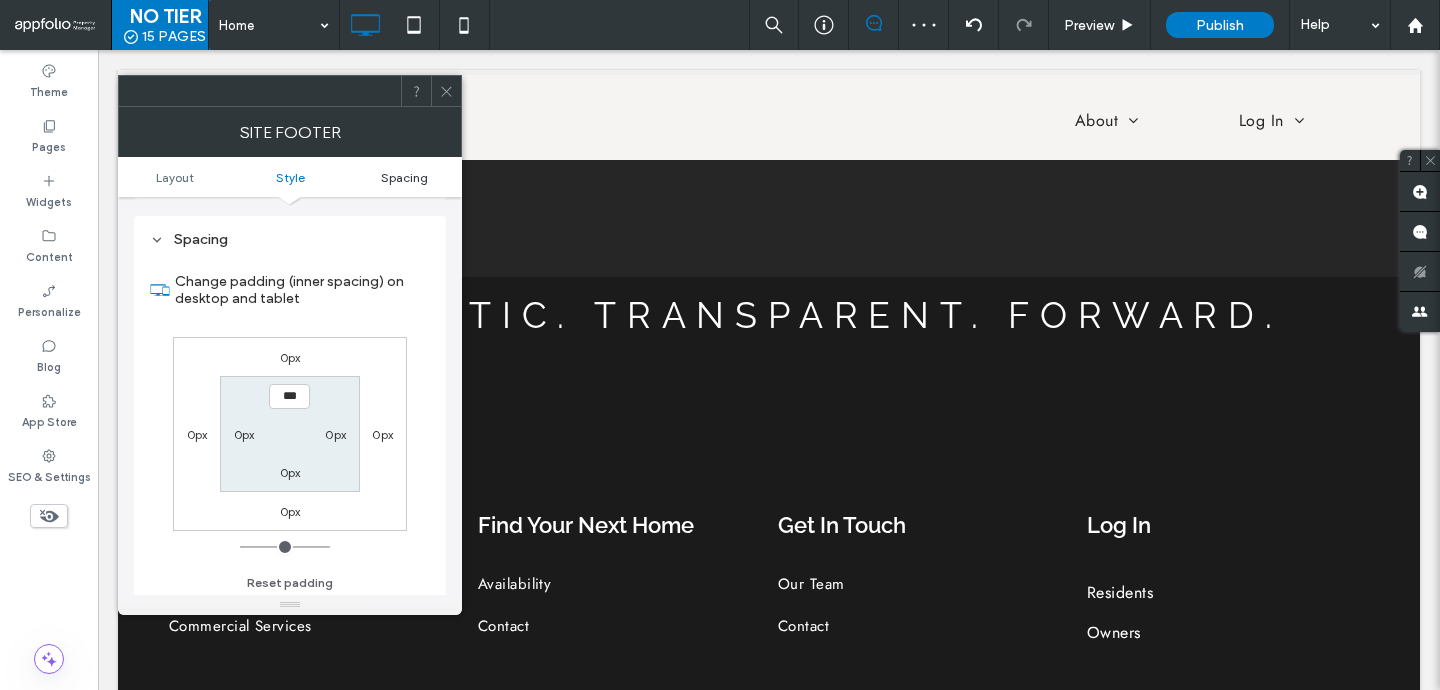 scroll, scrollTop: 455, scrollLeft: 0, axis: vertical 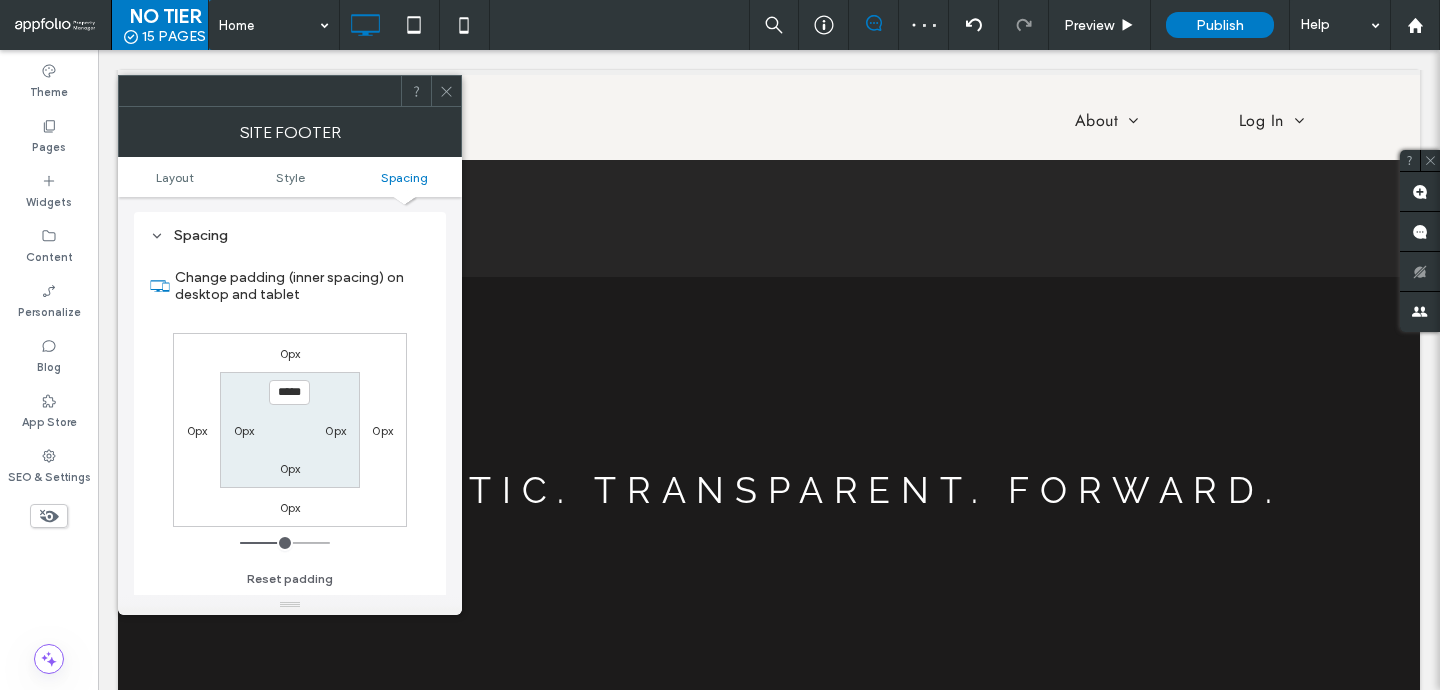 click 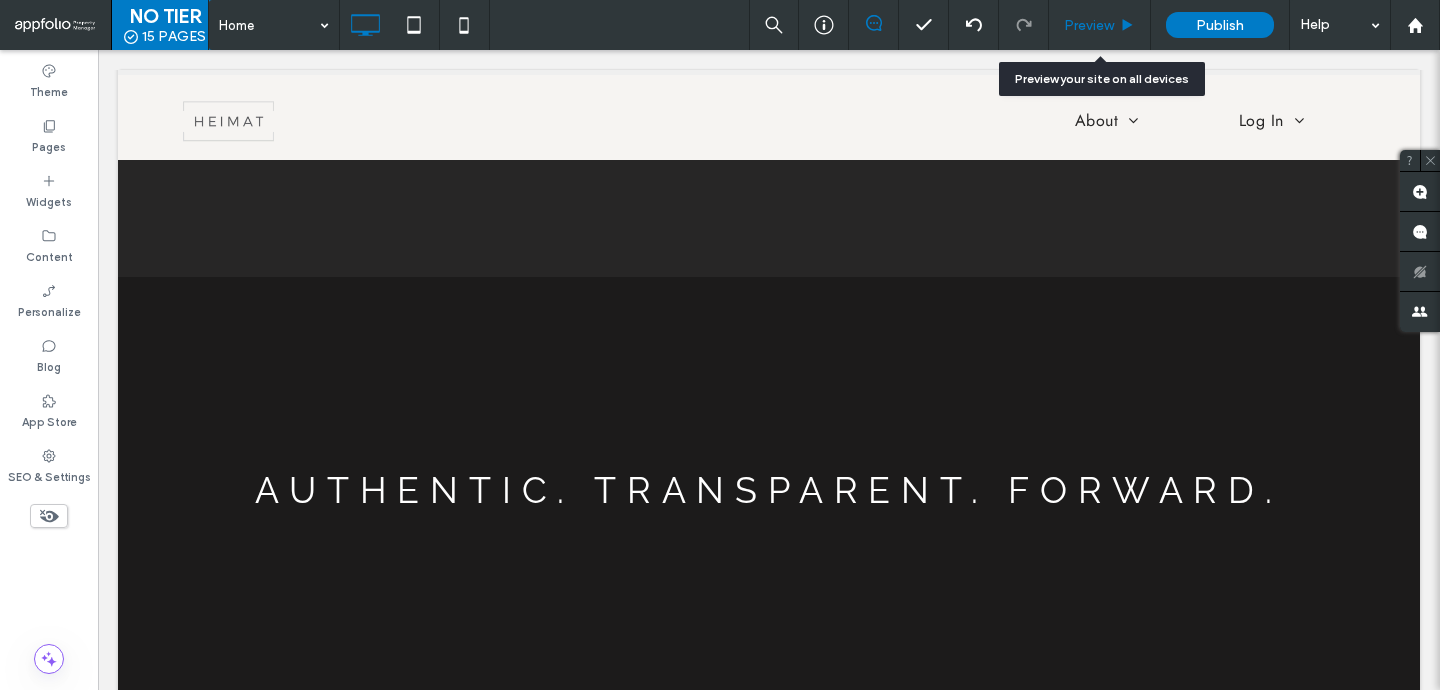 click on "Preview" at bounding box center (1100, 25) 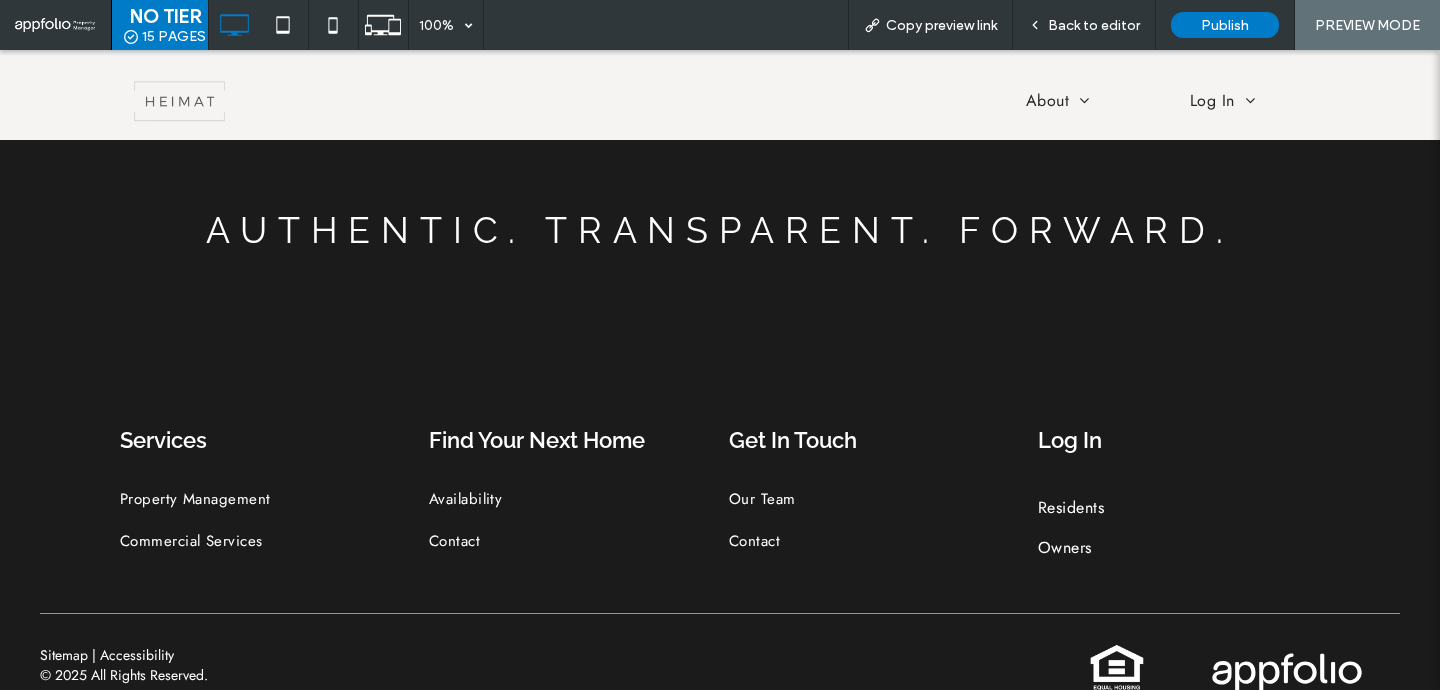 scroll, scrollTop: 2174, scrollLeft: 0, axis: vertical 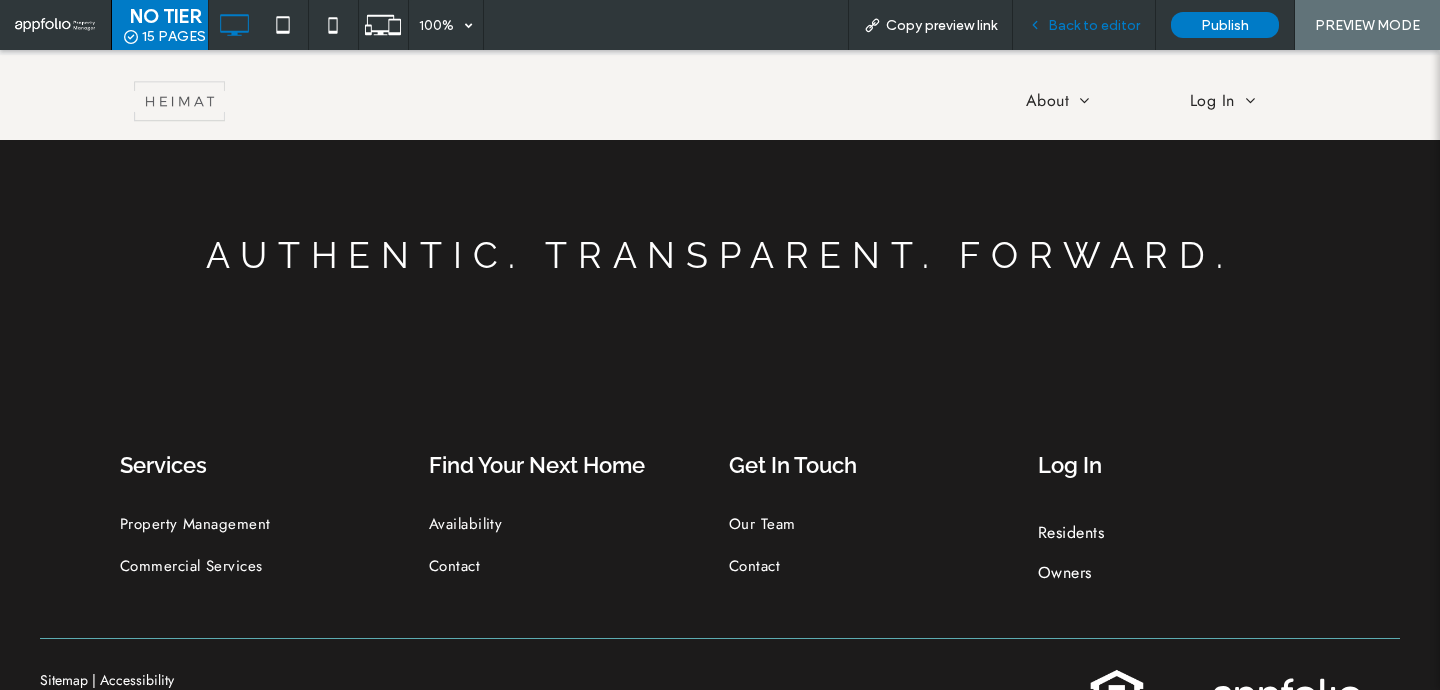 click on "Back to editor" at bounding box center (1094, 25) 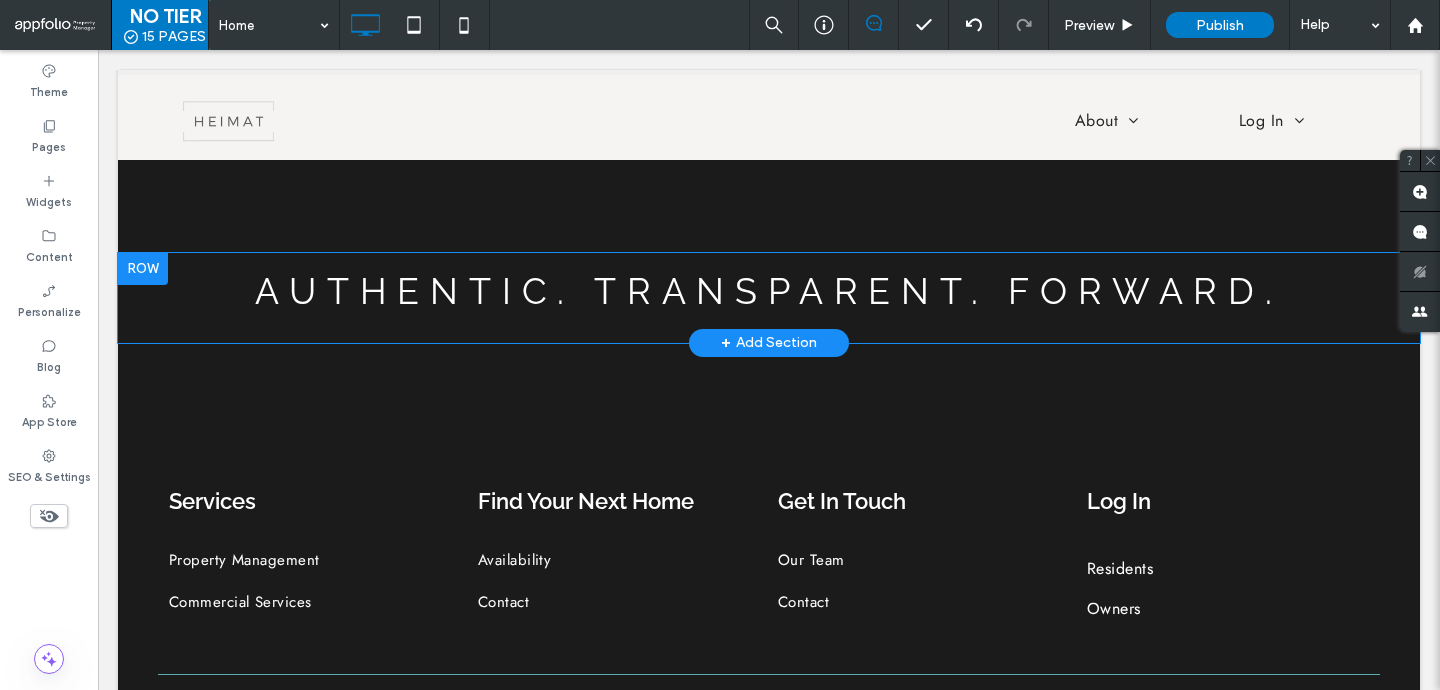 scroll, scrollTop: 2228, scrollLeft: 0, axis: vertical 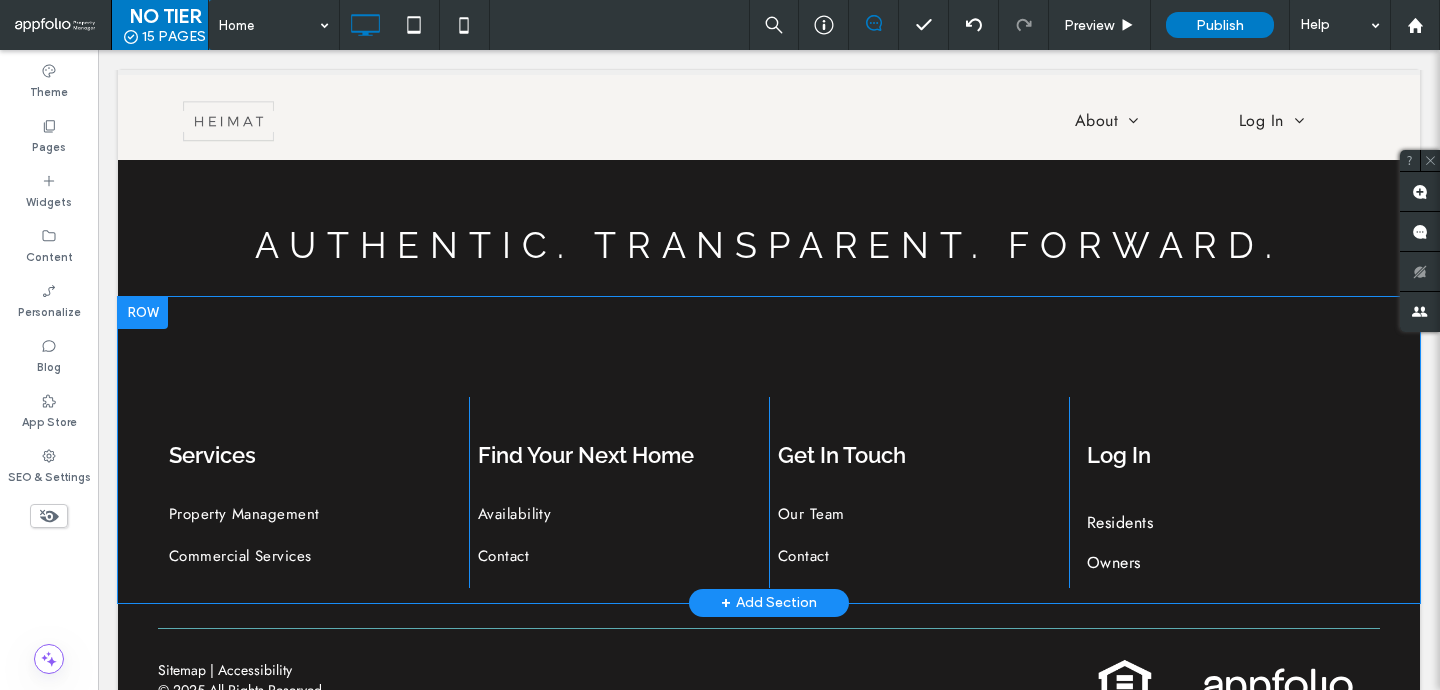 click on "Services
Property Management
Commercial Services
Click To Paste     Click To Paste
Click To Paste     Click To Paste     Find Your Next Home         Availability
Contact
Get In Touch
Our Team
Contact
Click To Paste     Click To Paste         Log In
Residents
Owners
Click To Paste     Click To Paste
Click To Paste     Click To Paste
+ Add Section" at bounding box center [769, 450] 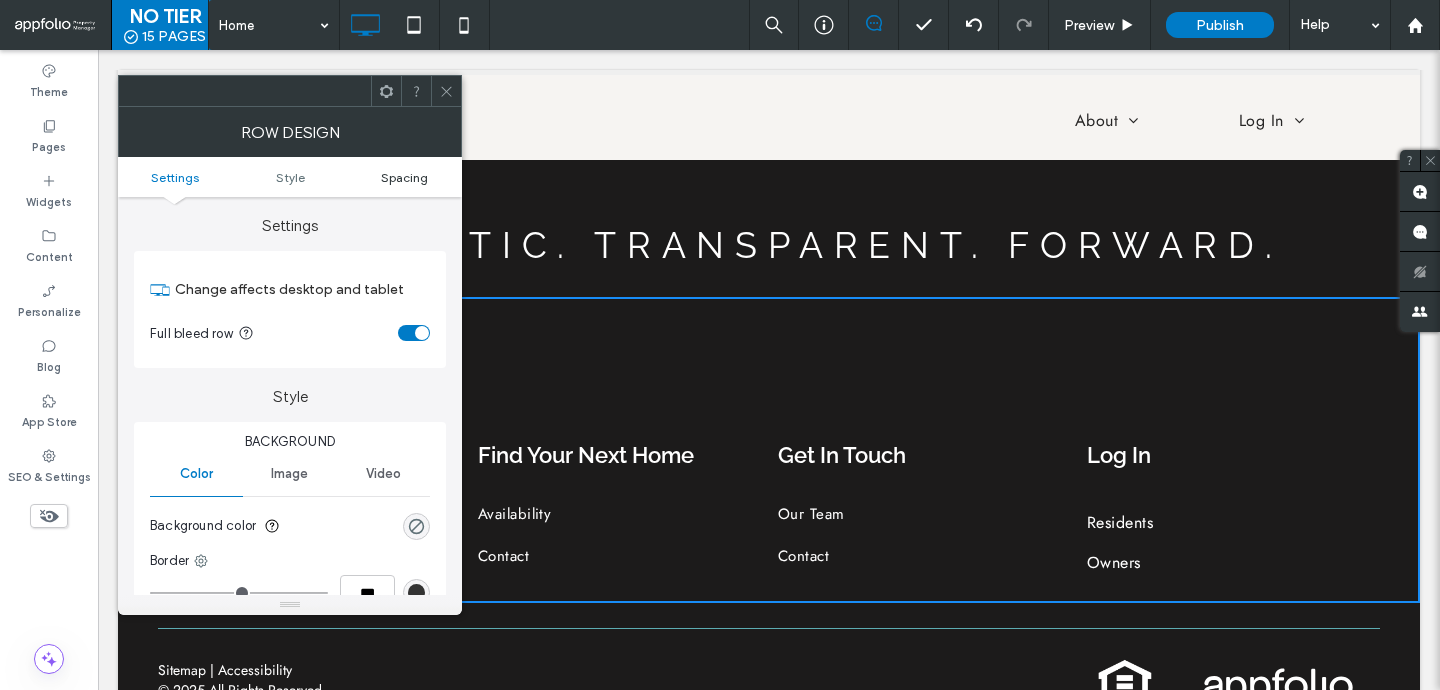 click on "Spacing" at bounding box center (404, 177) 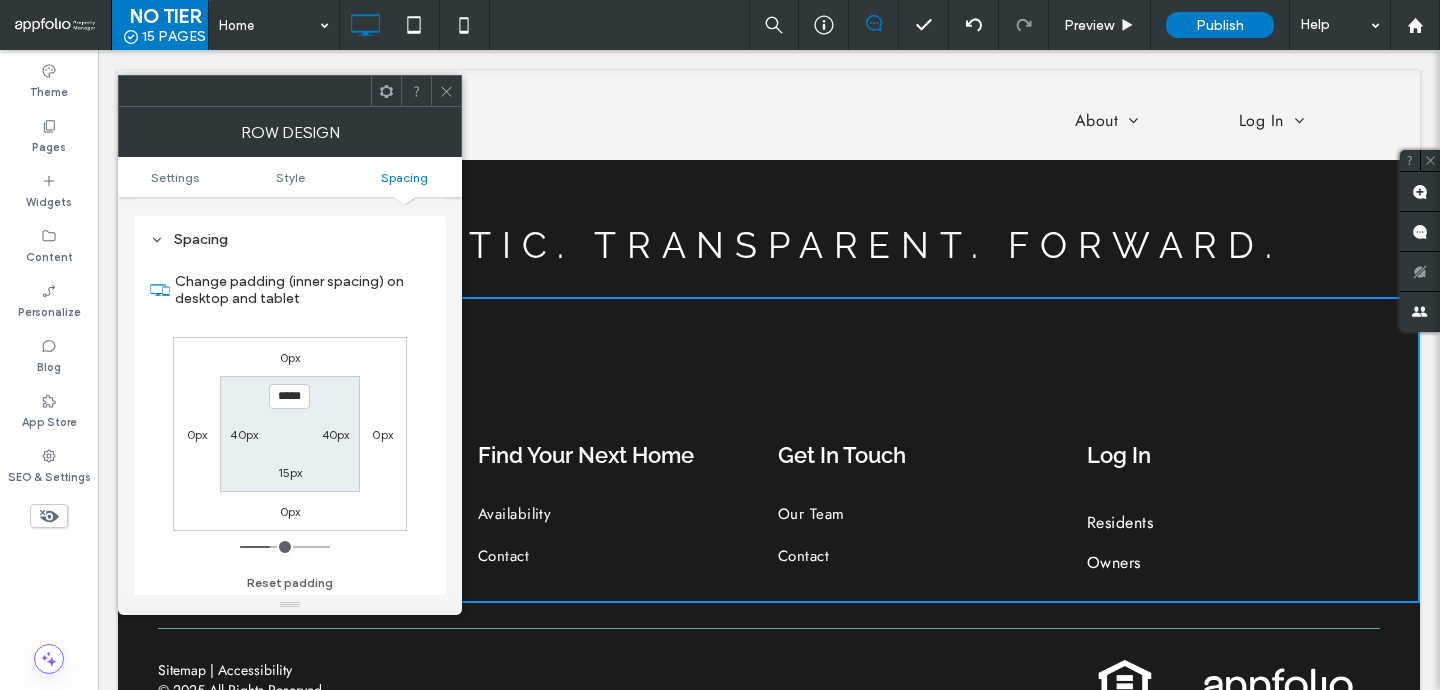 scroll, scrollTop: 503, scrollLeft: 0, axis: vertical 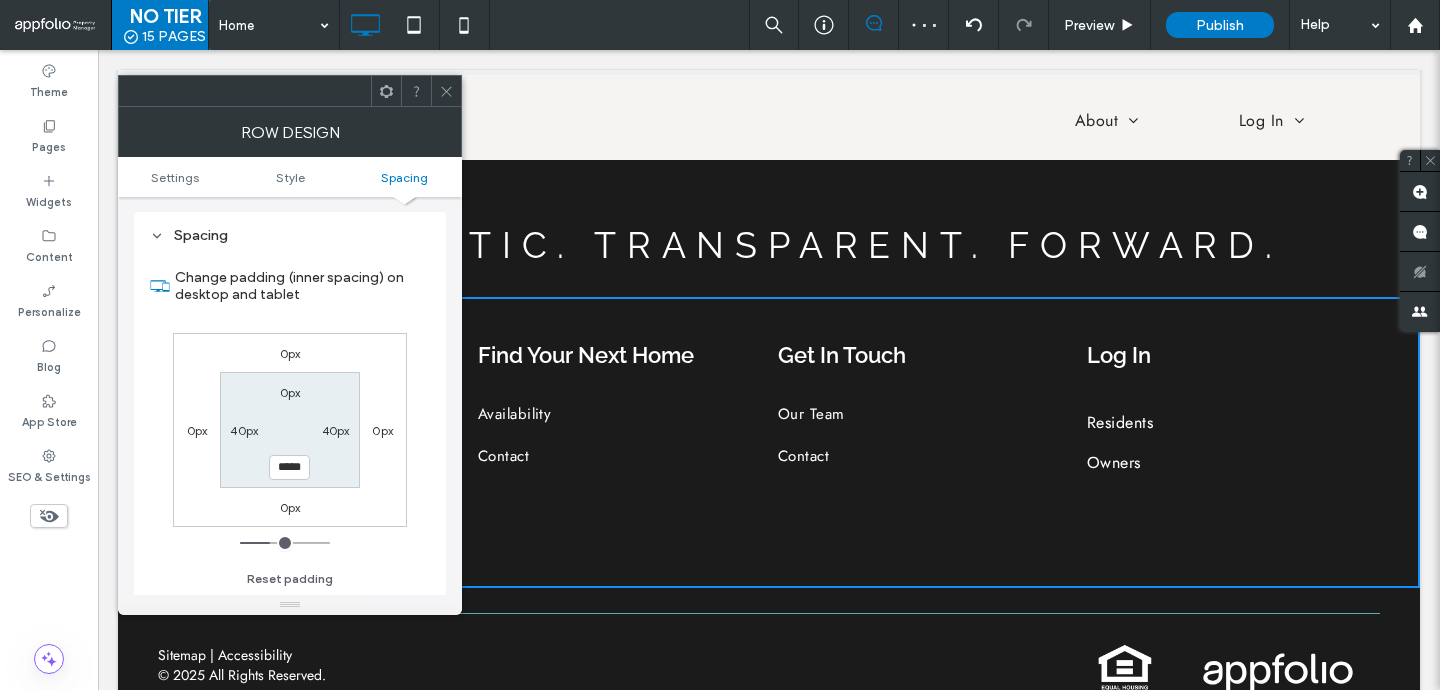 click at bounding box center [446, 91] 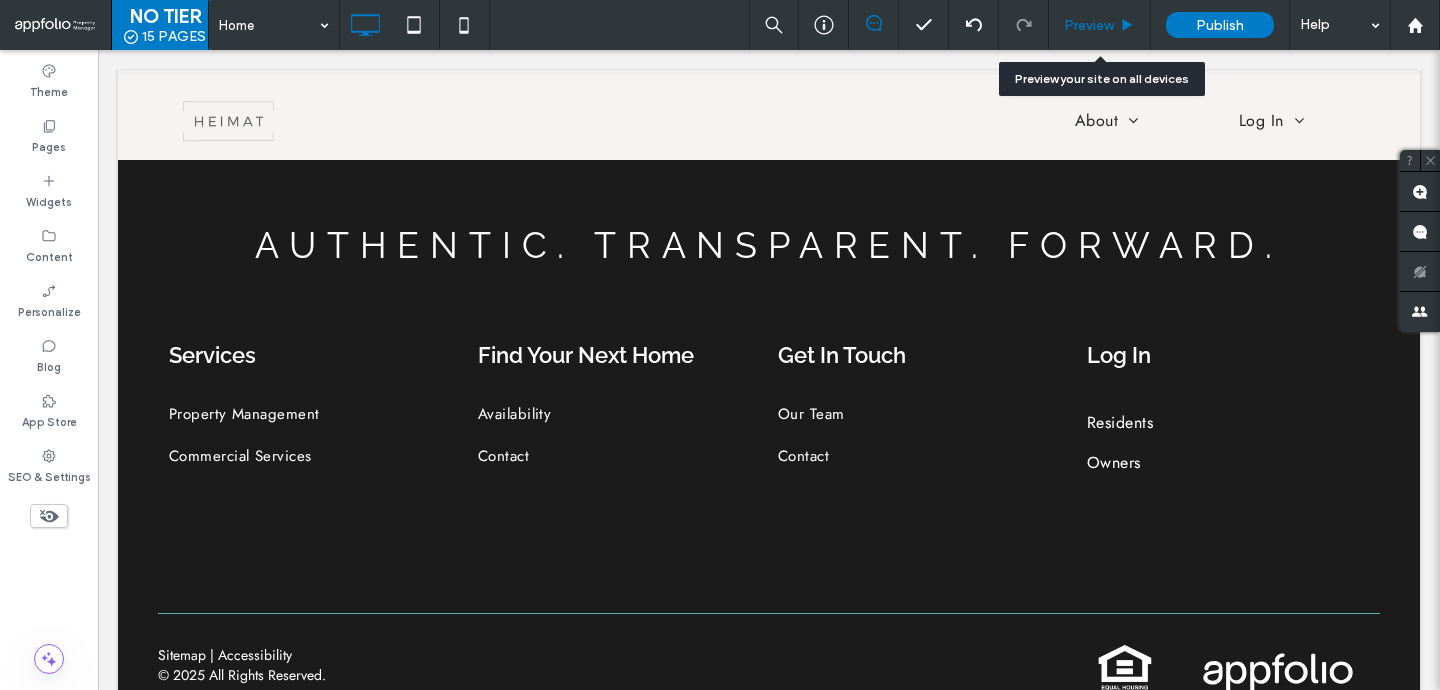 click on "Preview" at bounding box center [1089, 25] 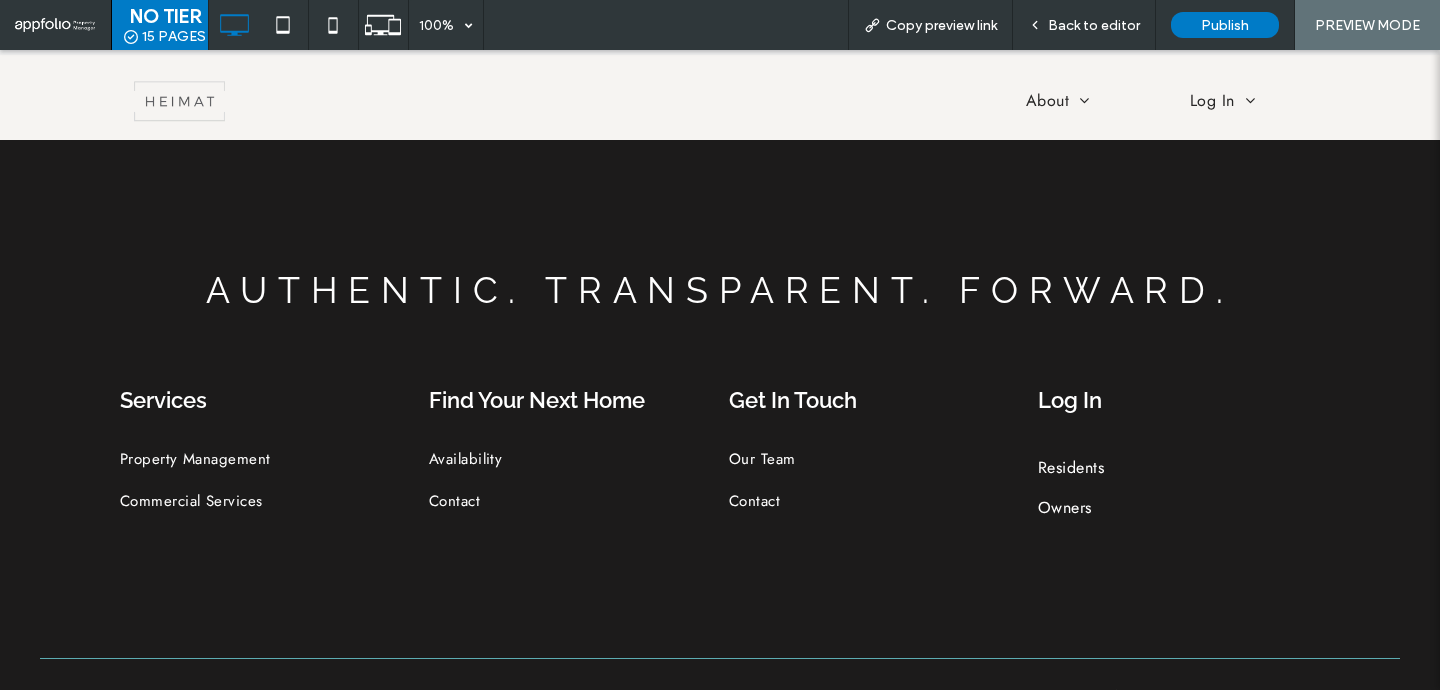 scroll, scrollTop: 2143, scrollLeft: 0, axis: vertical 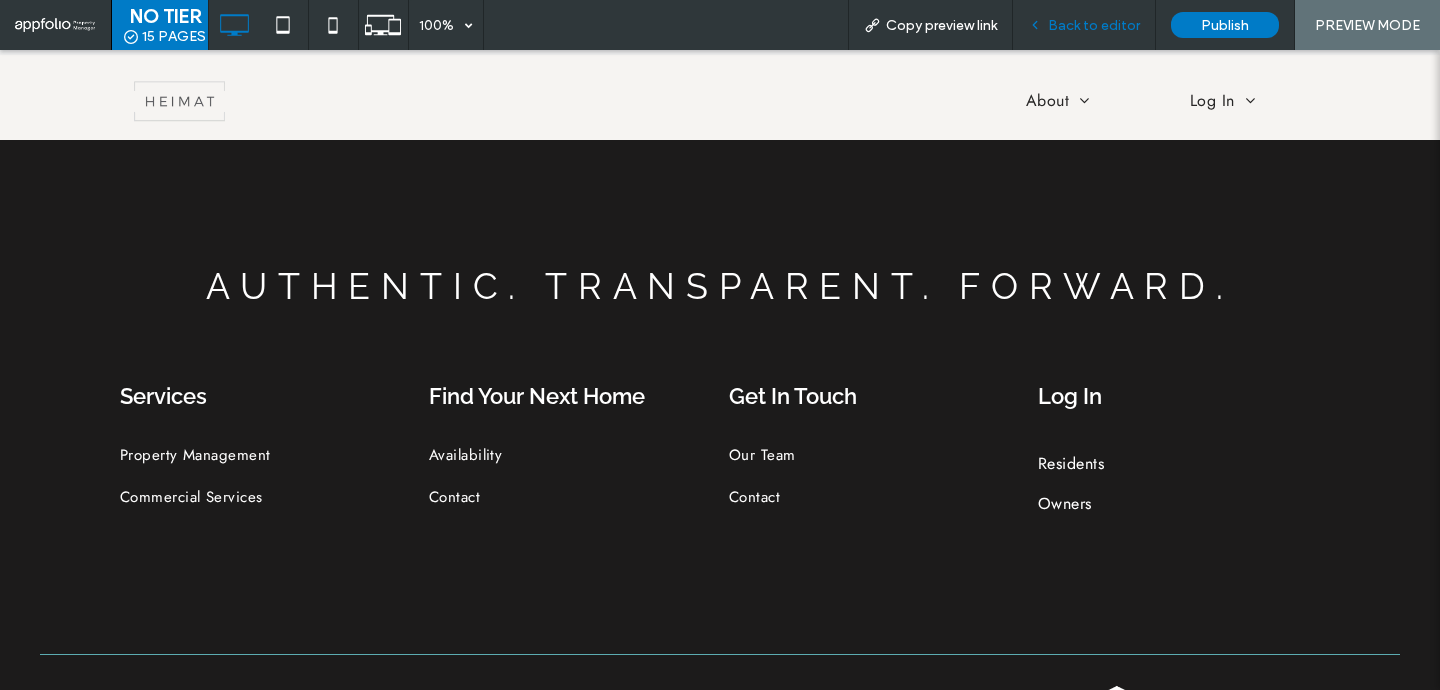 click on "Back to editor" at bounding box center (1094, 25) 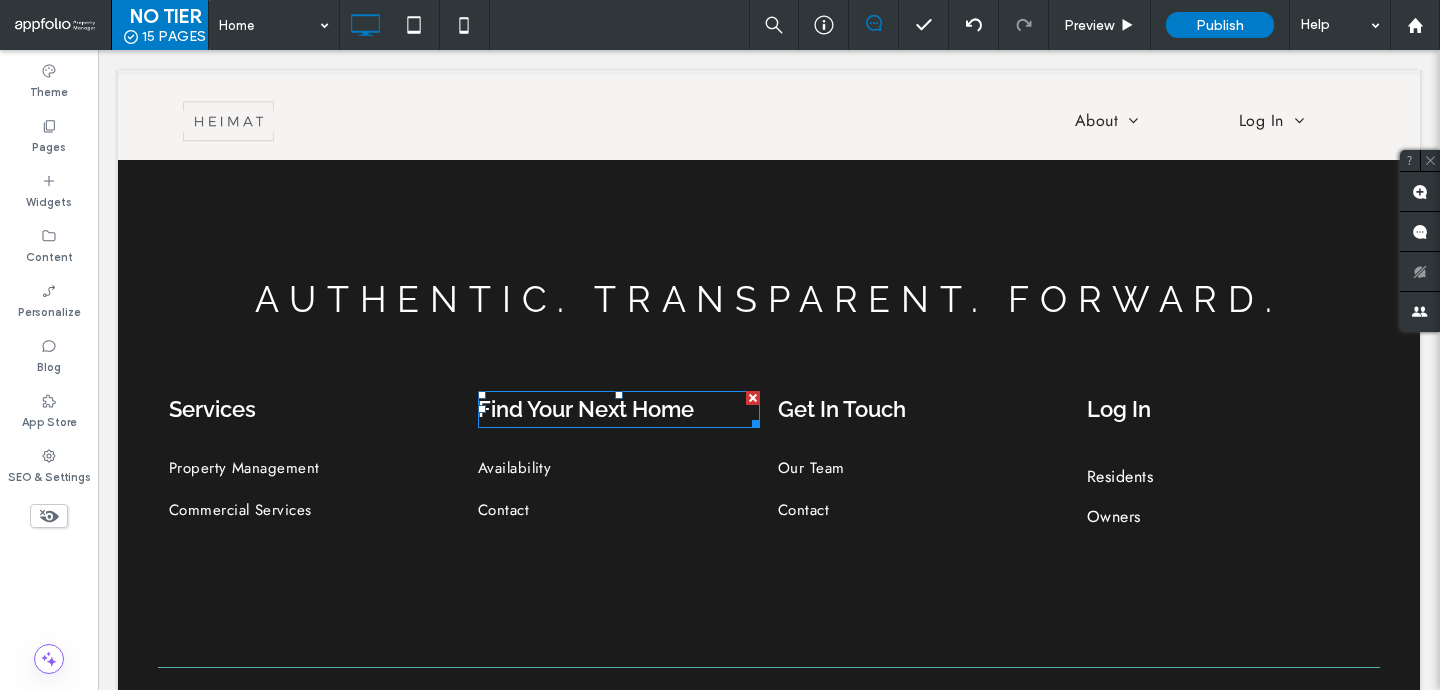 scroll, scrollTop: 2181, scrollLeft: 0, axis: vertical 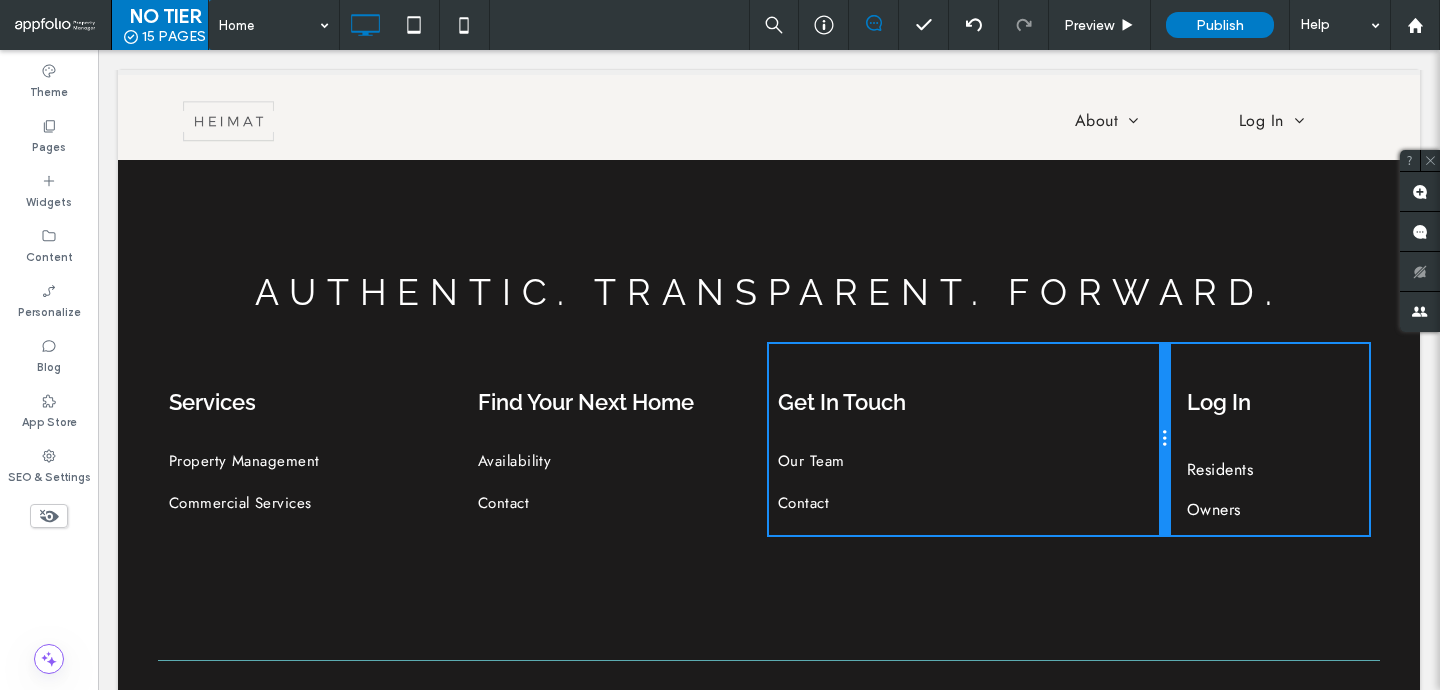 drag, startPoint x: 1067, startPoint y: 370, endPoint x: 1133, endPoint y: 368, distance: 66.0303 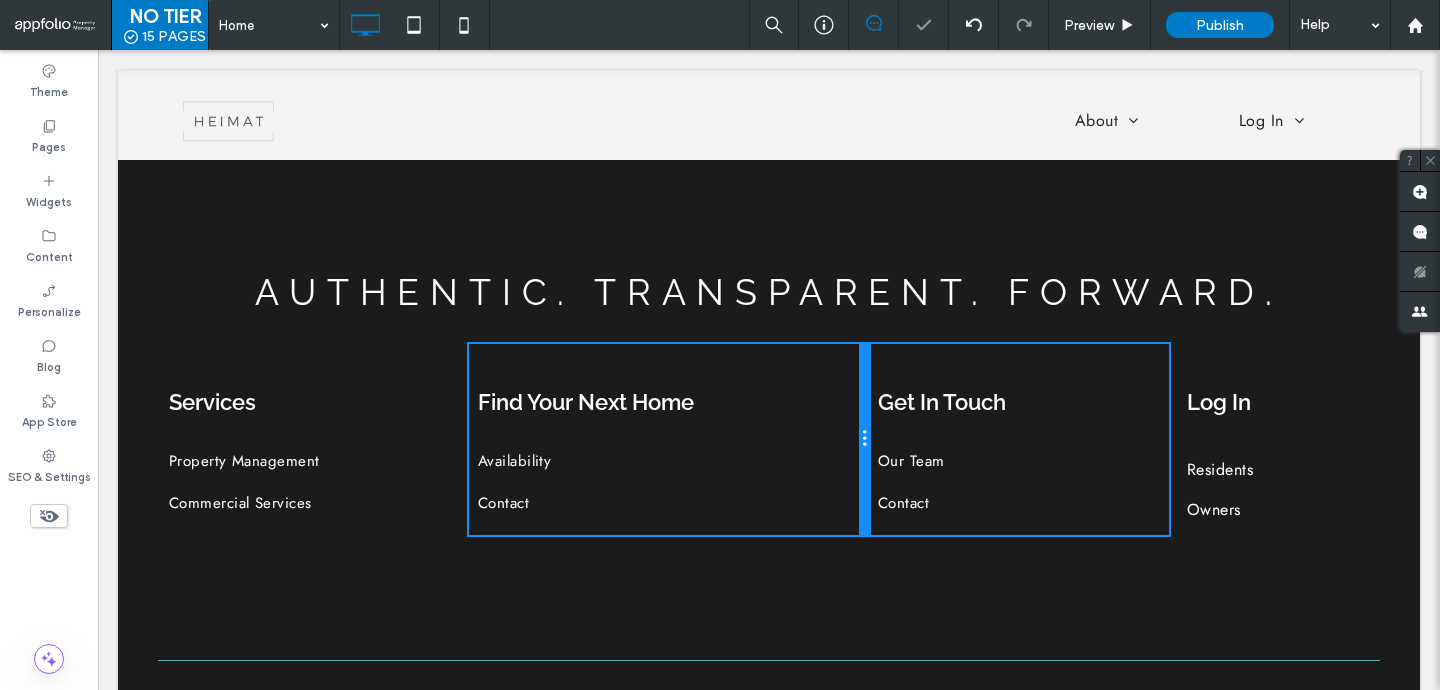 drag, startPoint x: 765, startPoint y: 412, endPoint x: 827, endPoint y: 407, distance: 62.201286 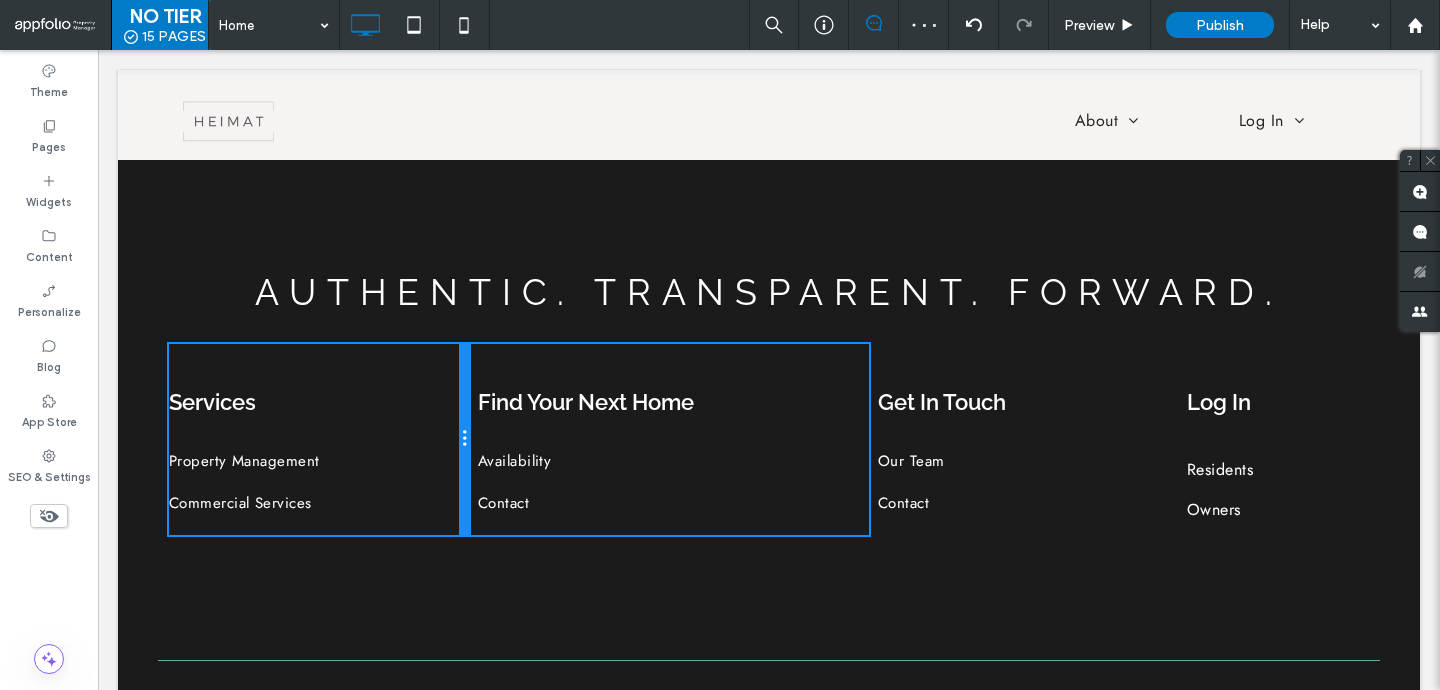 drag, startPoint x: 465, startPoint y: 435, endPoint x: 505, endPoint y: 438, distance: 40.112343 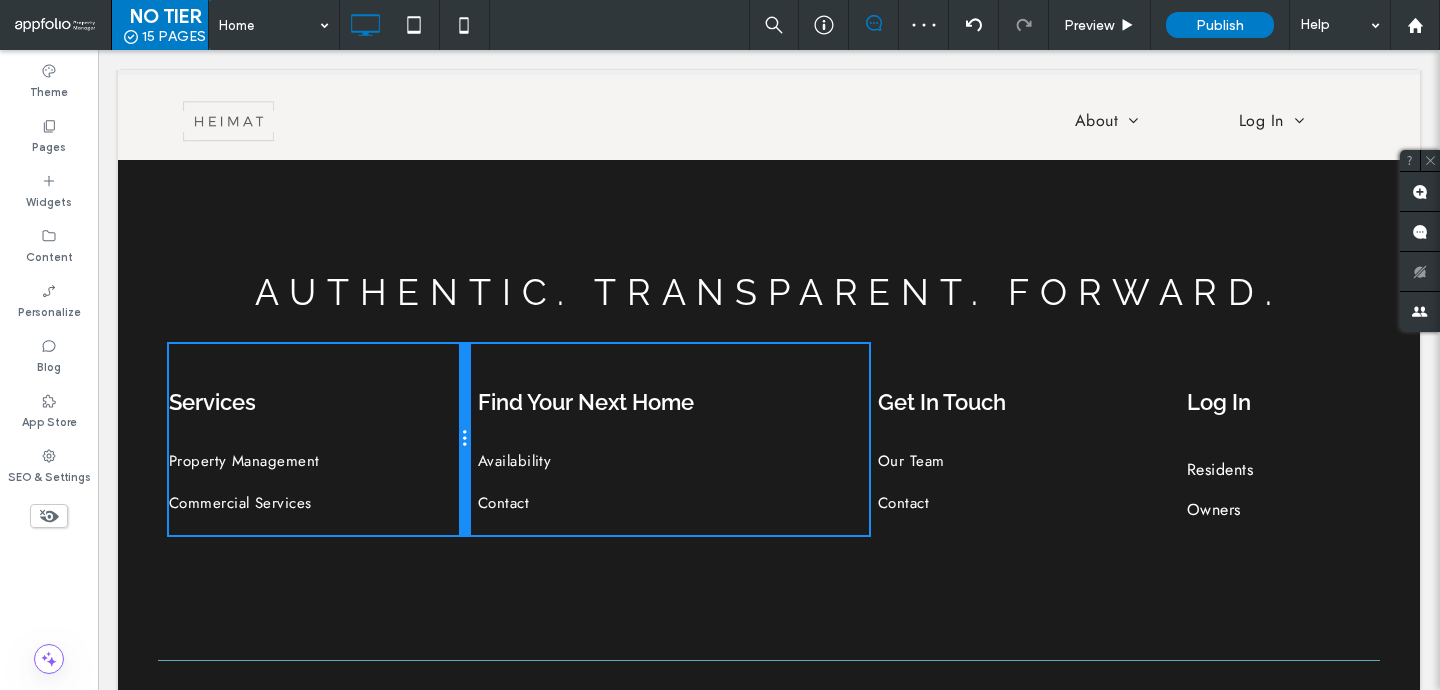 click on "Services
Property Management
Commercial Services
Click To Paste     Click To Paste
Click To Paste     Click To Paste     Find Your Next Home         Availability
Contact
Get In Touch
Our Team
Contact
Click To Paste     Click To Paste         Log In
Residents
Owners
Click To Paste     Click To Paste" at bounding box center [769, 439] 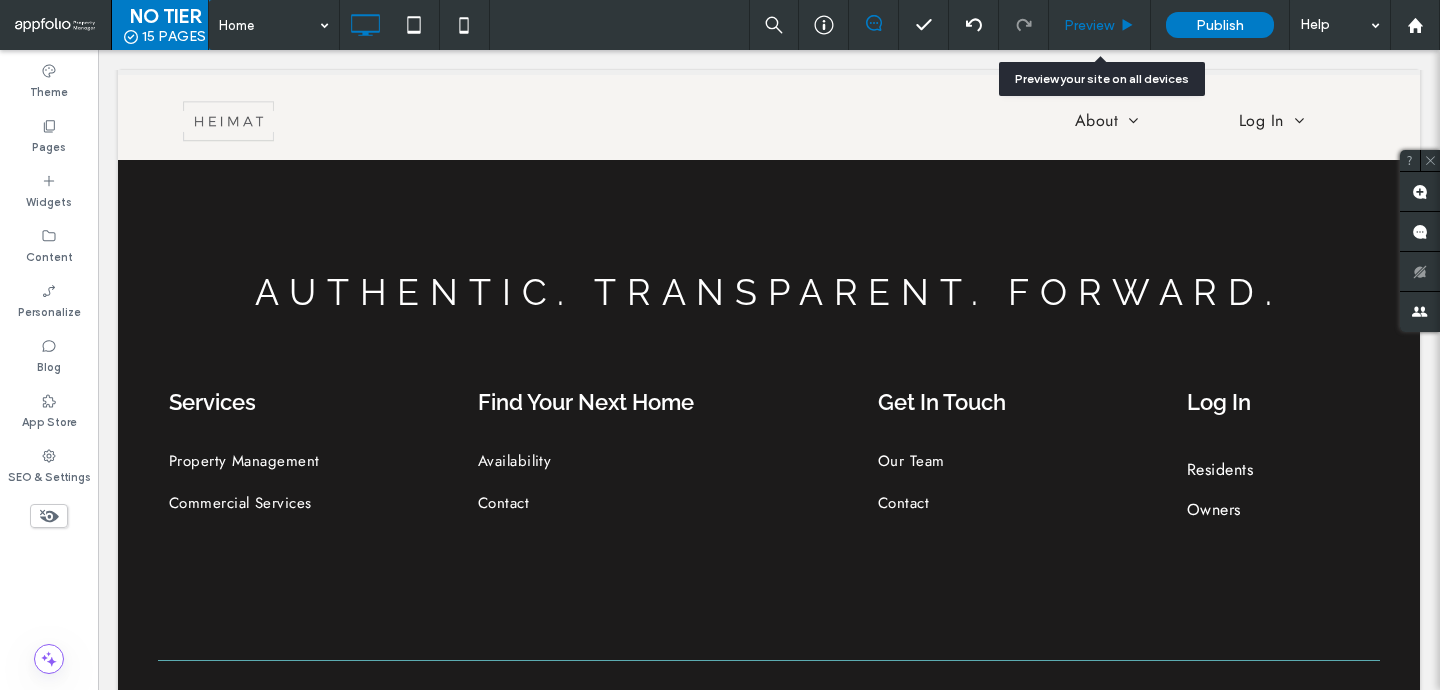 click on "Preview" at bounding box center (1100, 25) 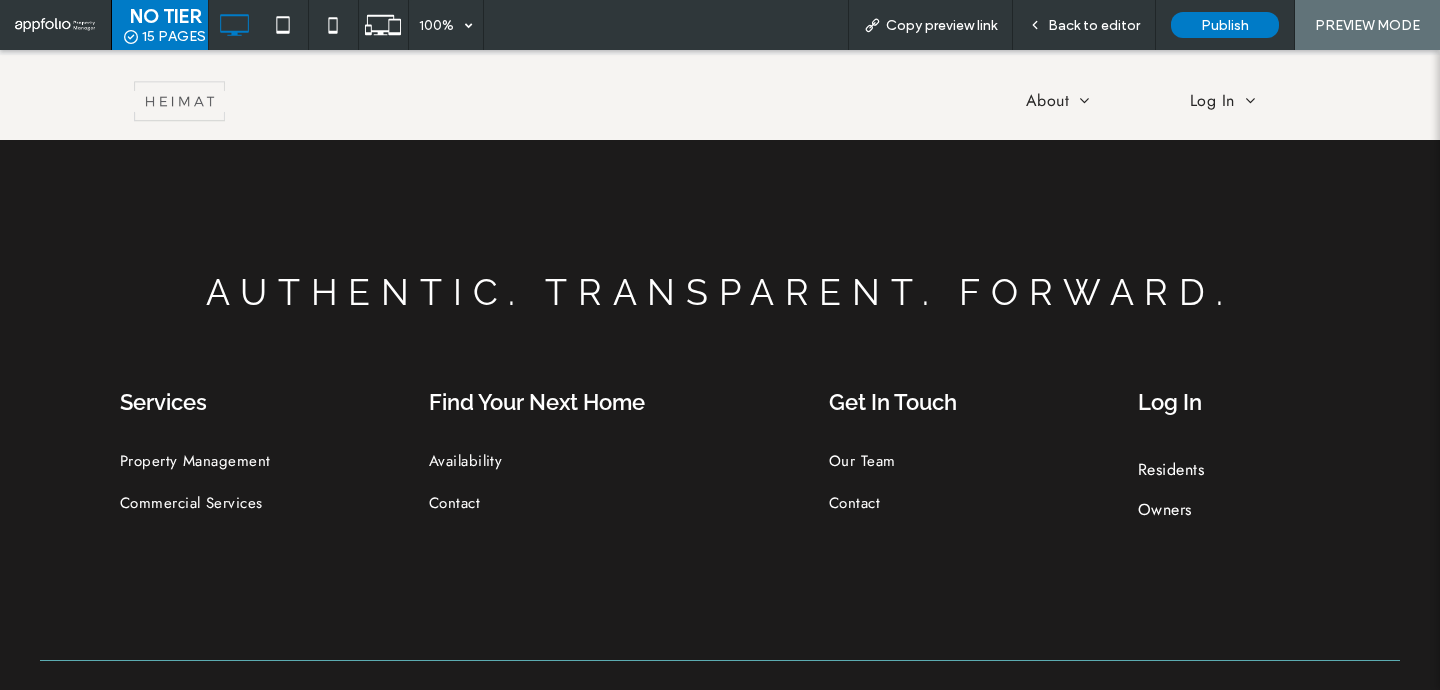scroll, scrollTop: 2129, scrollLeft: 0, axis: vertical 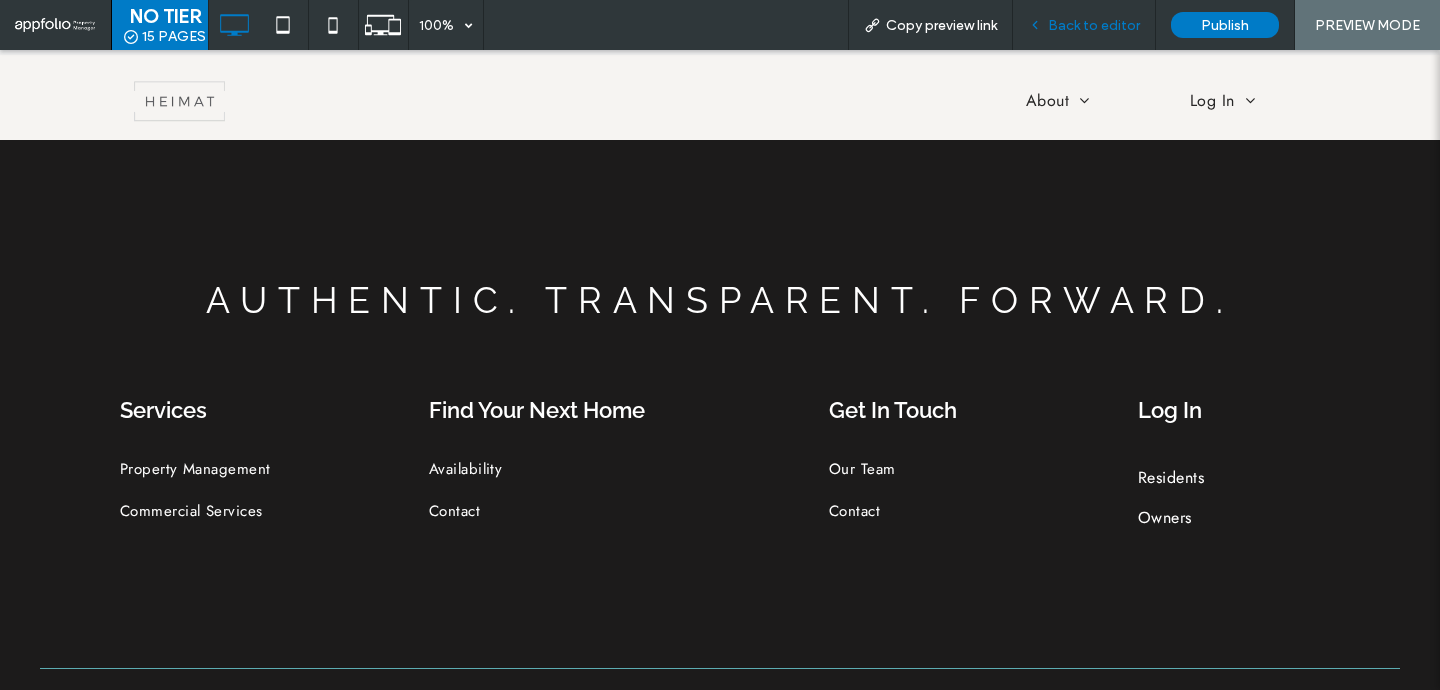 click on "Back to editor" at bounding box center (1094, 25) 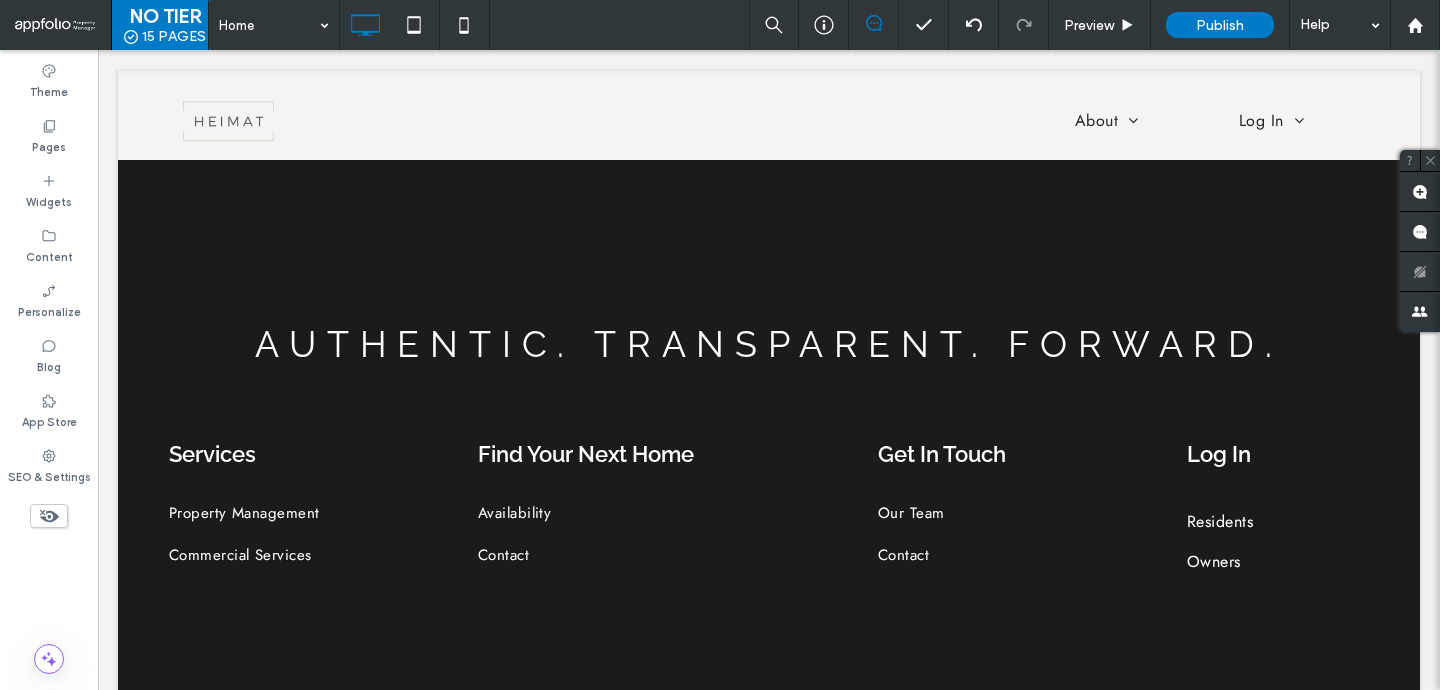 scroll, scrollTop: 2153, scrollLeft: 0, axis: vertical 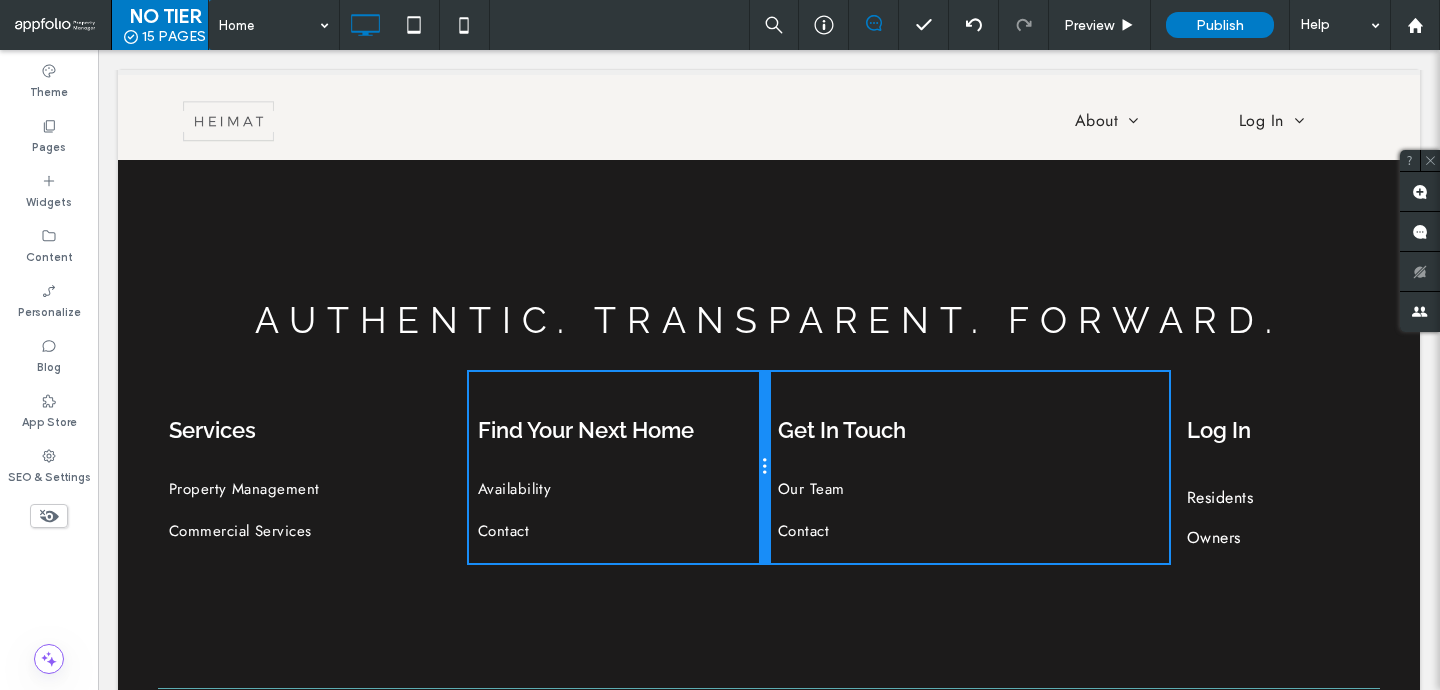 drag, startPoint x: 867, startPoint y: 505, endPoint x: 813, endPoint y: 511, distance: 54.33231 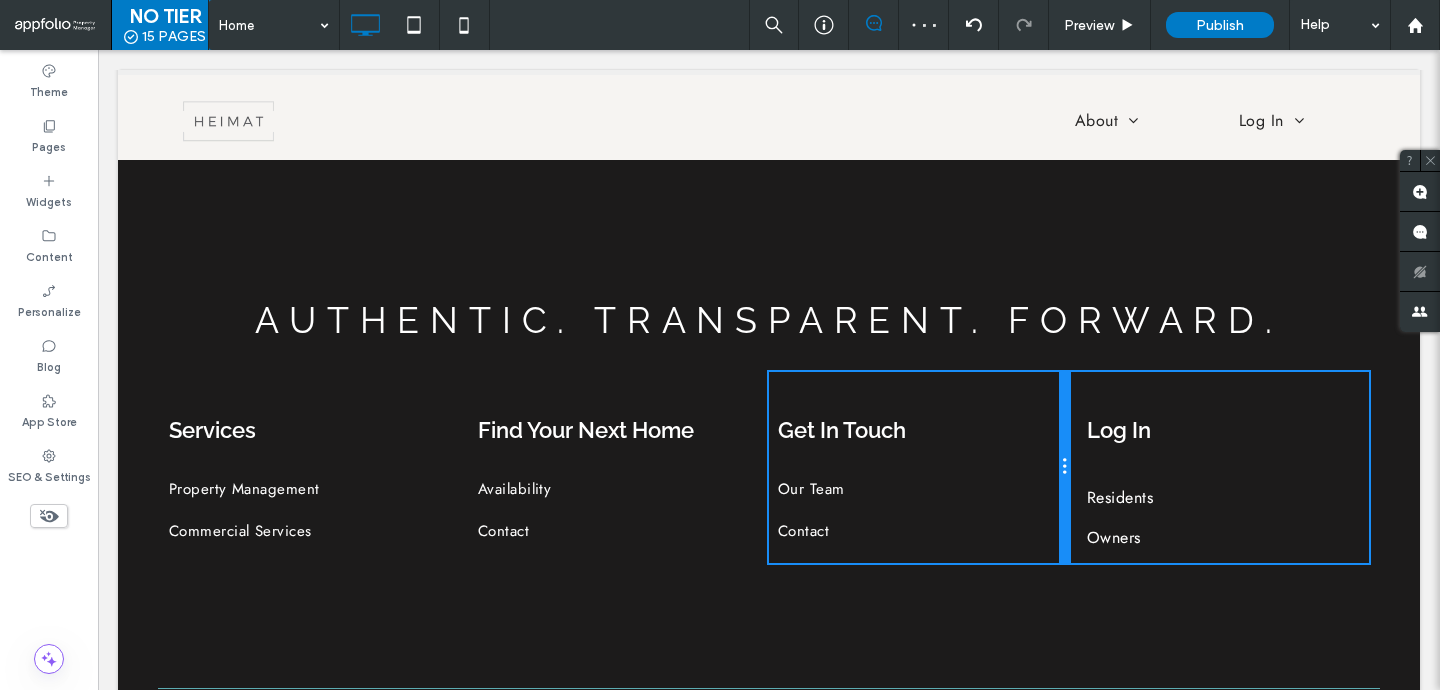 drag, startPoint x: 1165, startPoint y: 471, endPoint x: 1081, endPoint y: 471, distance: 84 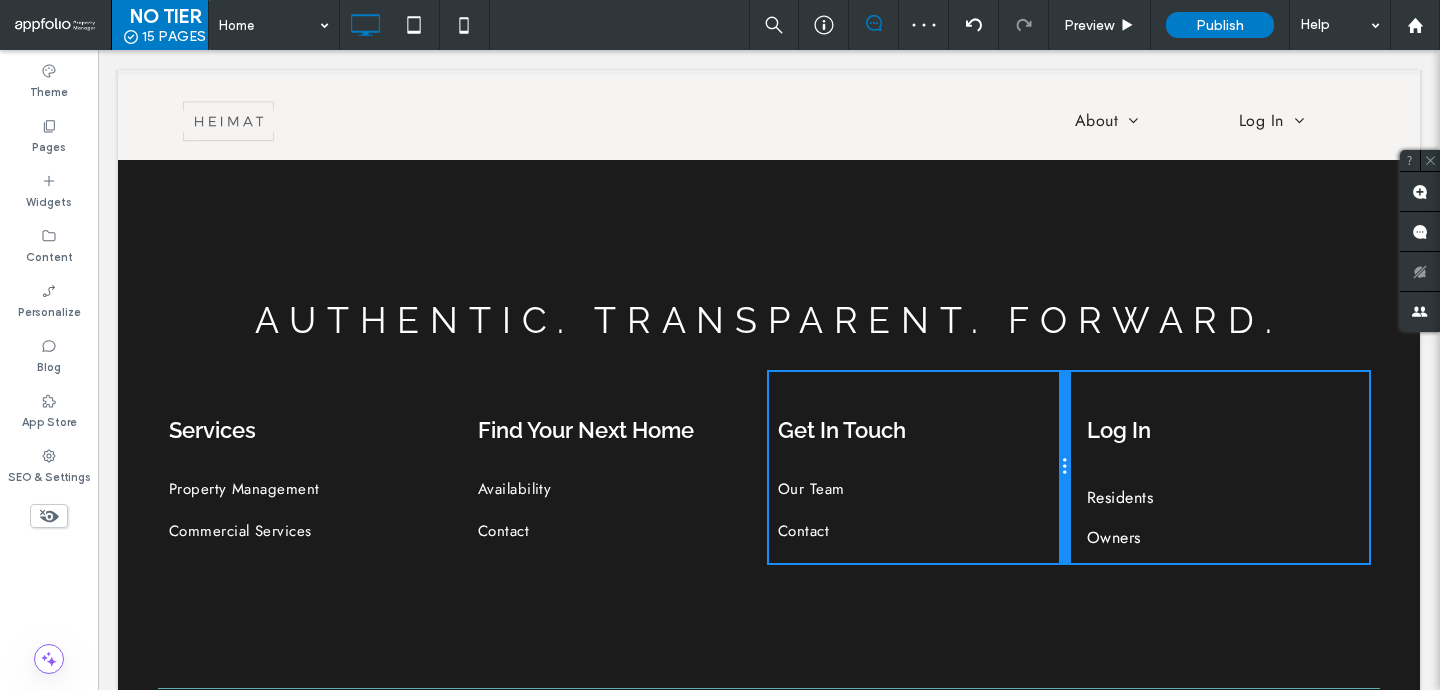 click on "Services
Property Management
Commercial Services
Click To Paste     Click To Paste
Click To Paste     Click To Paste     Find Your Next Home         Availability
Contact
Get In Touch
Our Team
Contact
Click To Paste     Click To Paste         Log In
Residents
Owners
Click To Paste     Click To Paste" at bounding box center (769, 467) 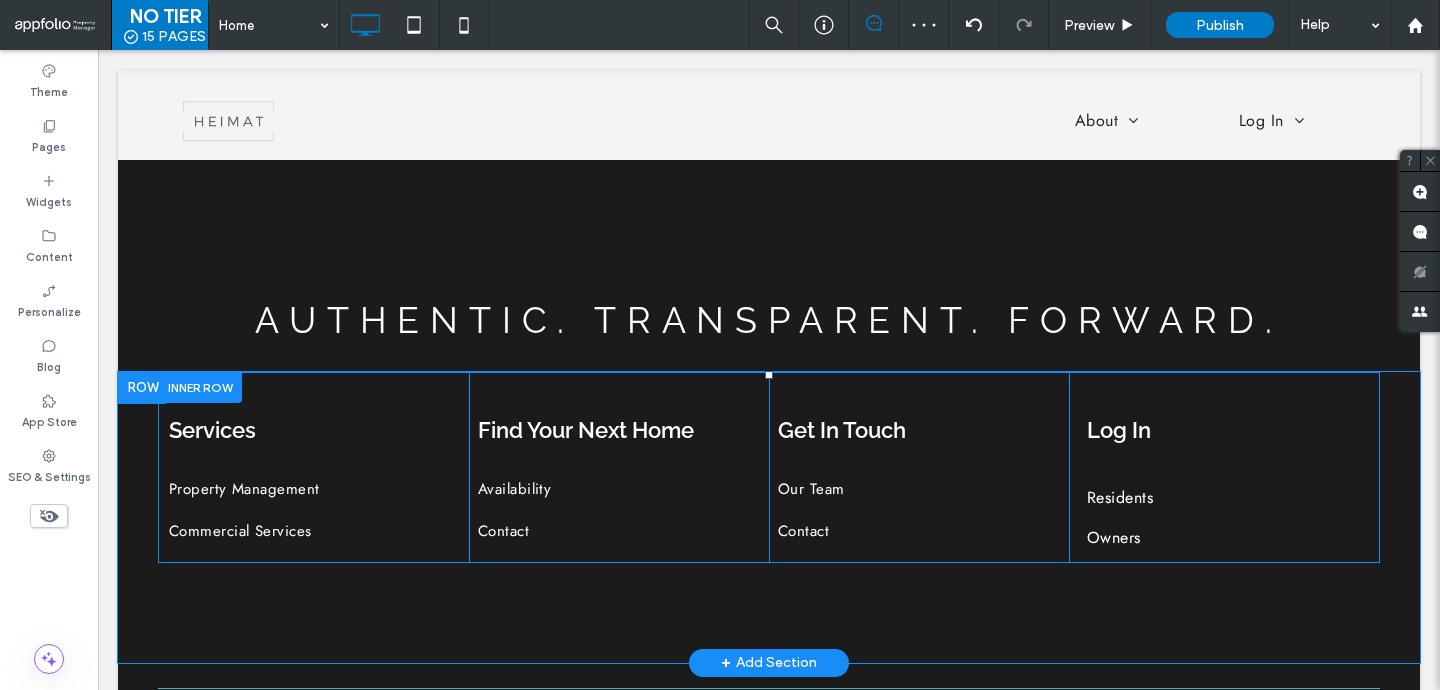 click on "Log In
Residents
Owners
Click To Paste     Click To Paste" at bounding box center (1219, 467) 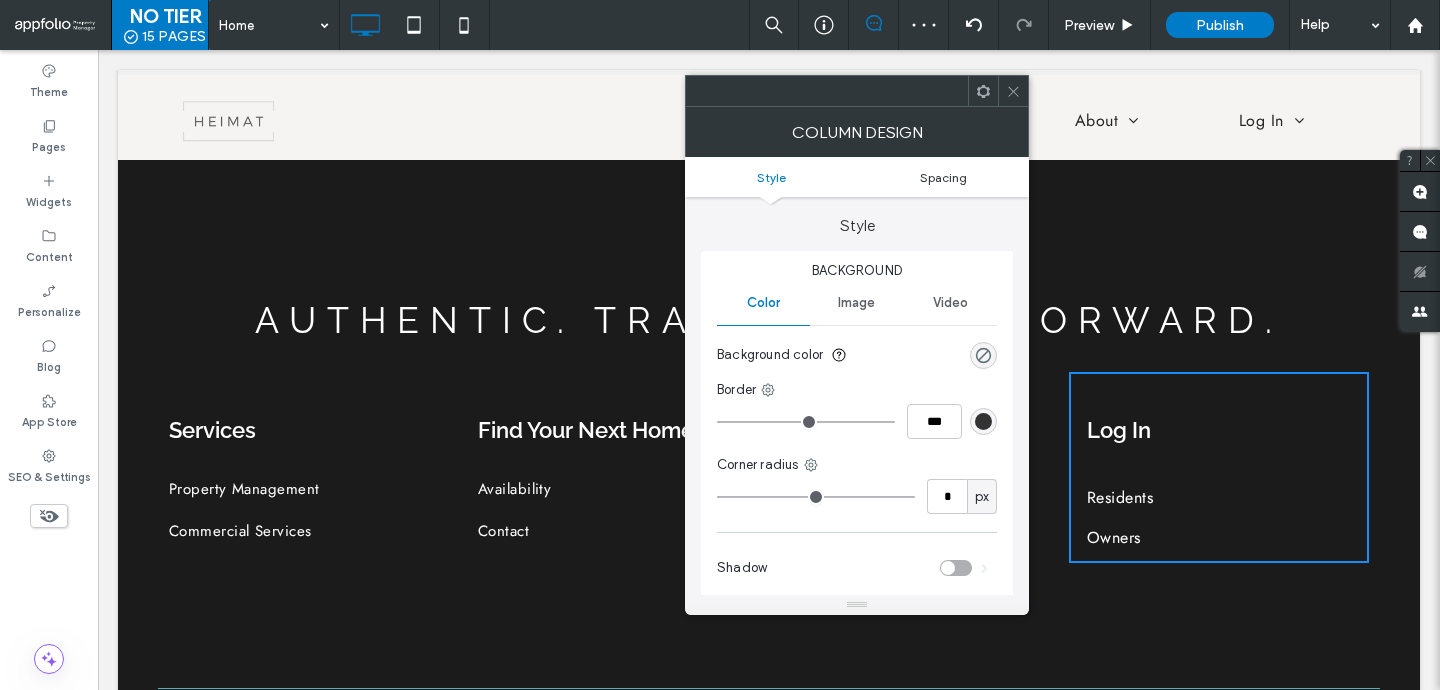 click on "Spacing" at bounding box center [943, 177] 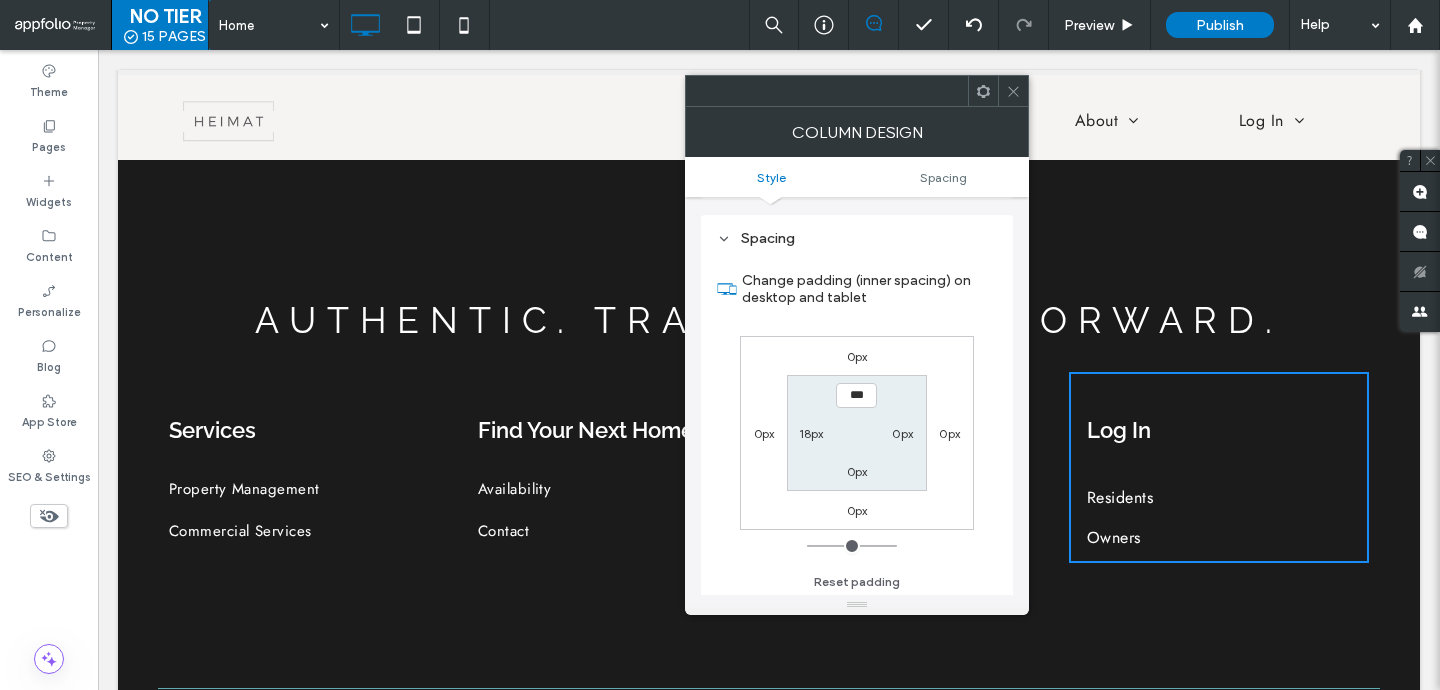 scroll, scrollTop: 407, scrollLeft: 0, axis: vertical 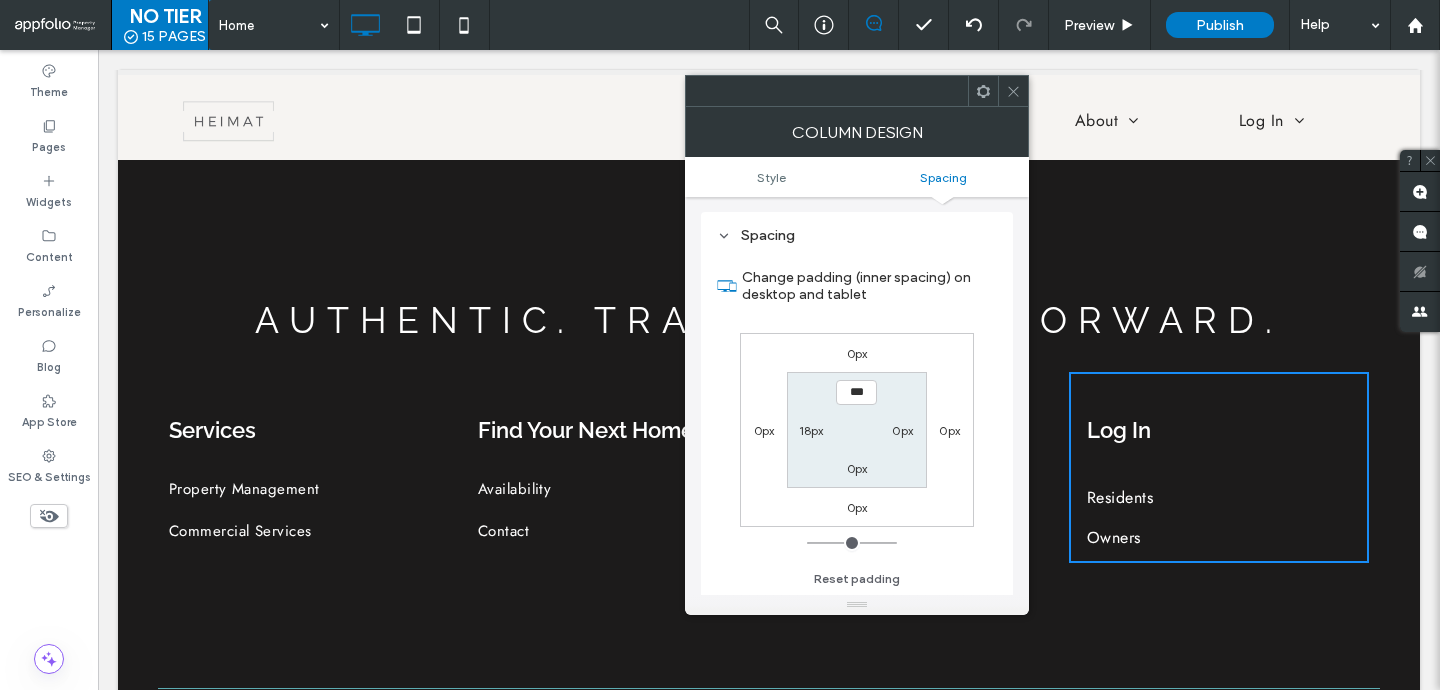 click on "18px" at bounding box center (811, 430) 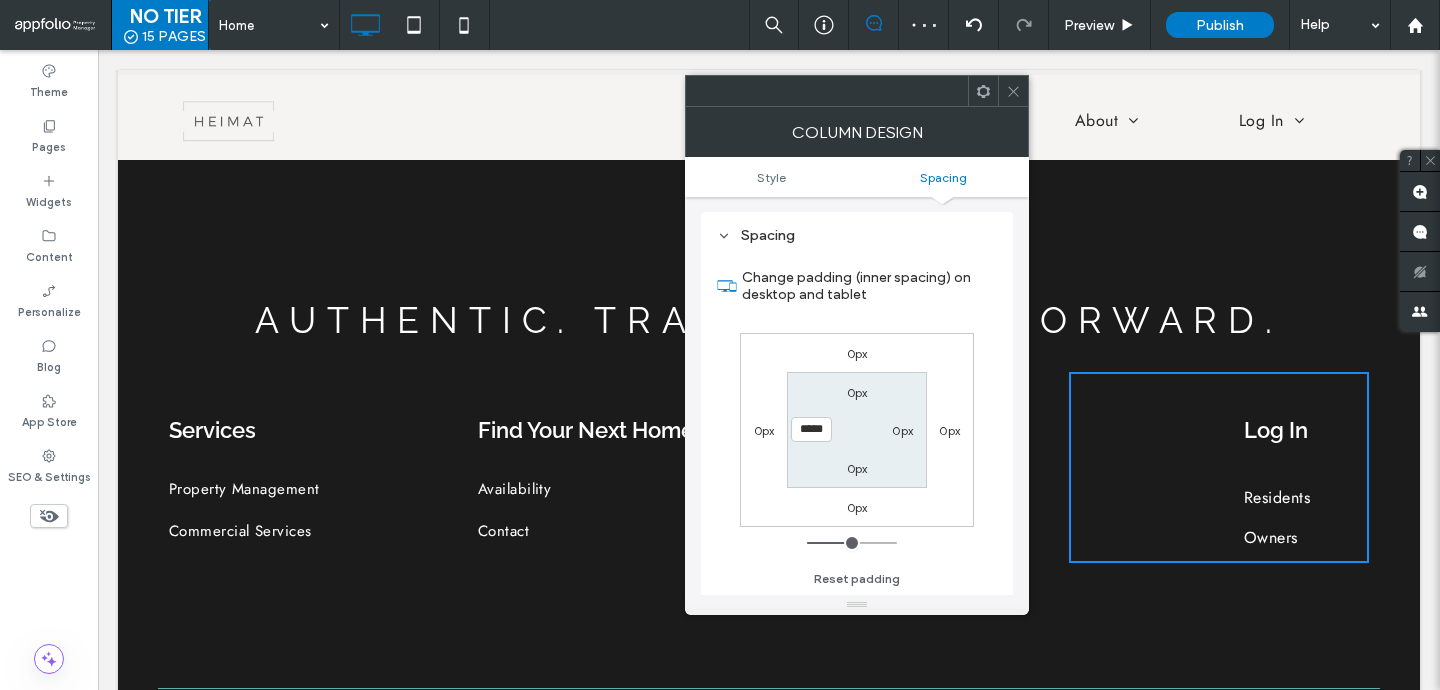 click at bounding box center (1013, 91) 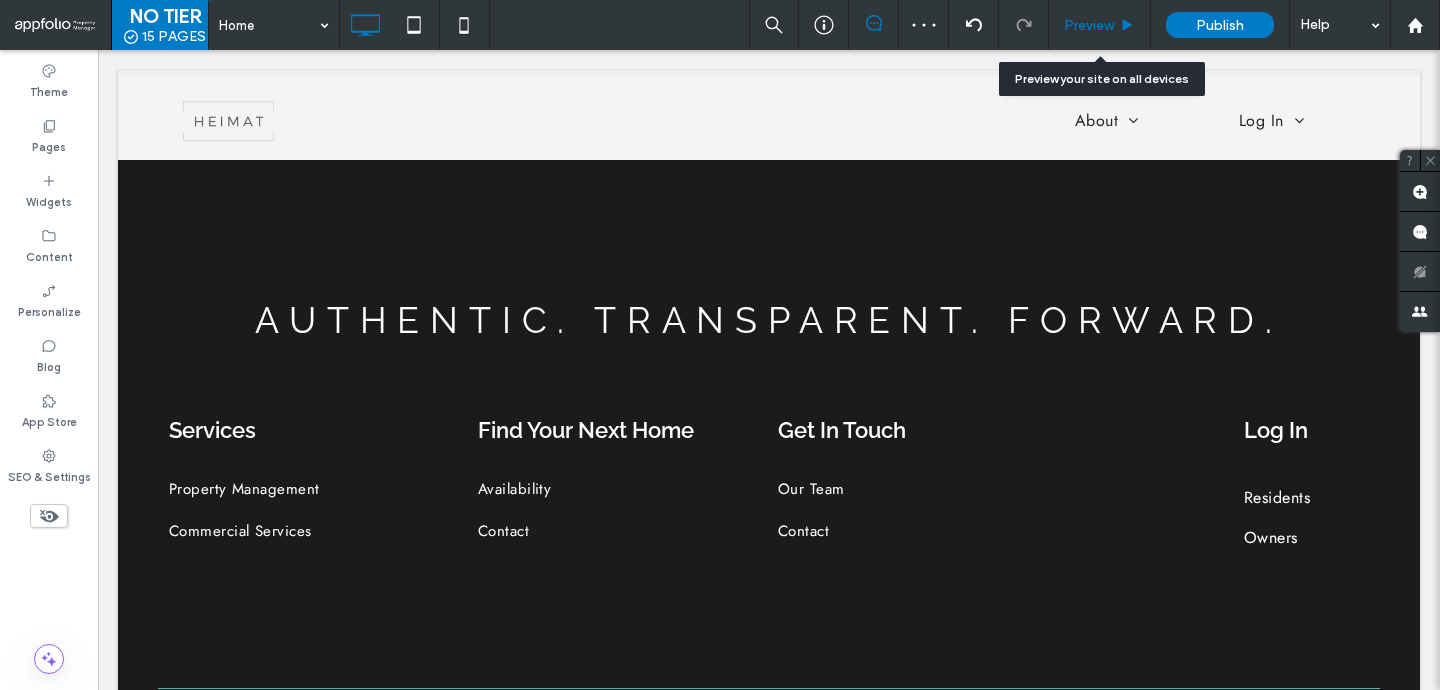 click 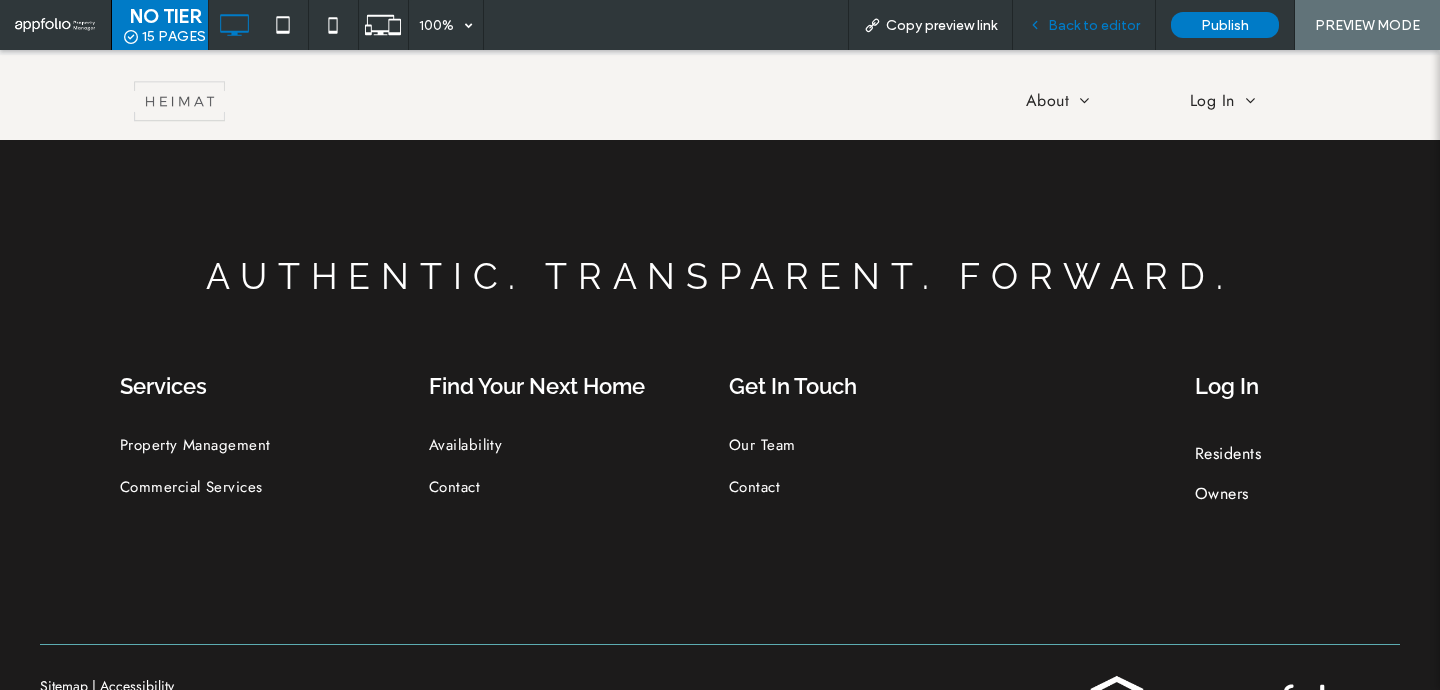 click on "Back to editor" at bounding box center [1094, 25] 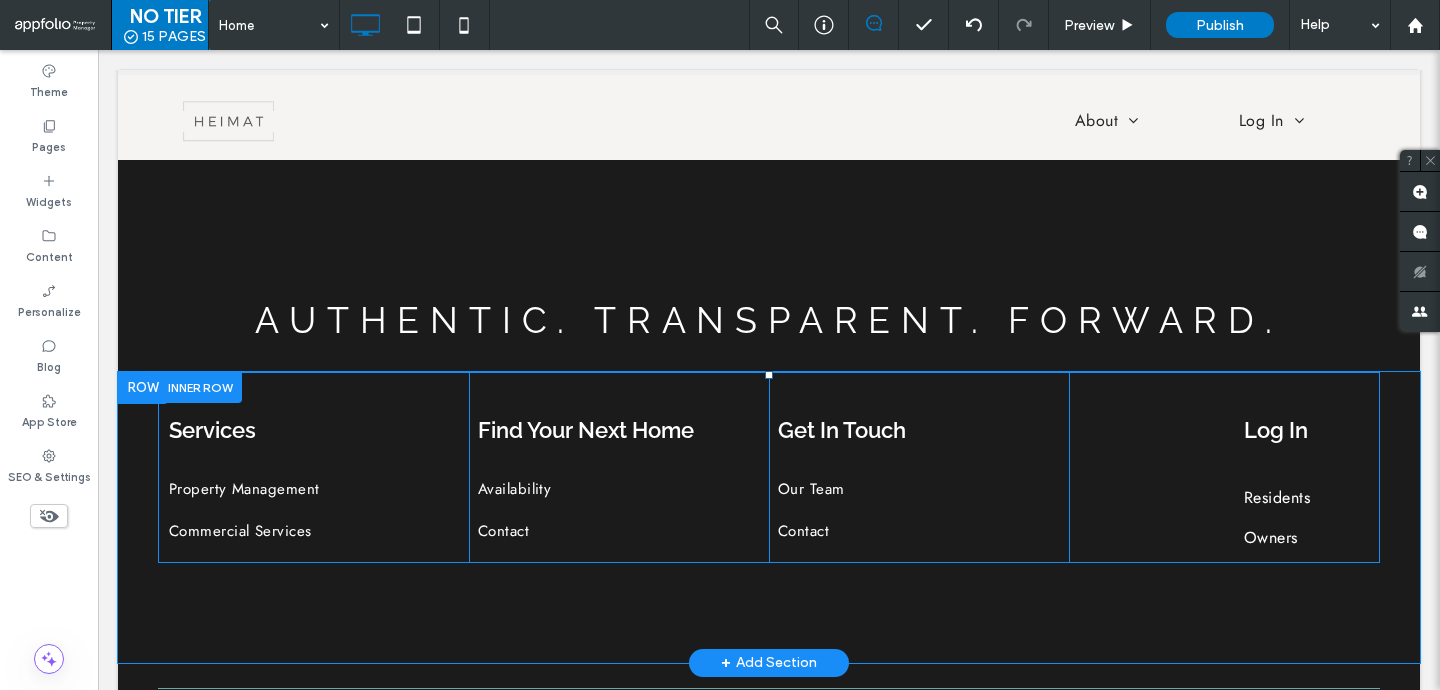 scroll, scrollTop: 2177, scrollLeft: 0, axis: vertical 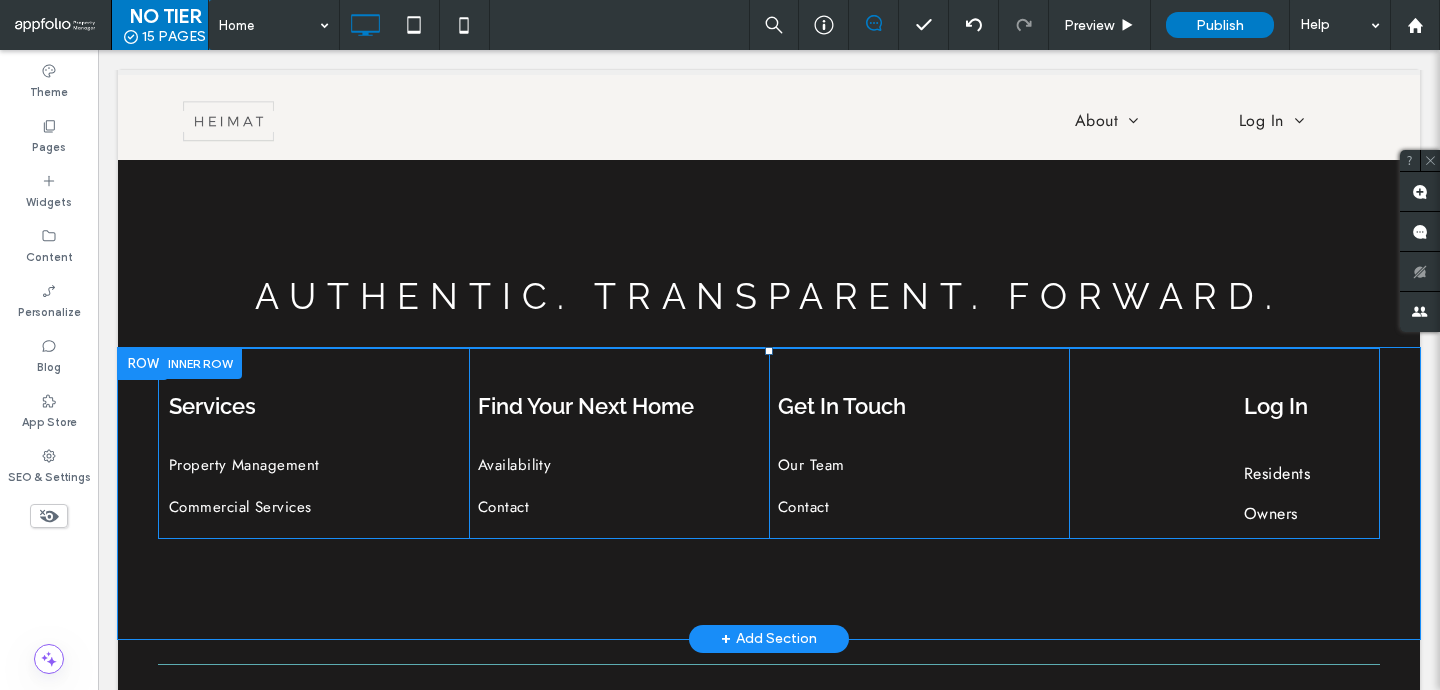 click on "Get In Touch
Our Team
Contact
Click To Paste     Click To Paste" at bounding box center (919, 443) 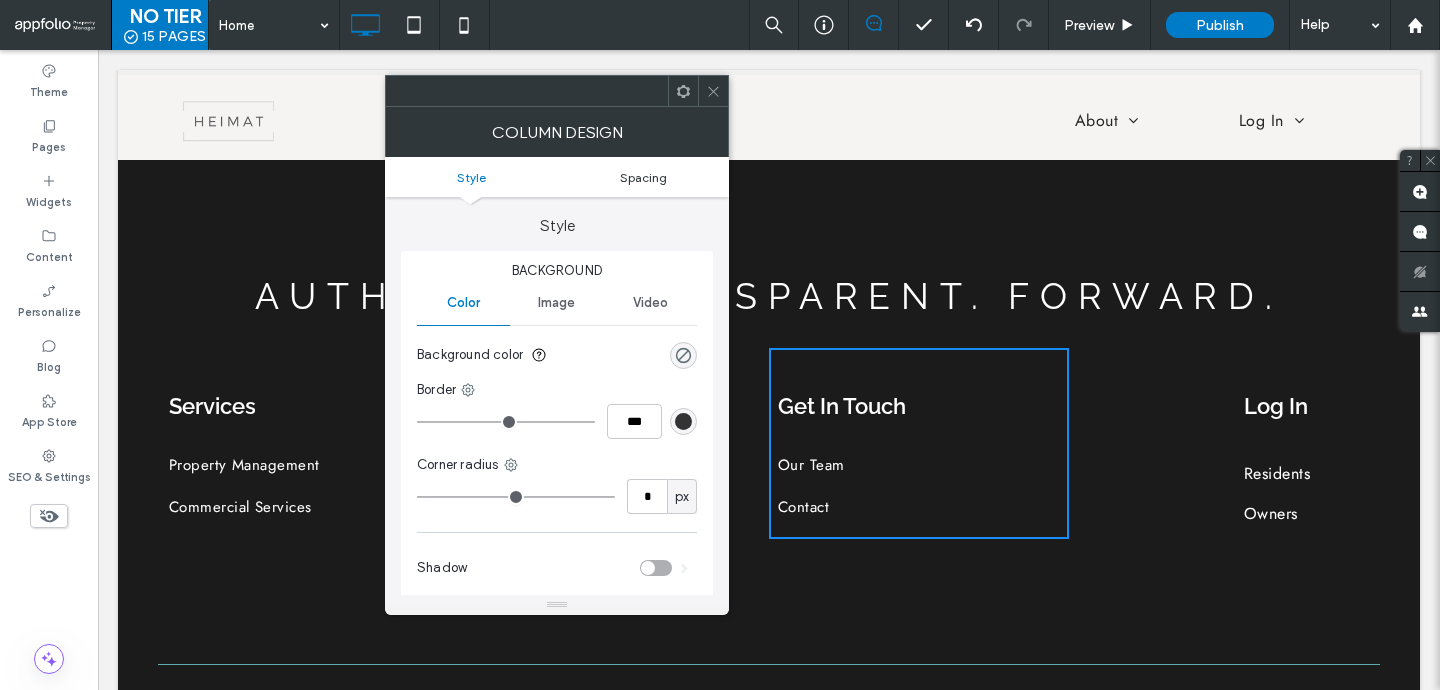 click on "Spacing" at bounding box center [643, 177] 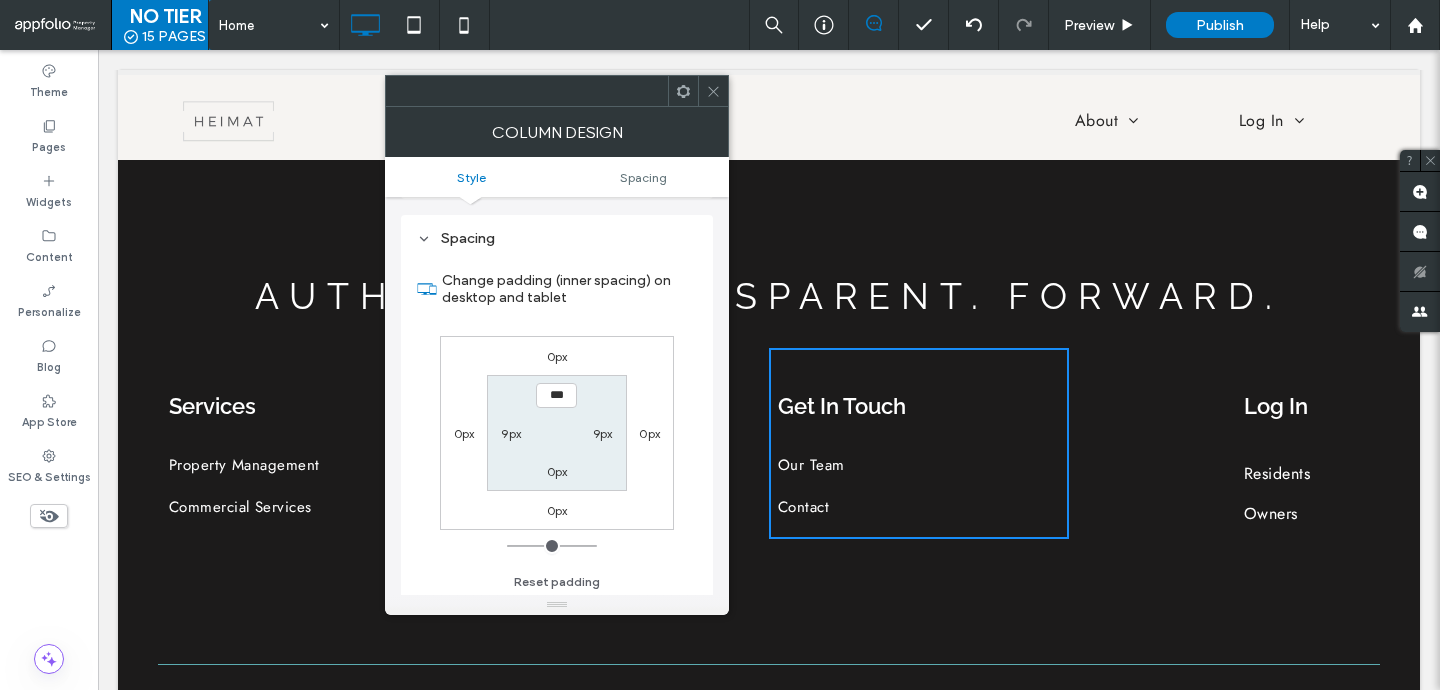 scroll, scrollTop: 407, scrollLeft: 0, axis: vertical 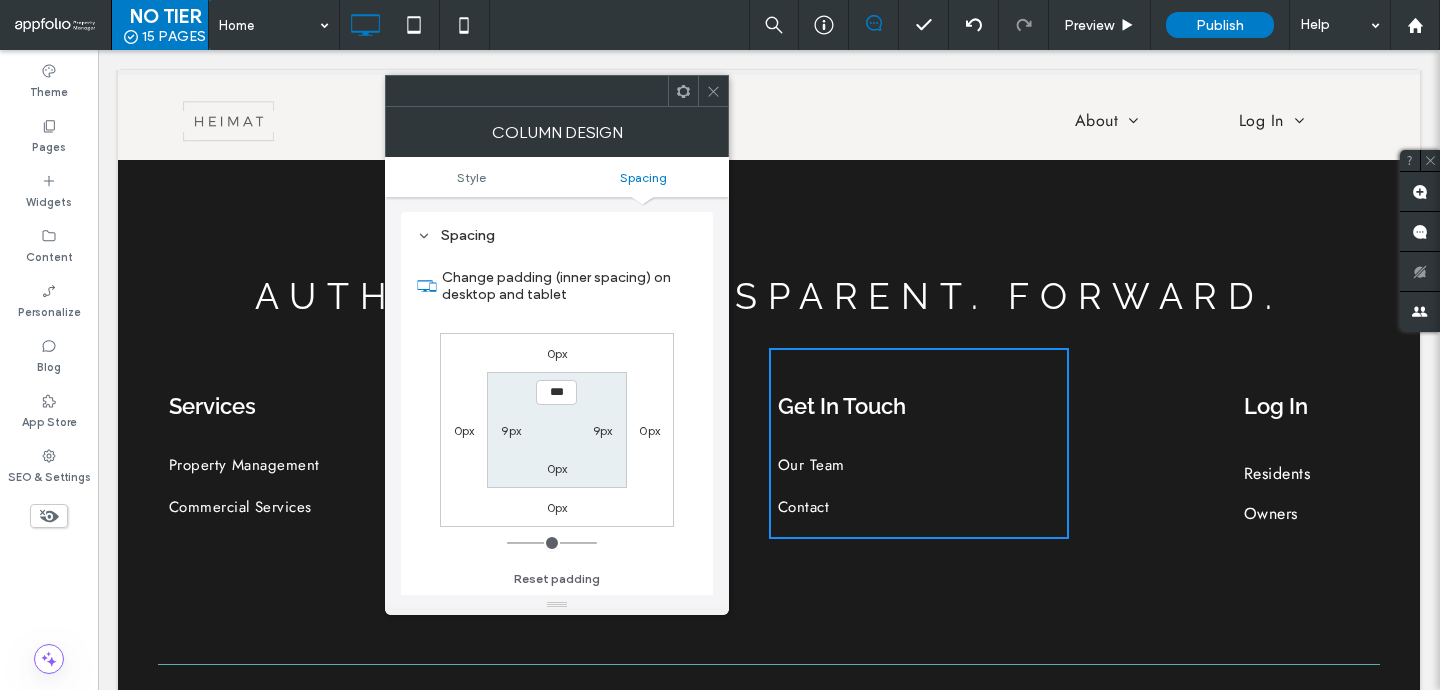 click on "9px" at bounding box center [511, 430] 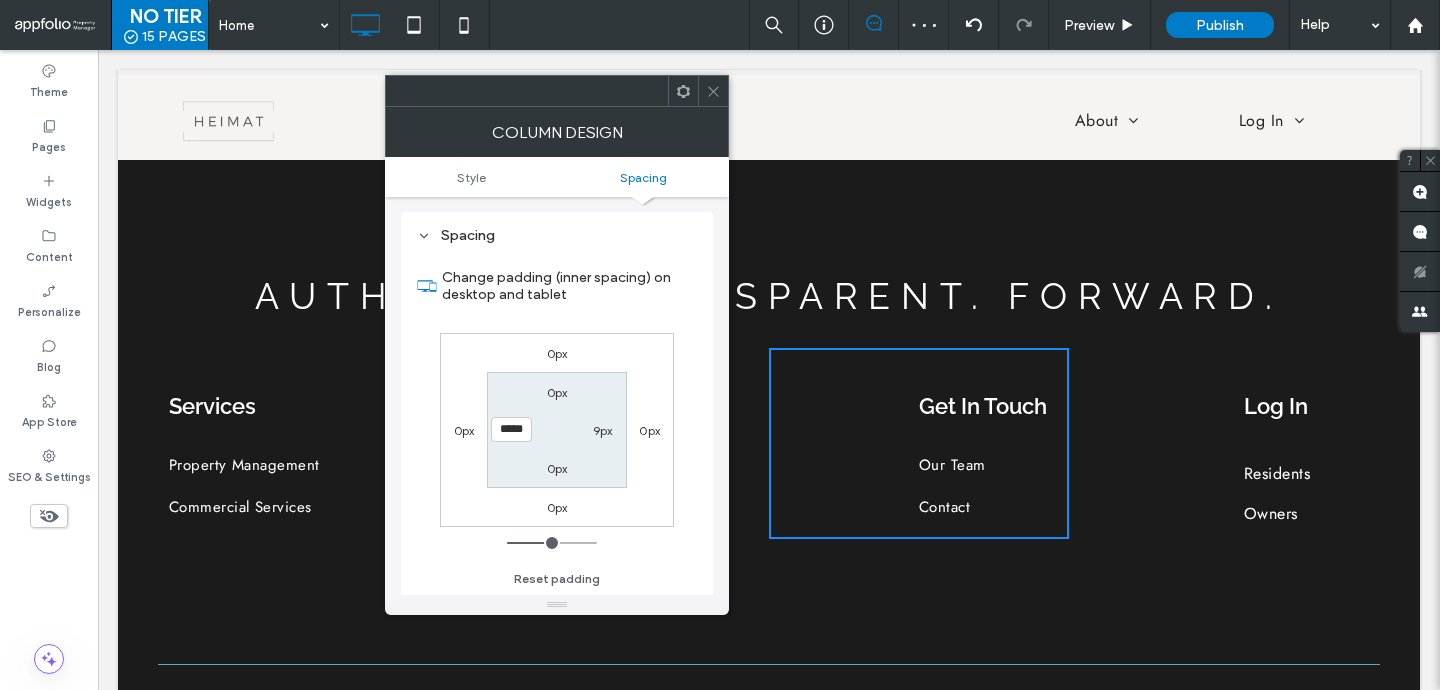 click 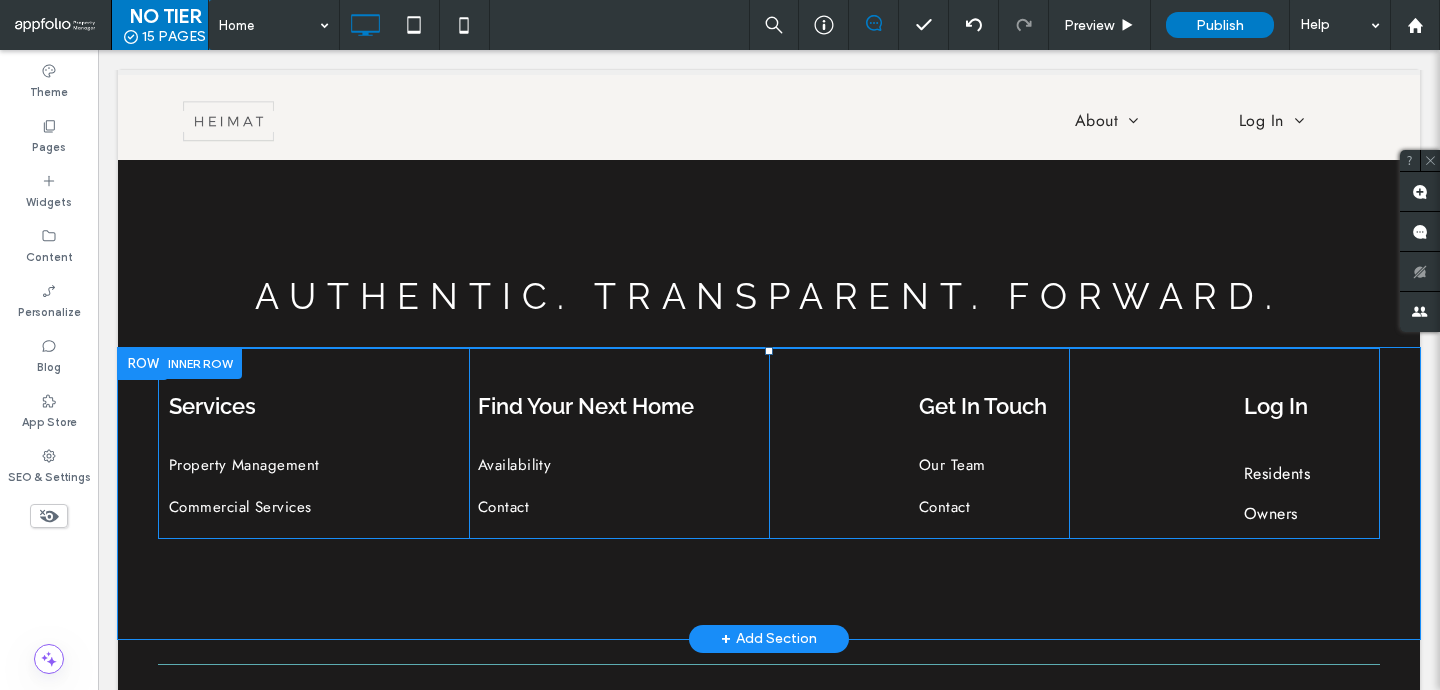 click on "Click To Paste     Click To Paste     Find Your Next Home         Availability
Contact" at bounding box center (619, 443) 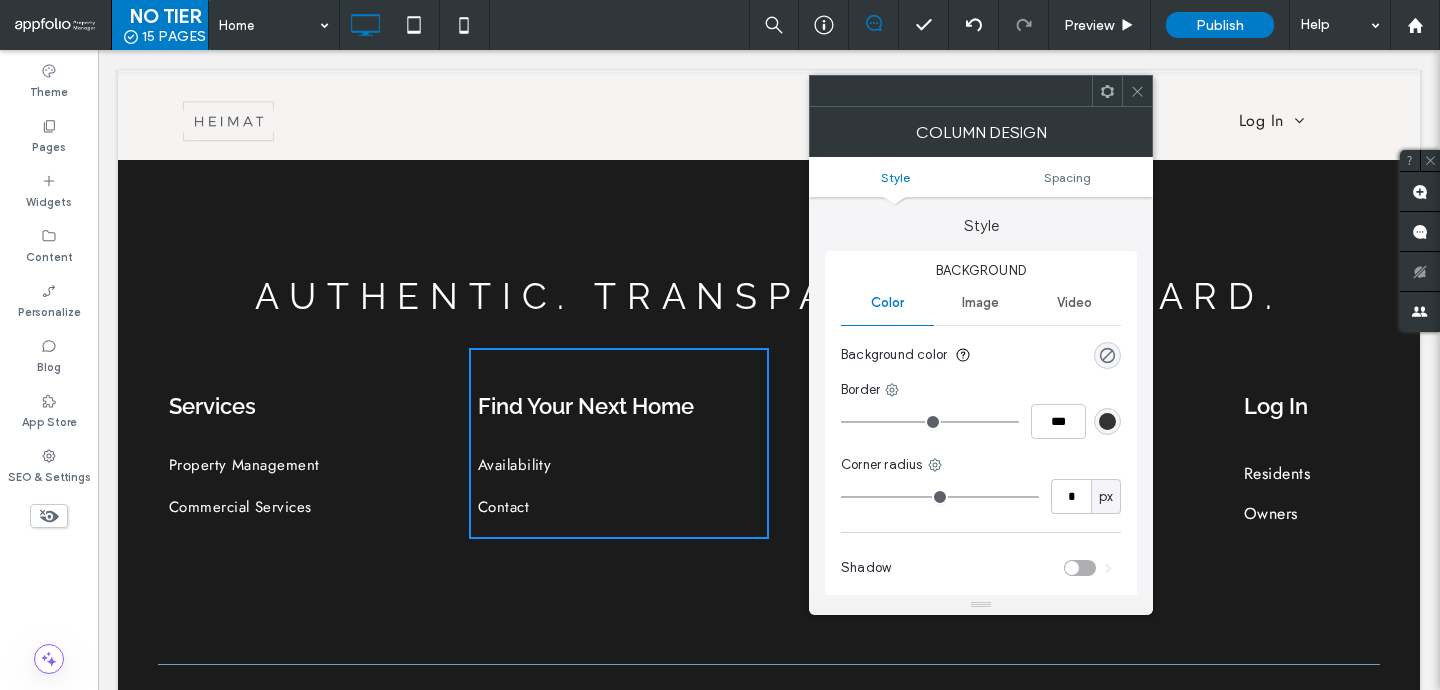 click on "Style Spacing" at bounding box center (981, 177) 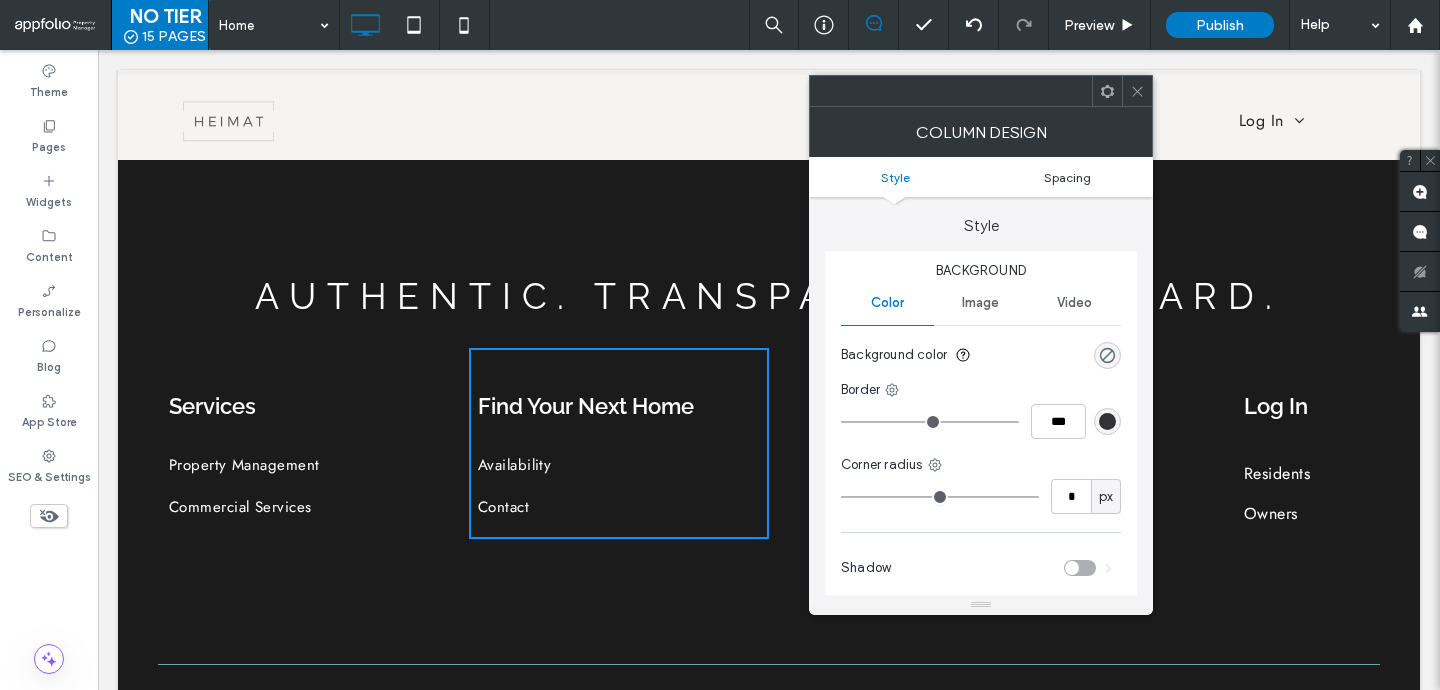 click on "Spacing" at bounding box center [1067, 177] 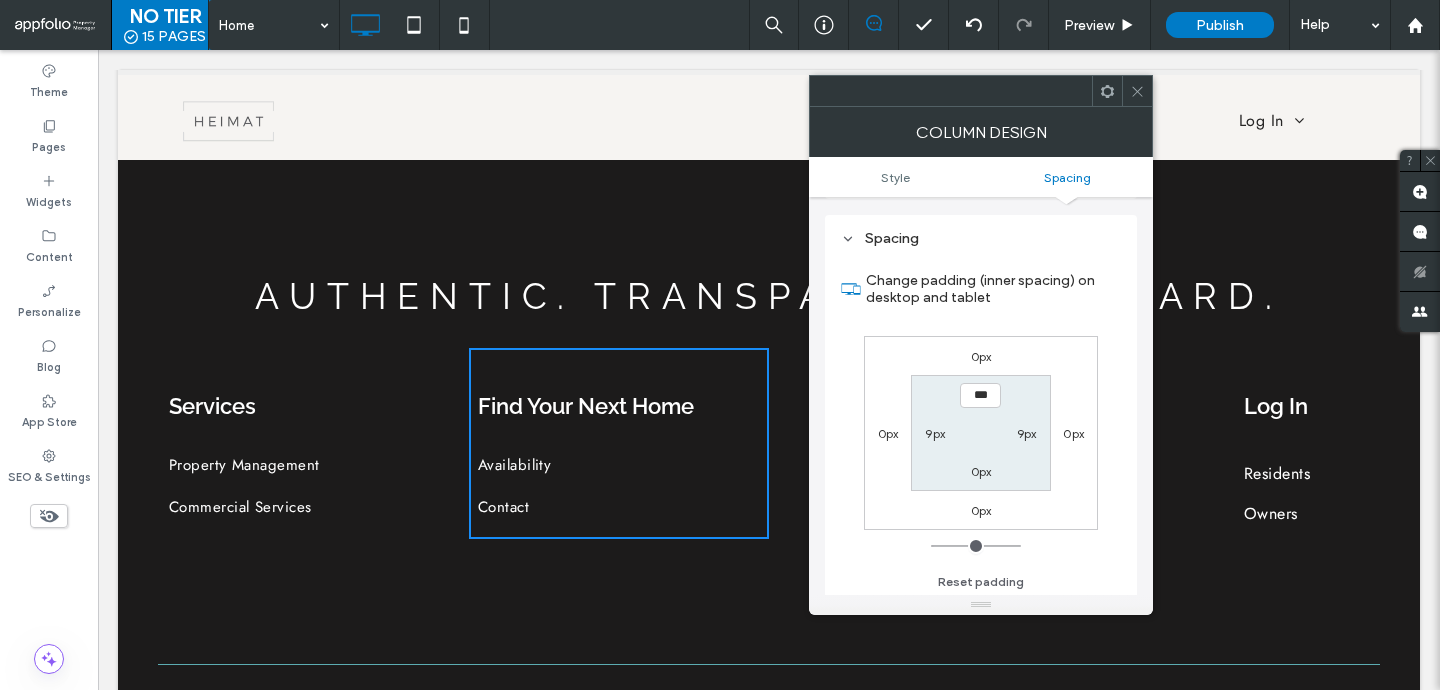 scroll, scrollTop: 407, scrollLeft: 0, axis: vertical 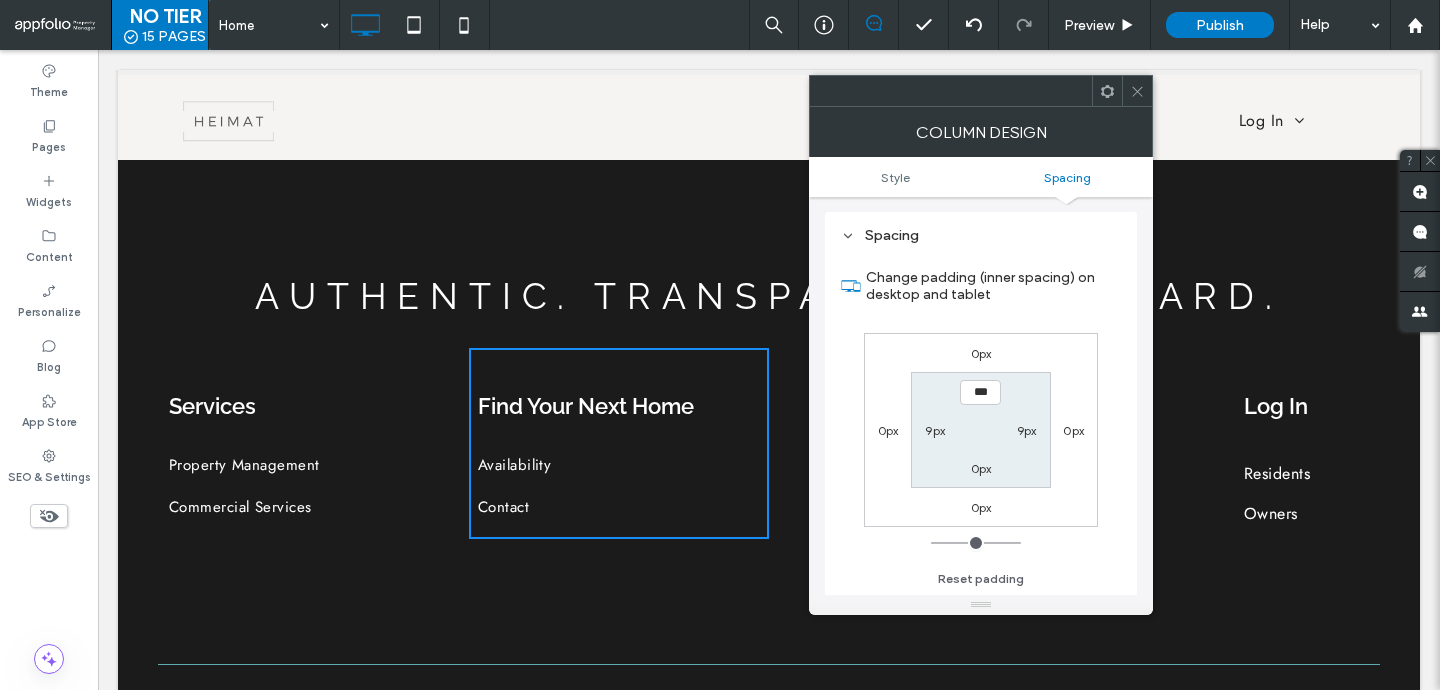 click on "9px" at bounding box center [935, 430] 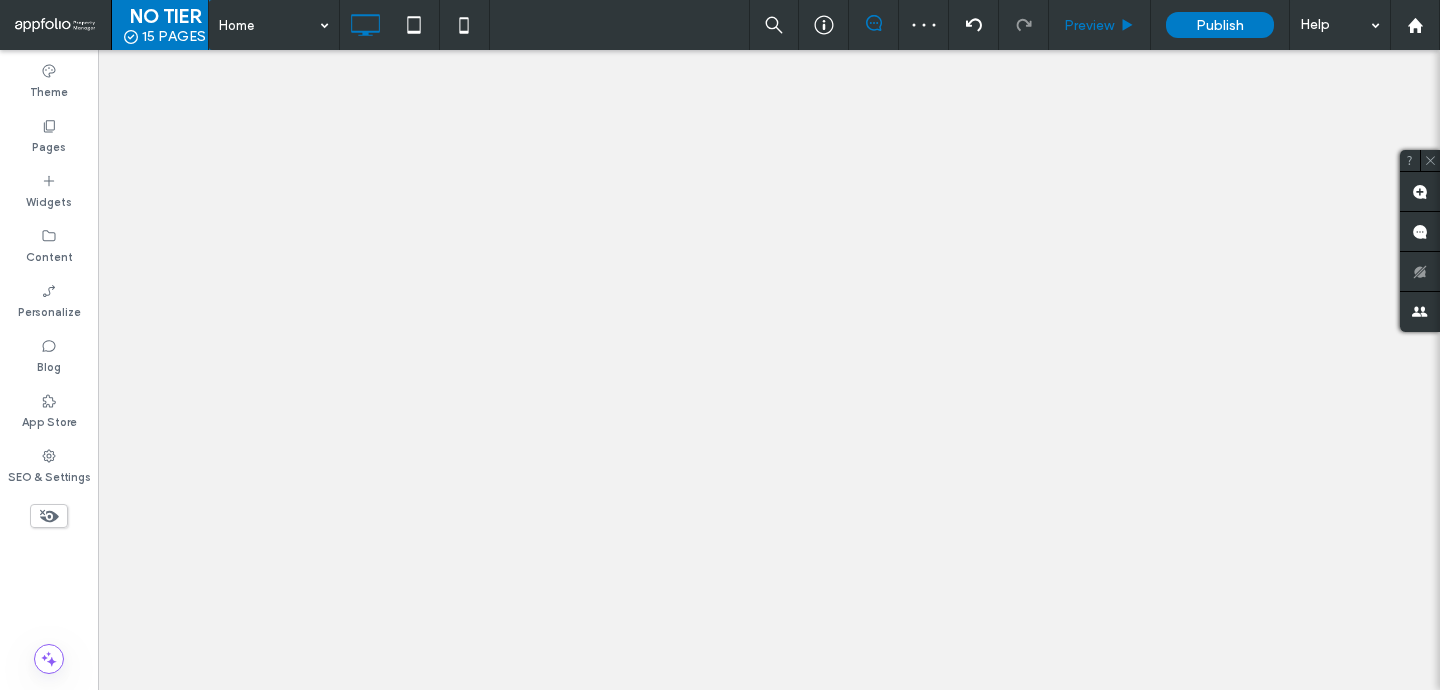 click on "Preview" at bounding box center [1100, 25] 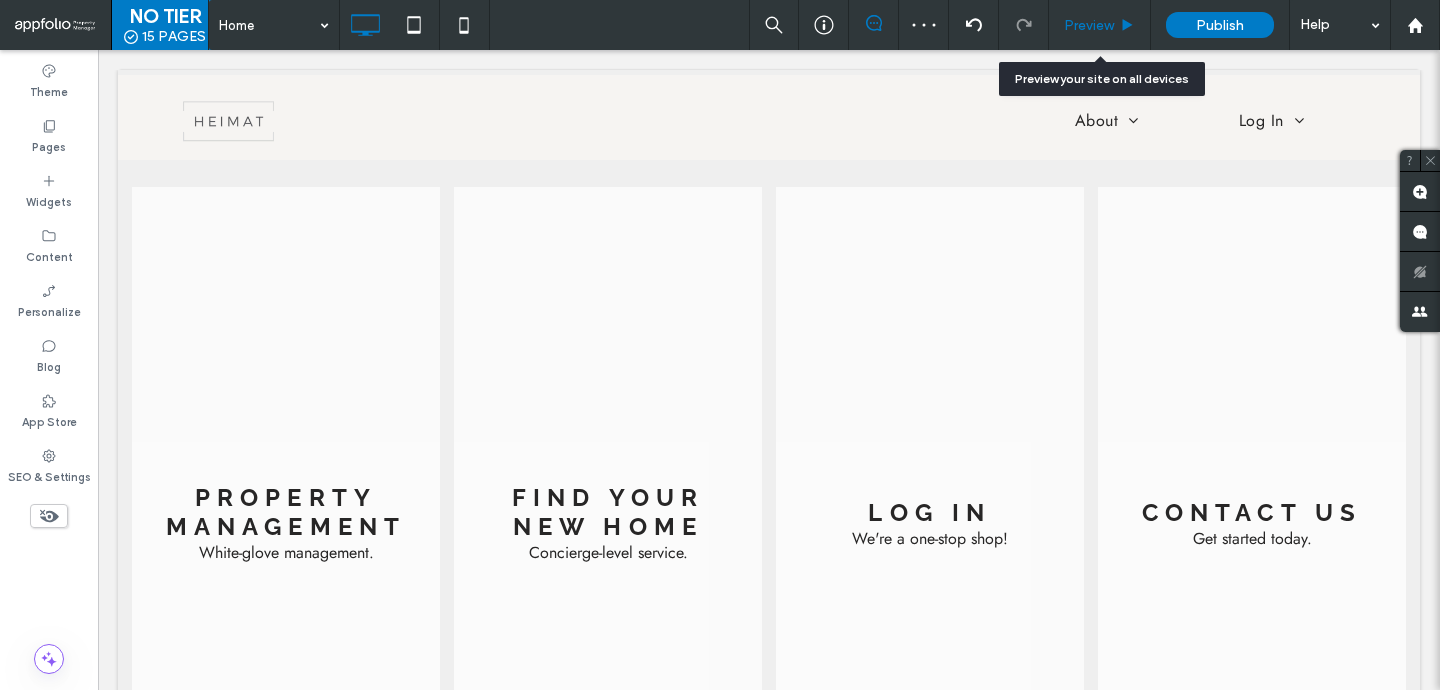 scroll, scrollTop: 2177, scrollLeft: 0, axis: vertical 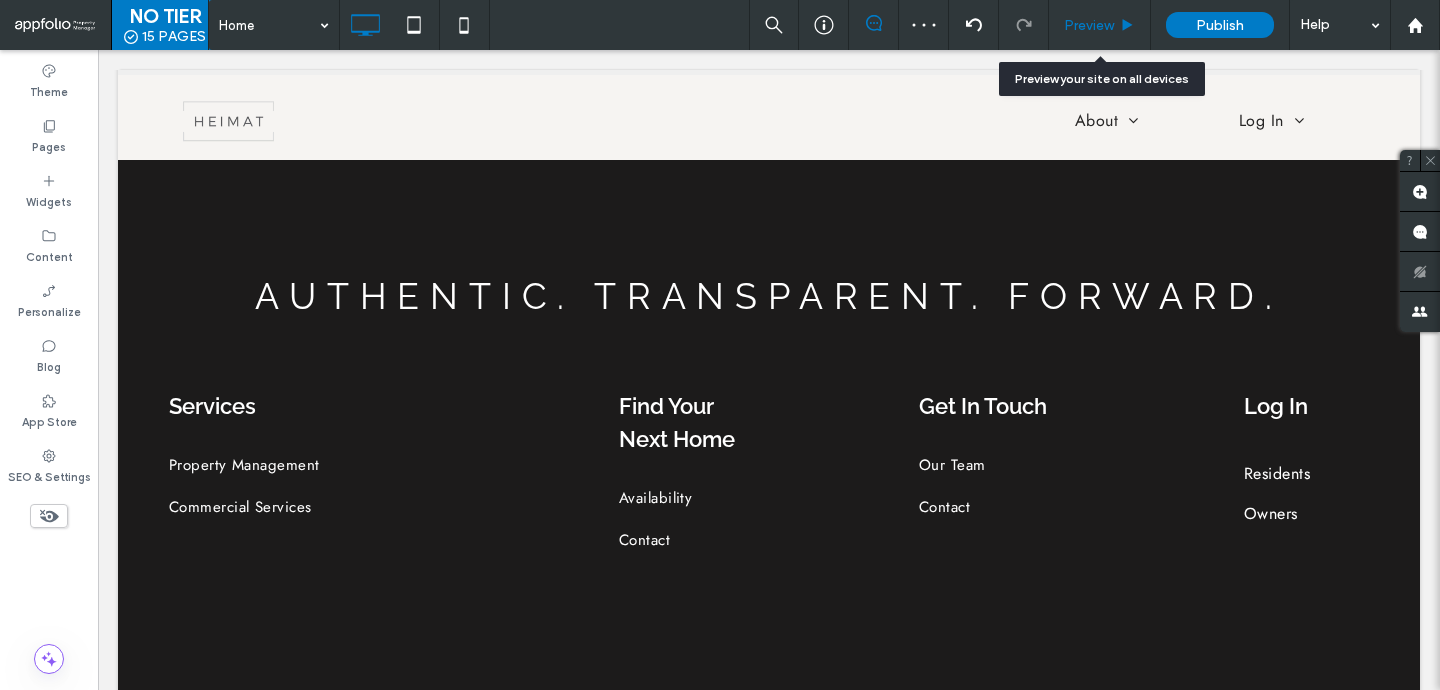 click on "Preview" at bounding box center [1089, 25] 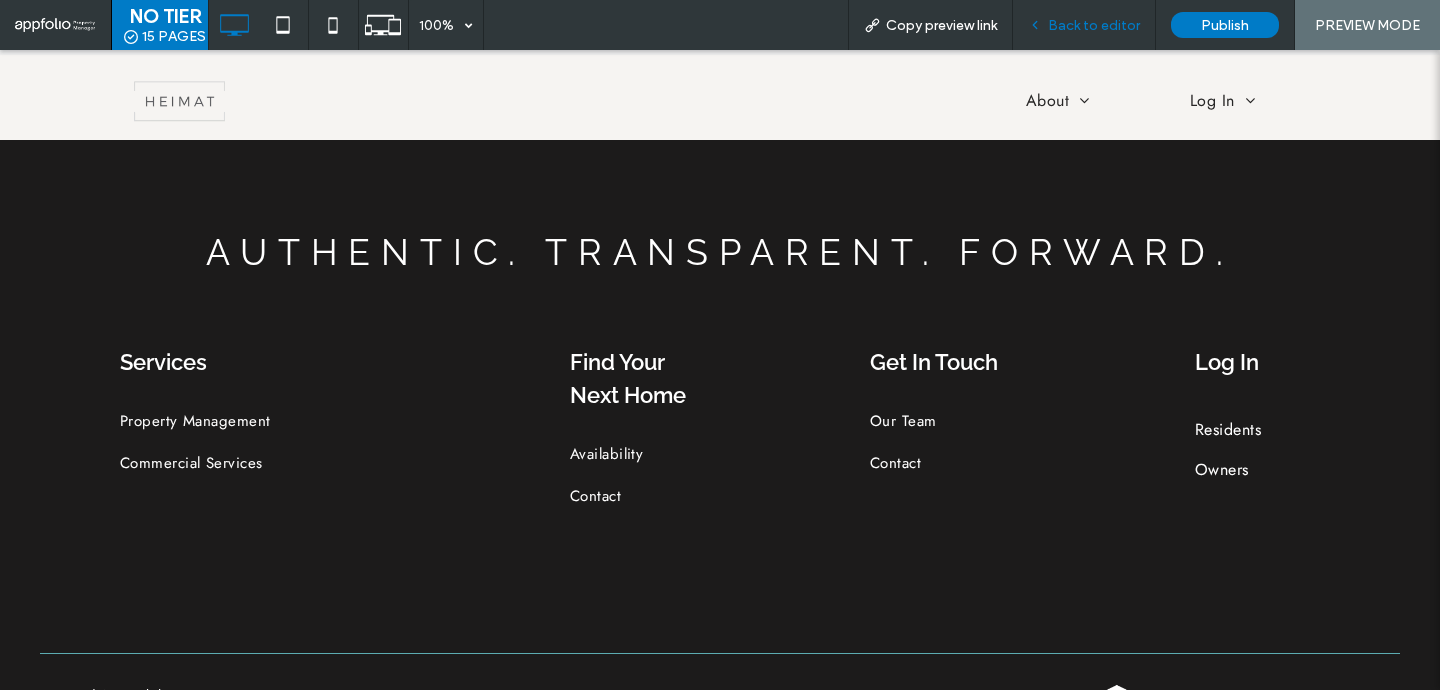 click on "Back to editor" at bounding box center (1094, 25) 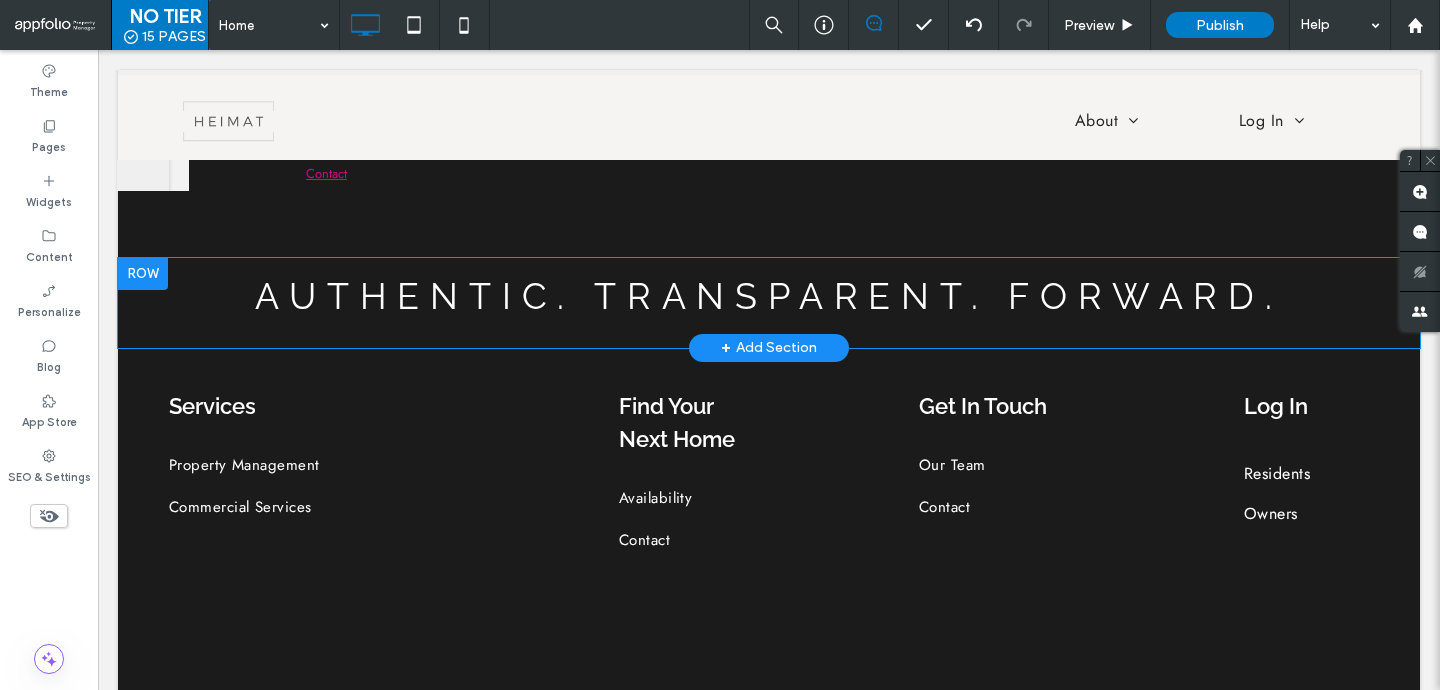 scroll, scrollTop: 2201, scrollLeft: 0, axis: vertical 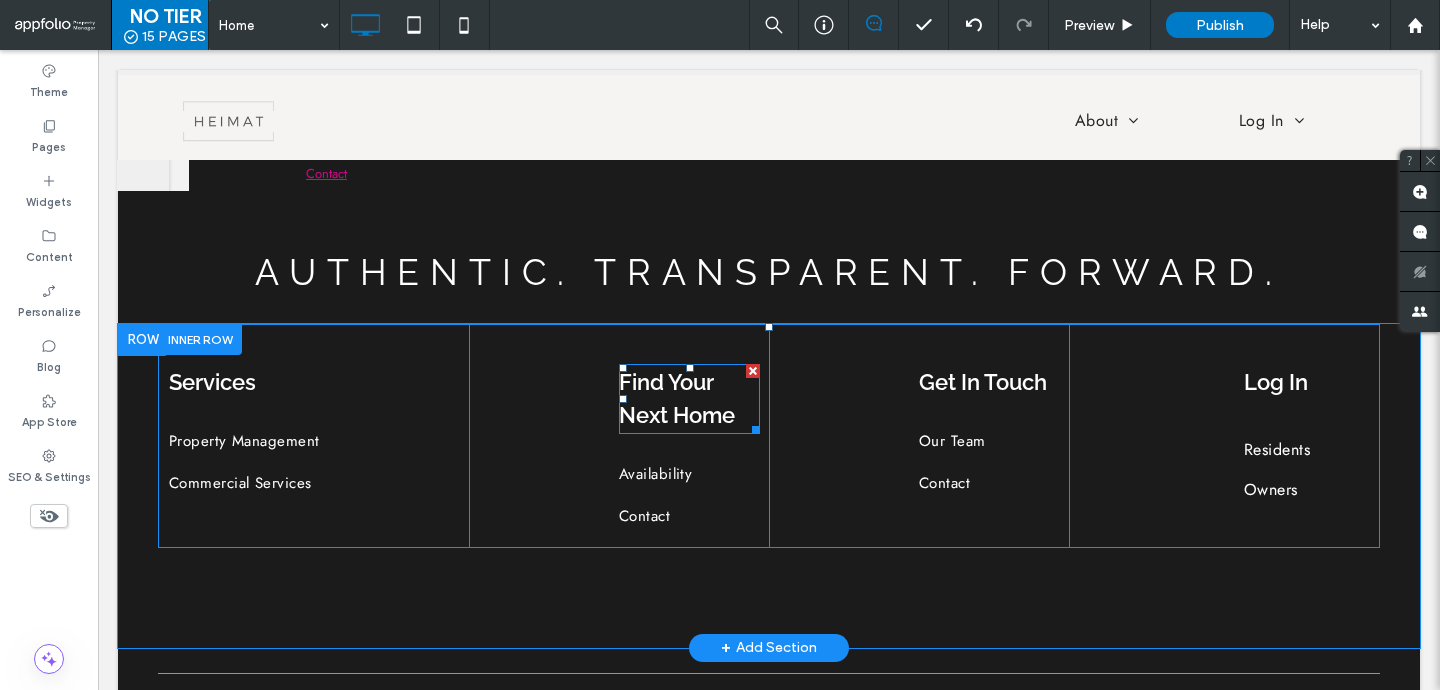 click on "Find Your Next Home" at bounding box center [689, 399] 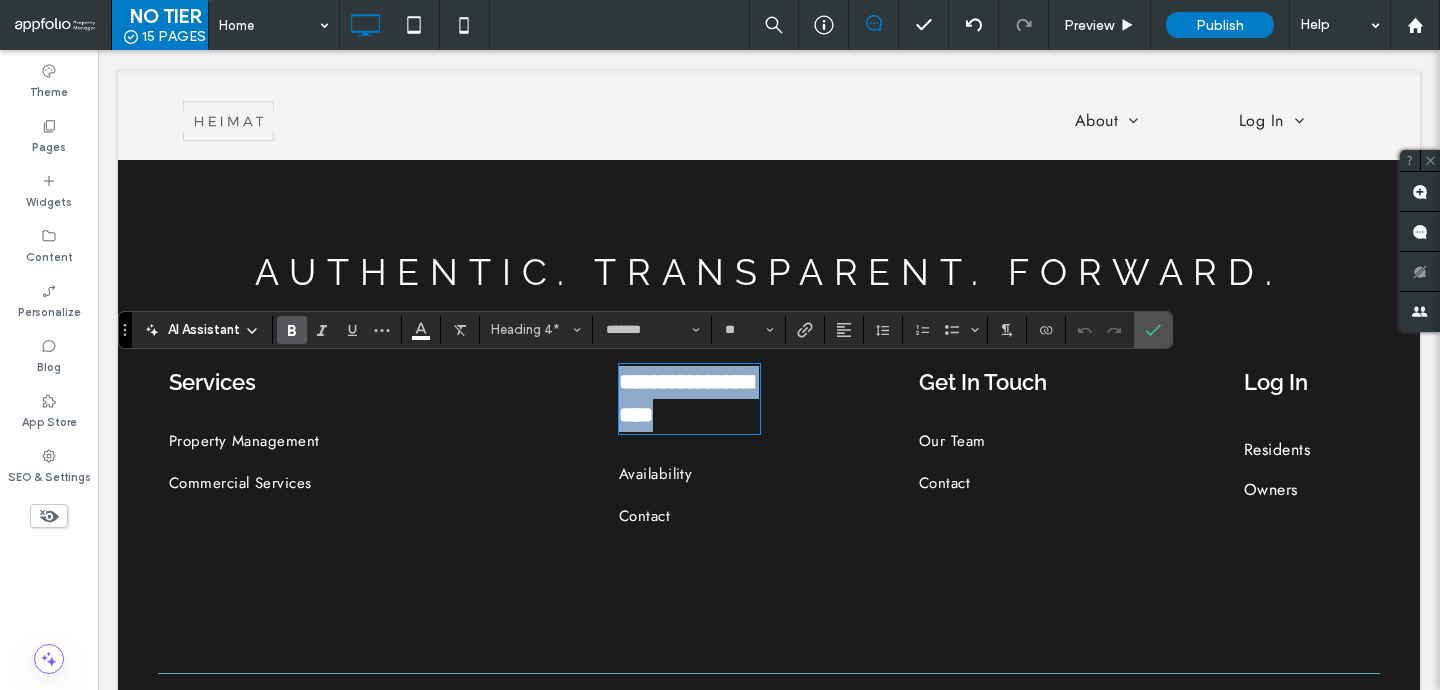 type 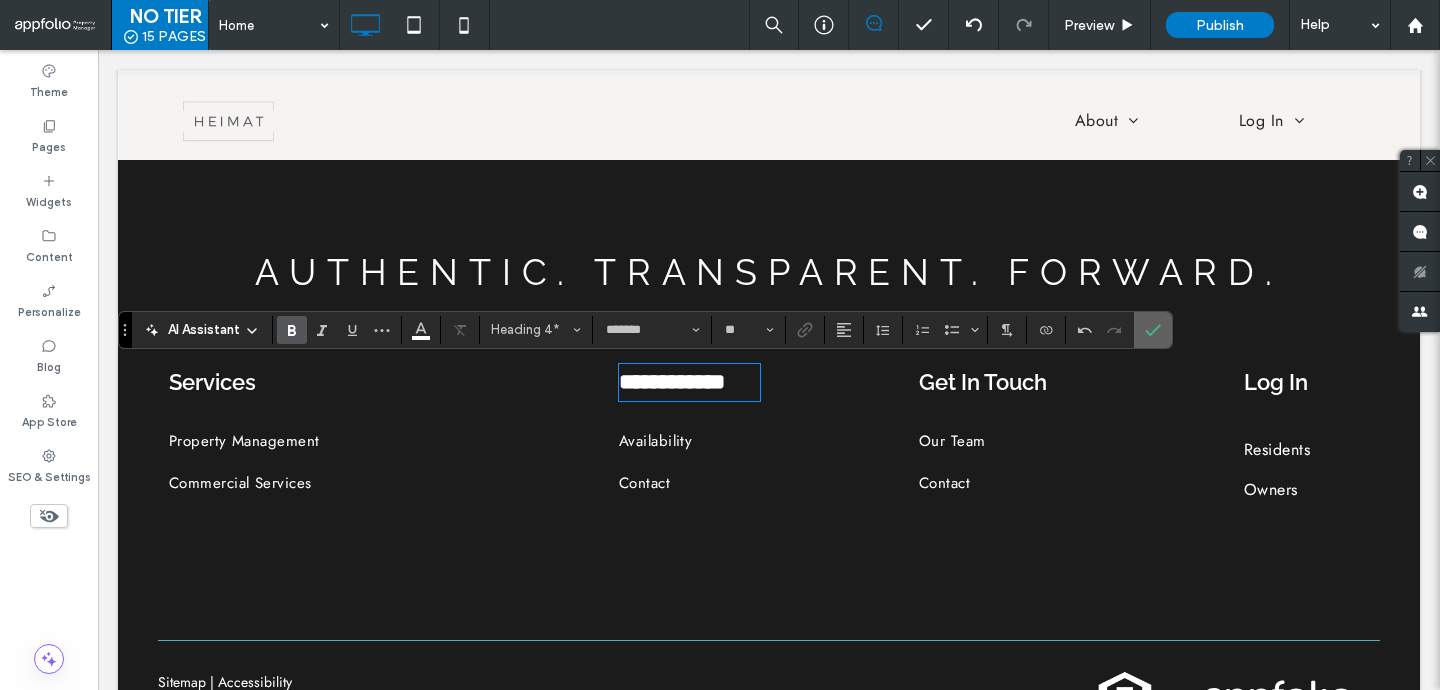 click 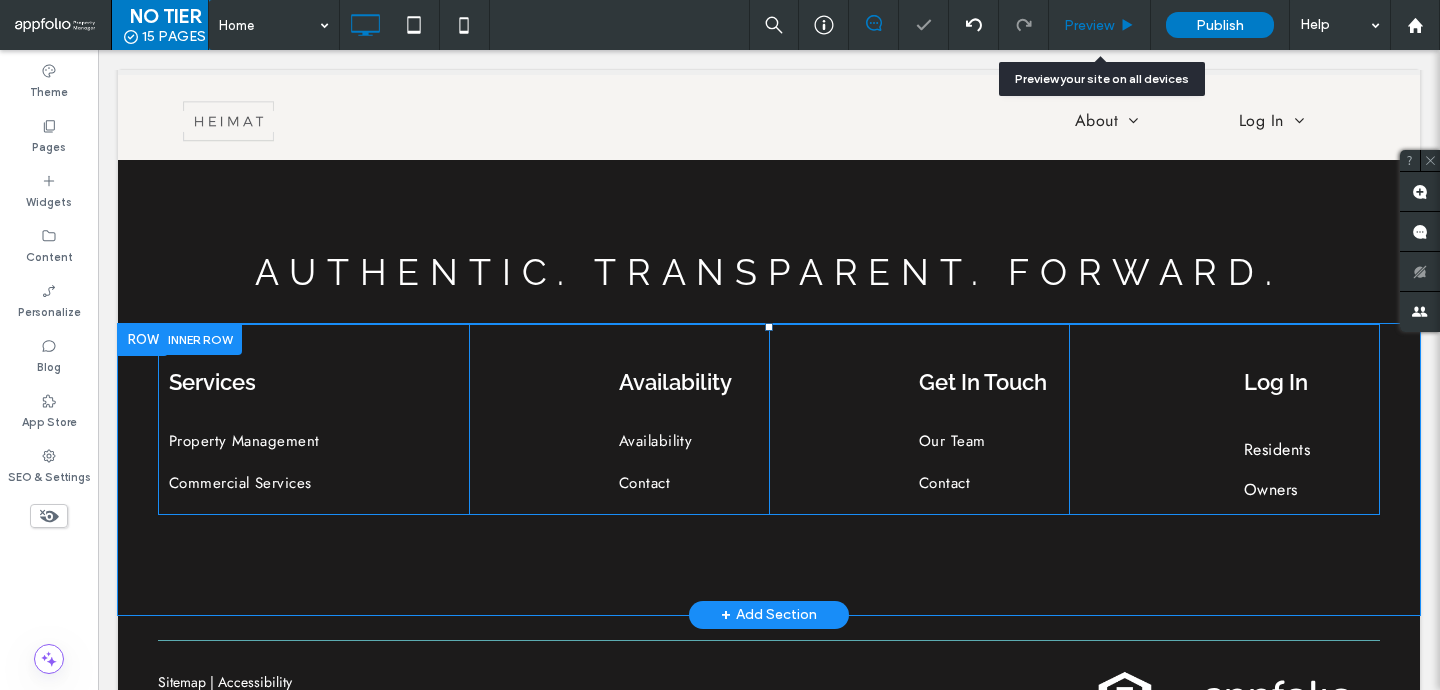 click on "Preview" at bounding box center (1089, 25) 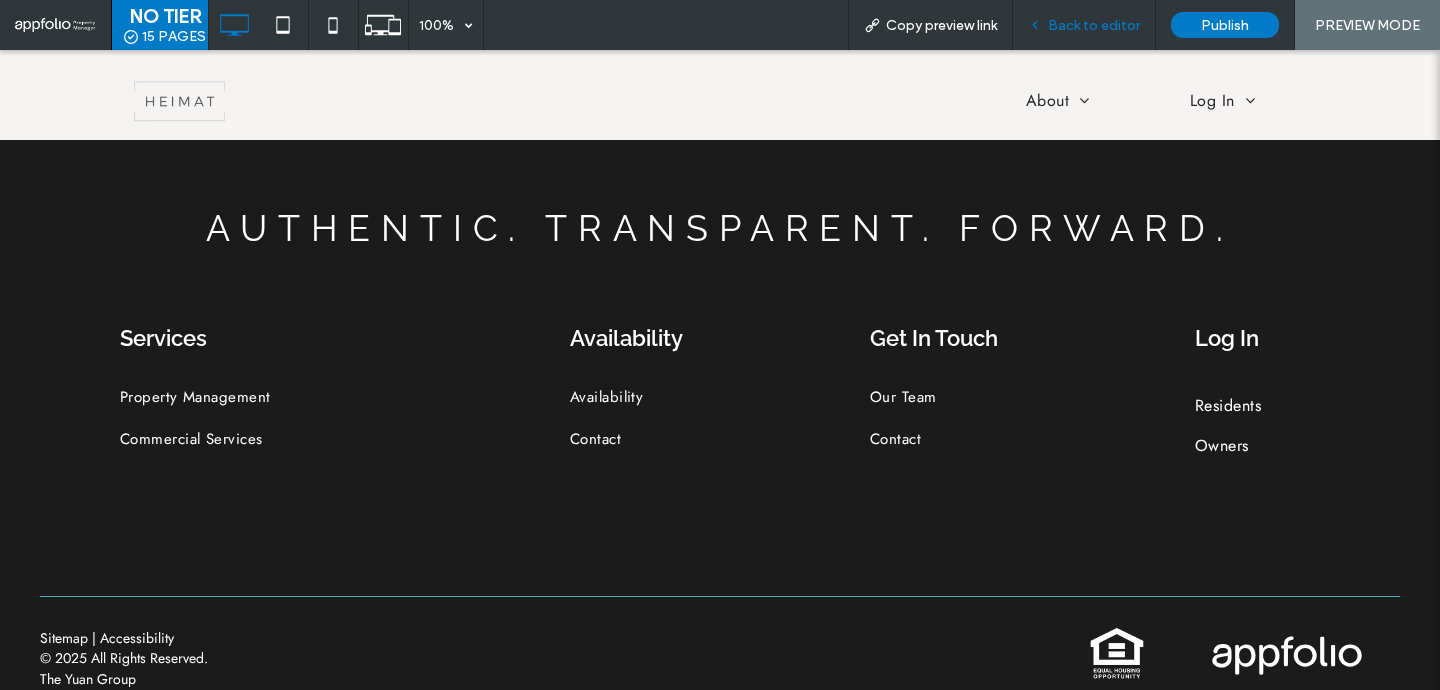 click on "Back to editor" at bounding box center [1084, 25] 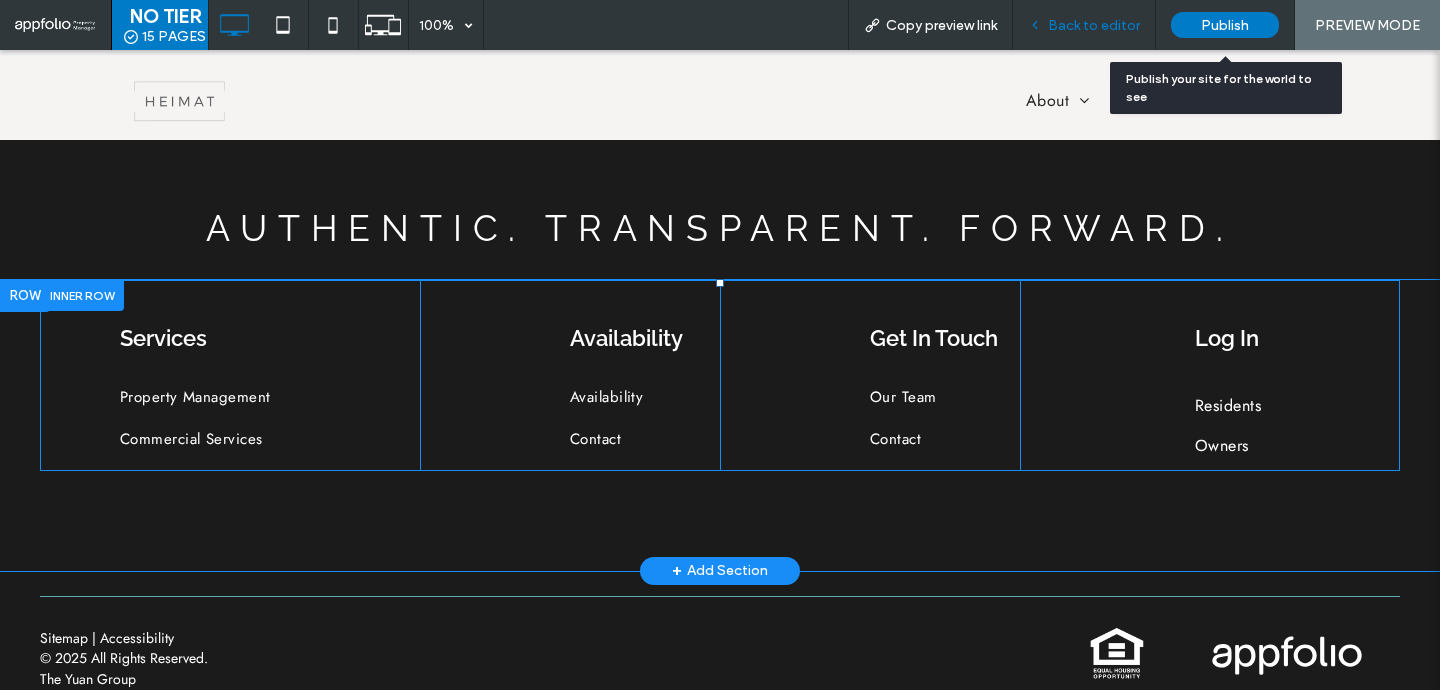click on "Back to editor" at bounding box center [1094, 25] 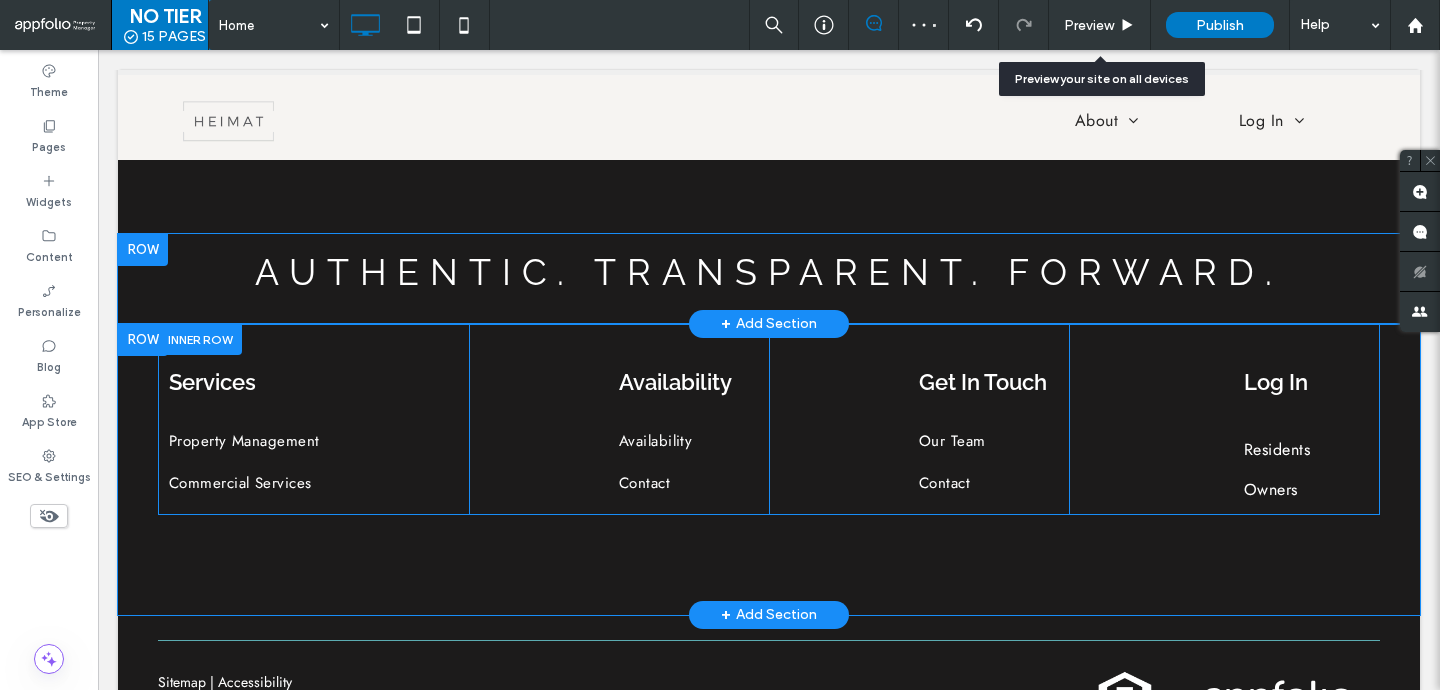 scroll, scrollTop: 2225, scrollLeft: 0, axis: vertical 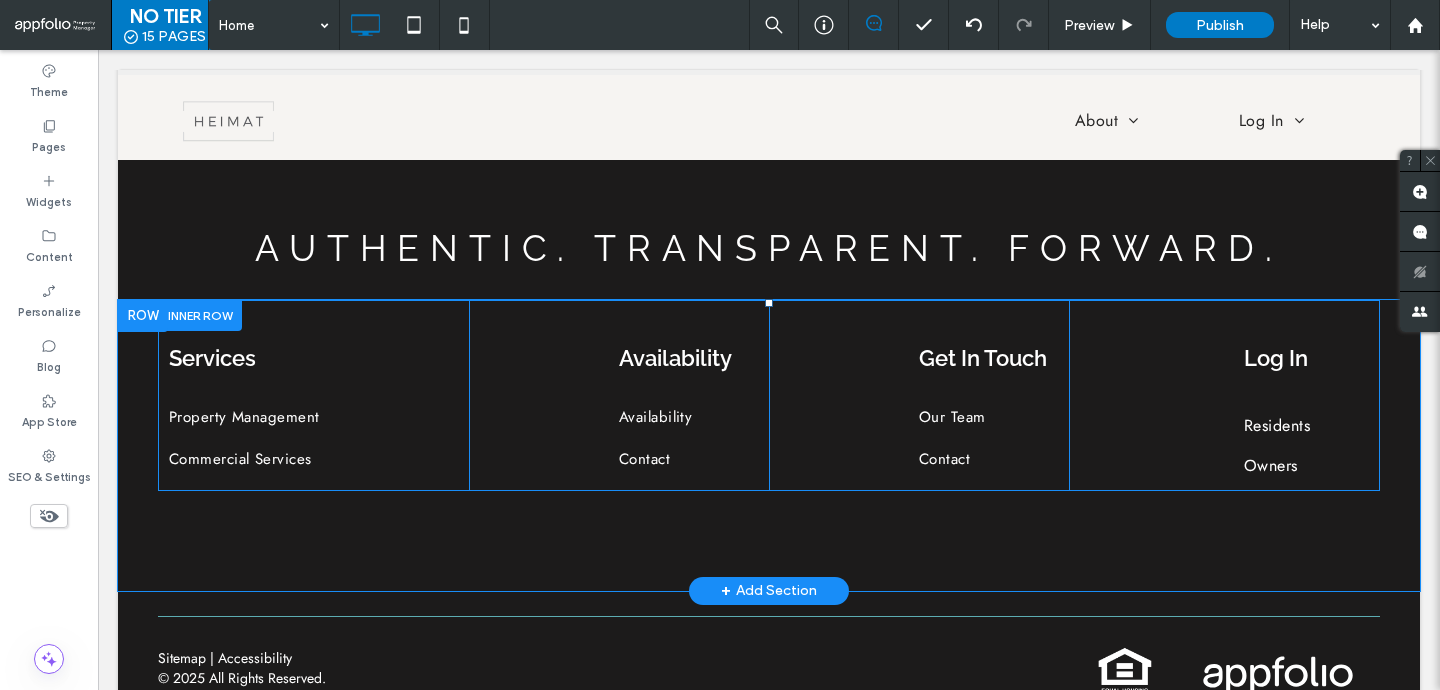 click on "Click To Paste     Click To Paste     Availability         Availability
Contact" at bounding box center (619, 395) 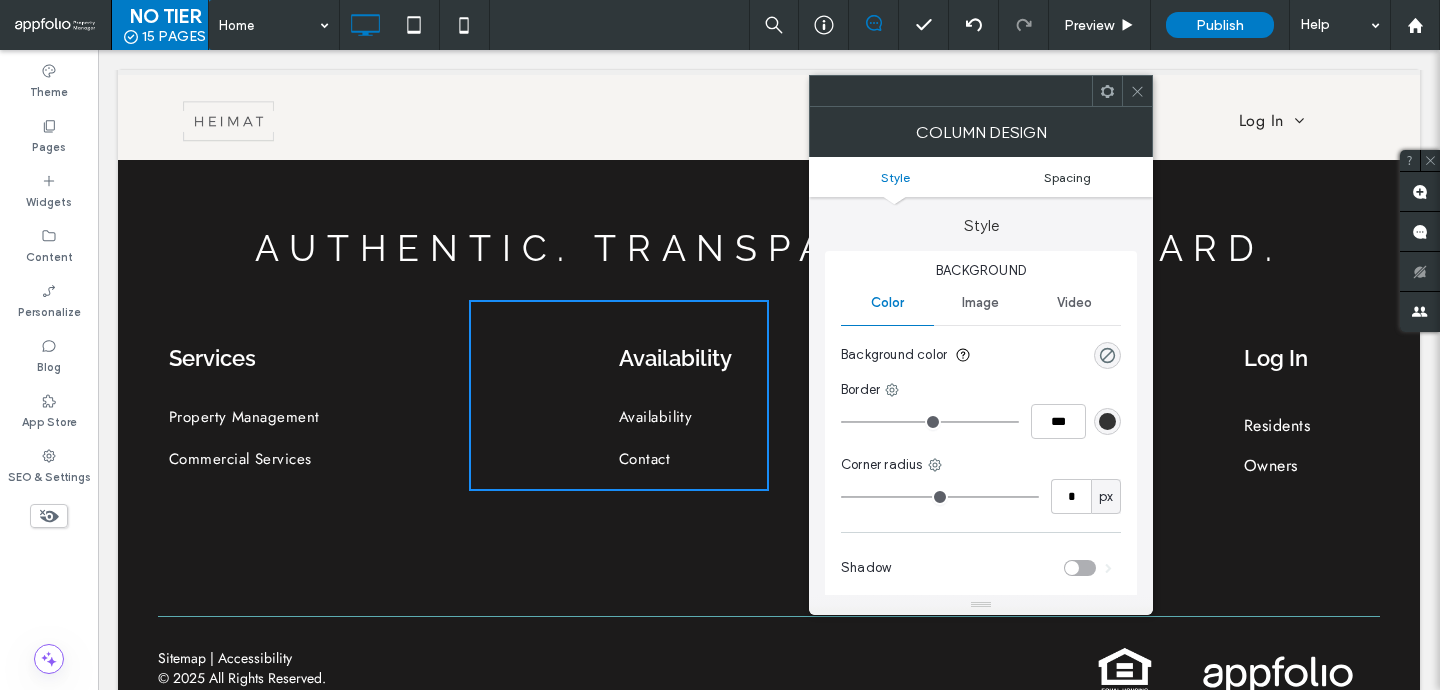 click on "Spacing" at bounding box center (1067, 177) 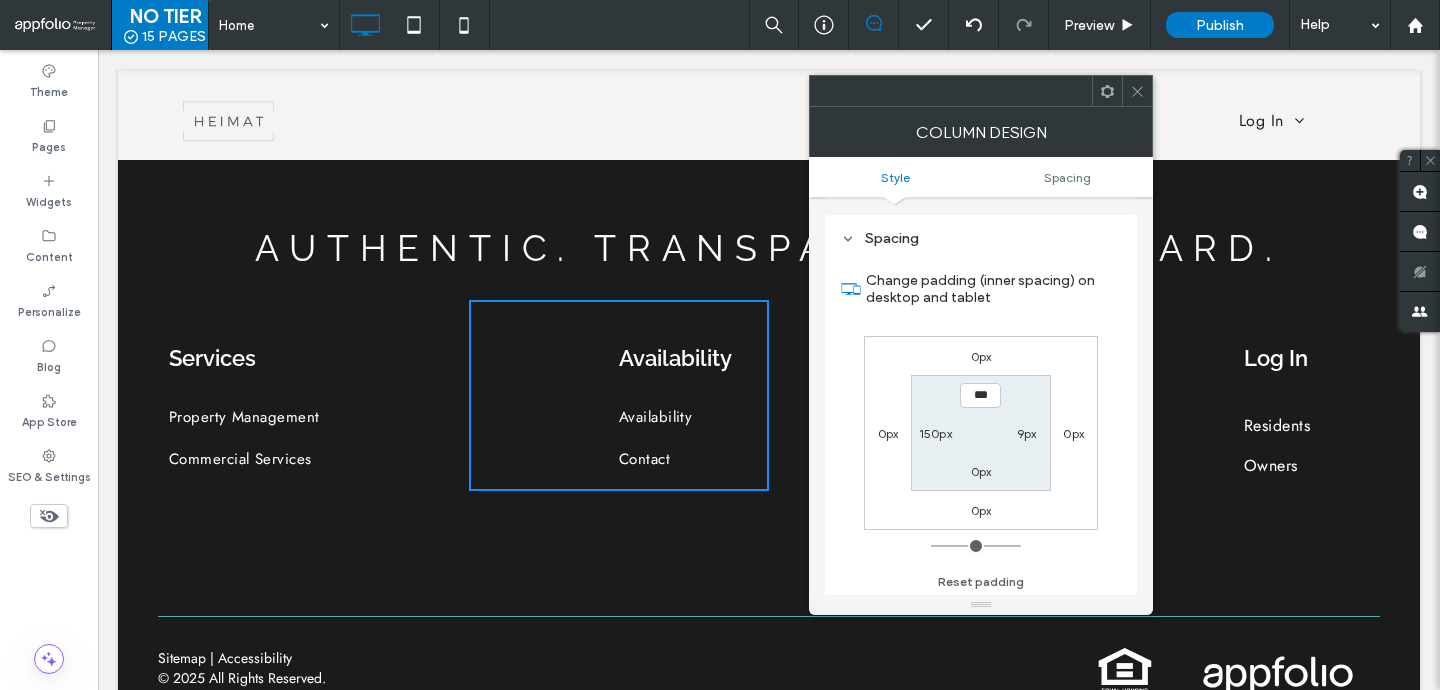 scroll, scrollTop: 407, scrollLeft: 0, axis: vertical 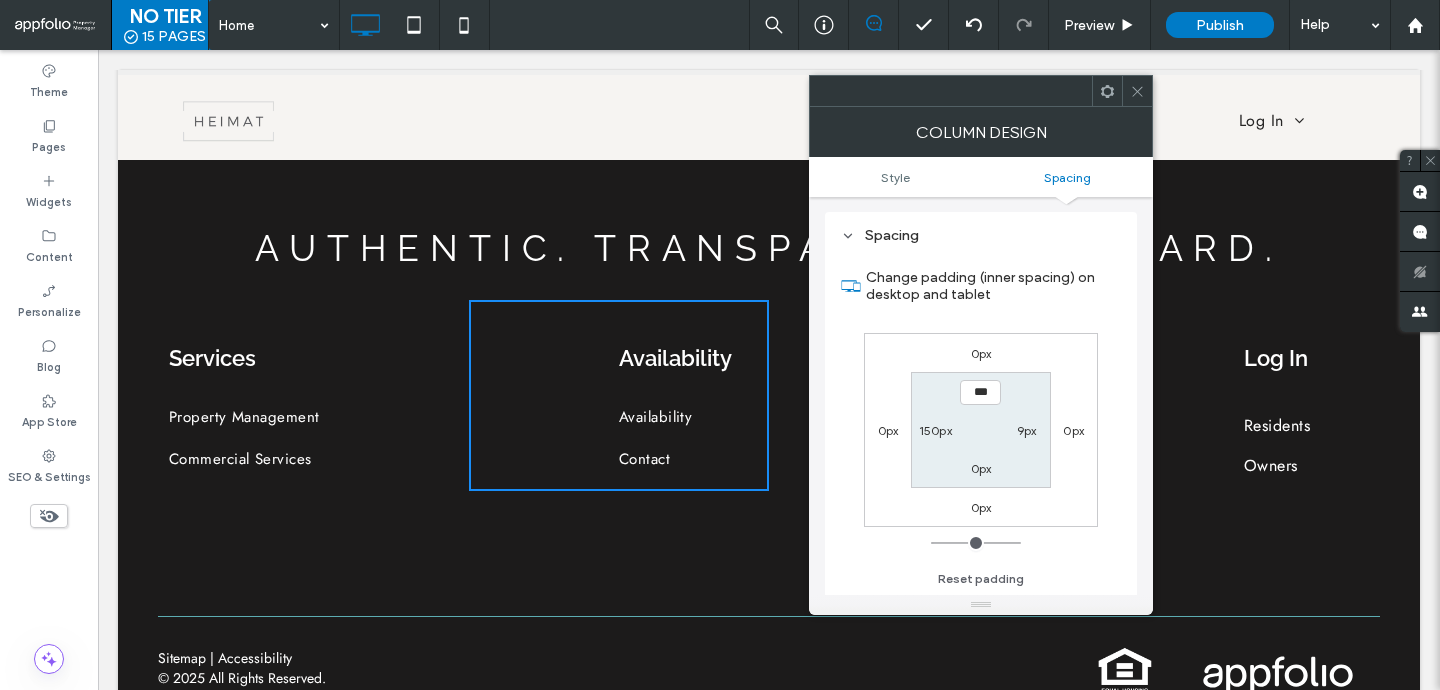 click on "*** 9px 0px 150px" at bounding box center [980, 429] 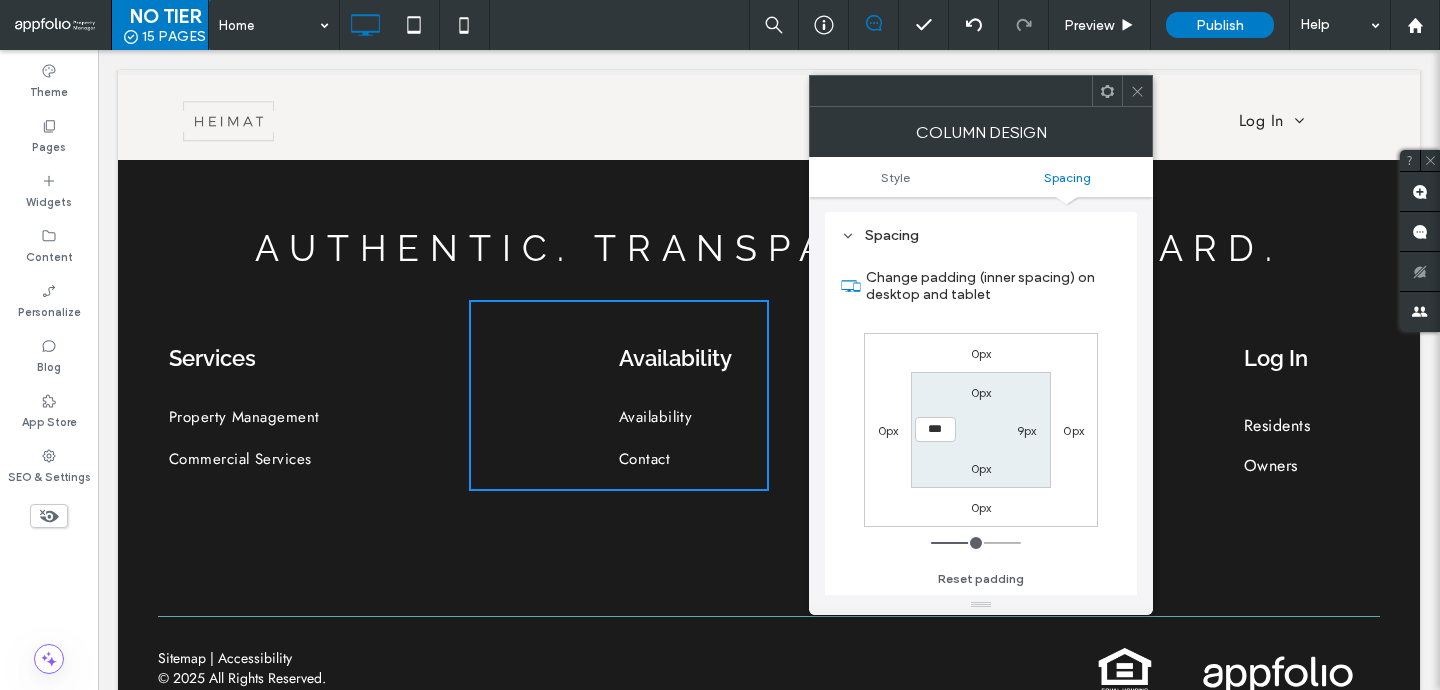 type on "***" 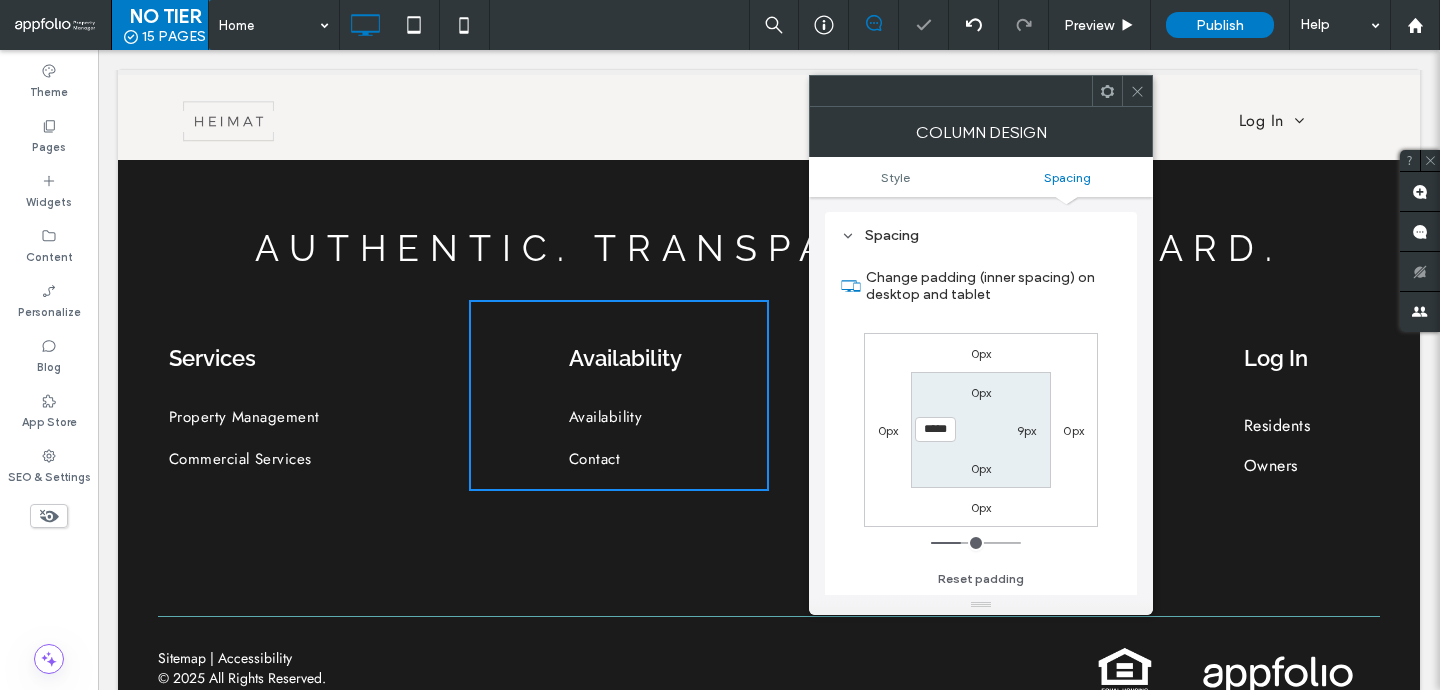 click 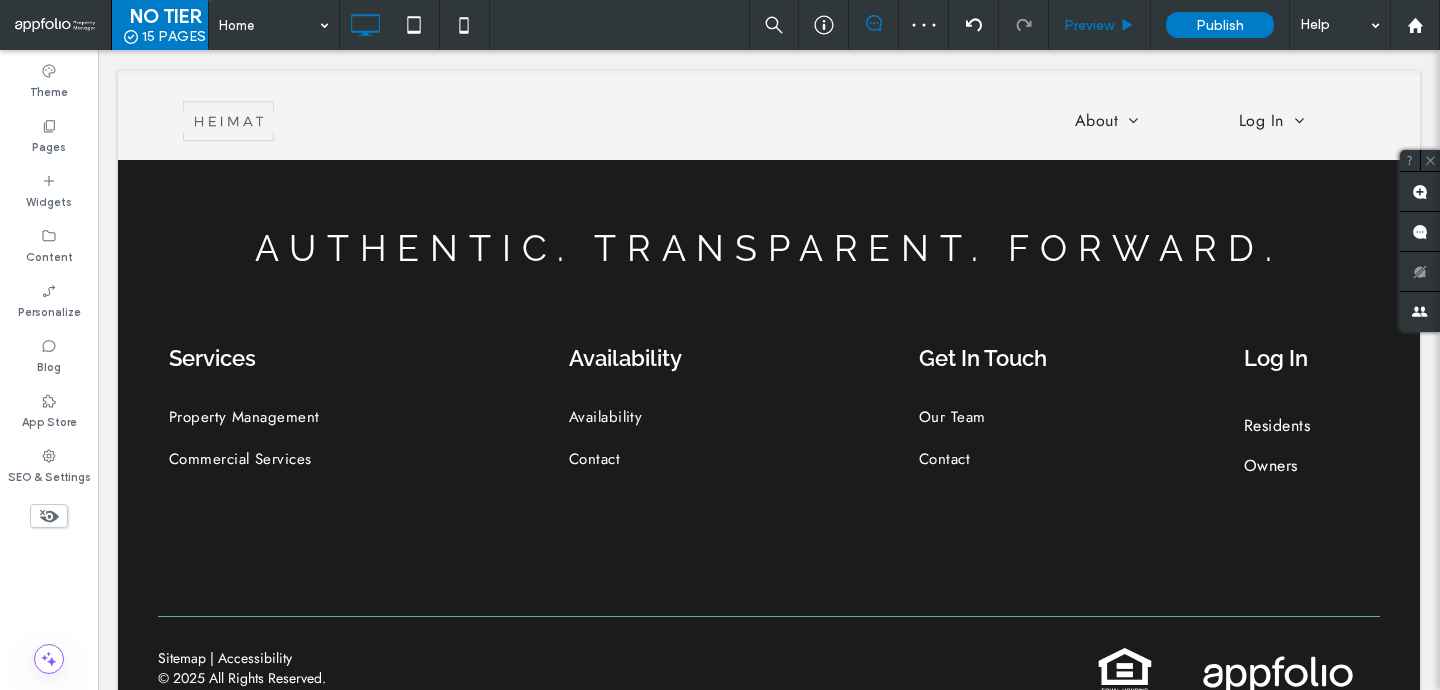 click on "Preview" at bounding box center (1089, 25) 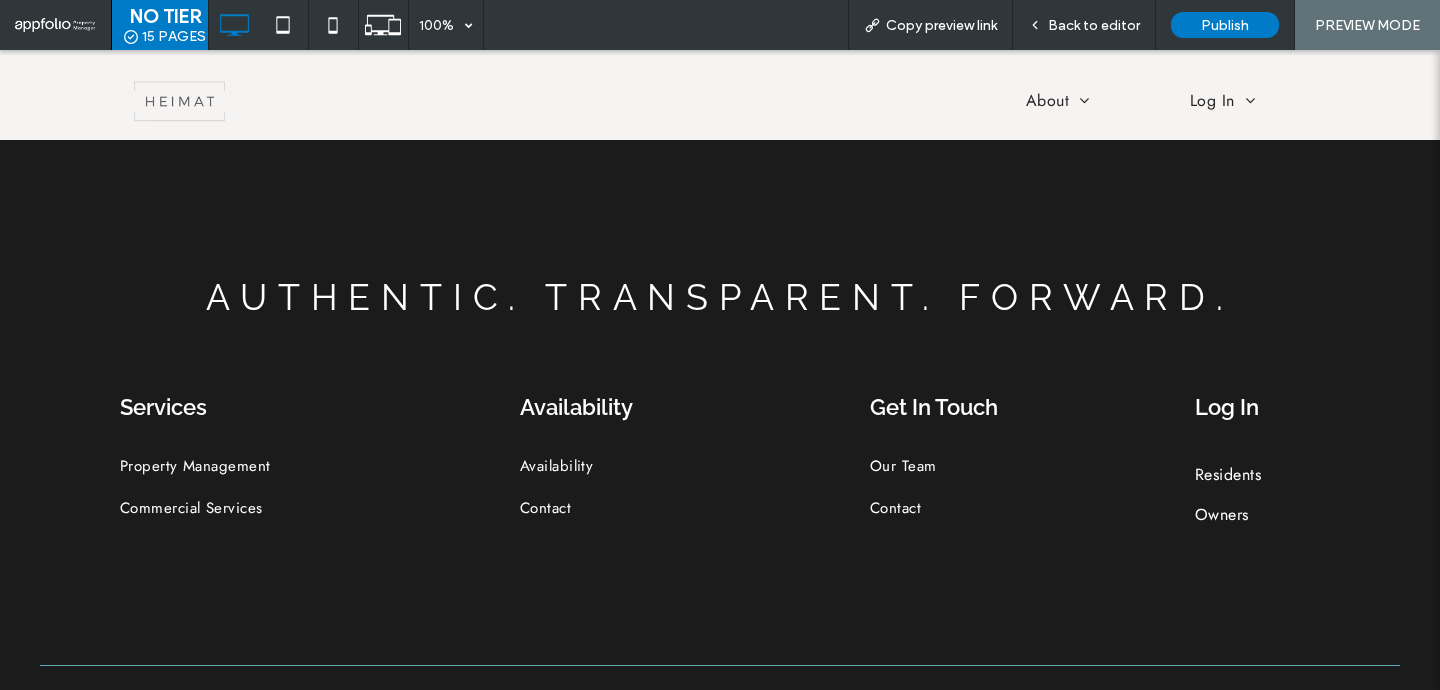 scroll, scrollTop: 2134, scrollLeft: 0, axis: vertical 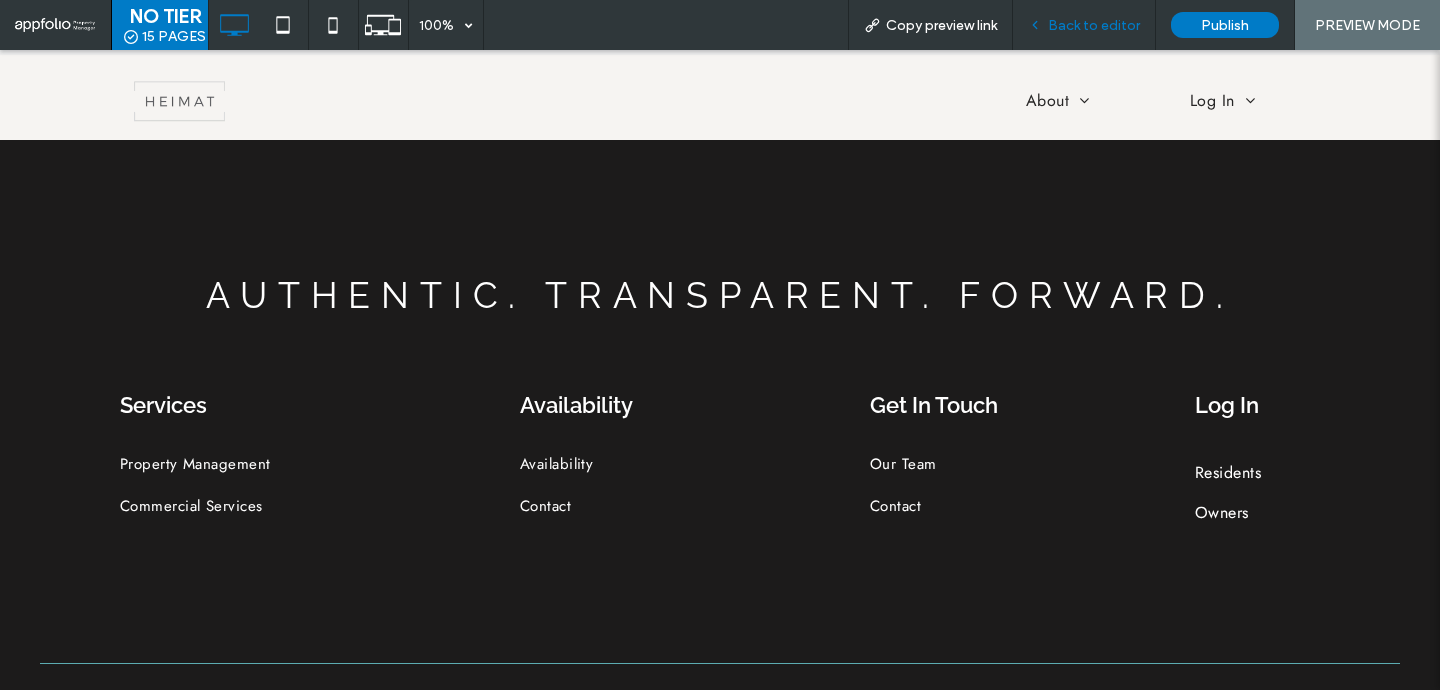 click on "Back to editor" at bounding box center [1094, 25] 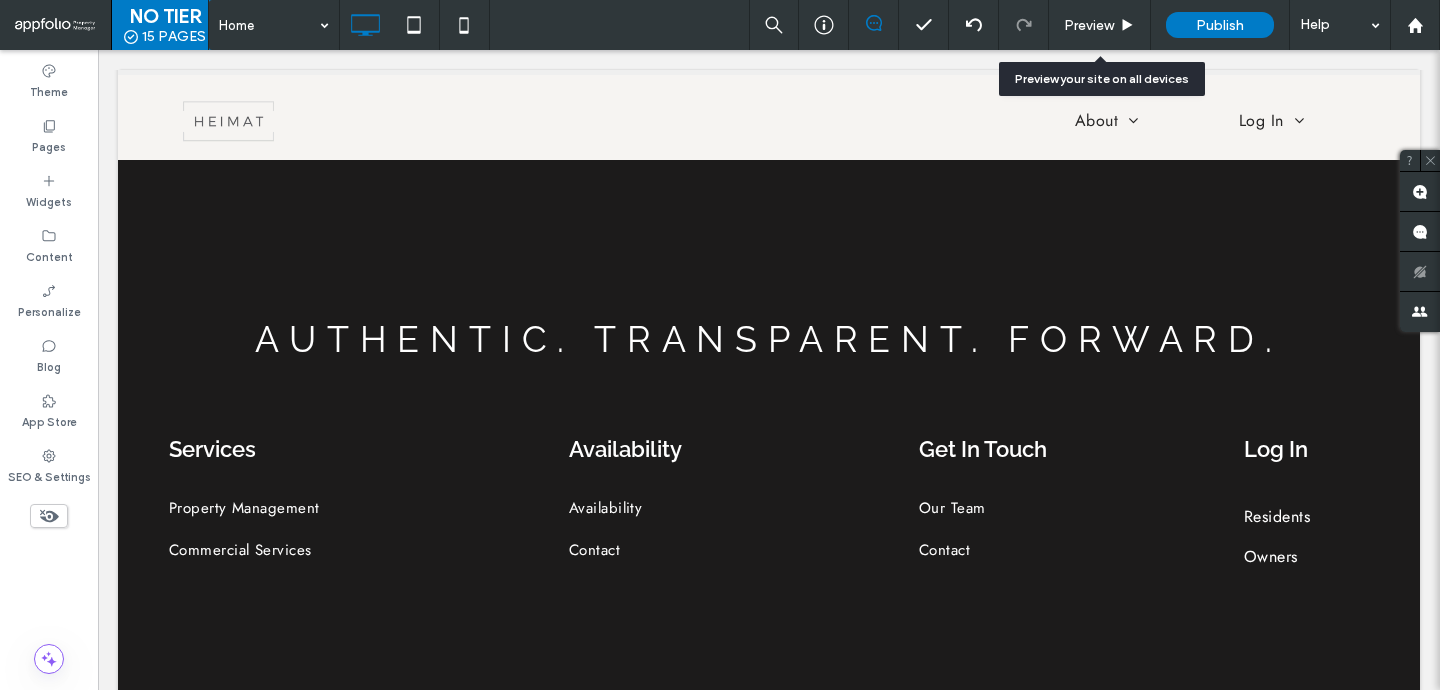 scroll, scrollTop: 2158, scrollLeft: 0, axis: vertical 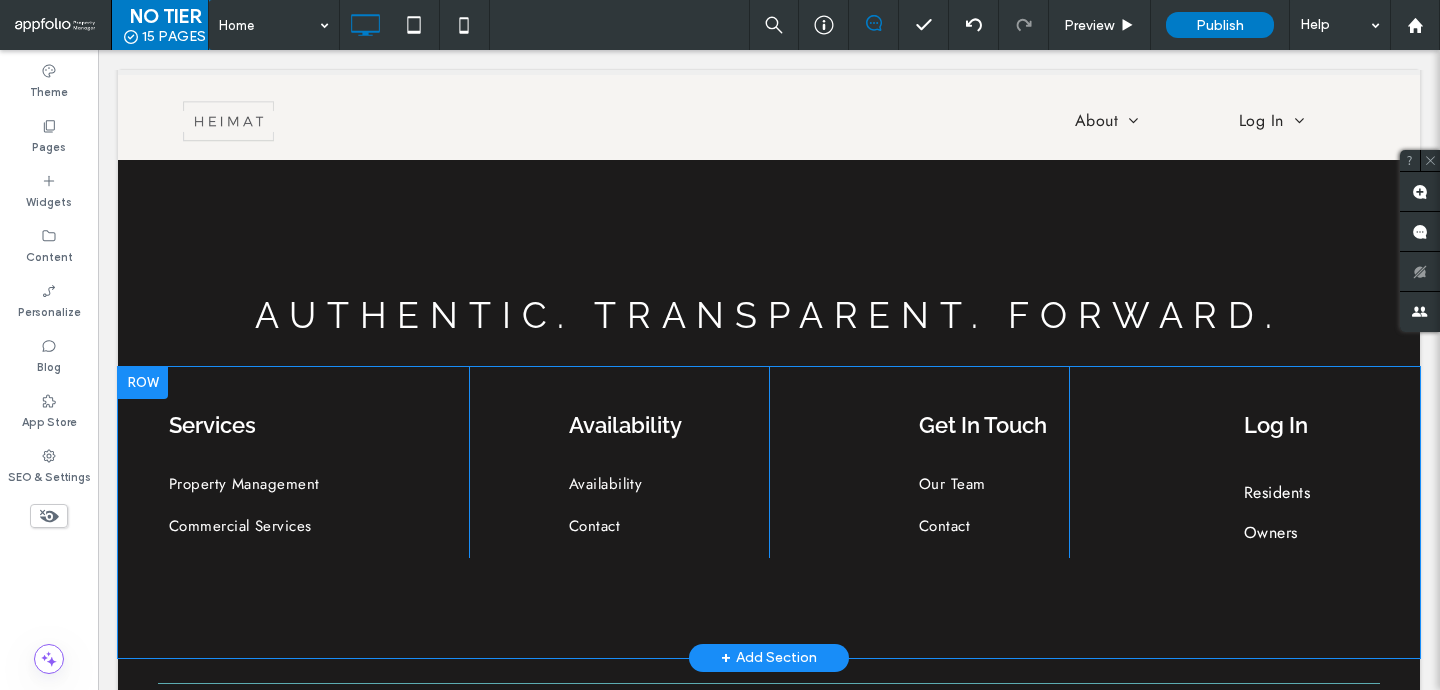 click on "Services
Property Management
Commercial Services
Click To Paste     Click To Paste
Click To Paste     Click To Paste     Availability         Availability
Contact
Get In Touch
Our Team
Contact
Click To Paste     Click To Paste         Log In
Residents
Owners
Click To Paste     Click To Paste
Click To Paste     Click To Paste
+ Add Section" at bounding box center [769, 512] 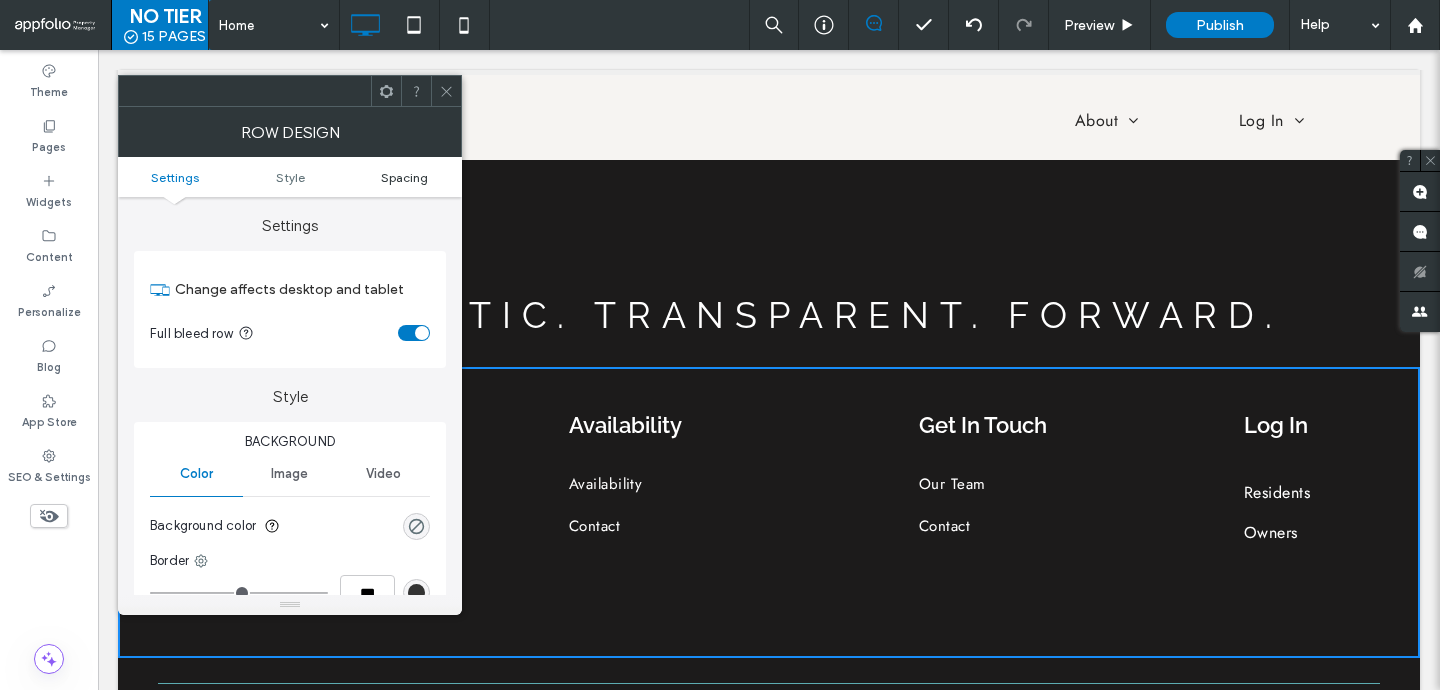 click on "Spacing" at bounding box center [404, 177] 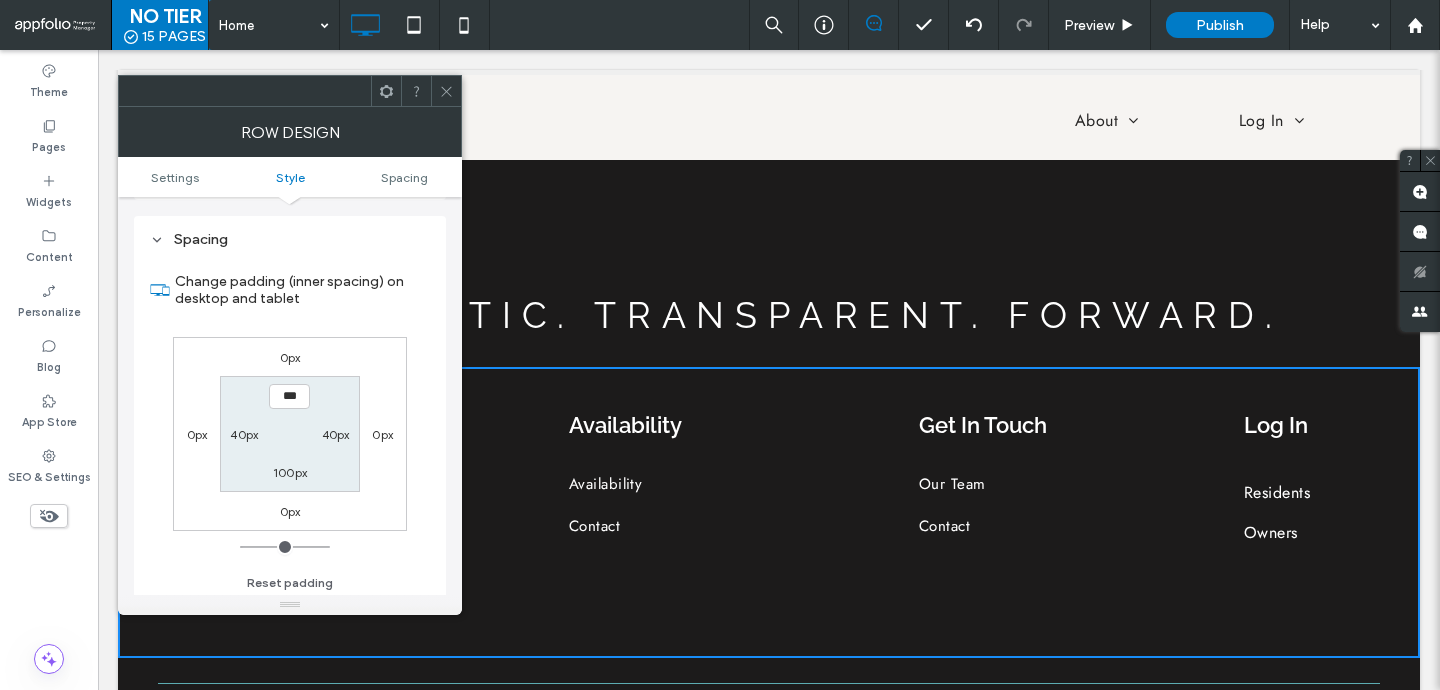 scroll, scrollTop: 503, scrollLeft: 0, axis: vertical 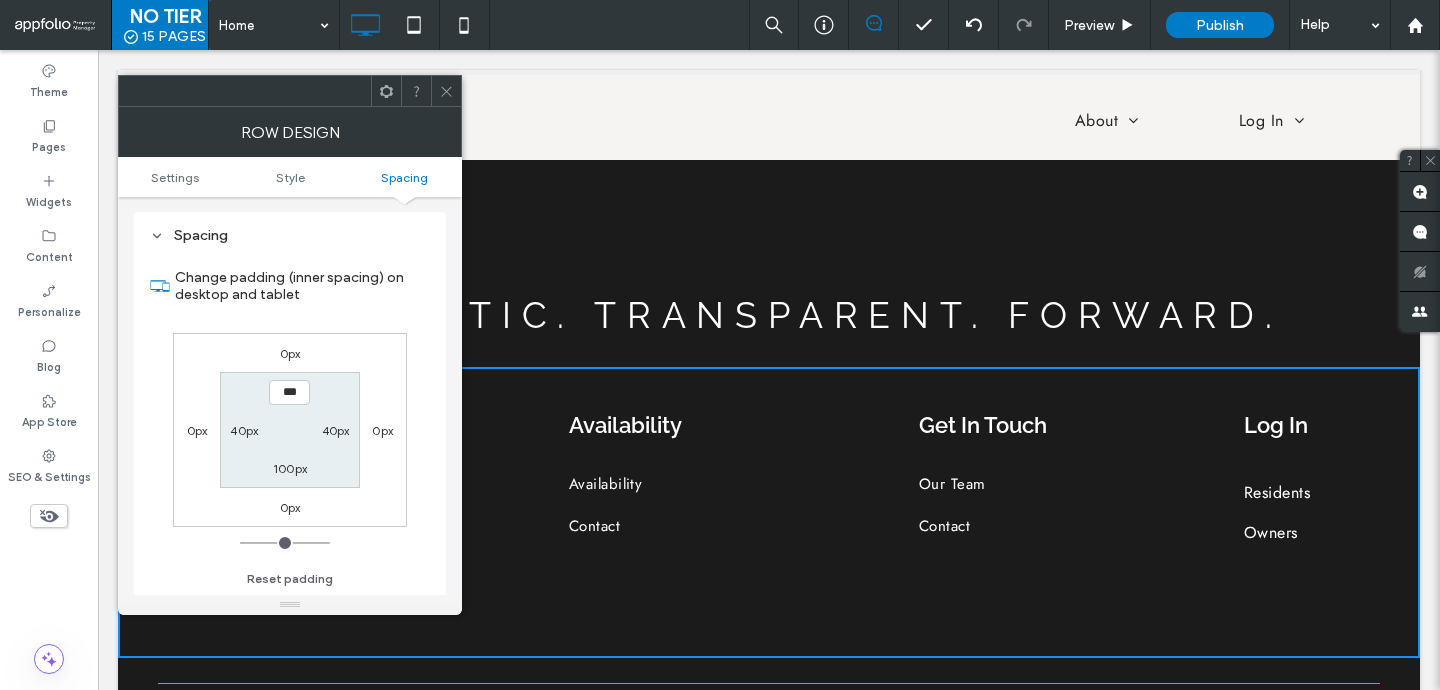 click on "*** 40px 100px 40px" at bounding box center [289, 429] 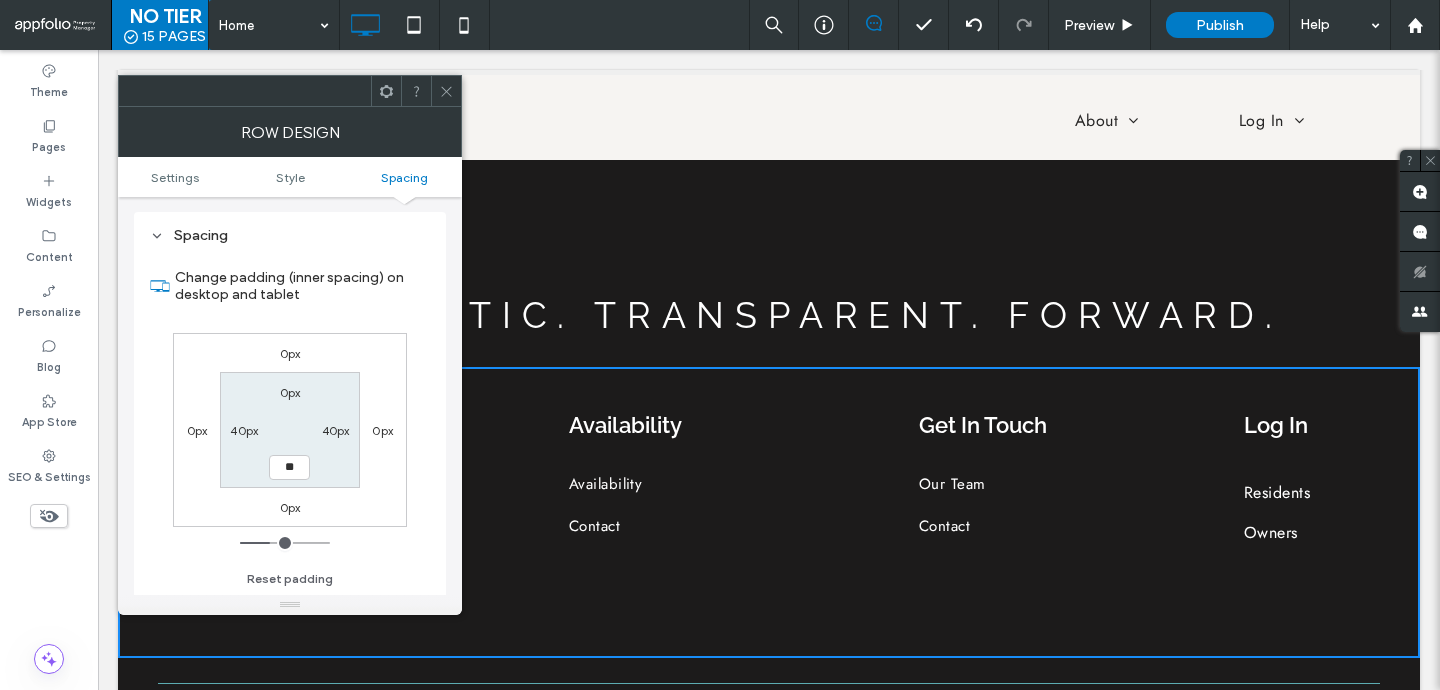 type on "**" 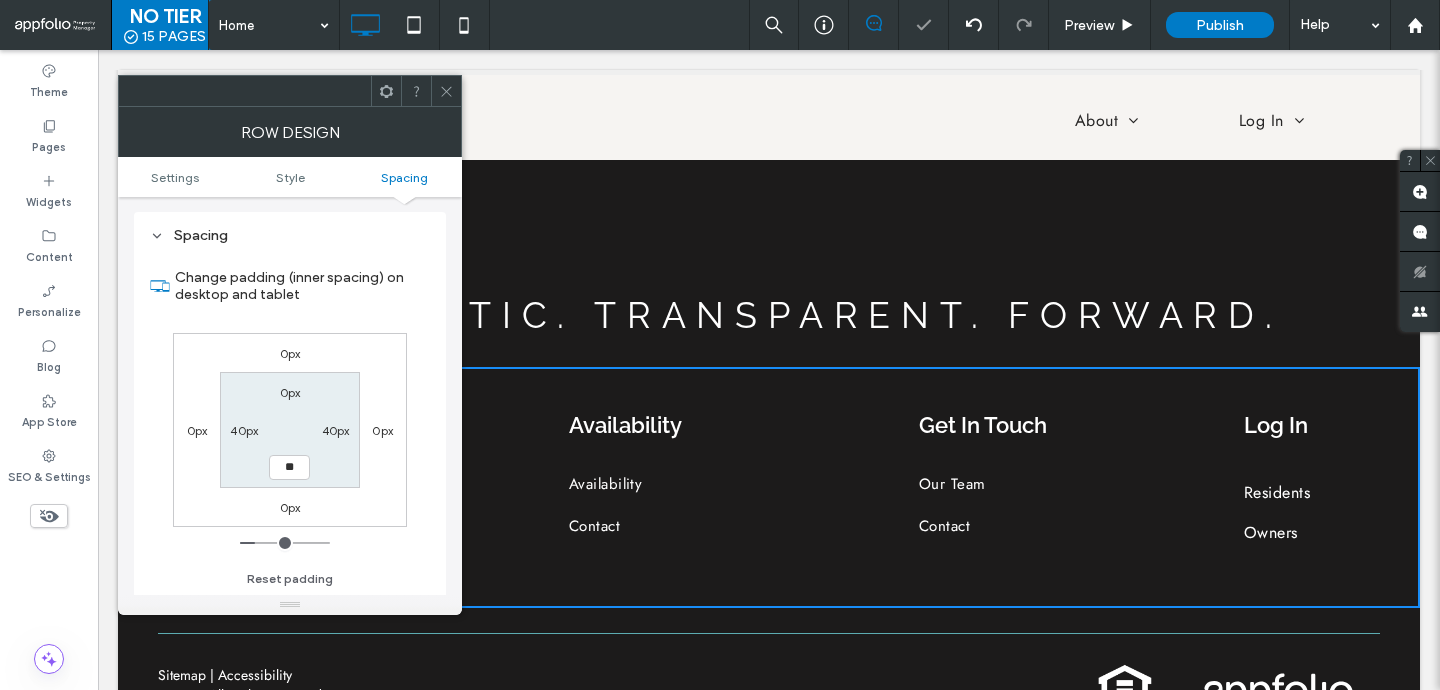 type on "*" 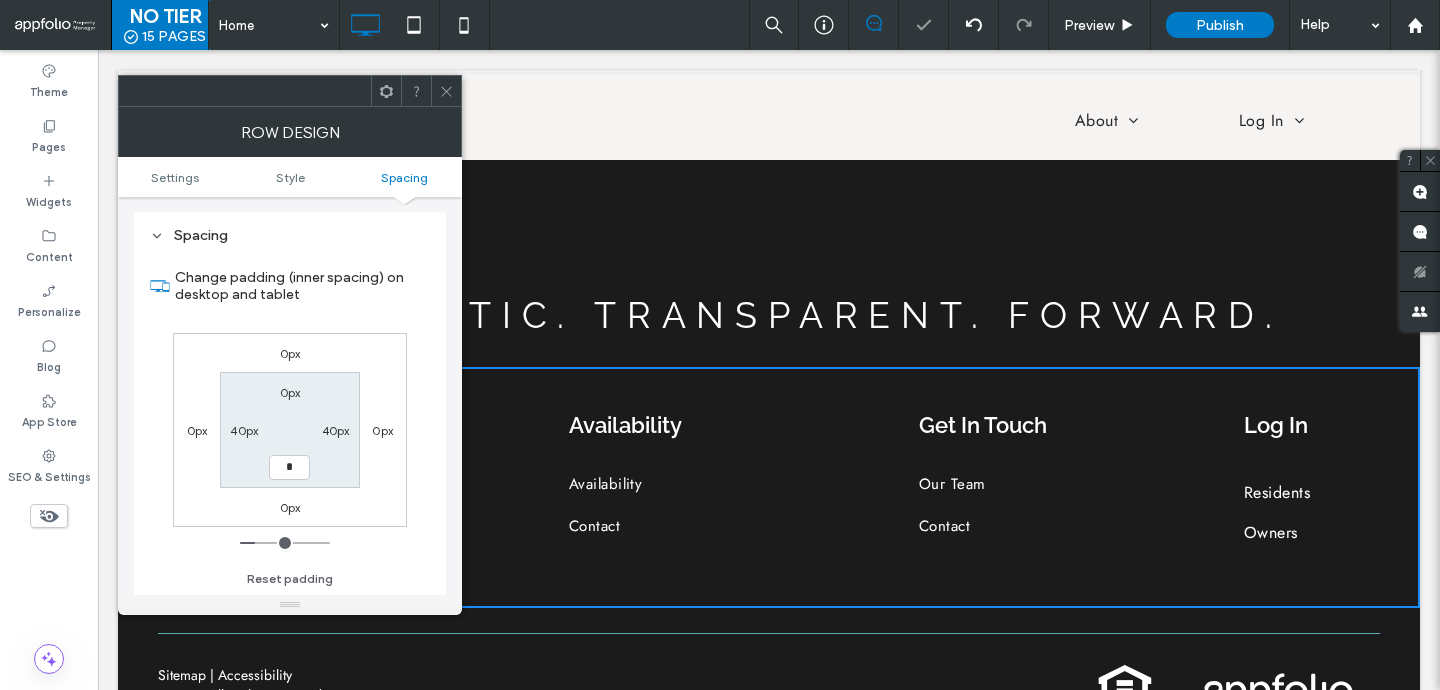 type on "*" 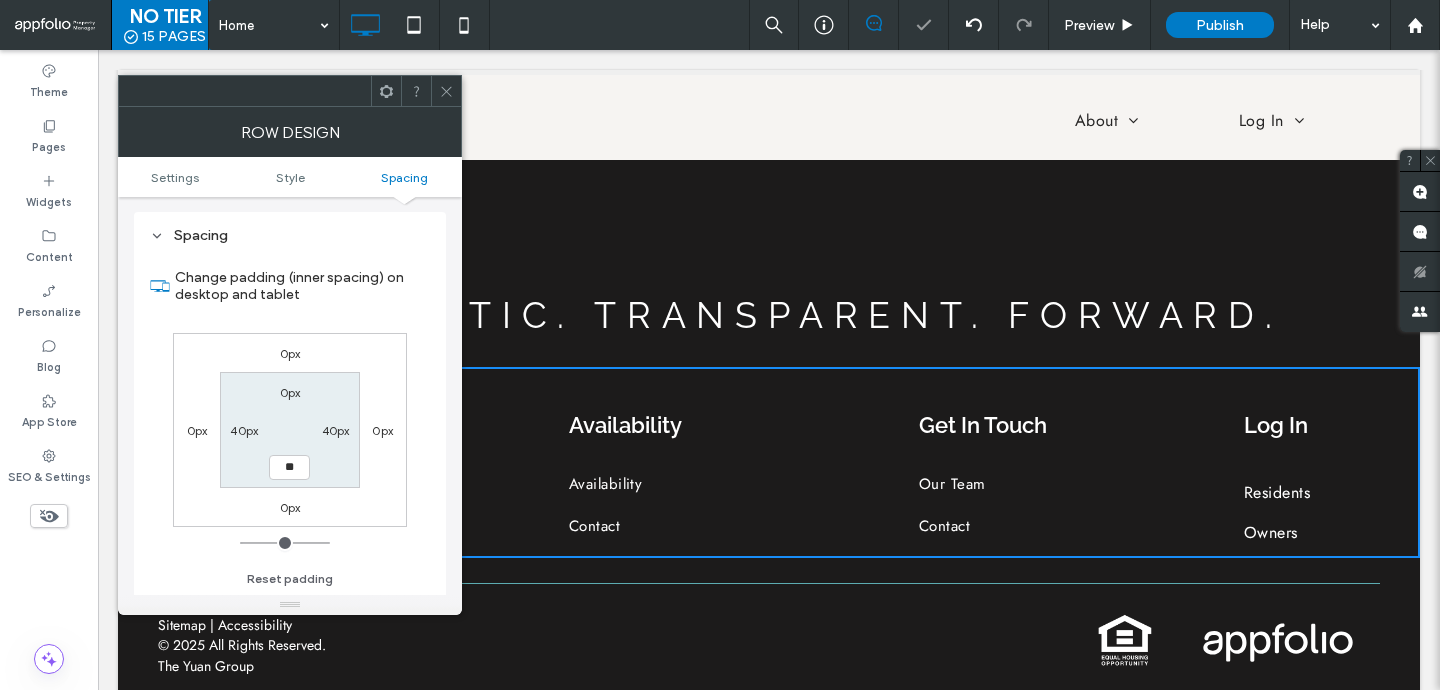 type on "*" 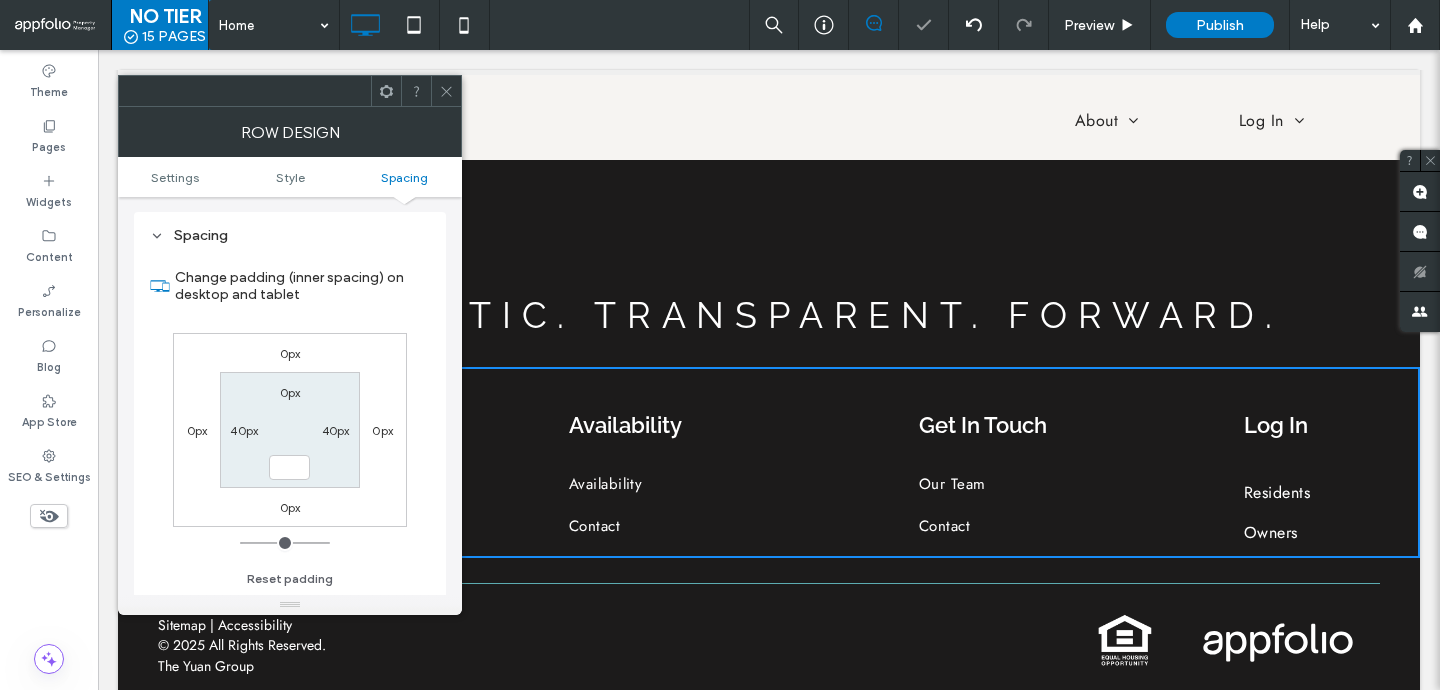 type on "*" 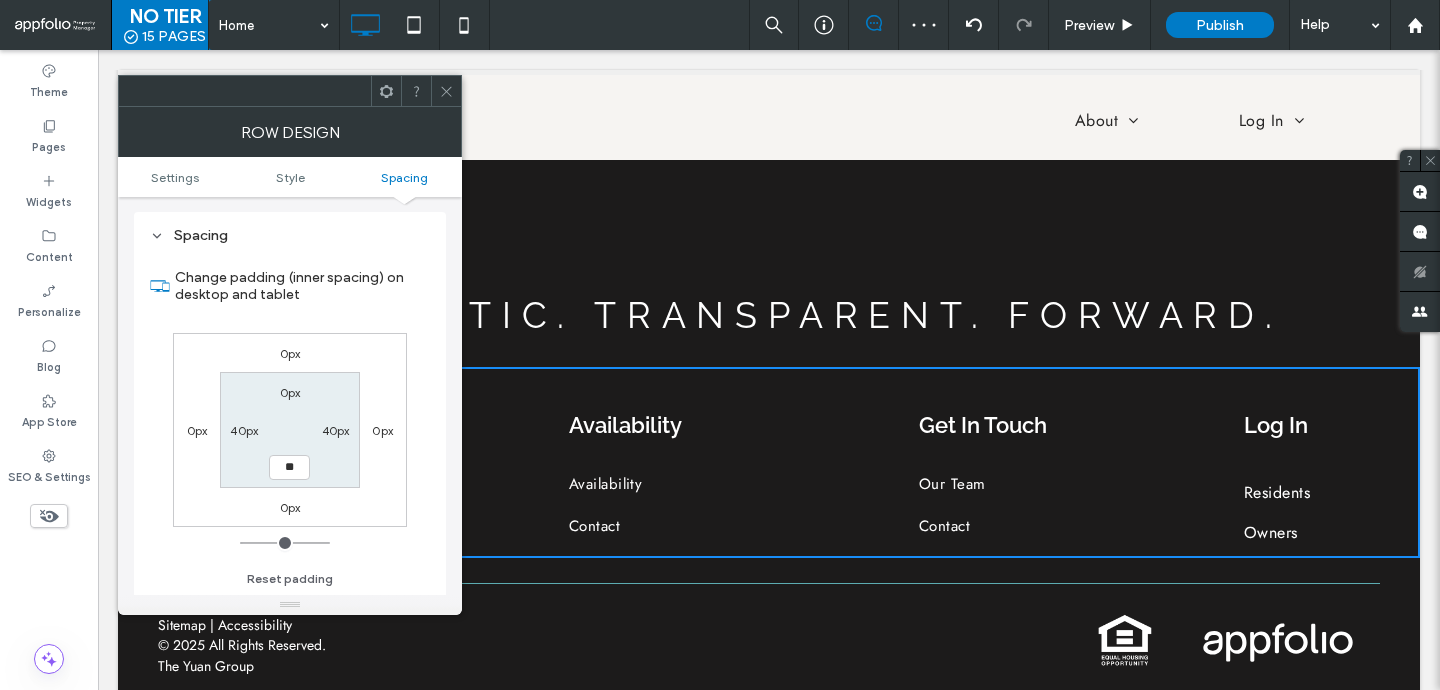 type on "**" 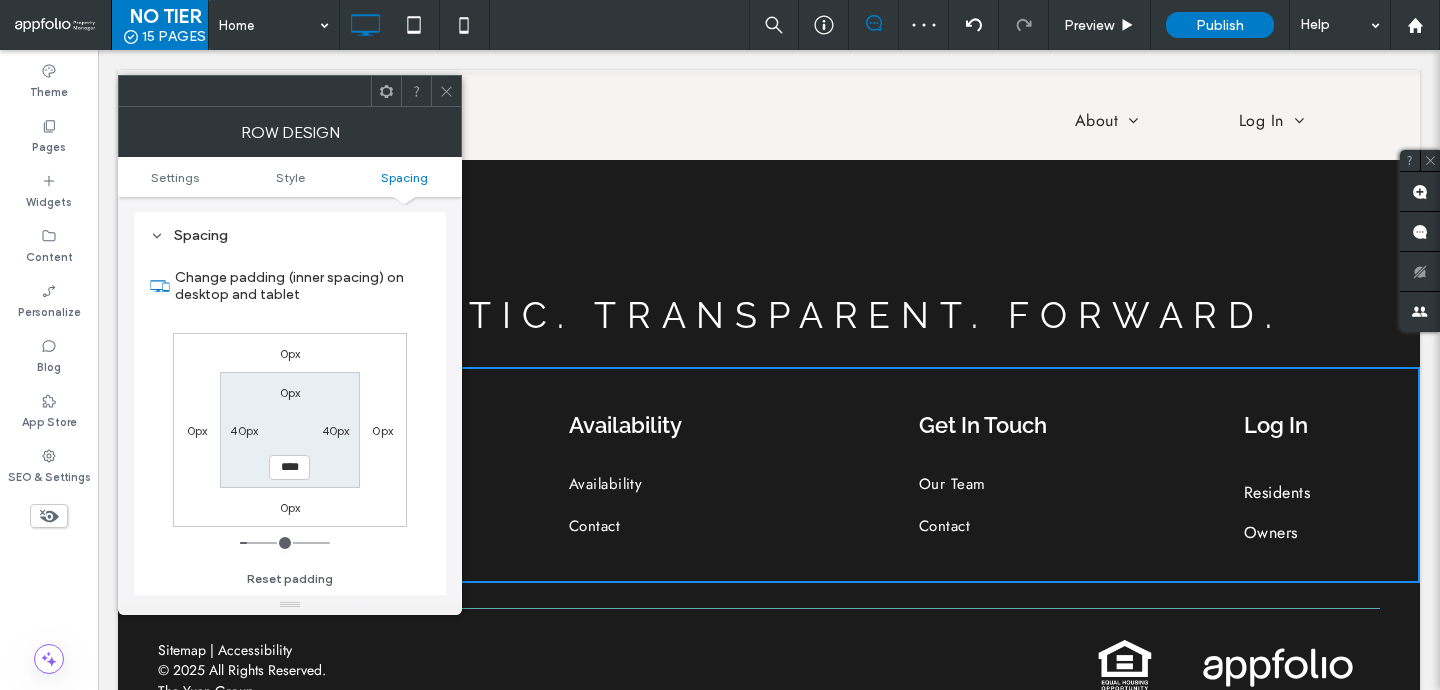 click 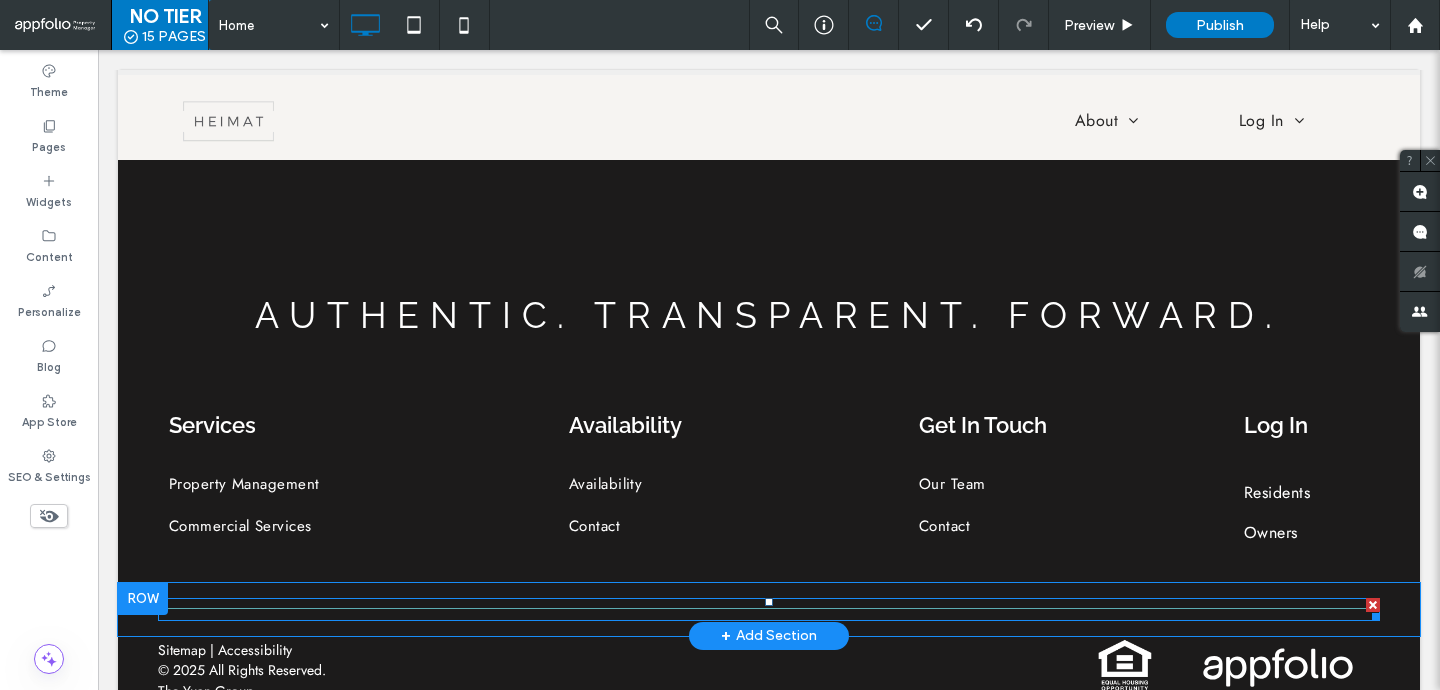 click at bounding box center [769, 609] 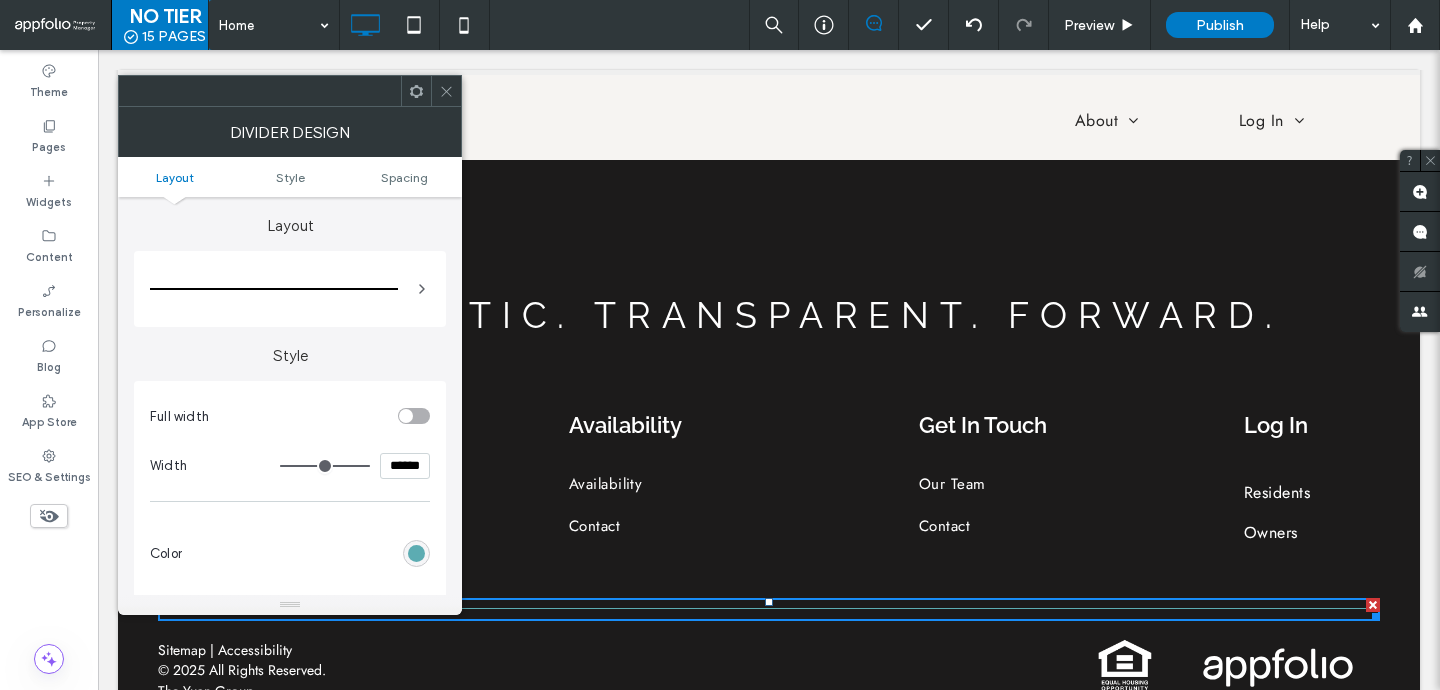 click at bounding box center [416, 553] 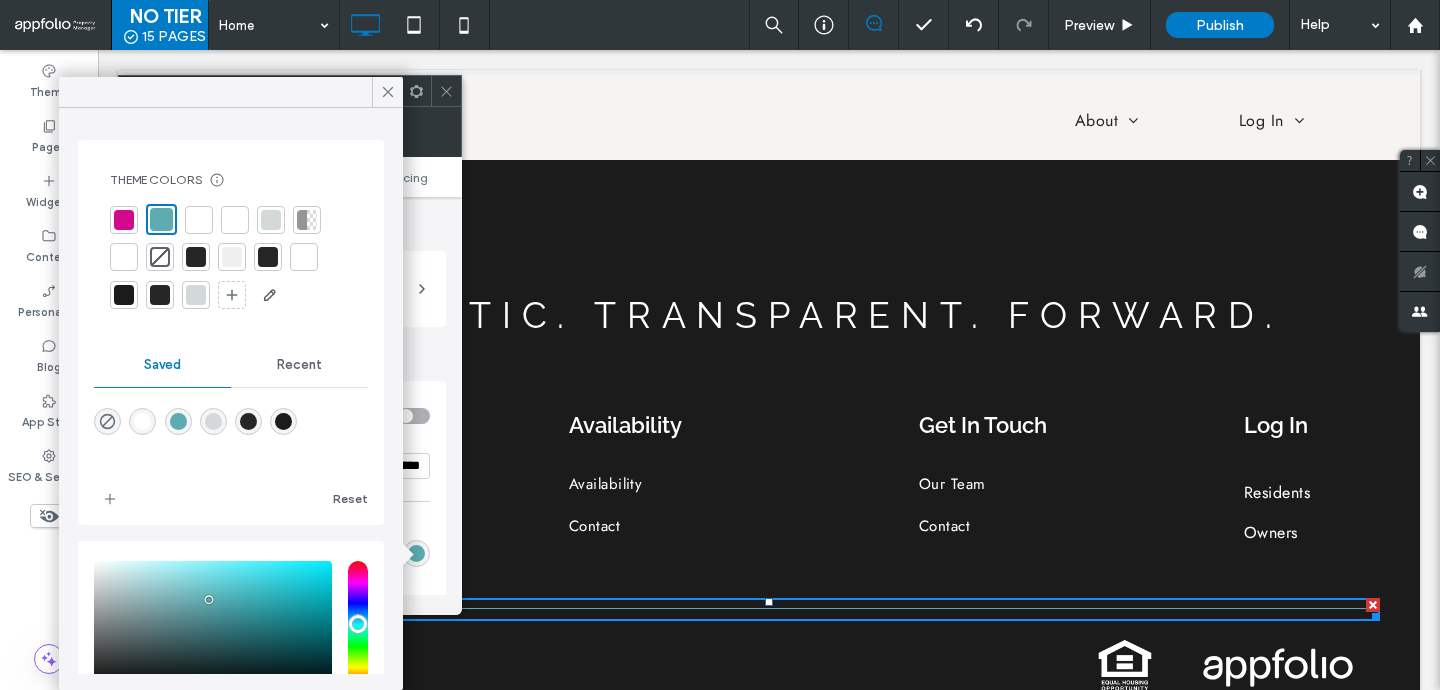click at bounding box center [196, 257] 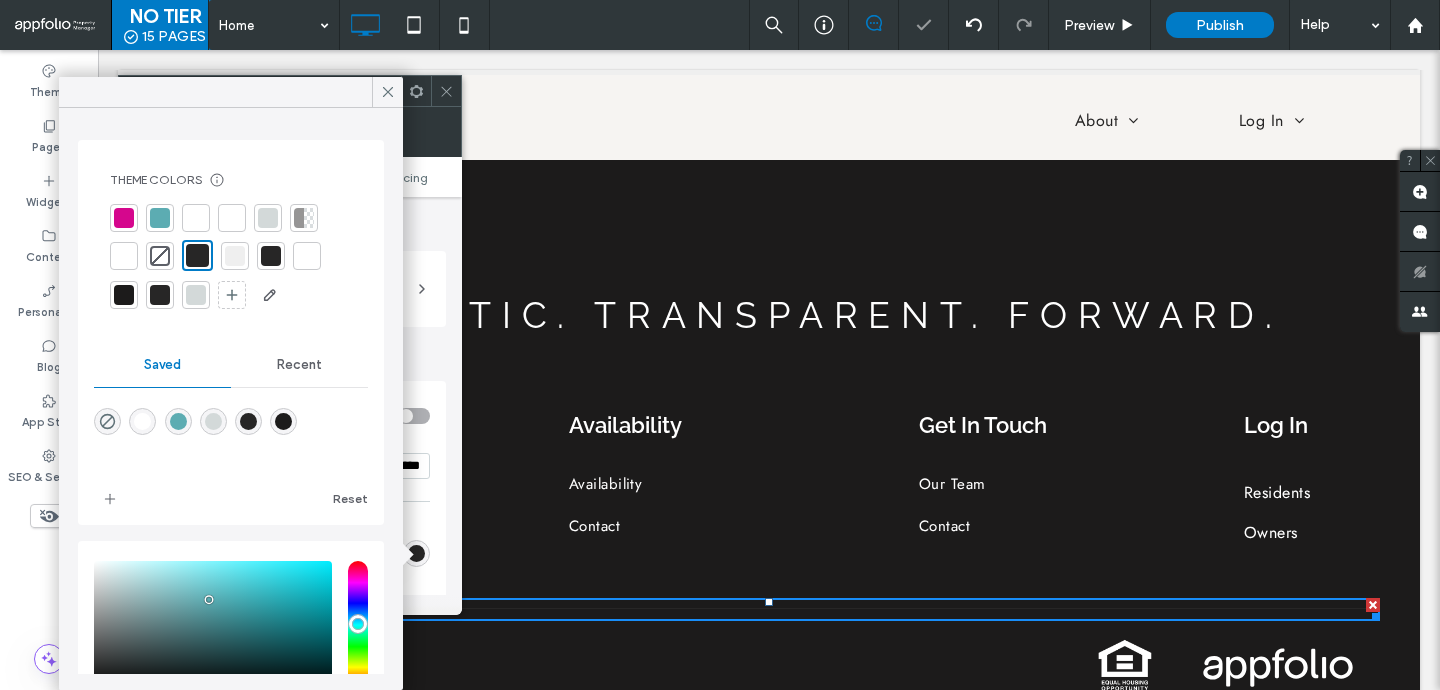click 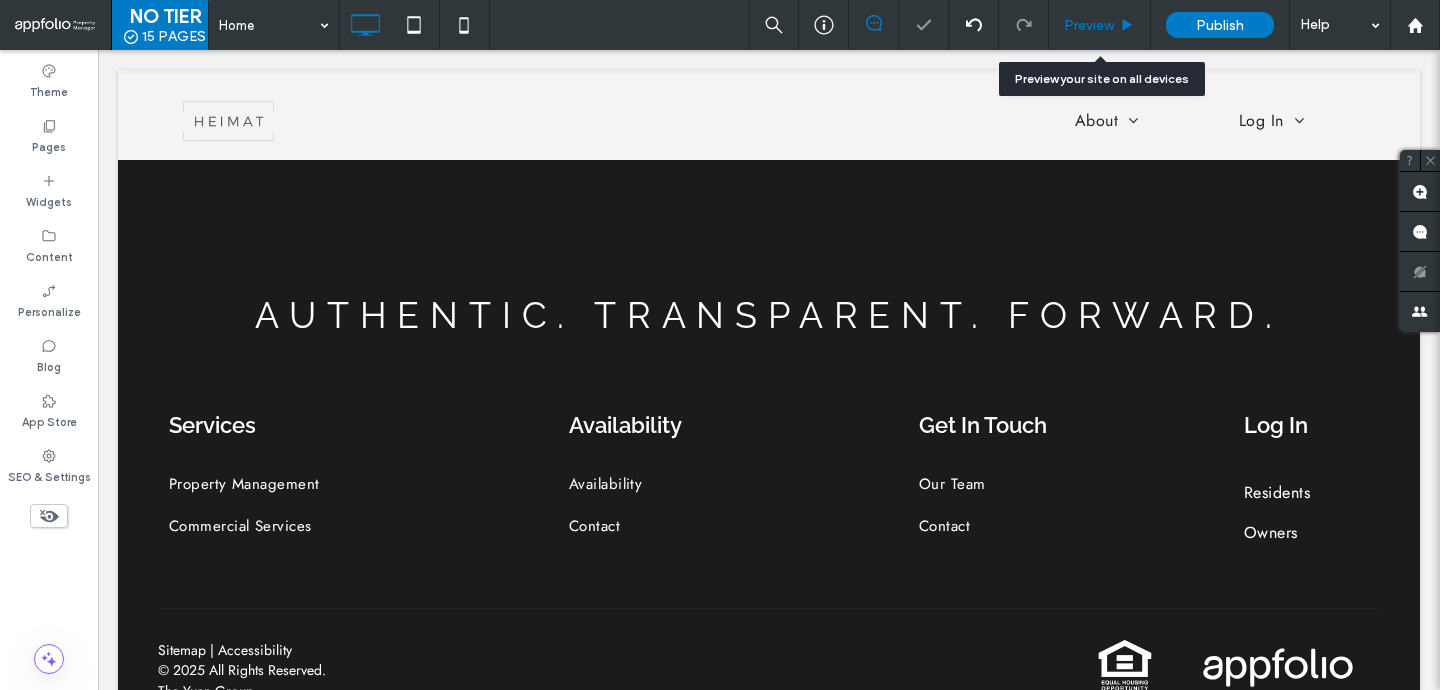 click on "Preview" at bounding box center [1099, 25] 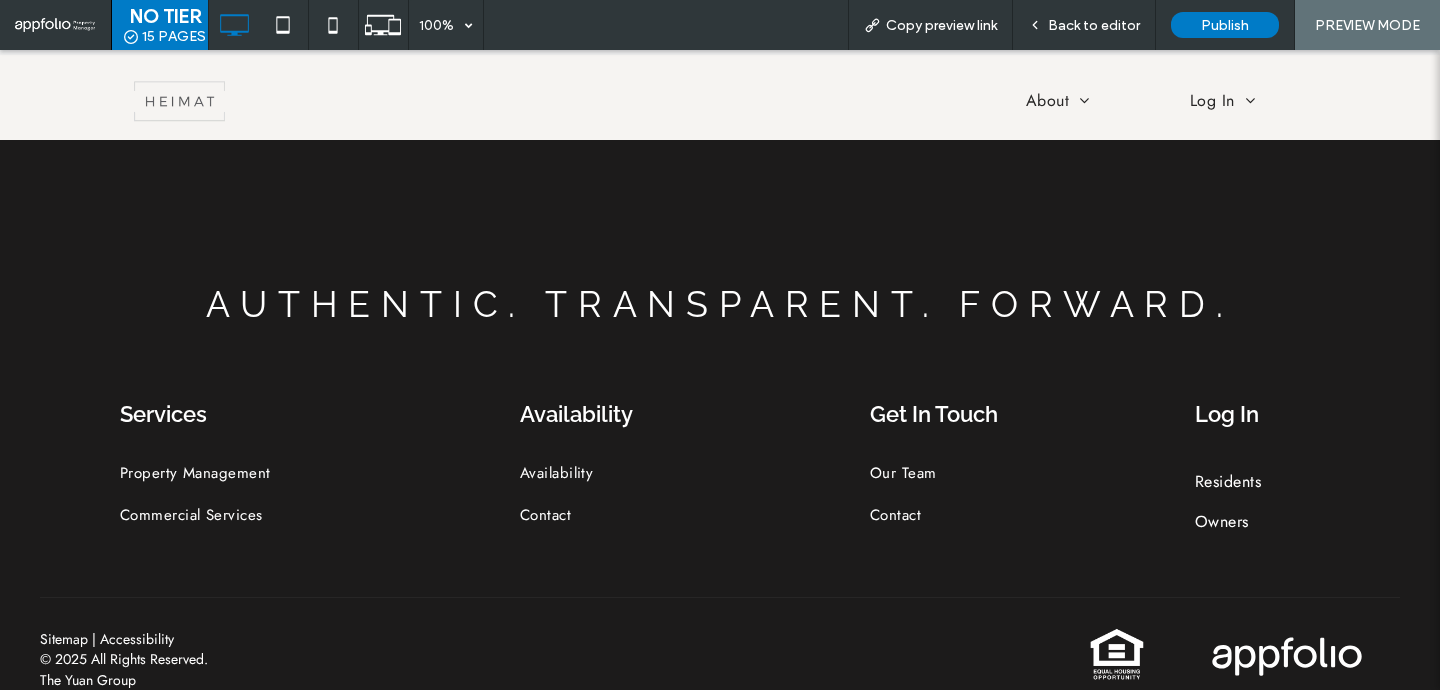scroll, scrollTop: 2163, scrollLeft: 0, axis: vertical 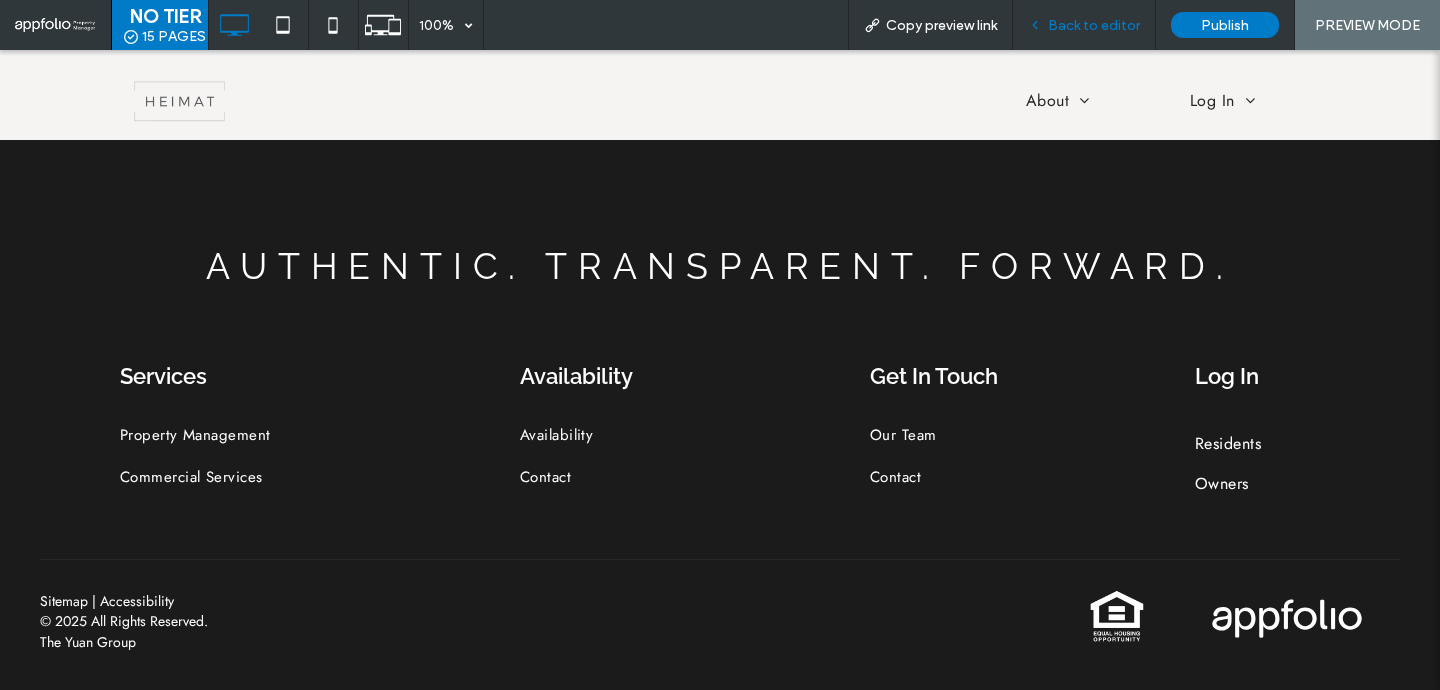 click on "Back to editor" at bounding box center (1094, 25) 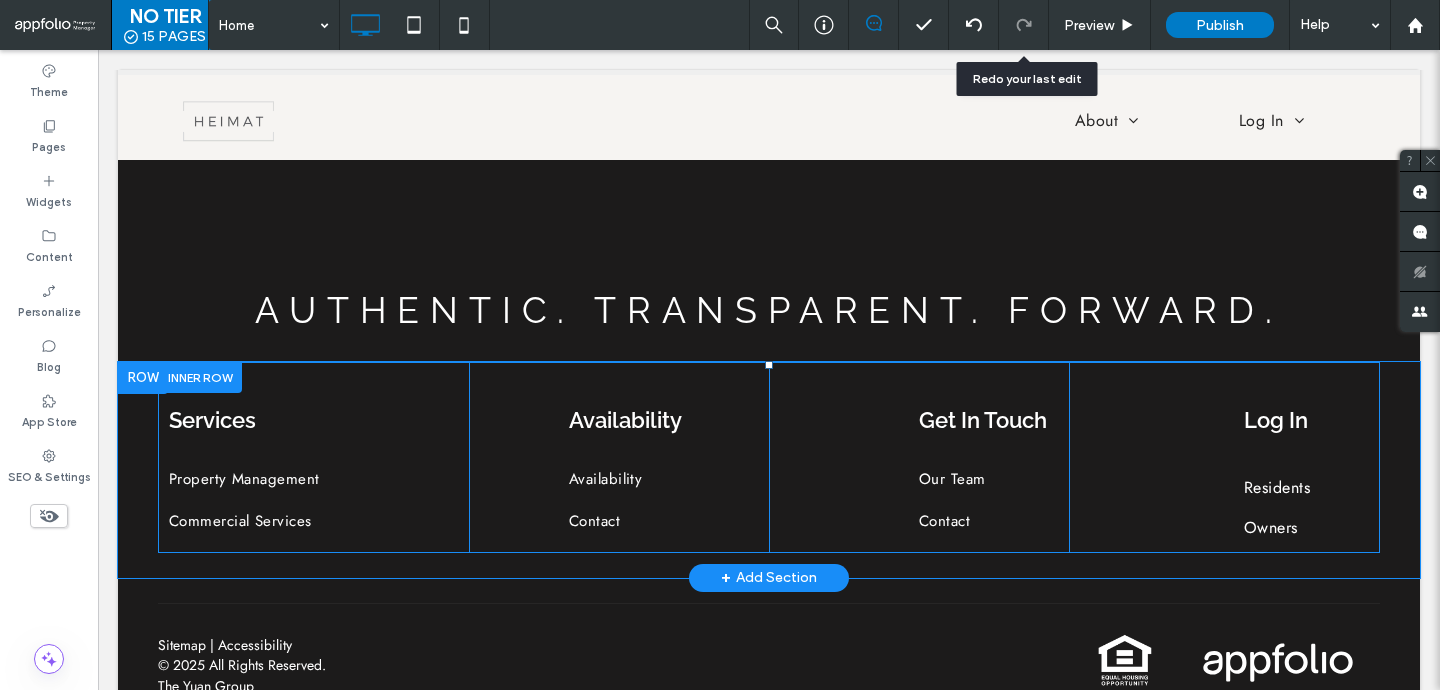 scroll, scrollTop: 2187, scrollLeft: 0, axis: vertical 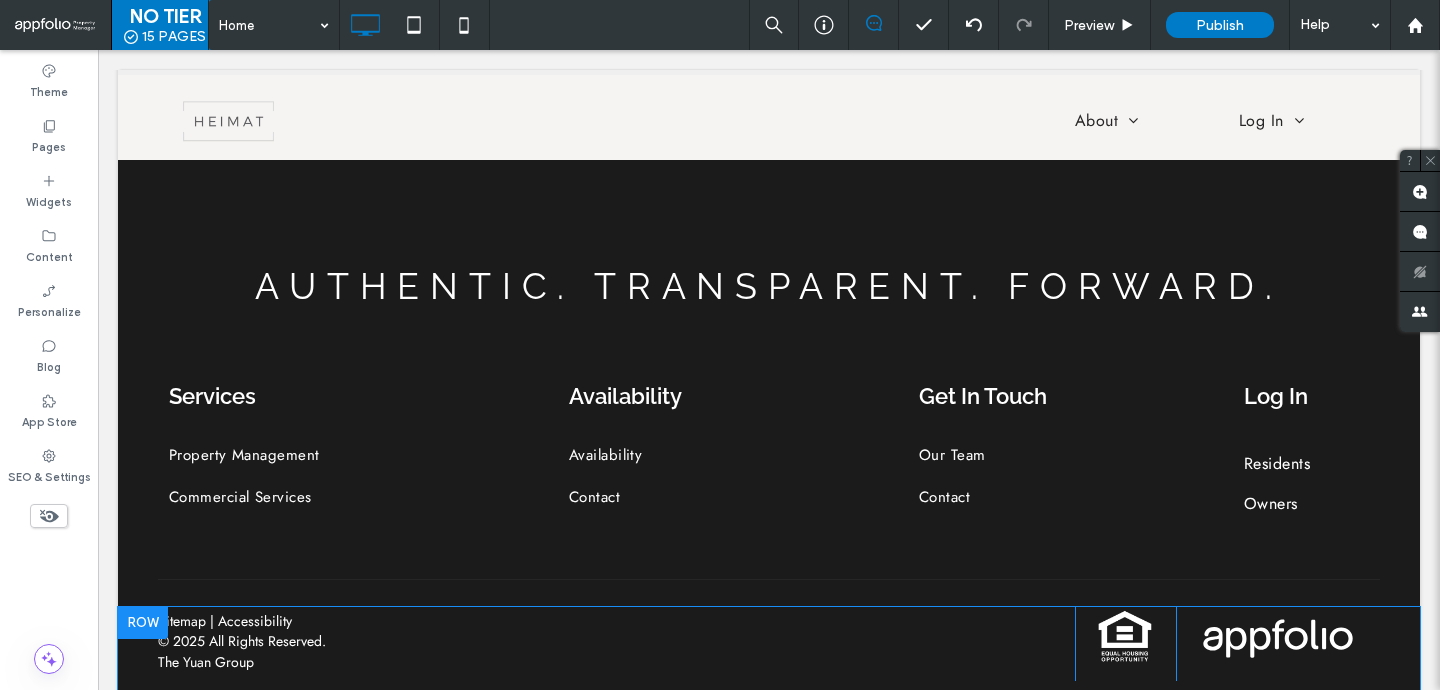 click at bounding box center [143, 623] 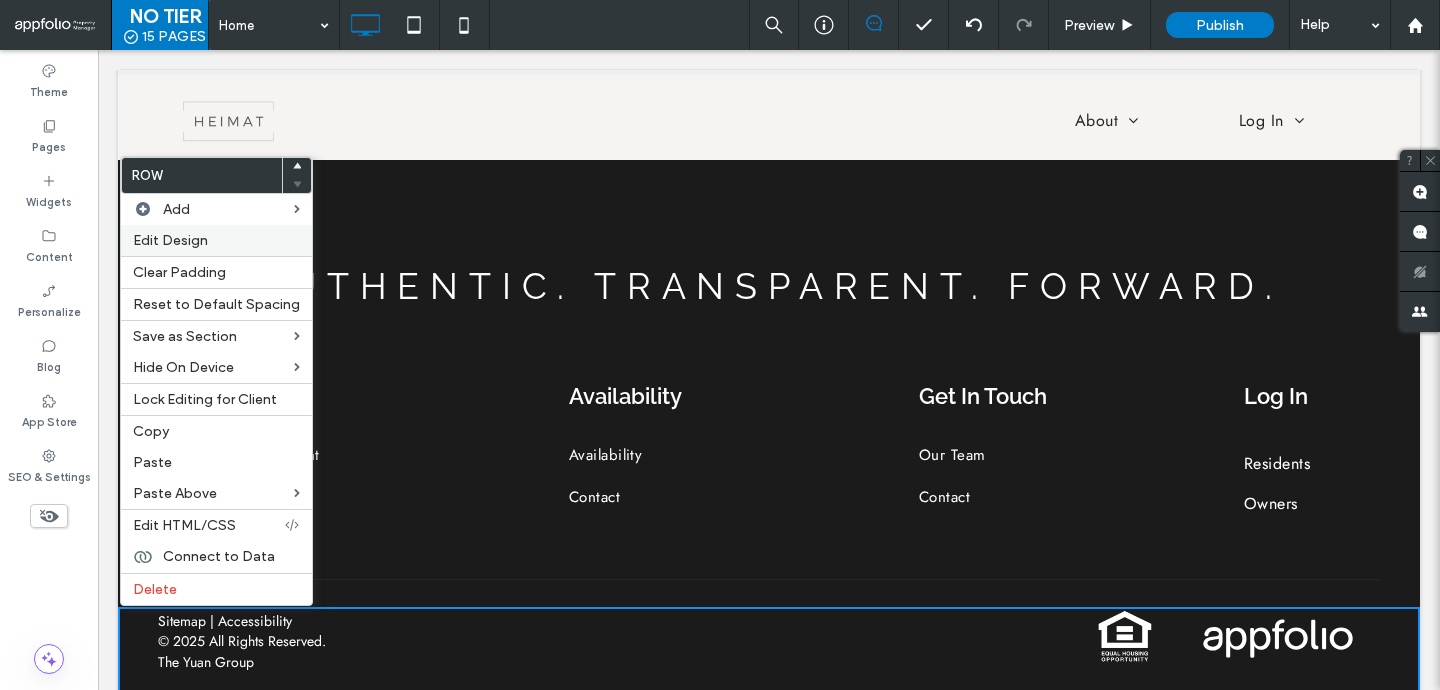 click on "Edit Design" at bounding box center [216, 240] 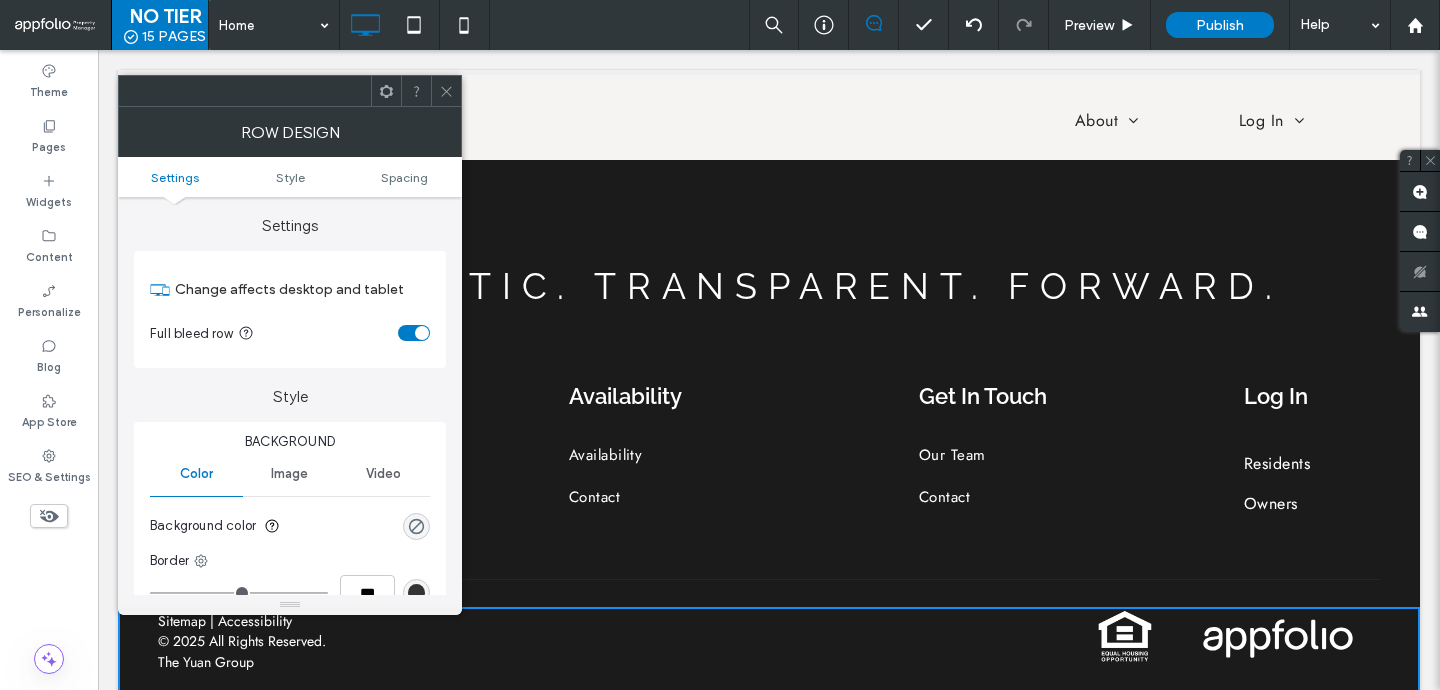 click on "Settings Style Spacing" at bounding box center (290, 177) 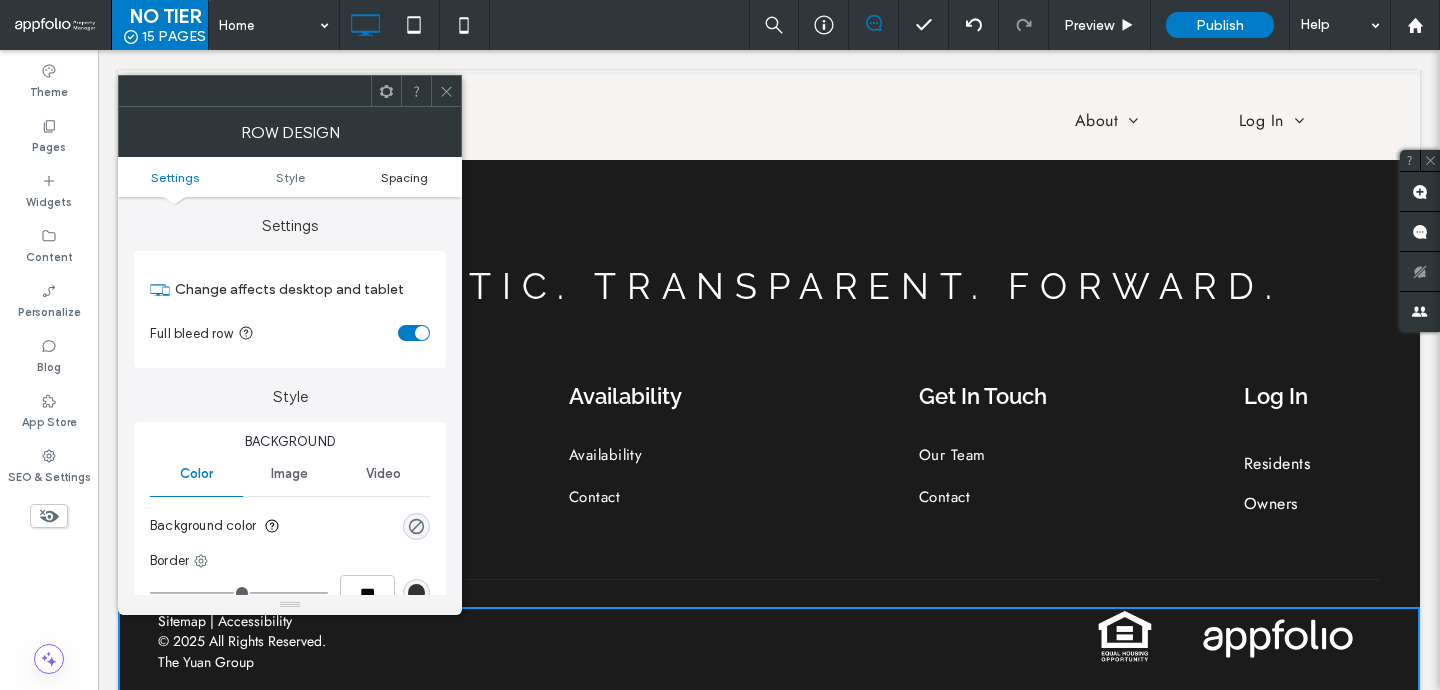 click on "Spacing" at bounding box center [404, 177] 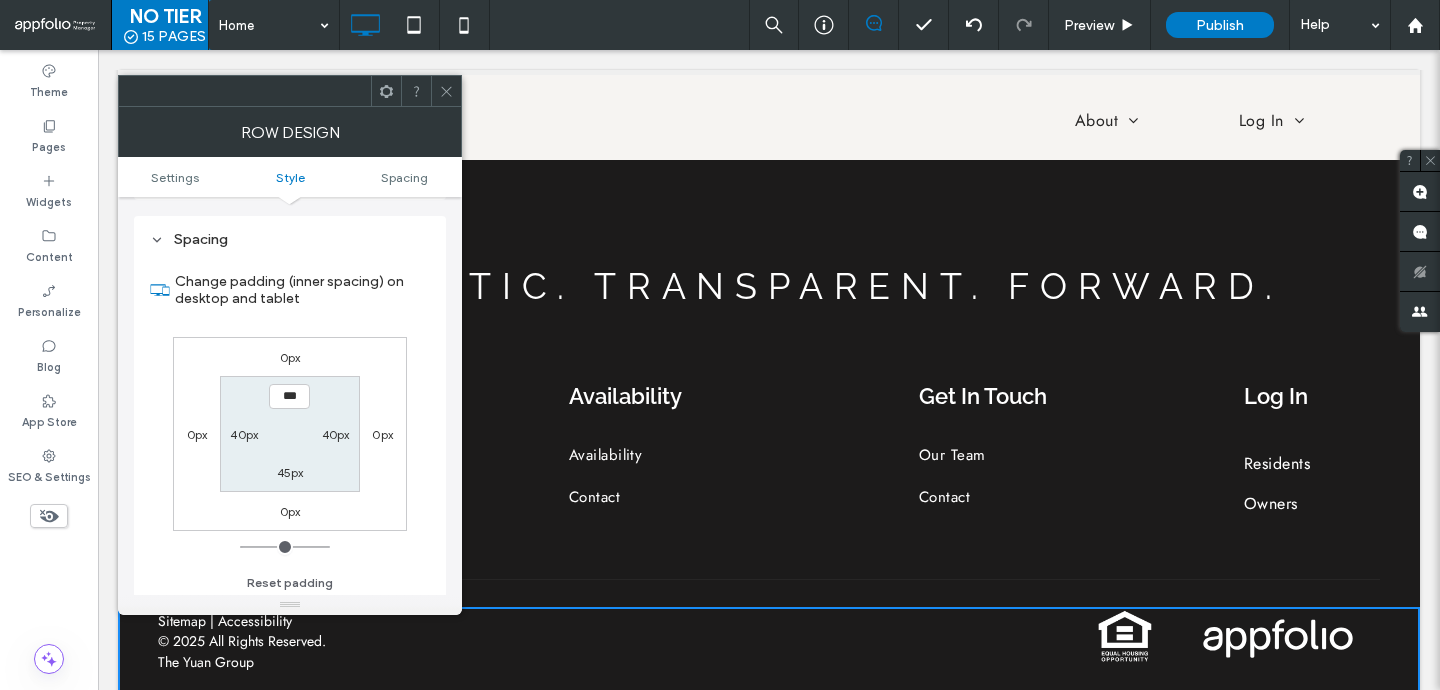 scroll, scrollTop: 503, scrollLeft: 0, axis: vertical 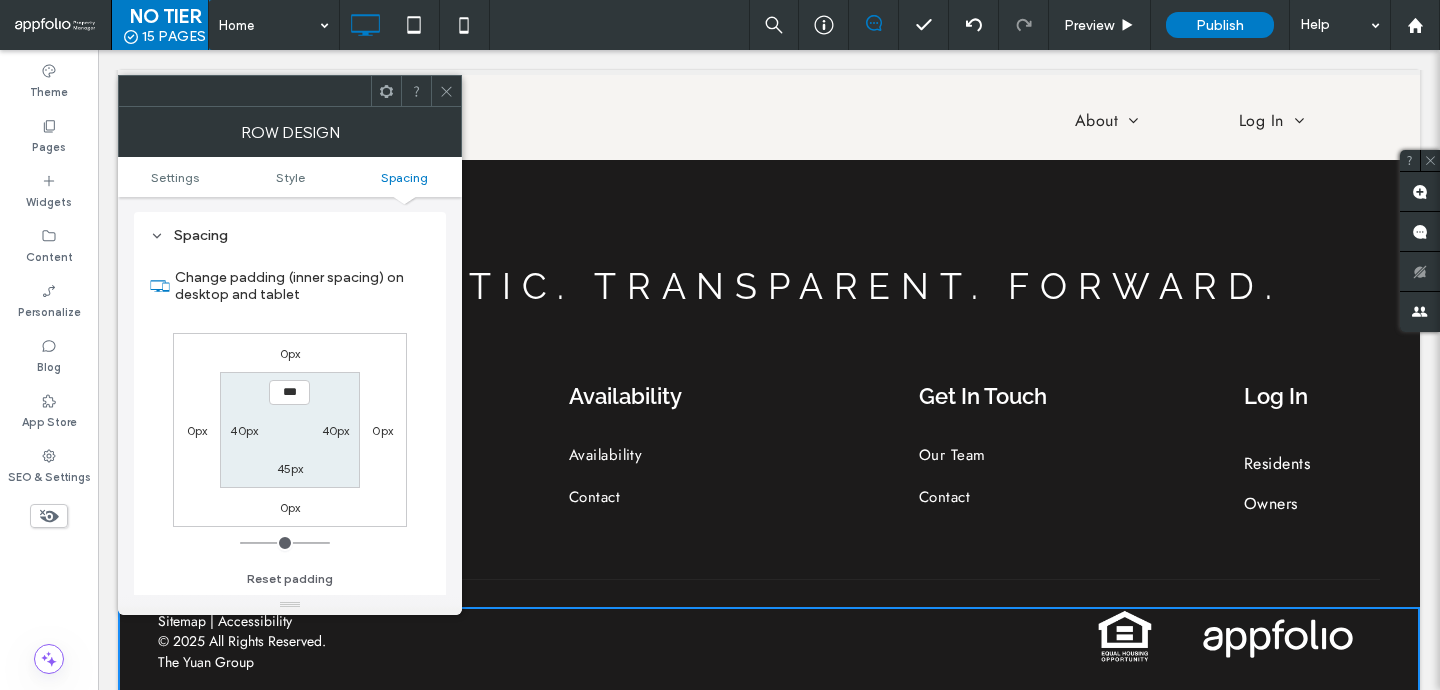 click on "40px" at bounding box center [336, 430] 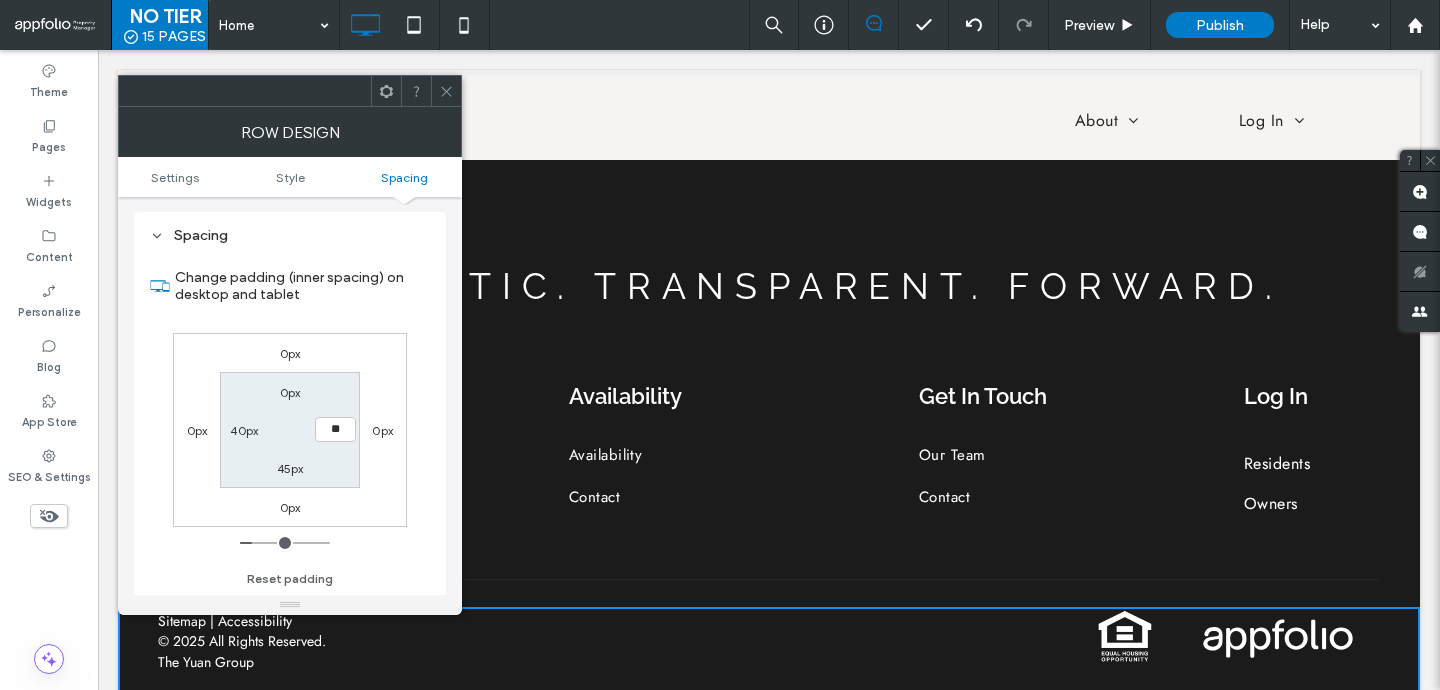 type on "***" 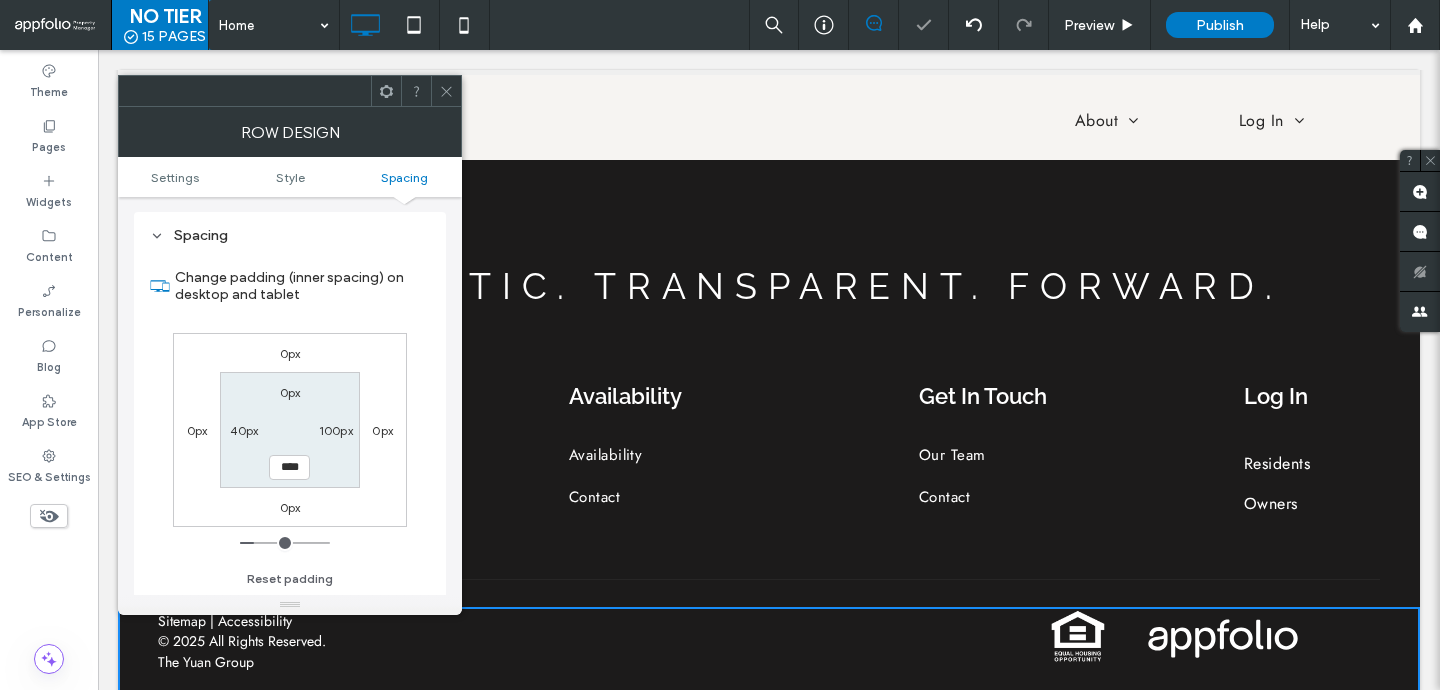 type on "**" 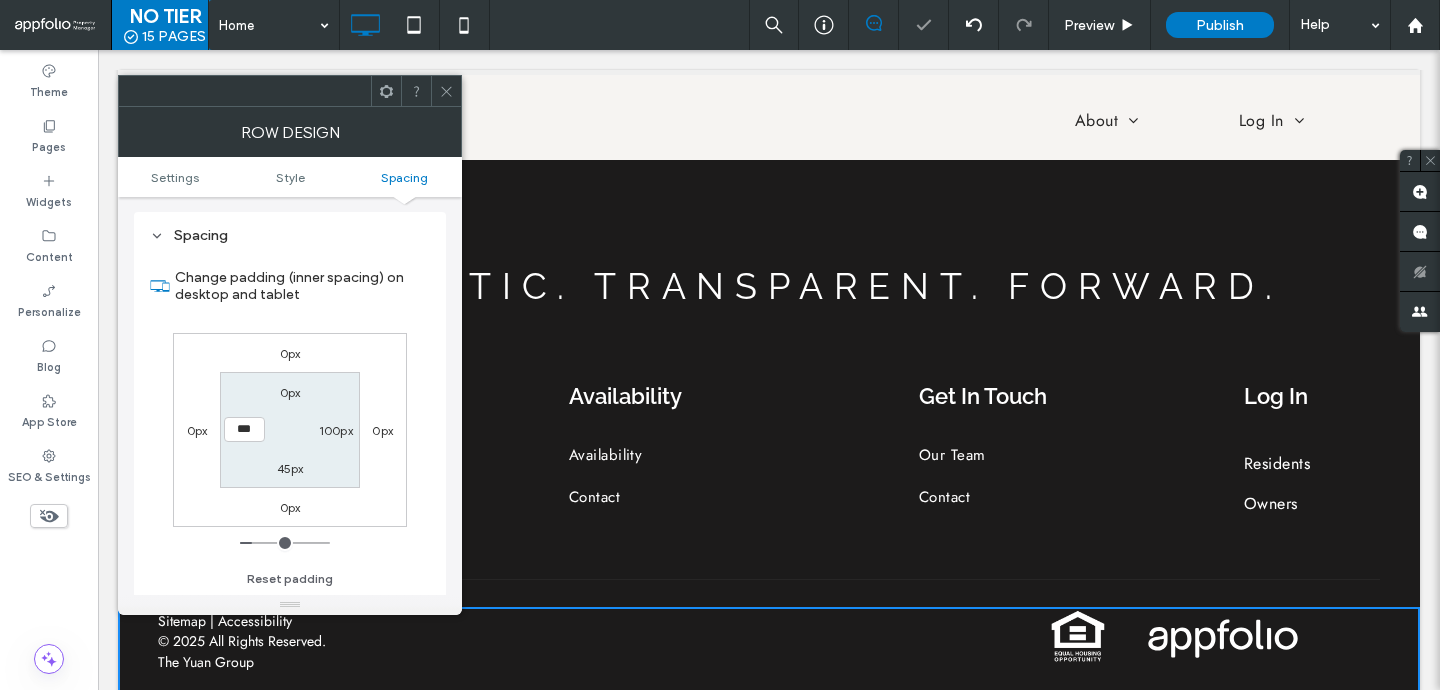 type on "***" 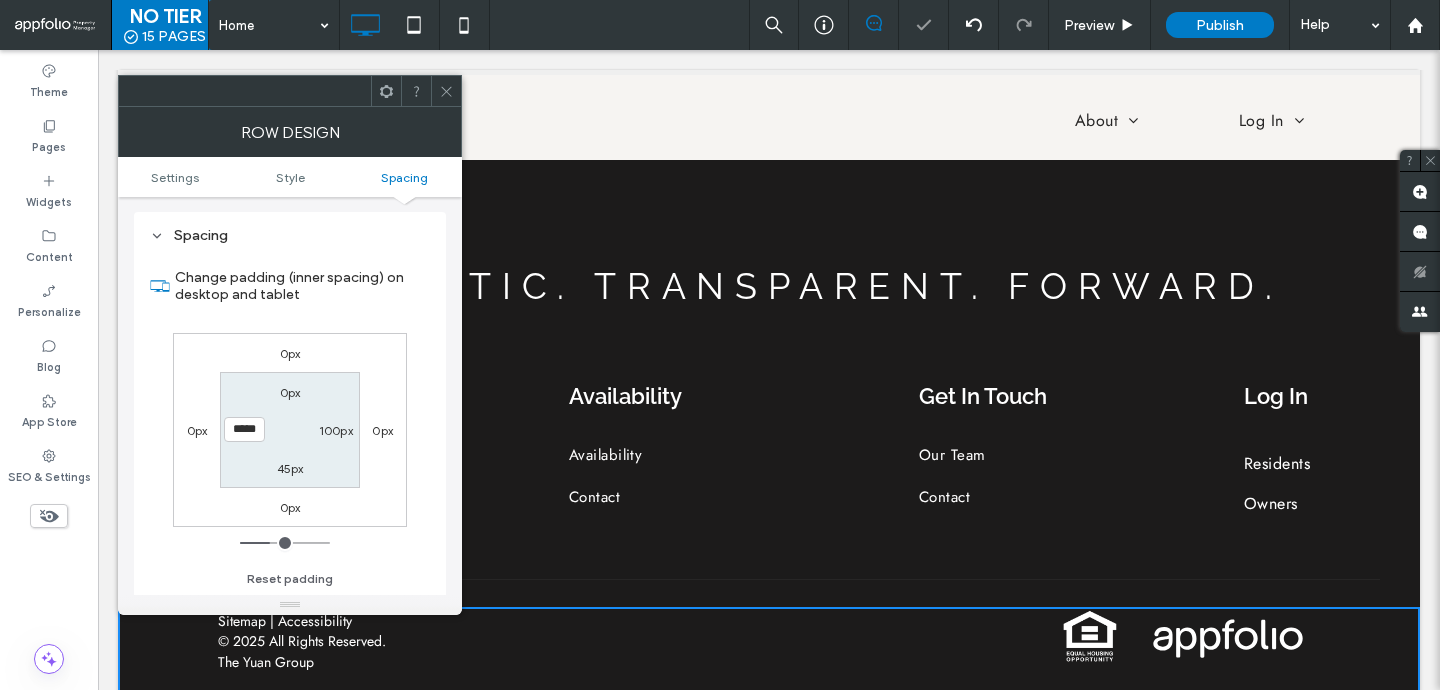 click 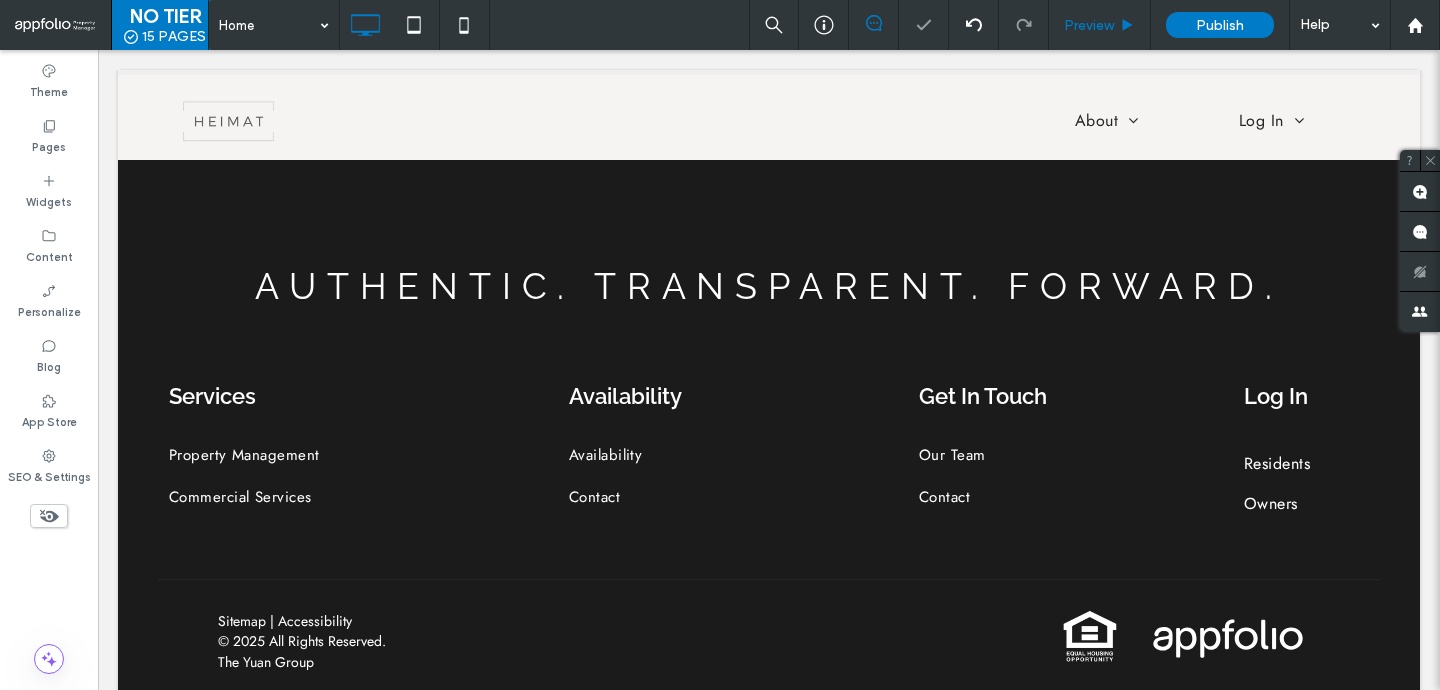 click on "Preview" at bounding box center (1099, 25) 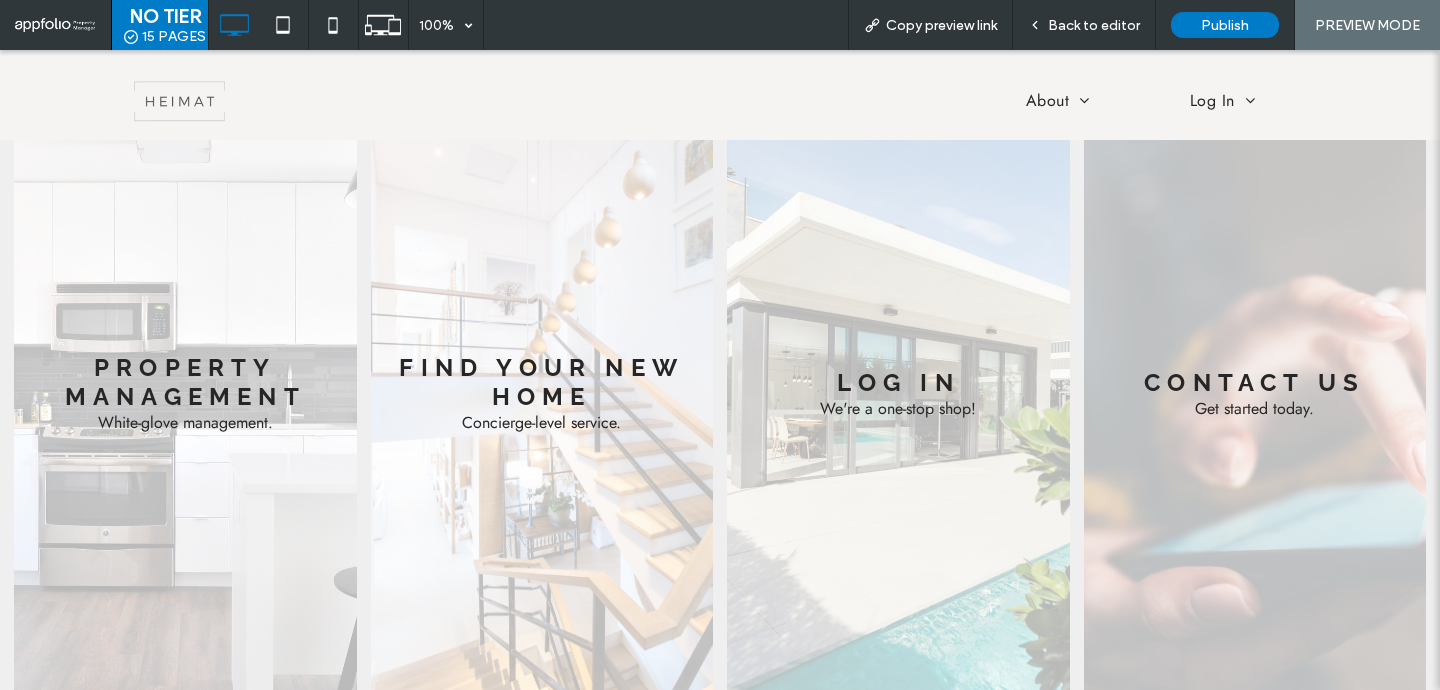 scroll, scrollTop: 0, scrollLeft: 0, axis: both 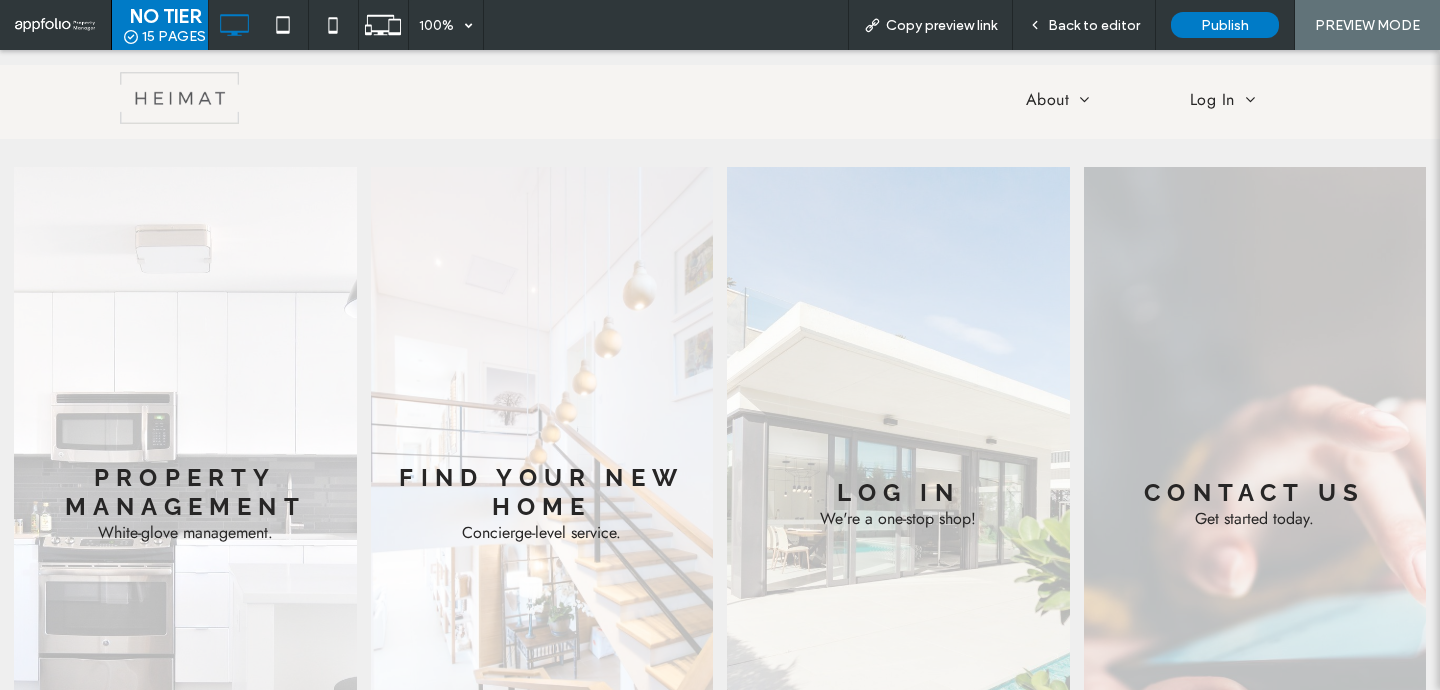 type 